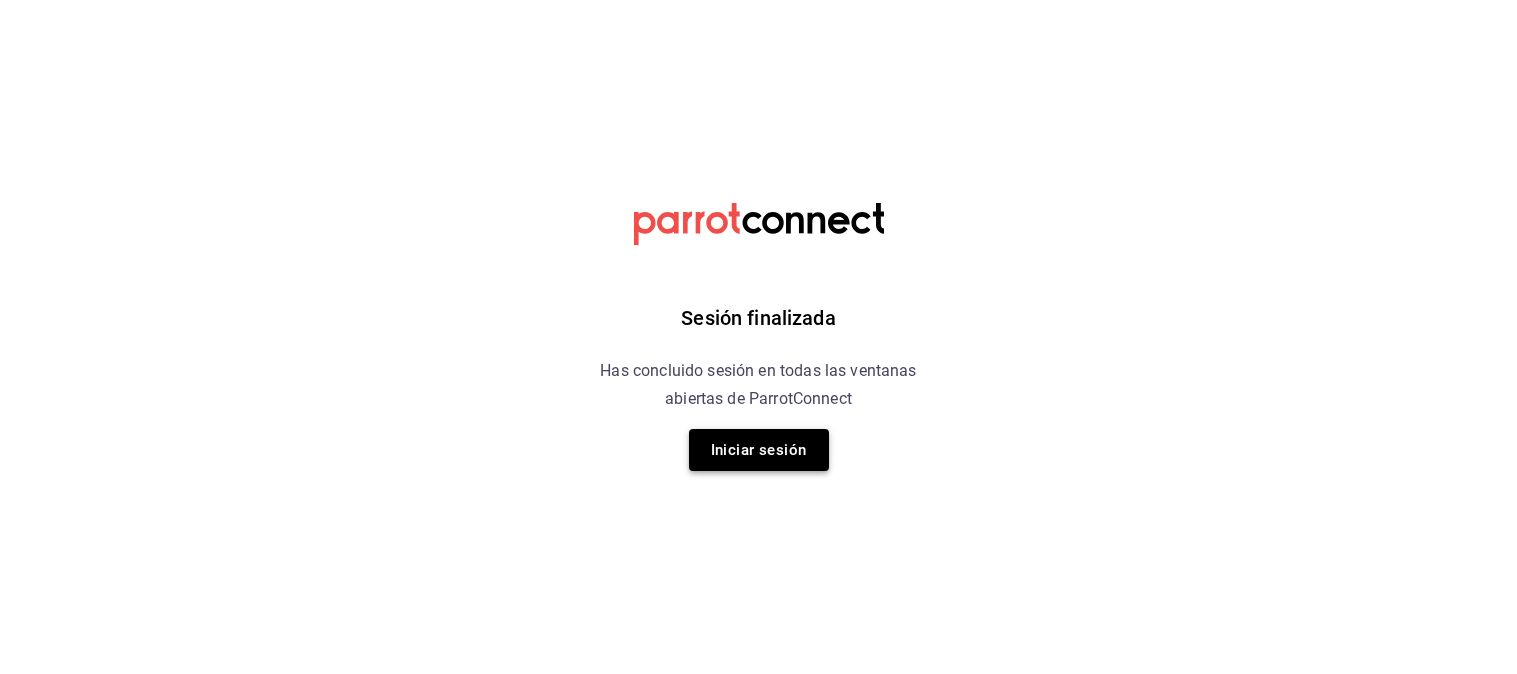 scroll, scrollTop: 0, scrollLeft: 0, axis: both 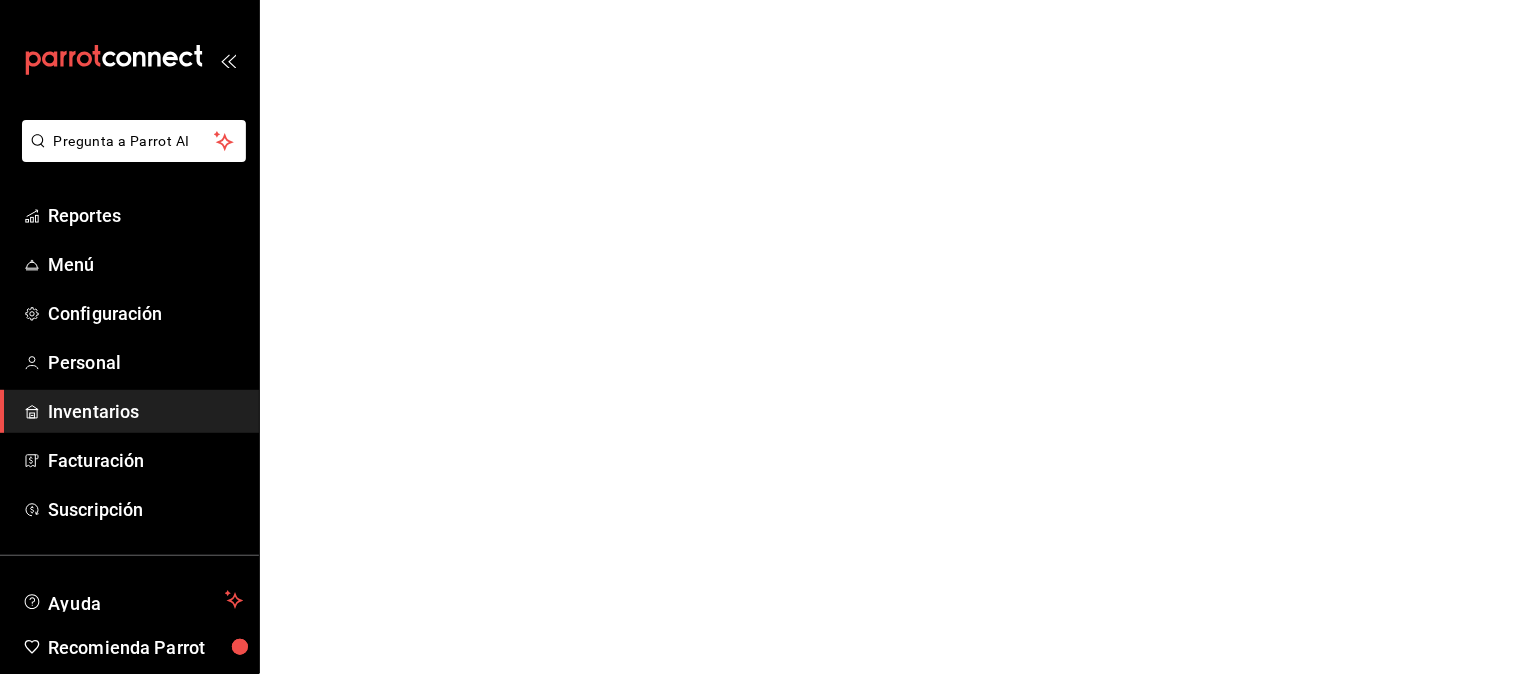 click on "Inventarios" at bounding box center (145, 411) 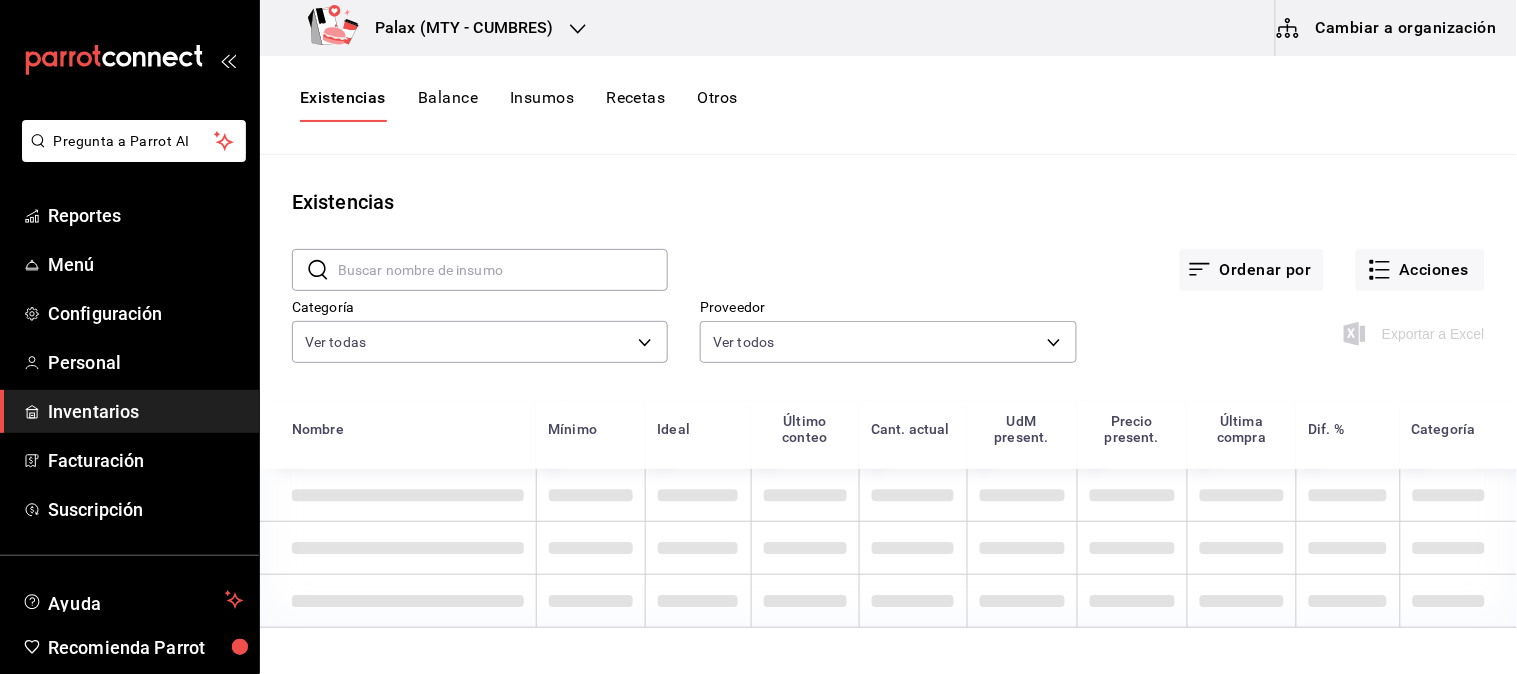 click at bounding box center [503, 270] 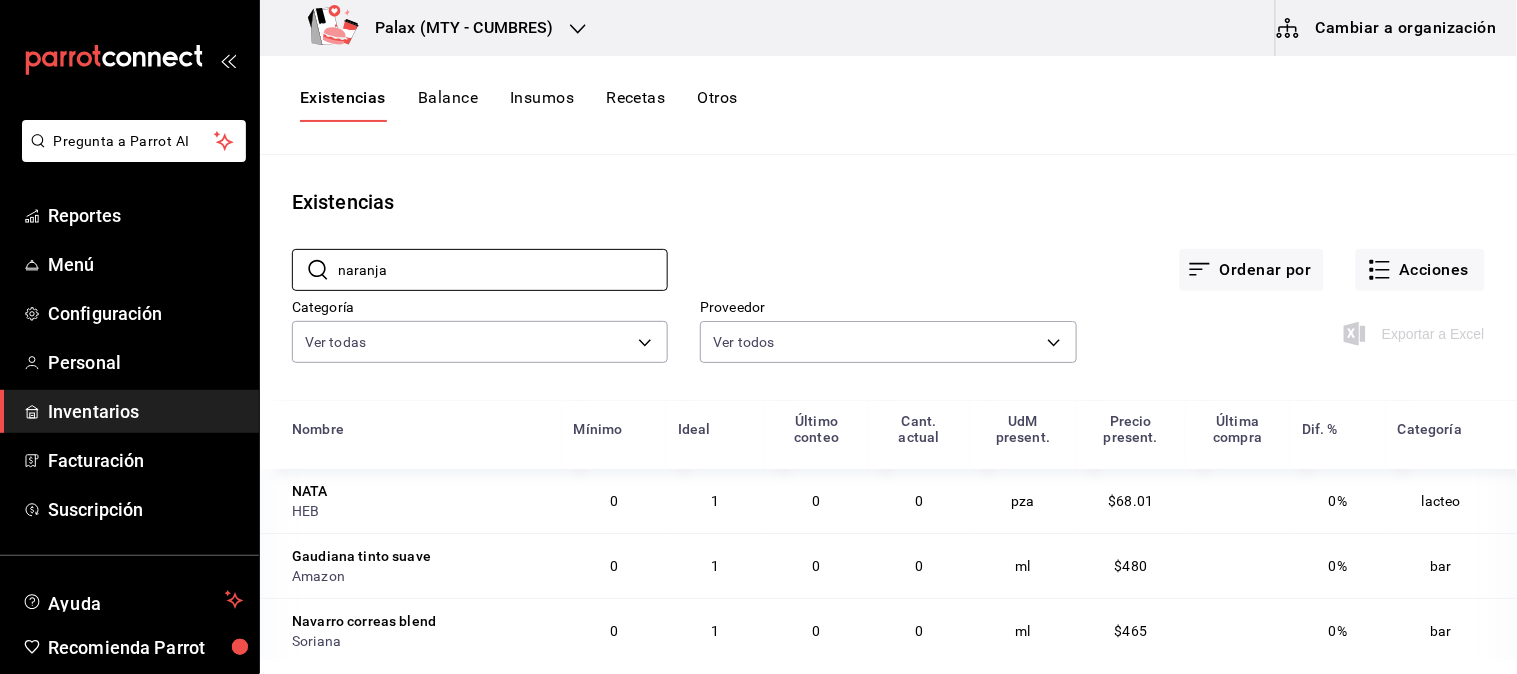 type on "naranja" 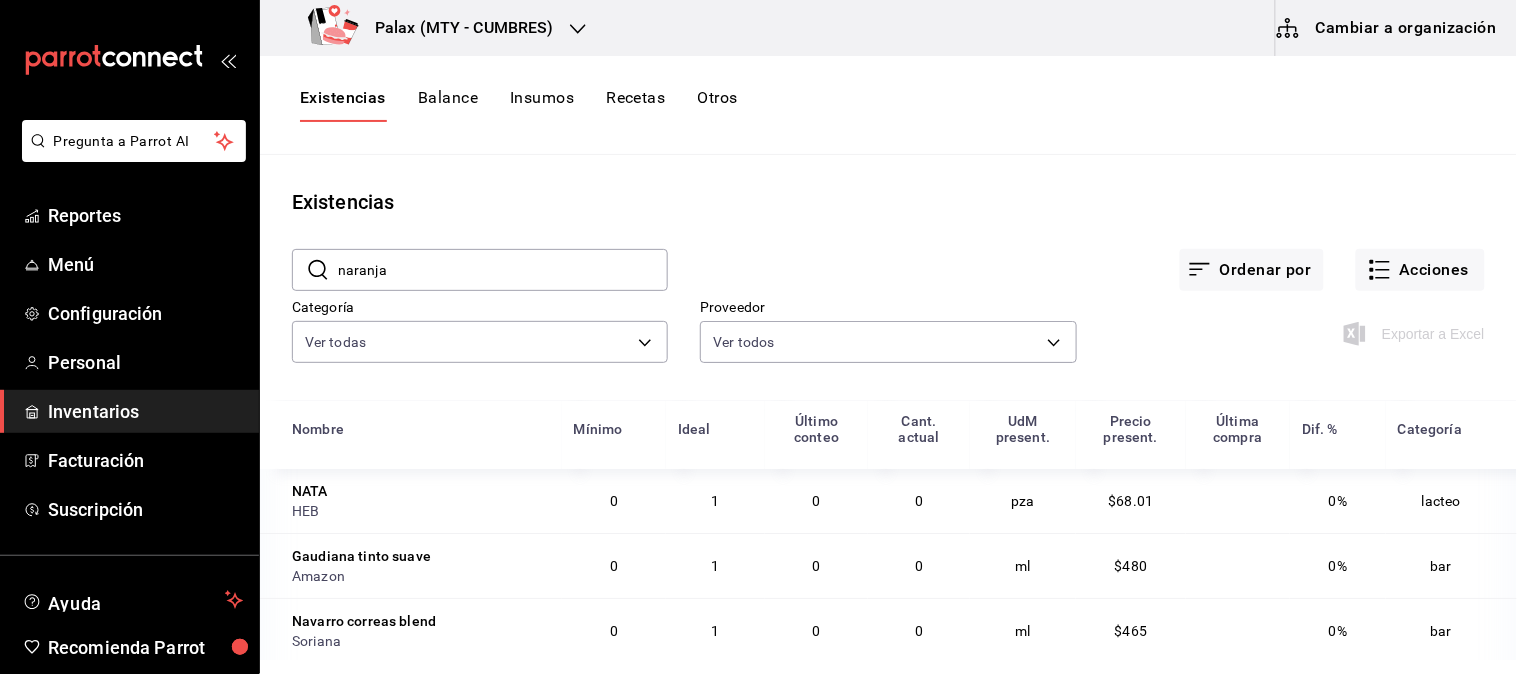 click on "Ordenar por Acciones" at bounding box center [1076, 254] 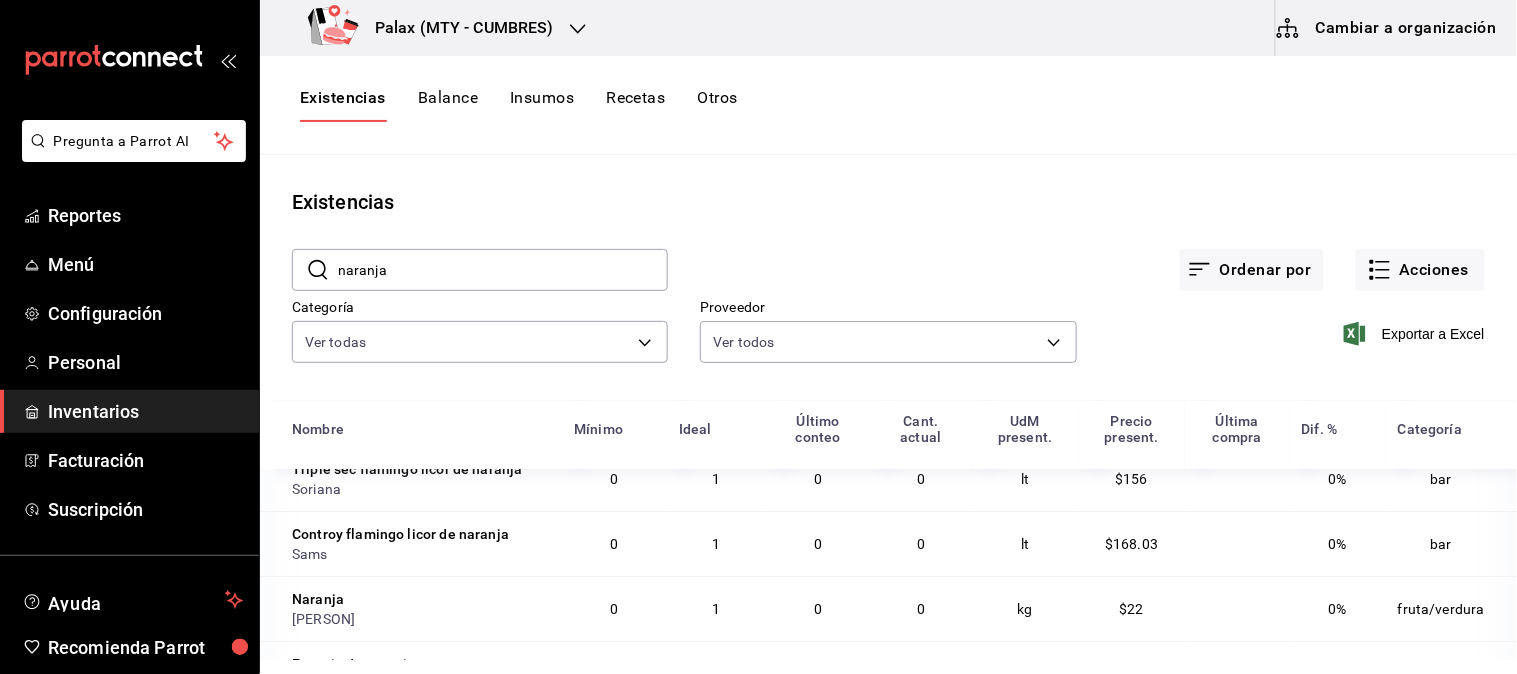 scroll, scrollTop: 27, scrollLeft: 0, axis: vertical 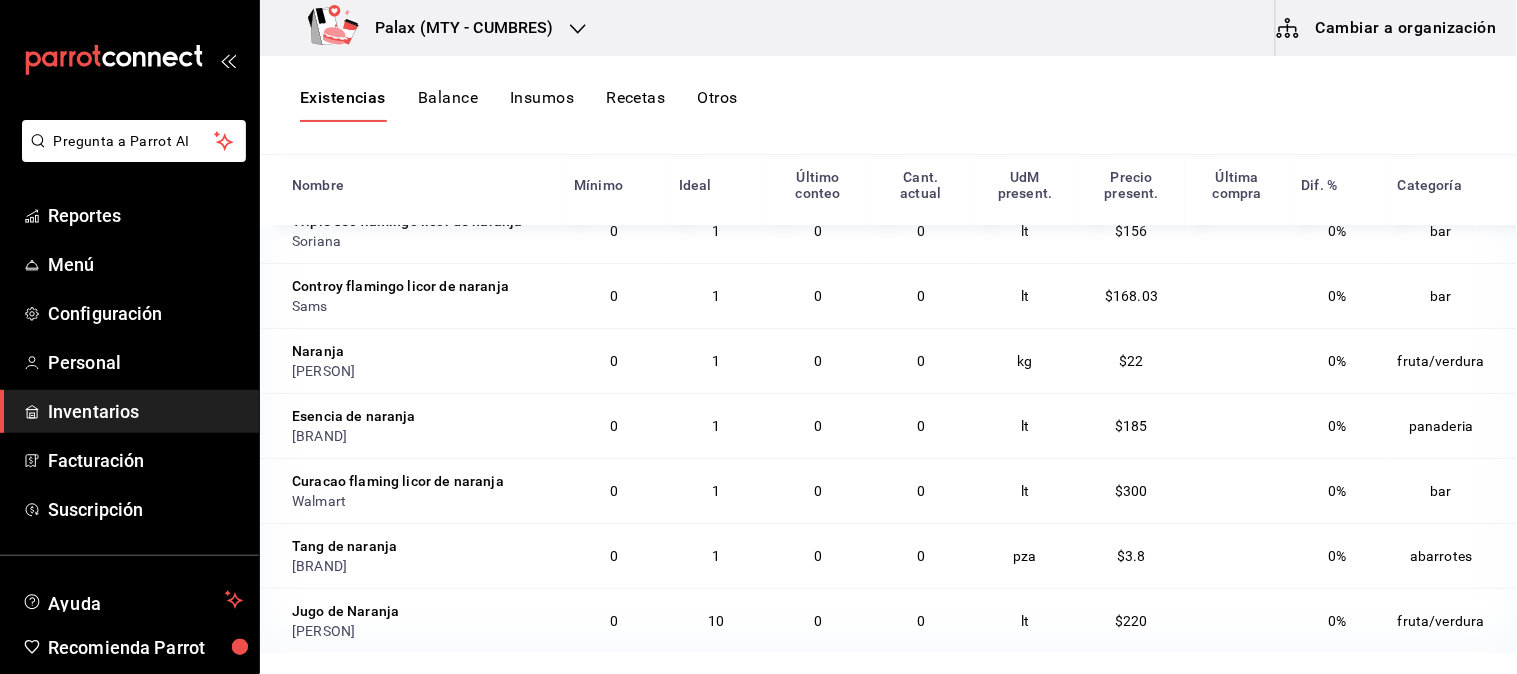 click on "Cambiar a organización" at bounding box center [1388, 28] 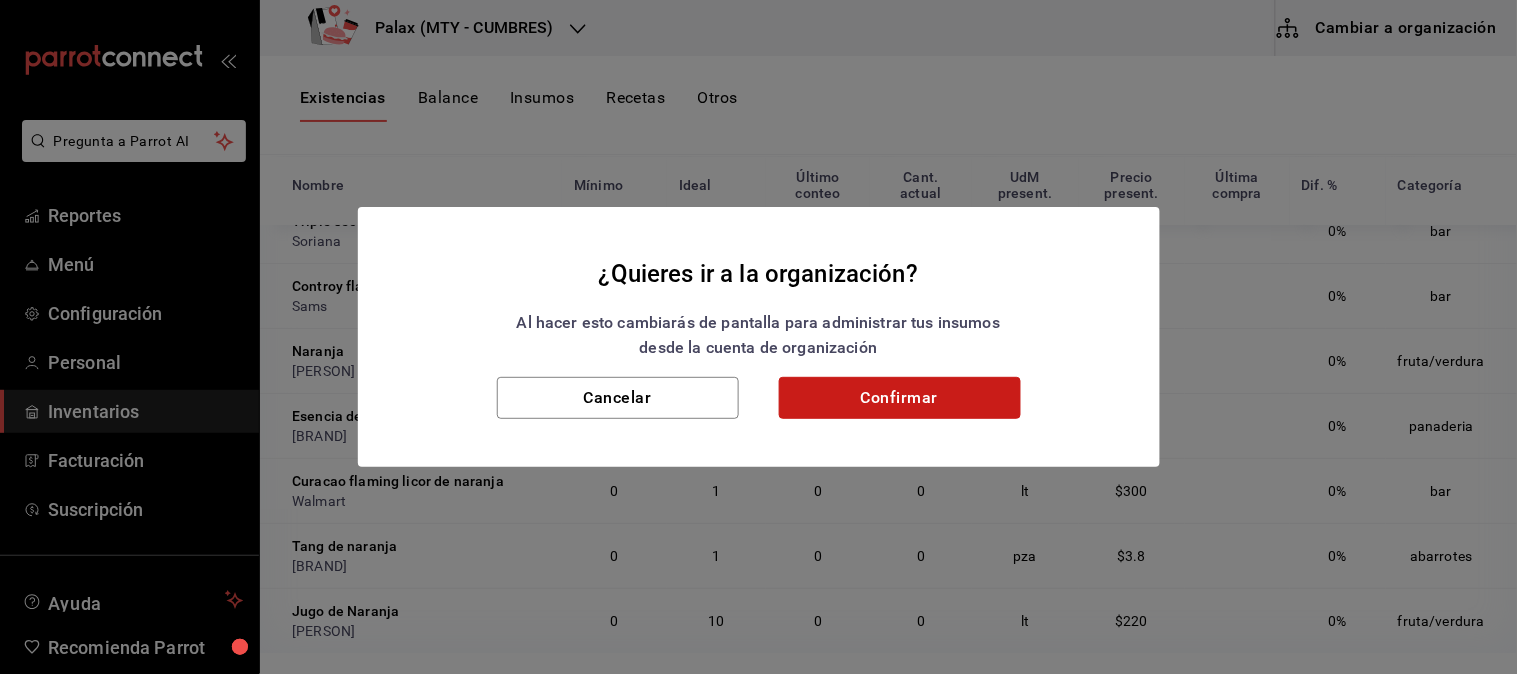 click on "Confirmar" at bounding box center [900, 398] 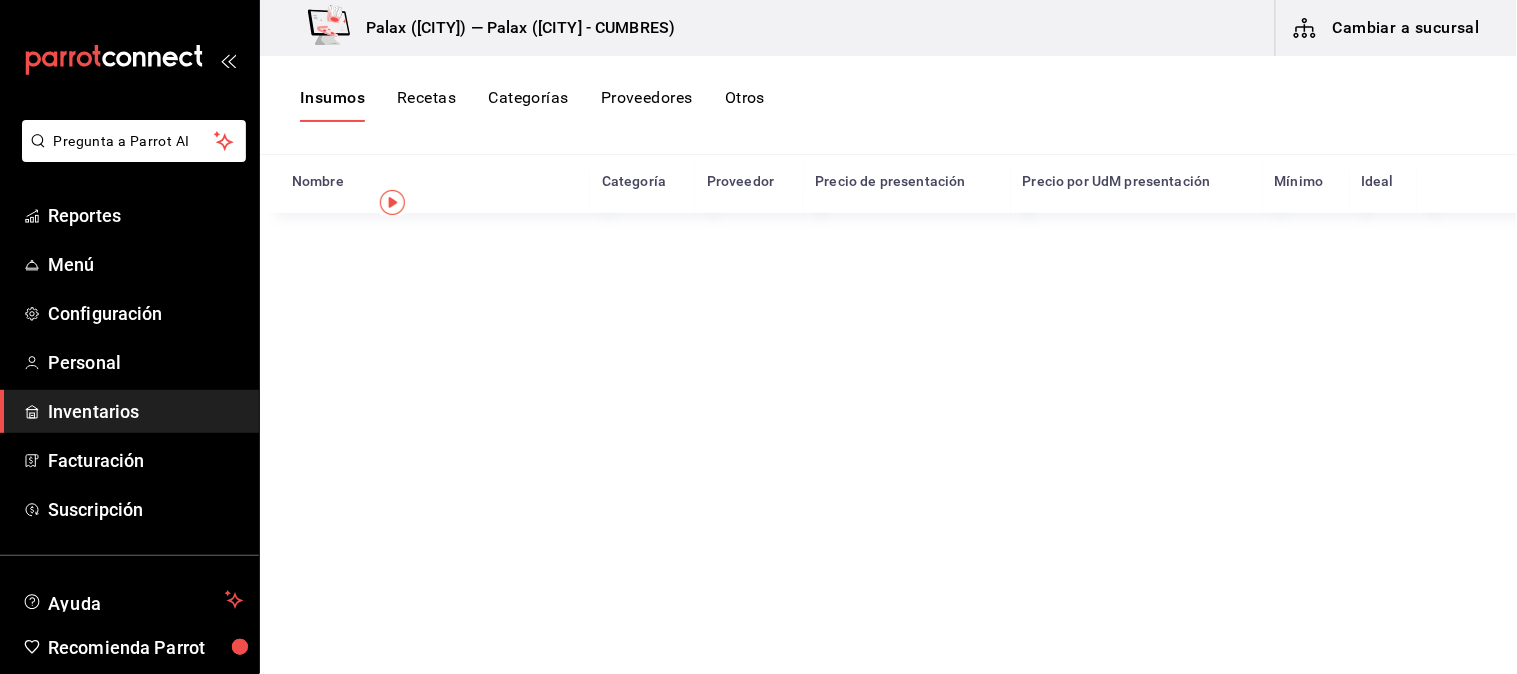 scroll, scrollTop: 0, scrollLeft: 0, axis: both 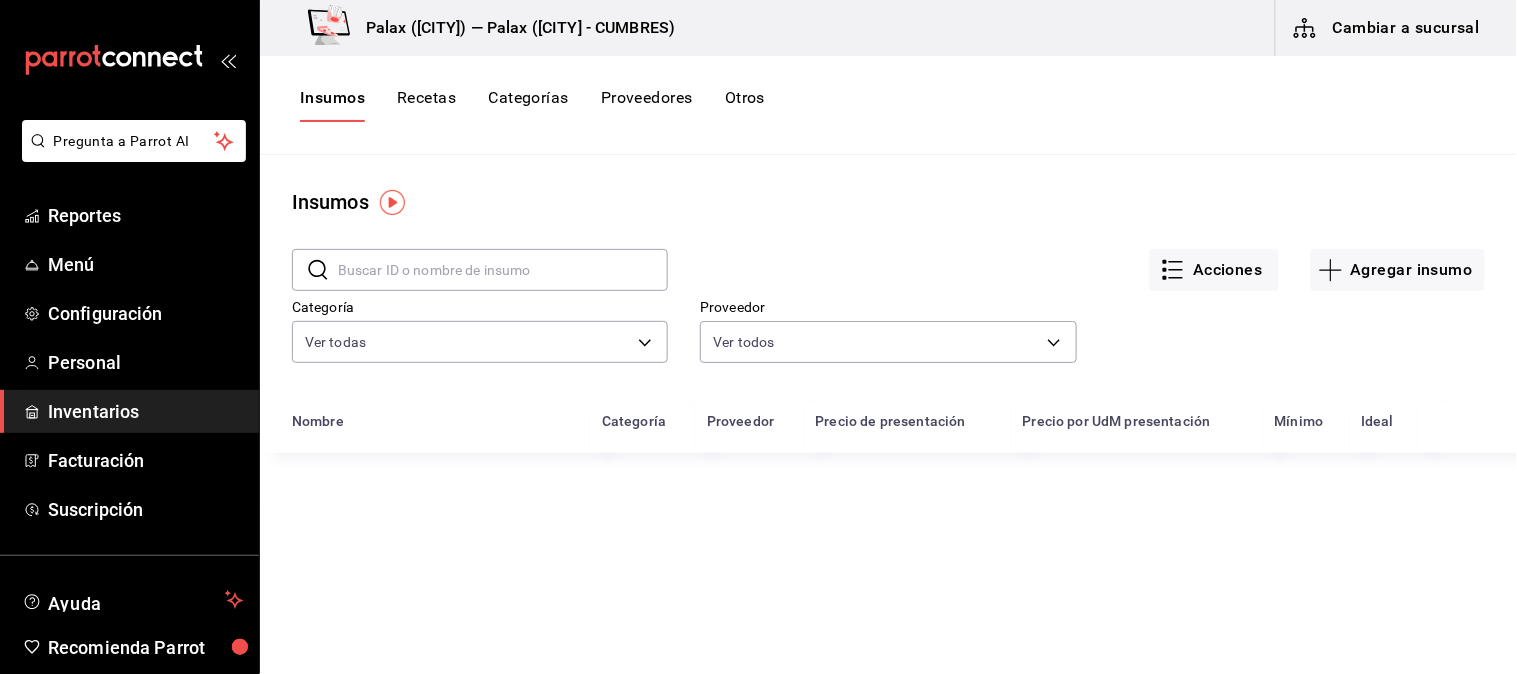 click at bounding box center [503, 270] 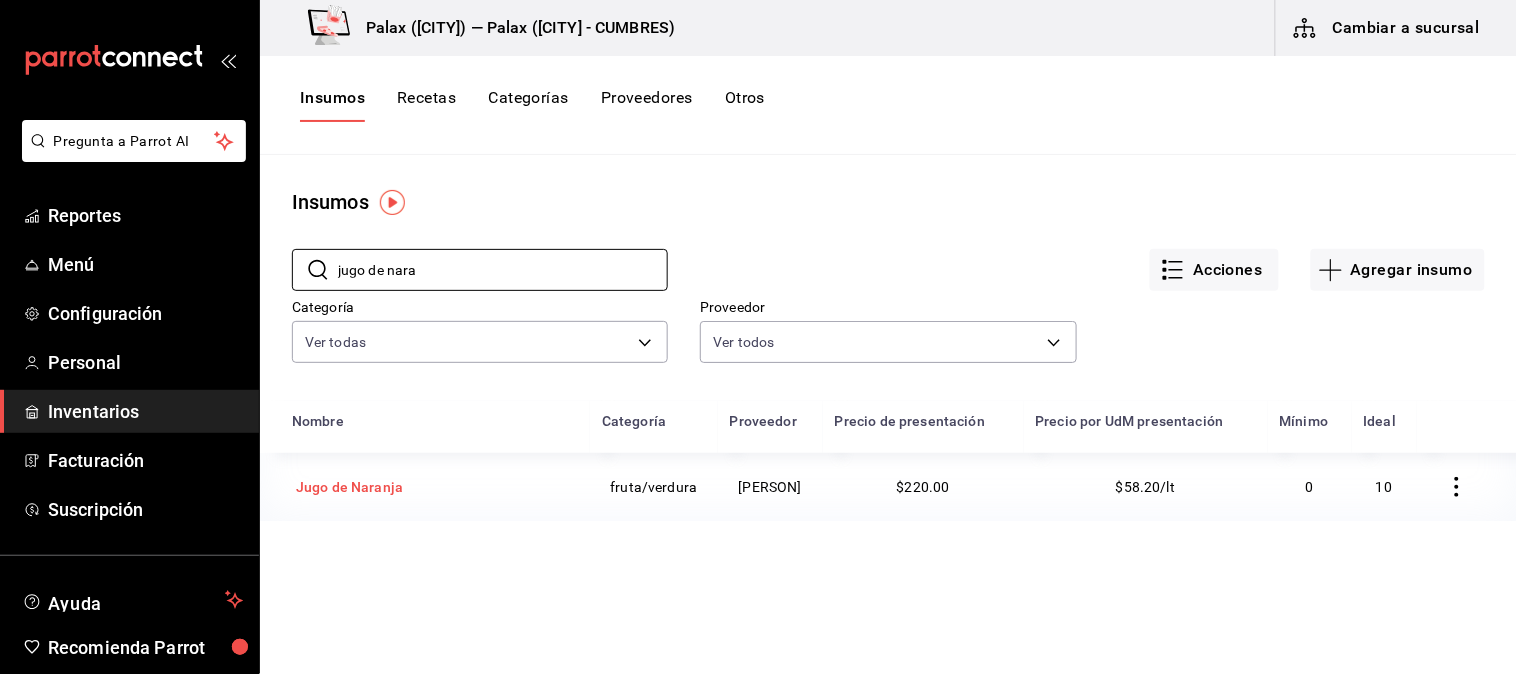 type on "jugo de nara" 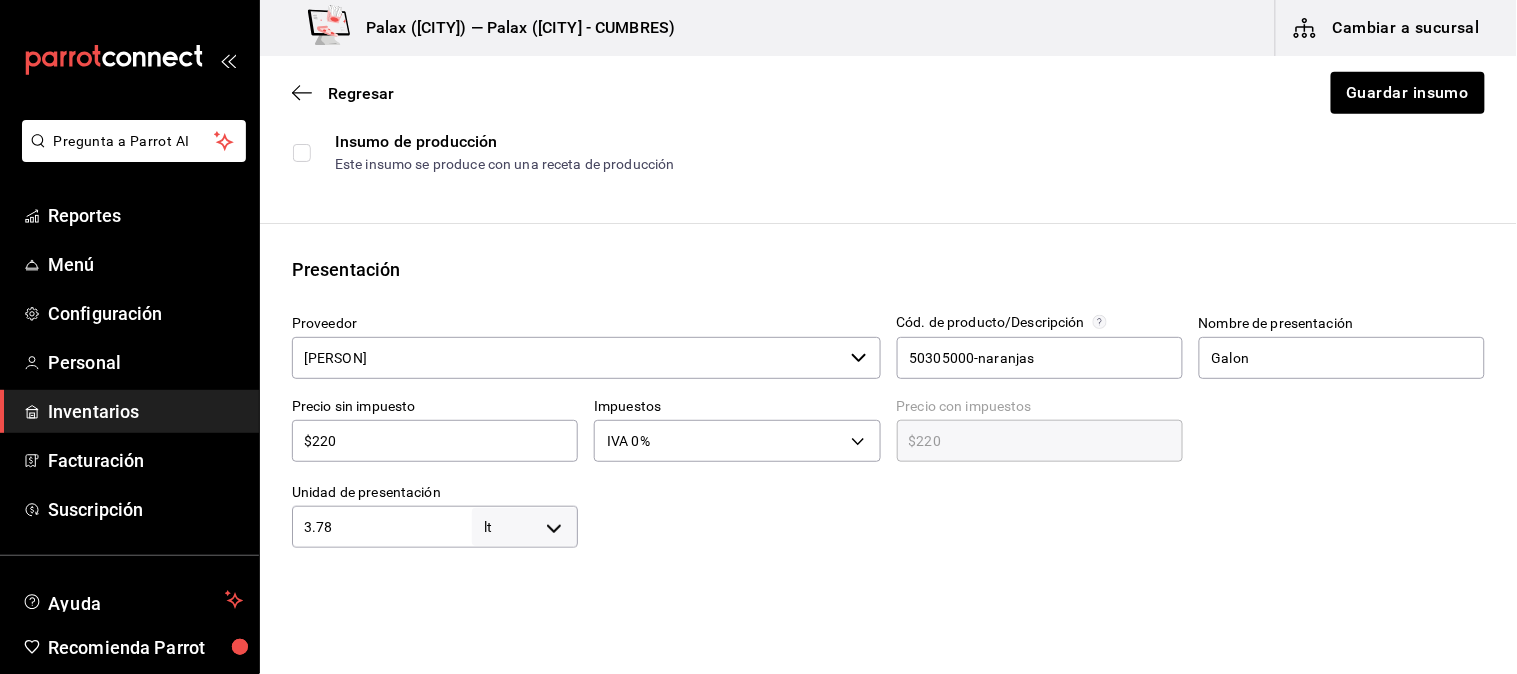 scroll, scrollTop: 333, scrollLeft: 0, axis: vertical 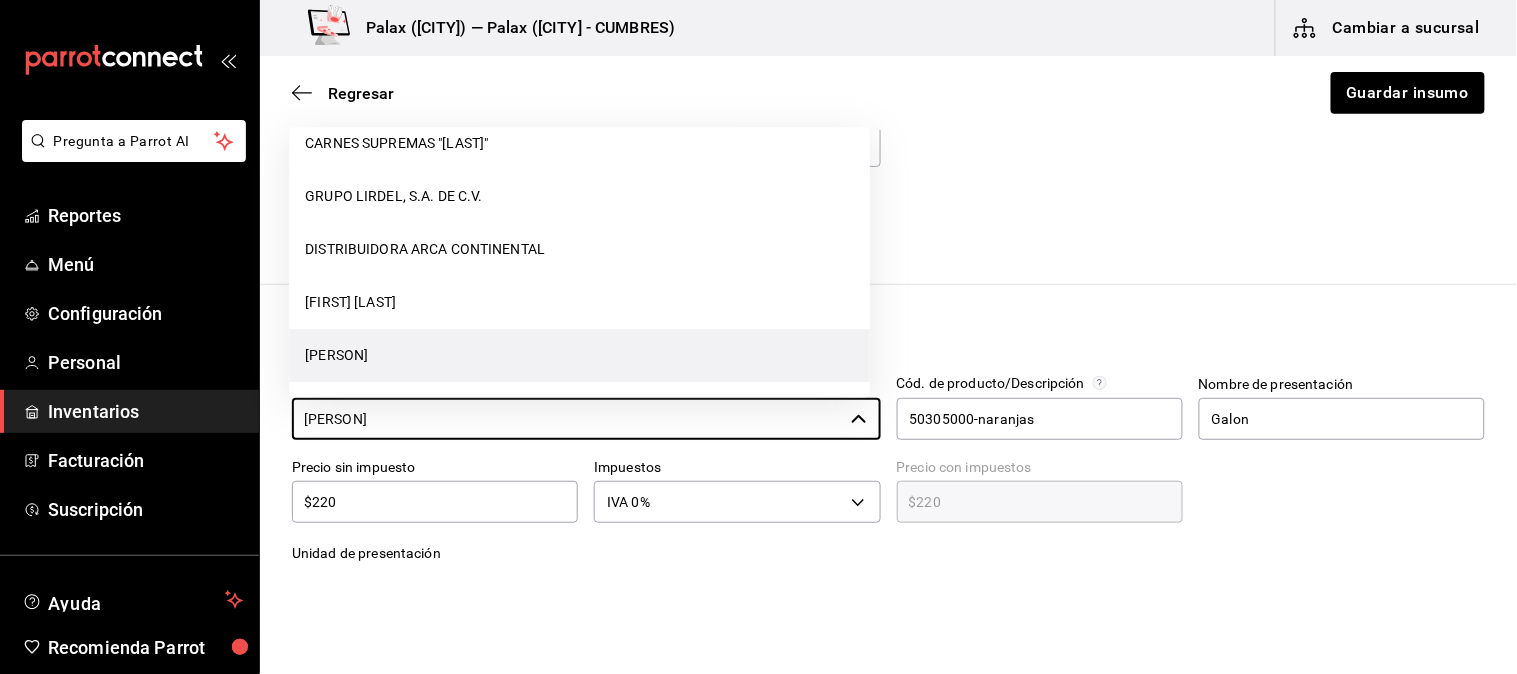 drag, startPoint x: 536, startPoint y: 420, endPoint x: 282, endPoint y: 396, distance: 255.13133 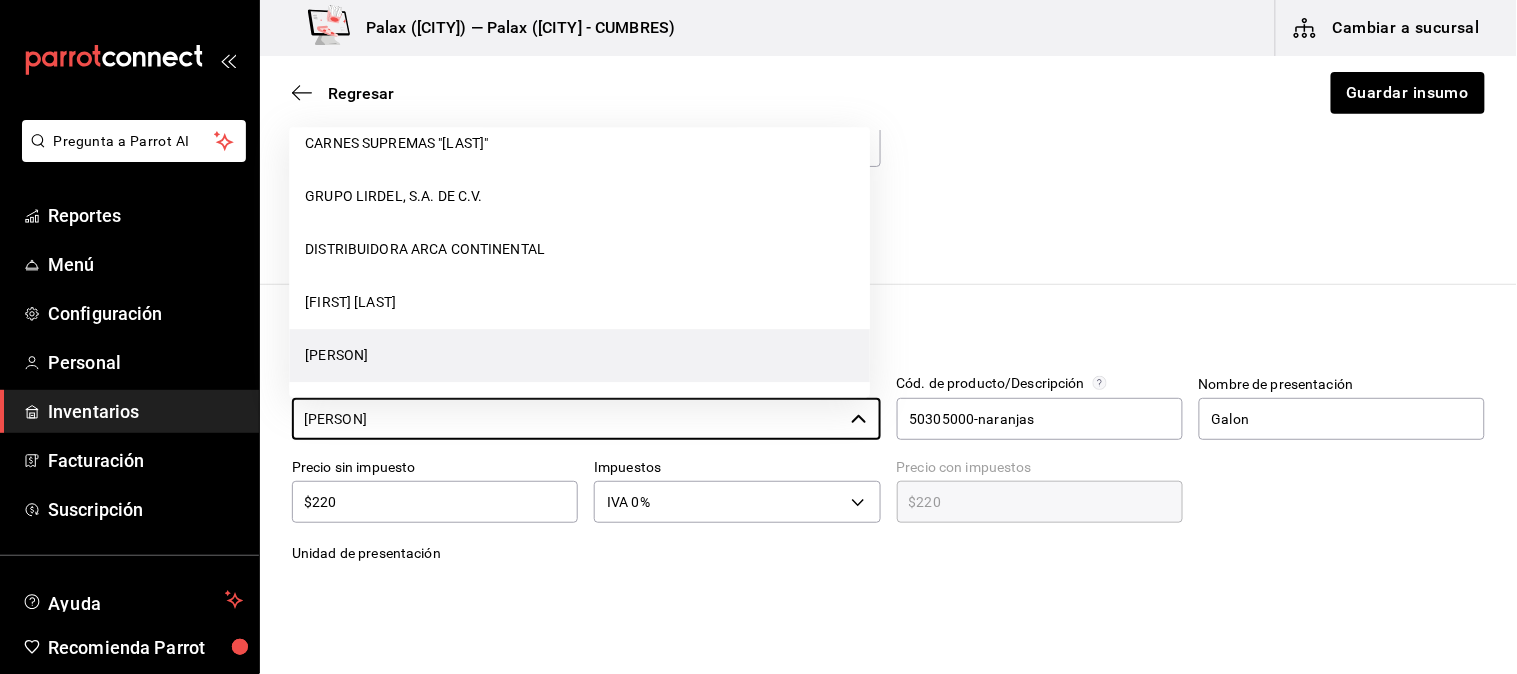 click on "Pregunta a Parrot AI Reportes   Menú   Configuración   Personal   Inventarios   Facturación   Suscripción   Ayuda Recomienda Parrot   Mutiuser Palax   Sugerir nueva función   Palax ([CITY]) — Palax ([CITY] - CUMBRES) Cambiar a sucursal Regresar Guardar insumo Insumo IN-1724431663864 Nombre Jugo de Naranja Categoría de inventario fruta/verdura ​ Mínimo 0 ​ Ideal 10 ​ Insumo de producción Este insumo se produce con una receta de producción Presentación Proveedor [PERSON] ​ Cód. de producto/Descripción 50305000-naranjas Nombre de presentación Galon Precio sin impuesto $220 ​ Impuestos IVA 0% IVA_0 Precio con impuestos $220 ​ Unidad de presentación 3.78 lt LITER ​ Receta Unidad de receta ml MILLILITER Factor de conversión 3,780 ​ 1 lt de Galon = 1,000 ml receta Ver ayuda de conversiones ¿La presentación (Galon) viene en otra caja? Si No Unidades de conteo lt Galon (3.78 lt) ; Pregunta a Parrot AI Reportes   Menú   Configuración   Personal   Inventarios" at bounding box center [758, 280] 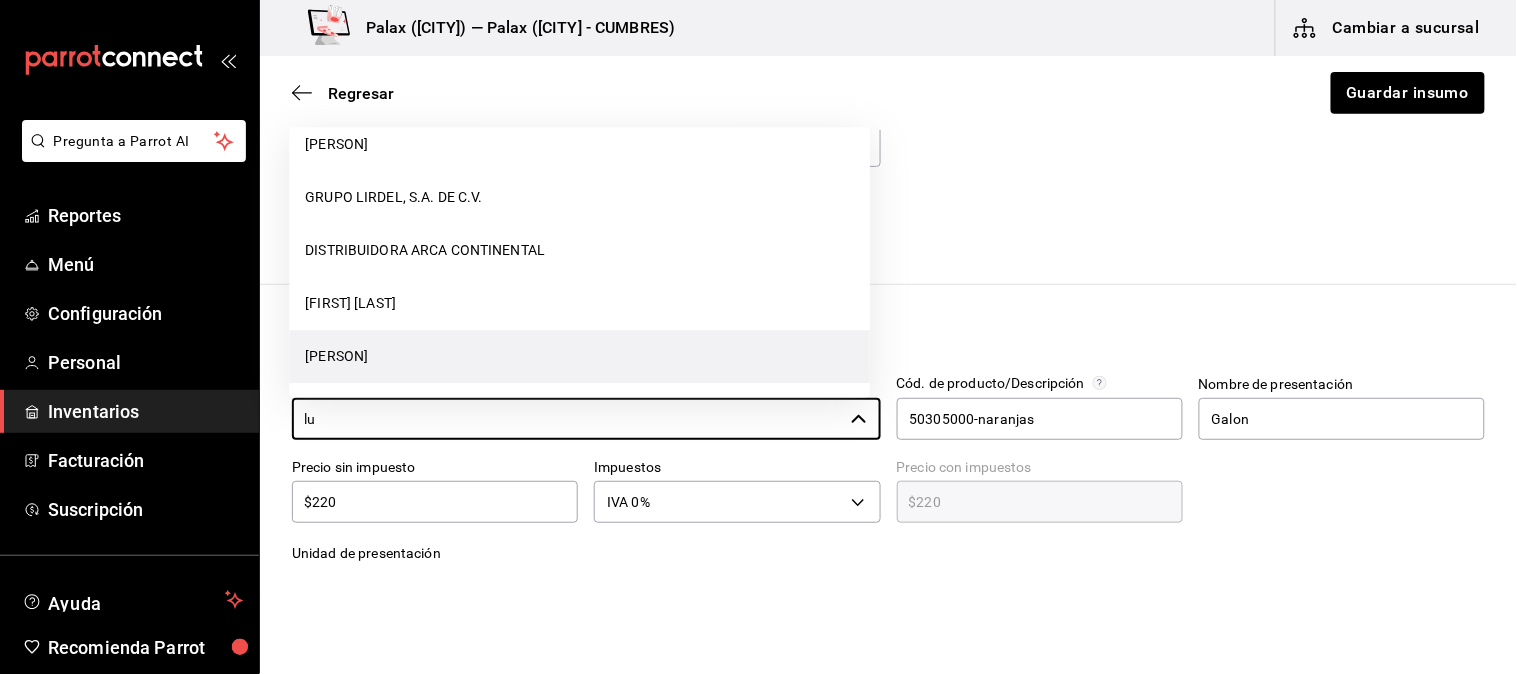 scroll, scrollTop: 0, scrollLeft: 0, axis: both 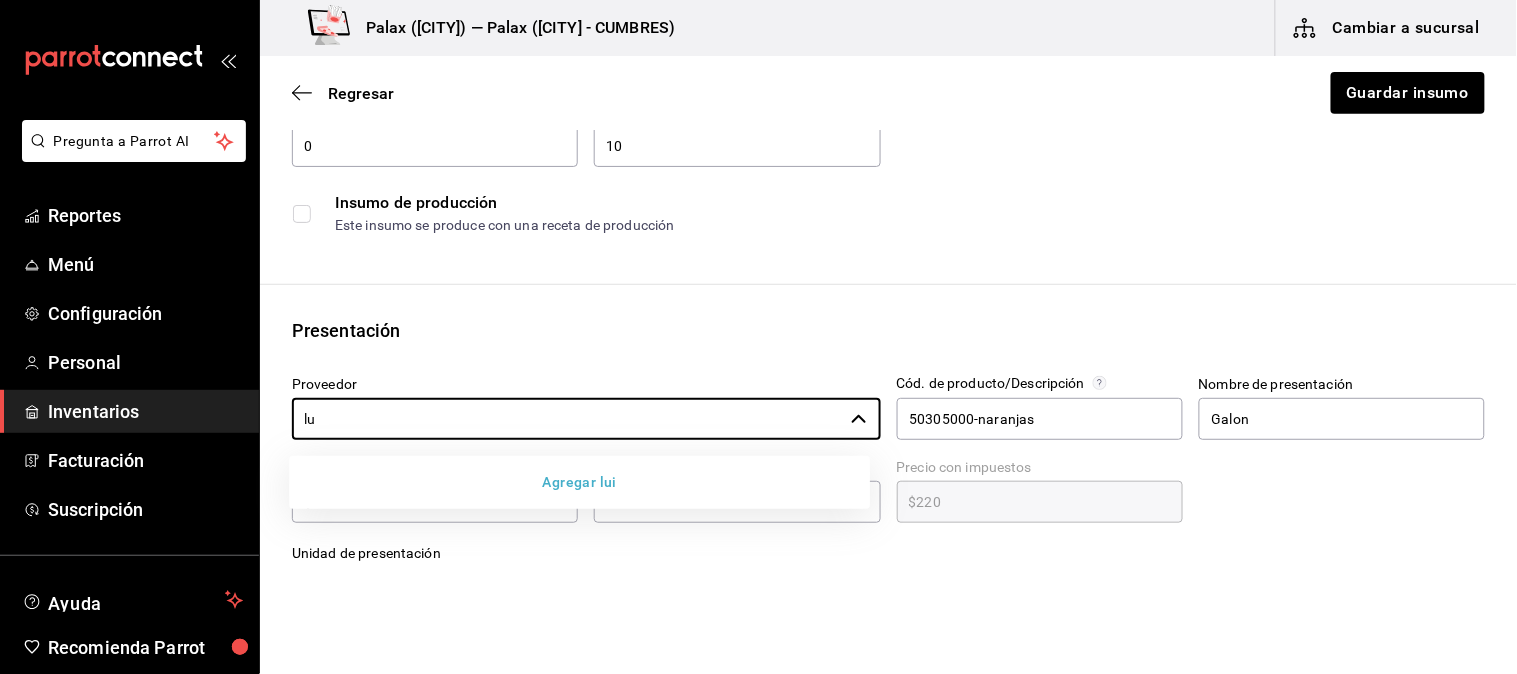 type on "l" 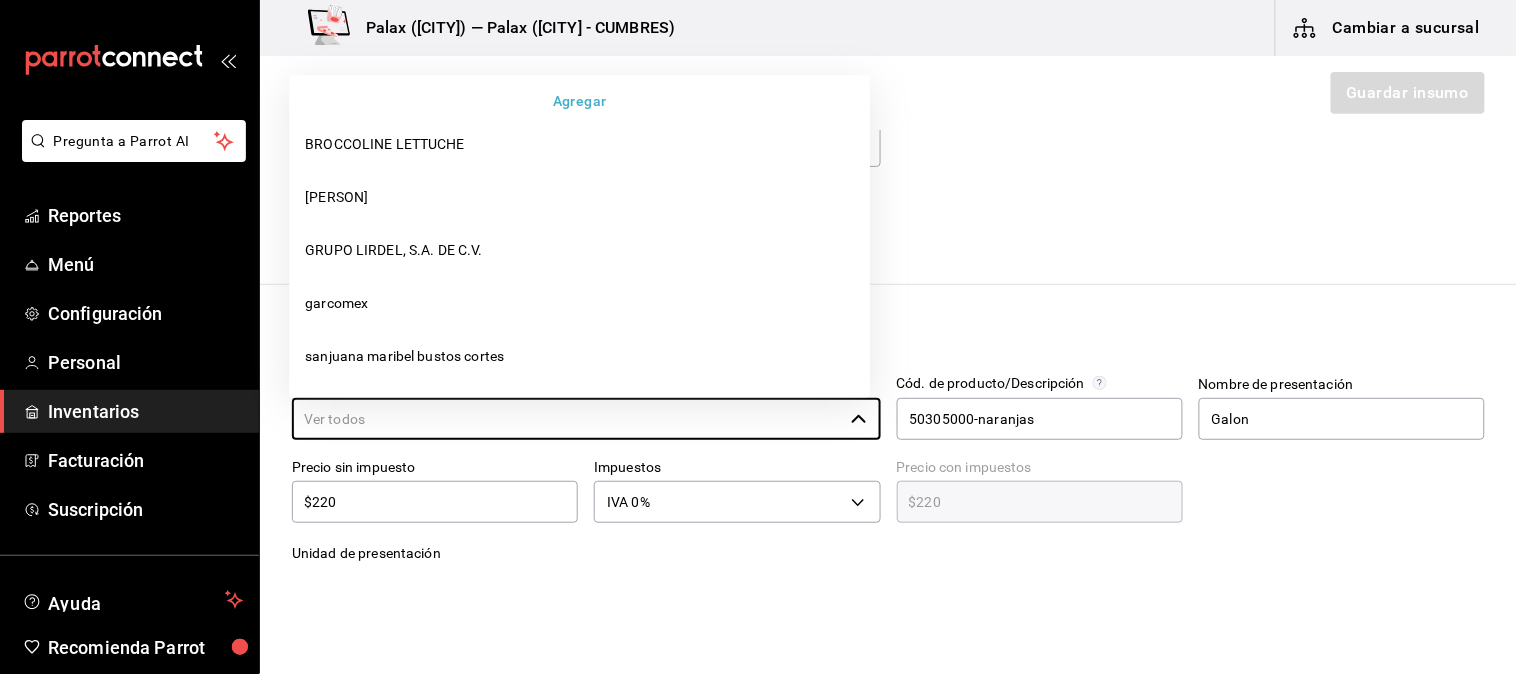 scroll, scrollTop: 0, scrollLeft: 0, axis: both 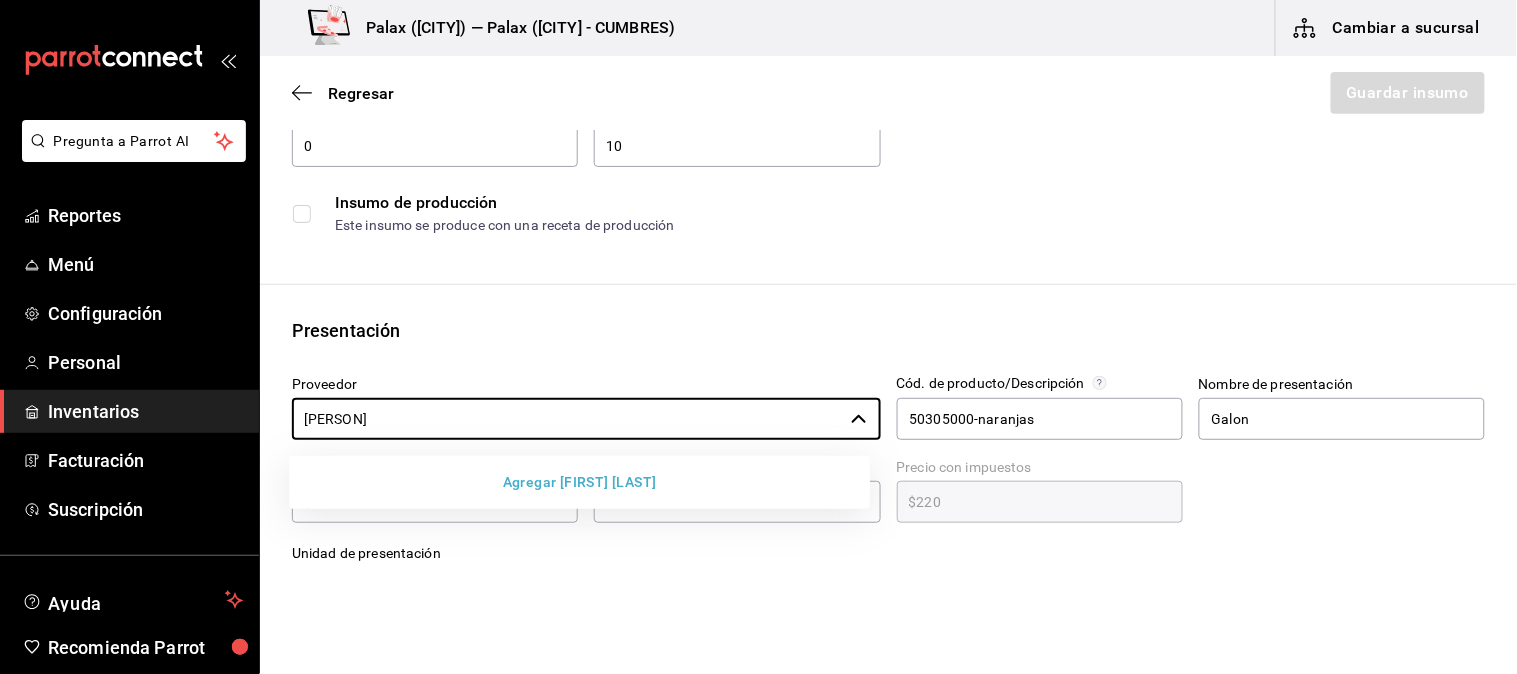 type on "[PERSON]" 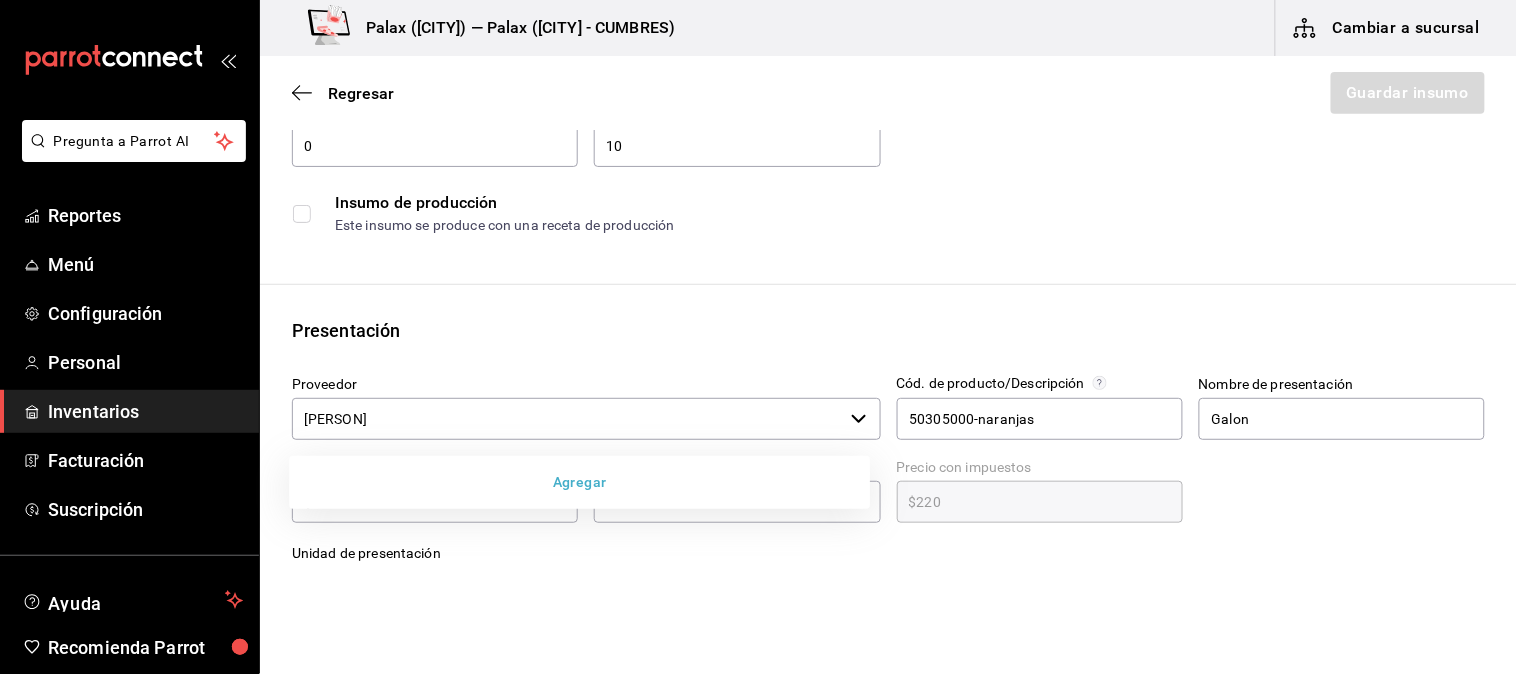 type 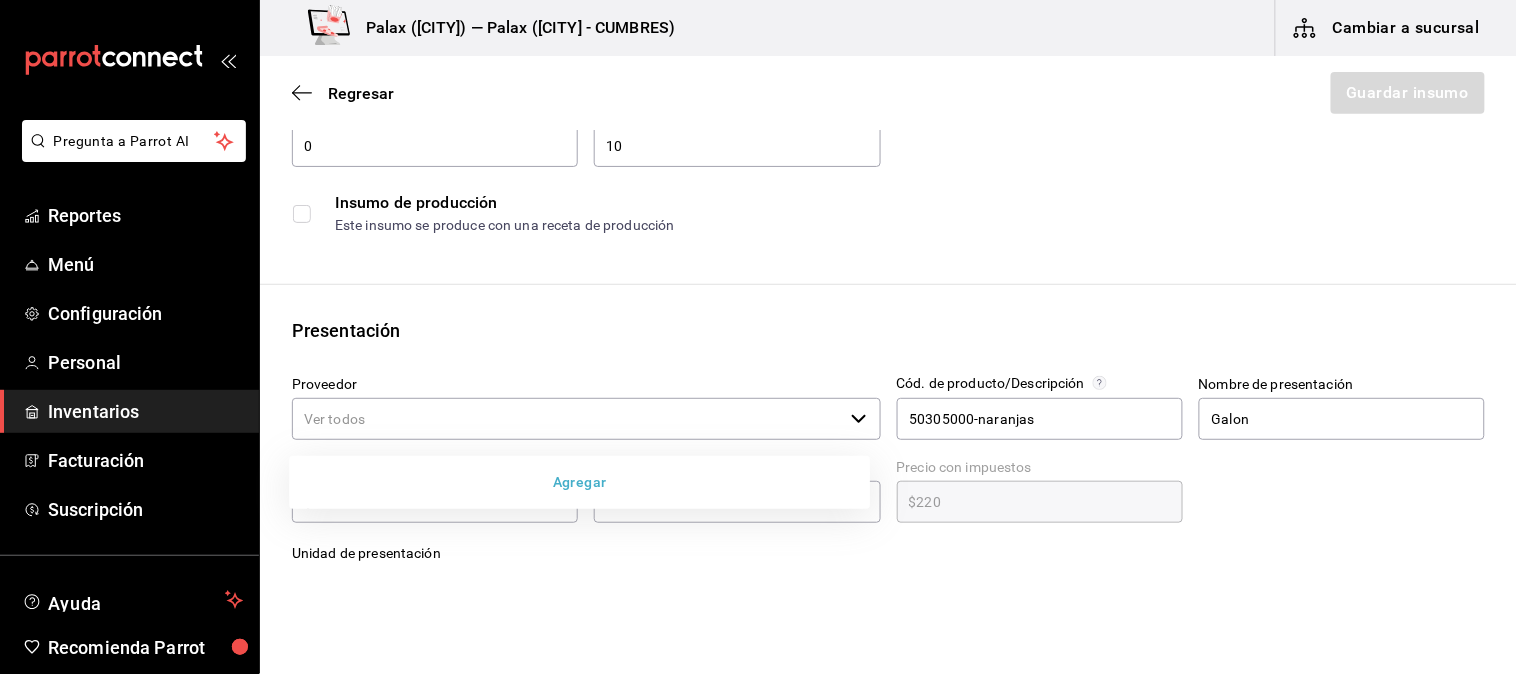 click on "Agregar" at bounding box center (579, 482) 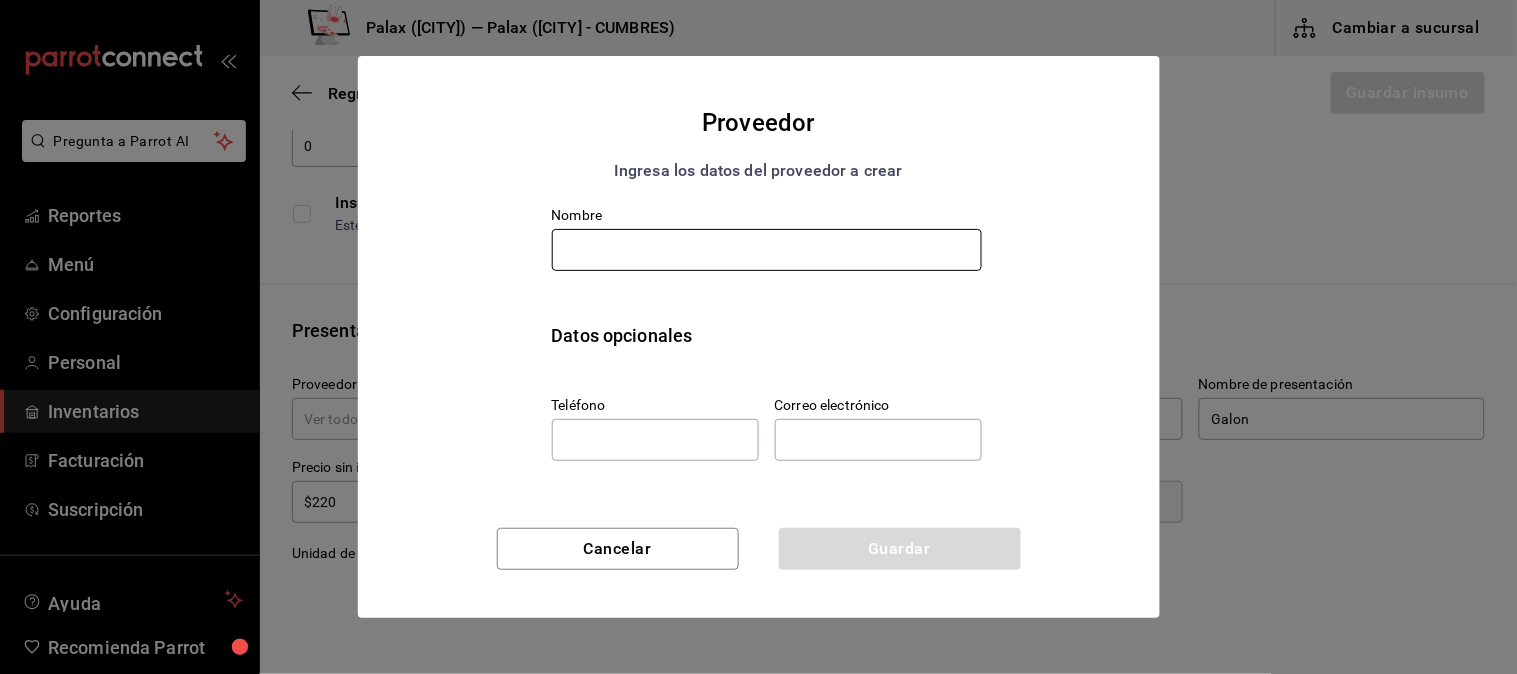 click at bounding box center [767, 250] 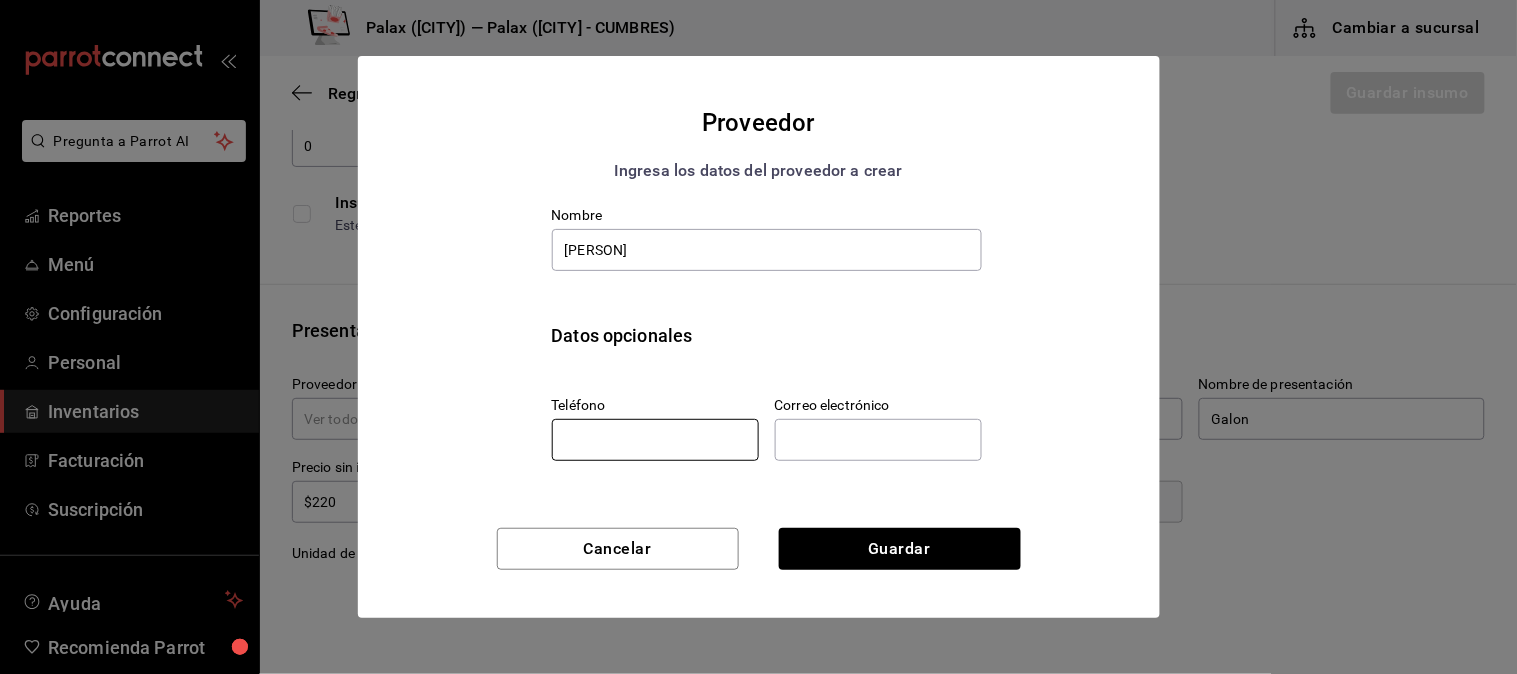 type on "[PERSON]" 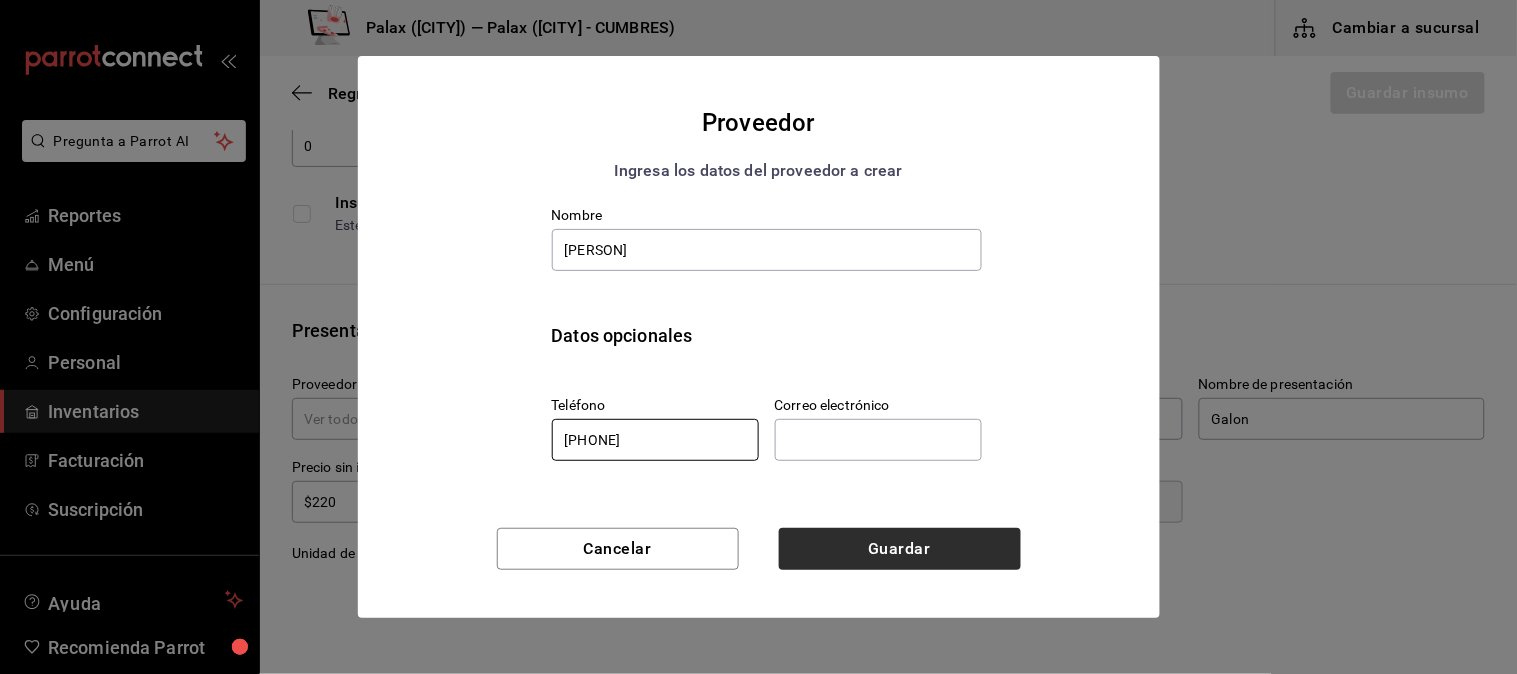 type on "[PHONE]" 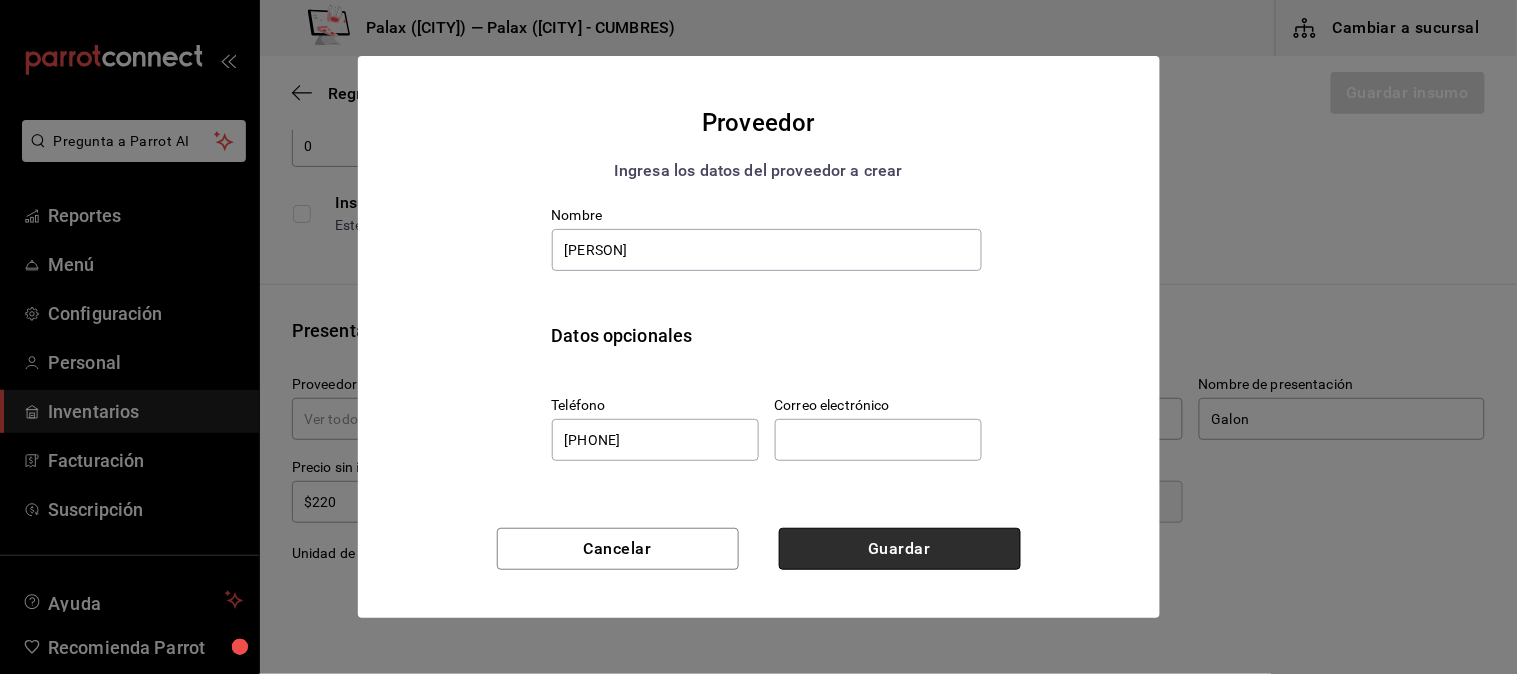 click on "Guardar" at bounding box center [900, 549] 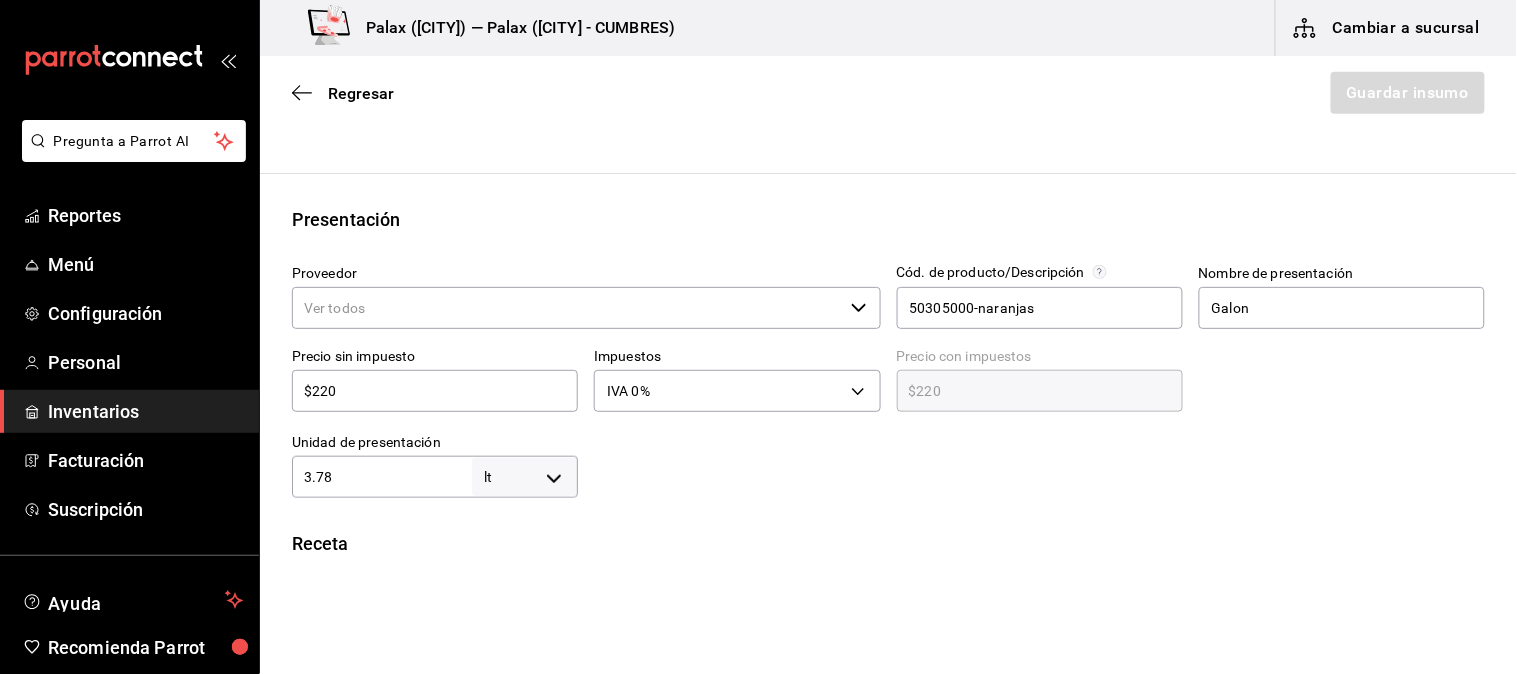 scroll, scrollTop: 444, scrollLeft: 0, axis: vertical 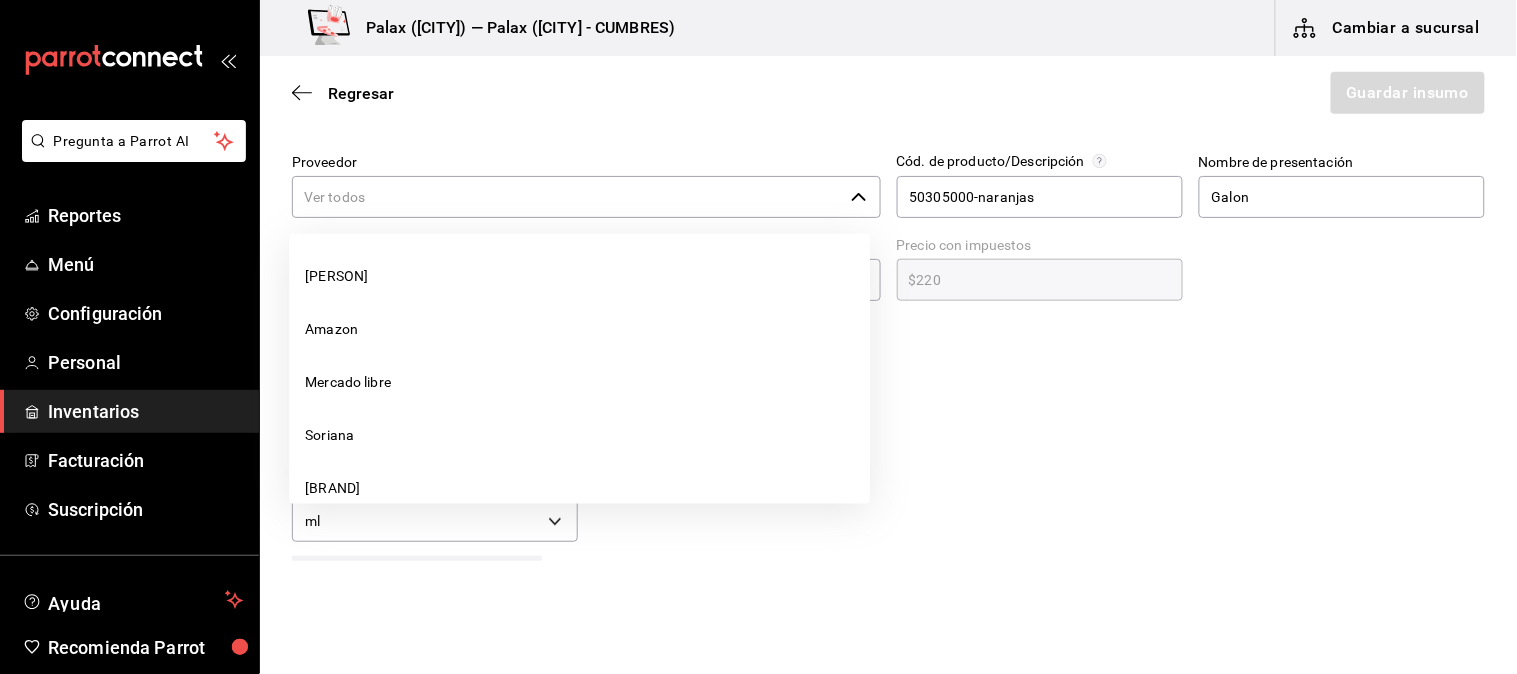 click on "Proveedor" at bounding box center (567, 197) 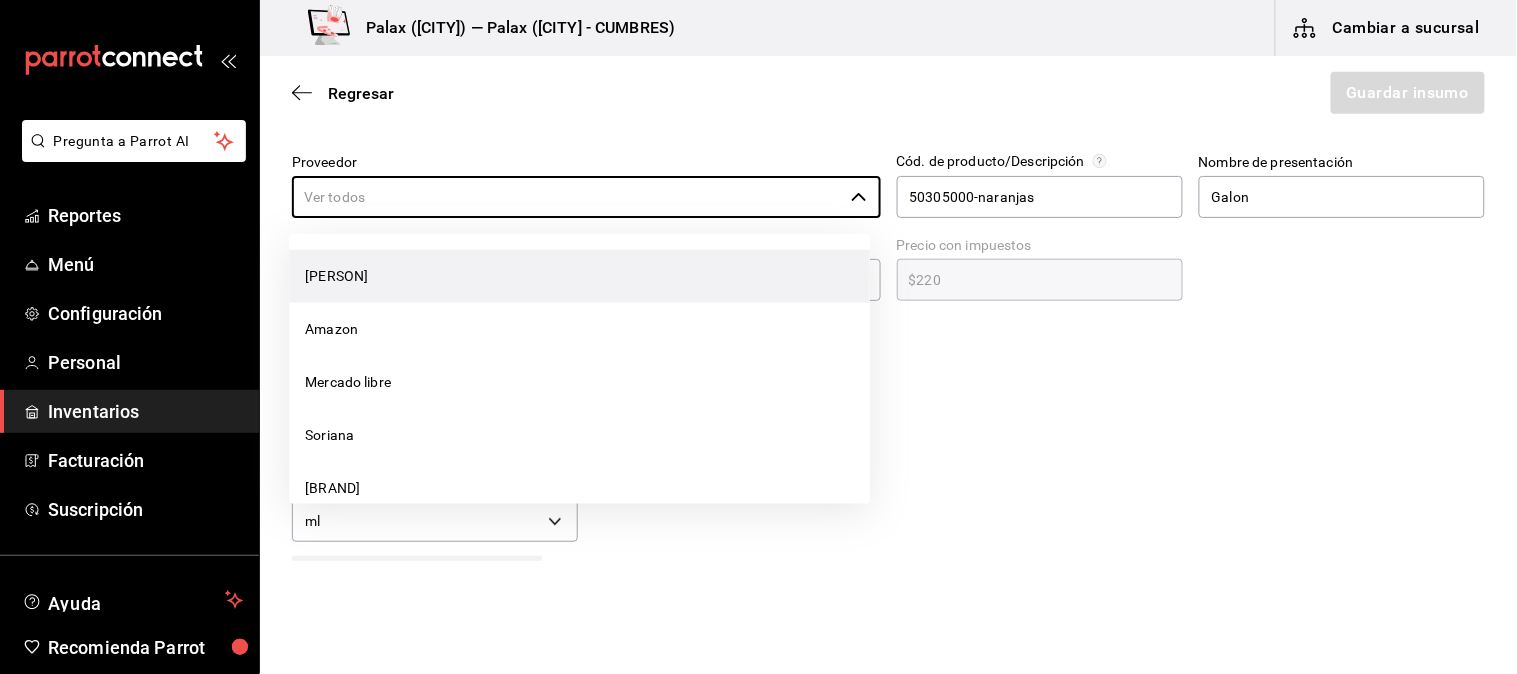 click on "[PERSON]" at bounding box center [579, 276] 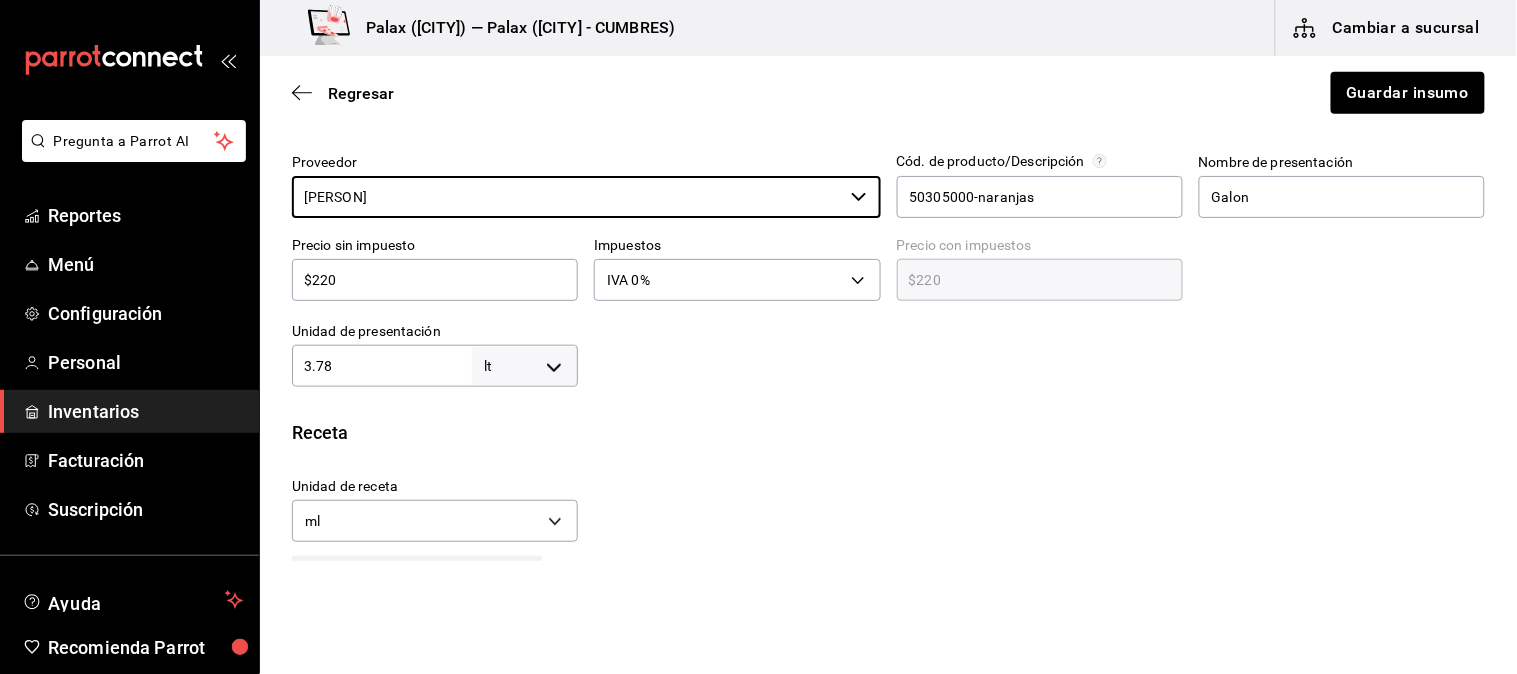 click on "Unidad de receta ml MILLILITER Factor de conversión 3,780 ​" at bounding box center [880, 505] 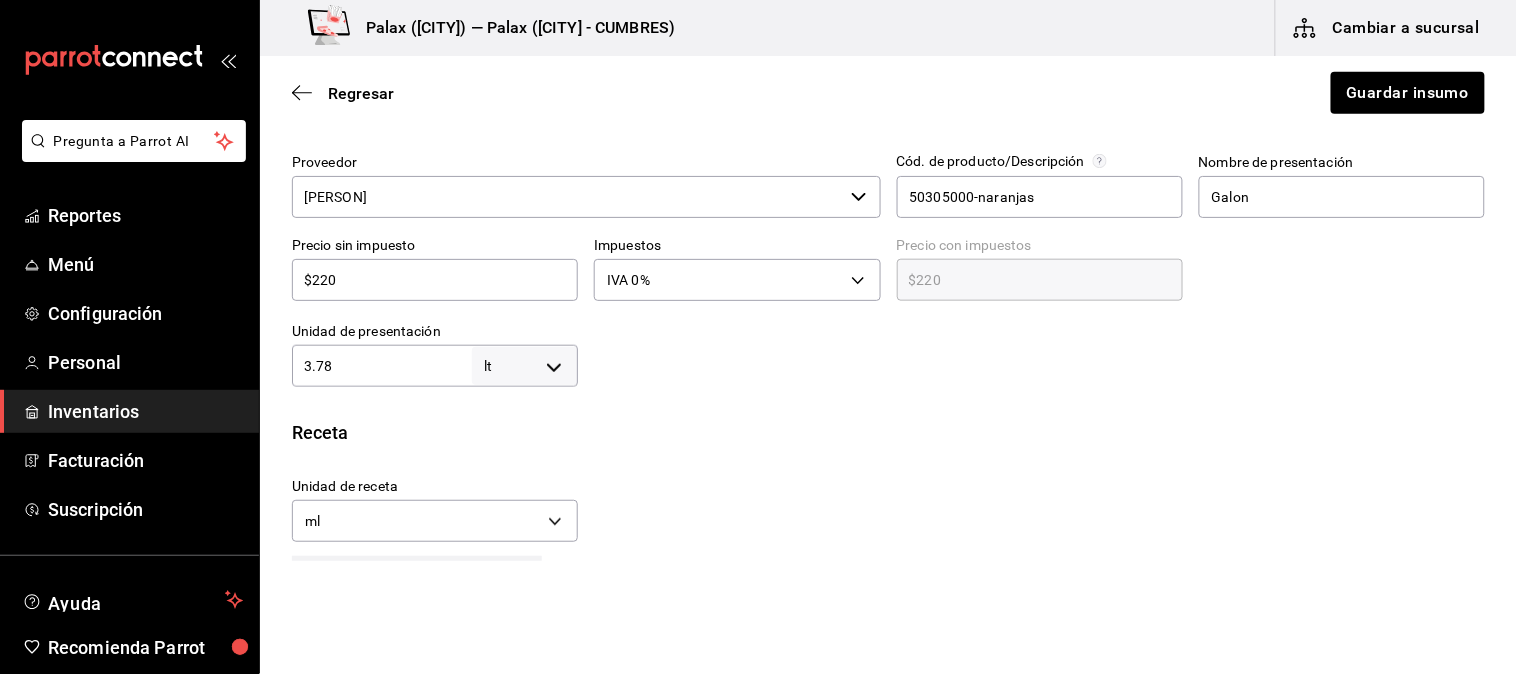 click on "3.78" at bounding box center (382, 366) 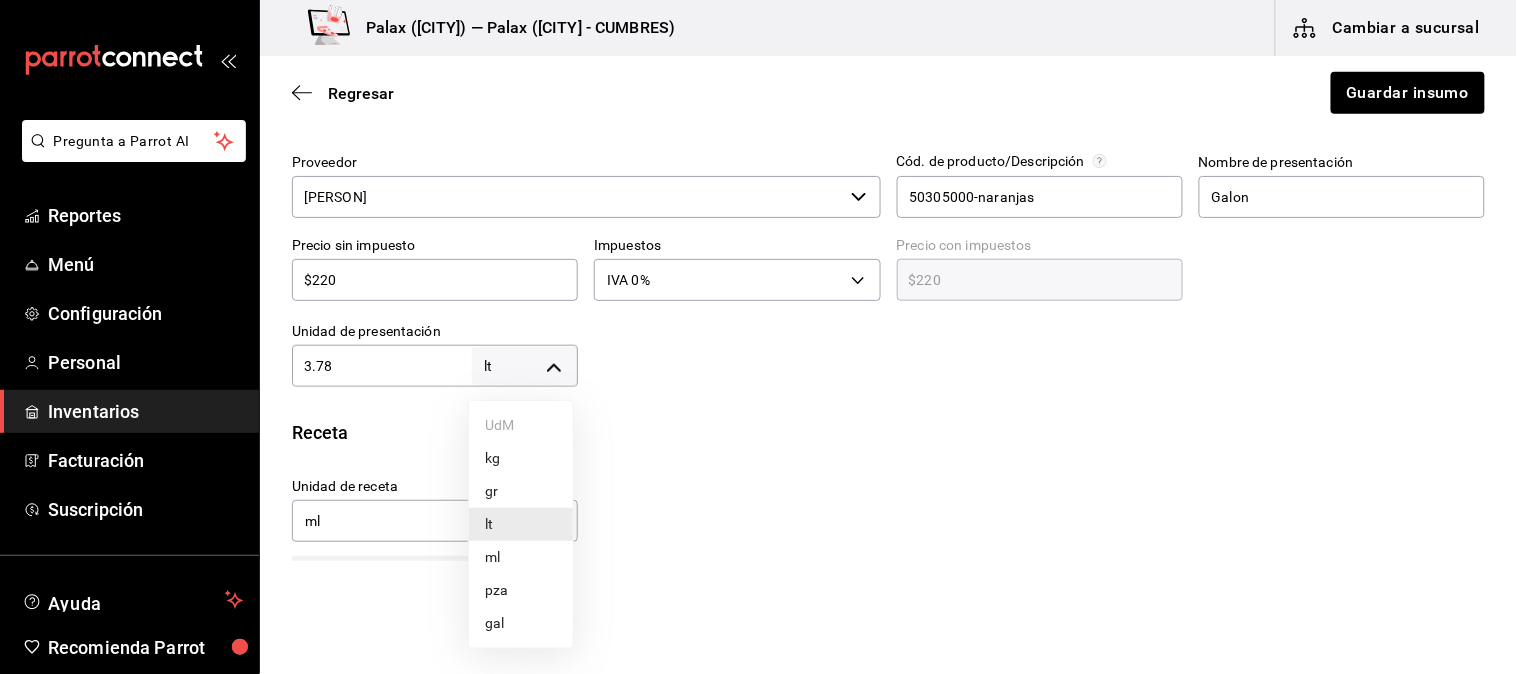 click on "pza" at bounding box center (521, 590) 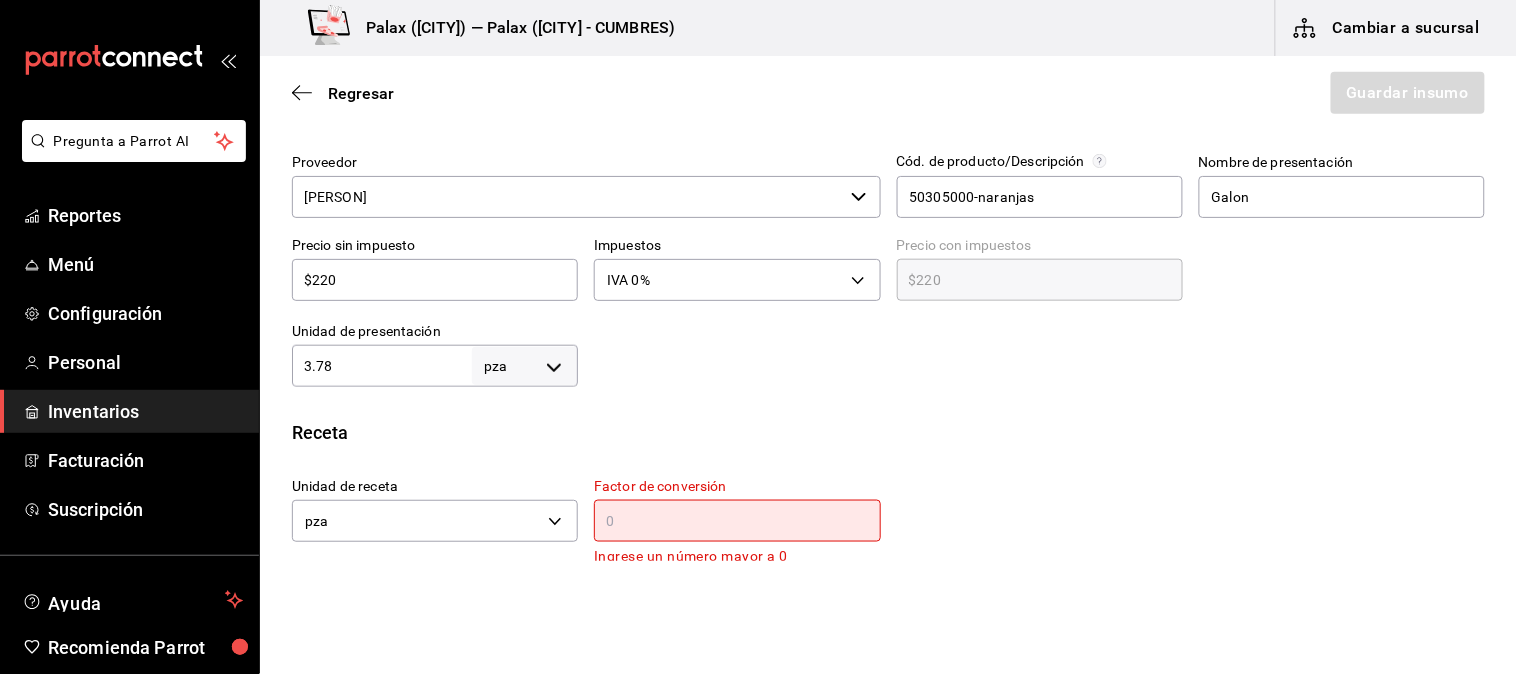 click on "Insumo IN-1724431663864 Nombre Jugo de Naranja Categoría de inventario fruta/verdura ​ Mínimo 0 ​ Ideal 10 ​ Insumo de producción Este insumo se produce con una receta de producción Presentación Proveedor LUIS ANGEL GOMEZ VILLARREAL ​ Cód. de producto/Descripción 50305000-naranjas Nombre de presentación Galon Precio sin impuesto $220 ​ Impuestos IVA 0% IVA_0 Precio con impuestos $220 ​ Unidad de presentación 3.78 pza UNIT ​ Receta Unidad de receta pza UNIT Factor de conversión ​ Ingrese un número mayor a 0 1 pza de Galon = 0 pza receta Ver ayuda de conversiones ¿La presentación (Galon) viene en otra caja? Si No Unidades de conteo pza Galon (3.78 pza)" at bounding box center (888, 316) 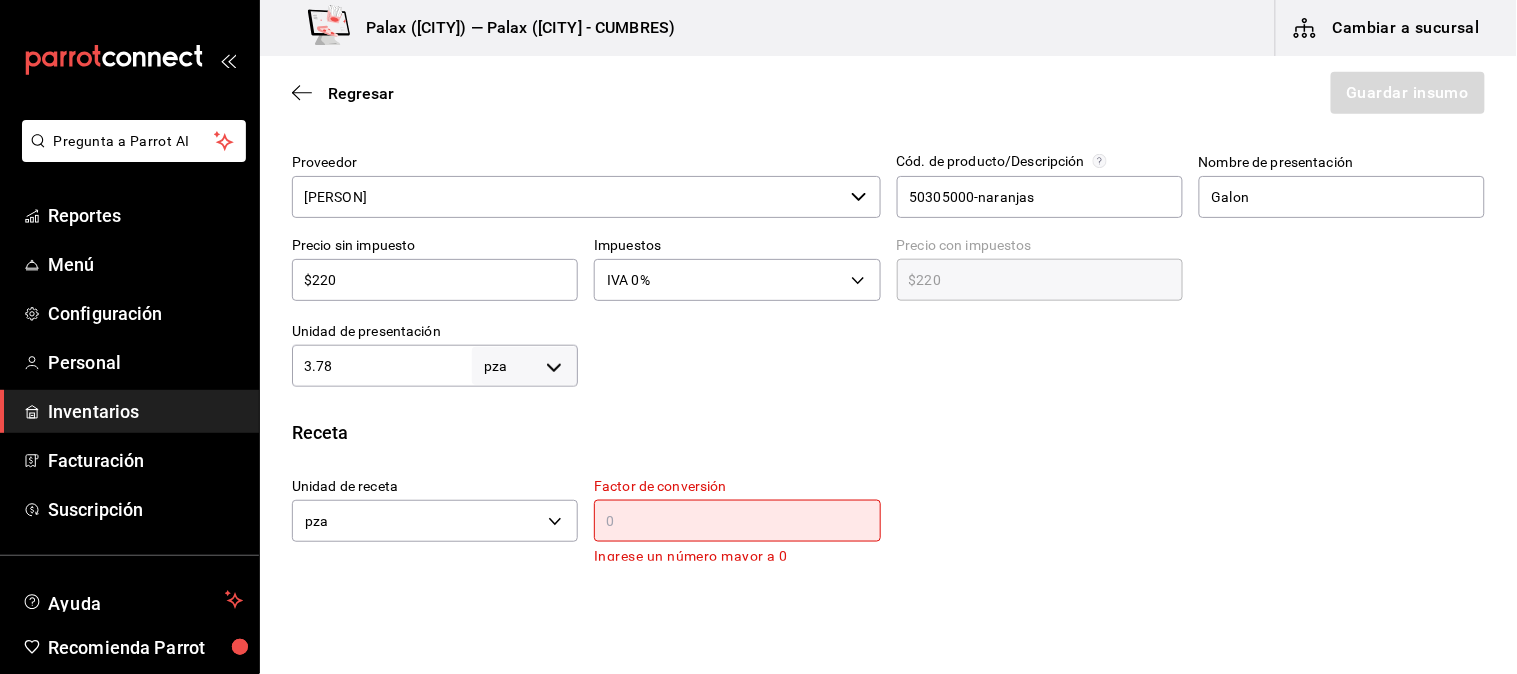 click on "3.78" at bounding box center [382, 366] 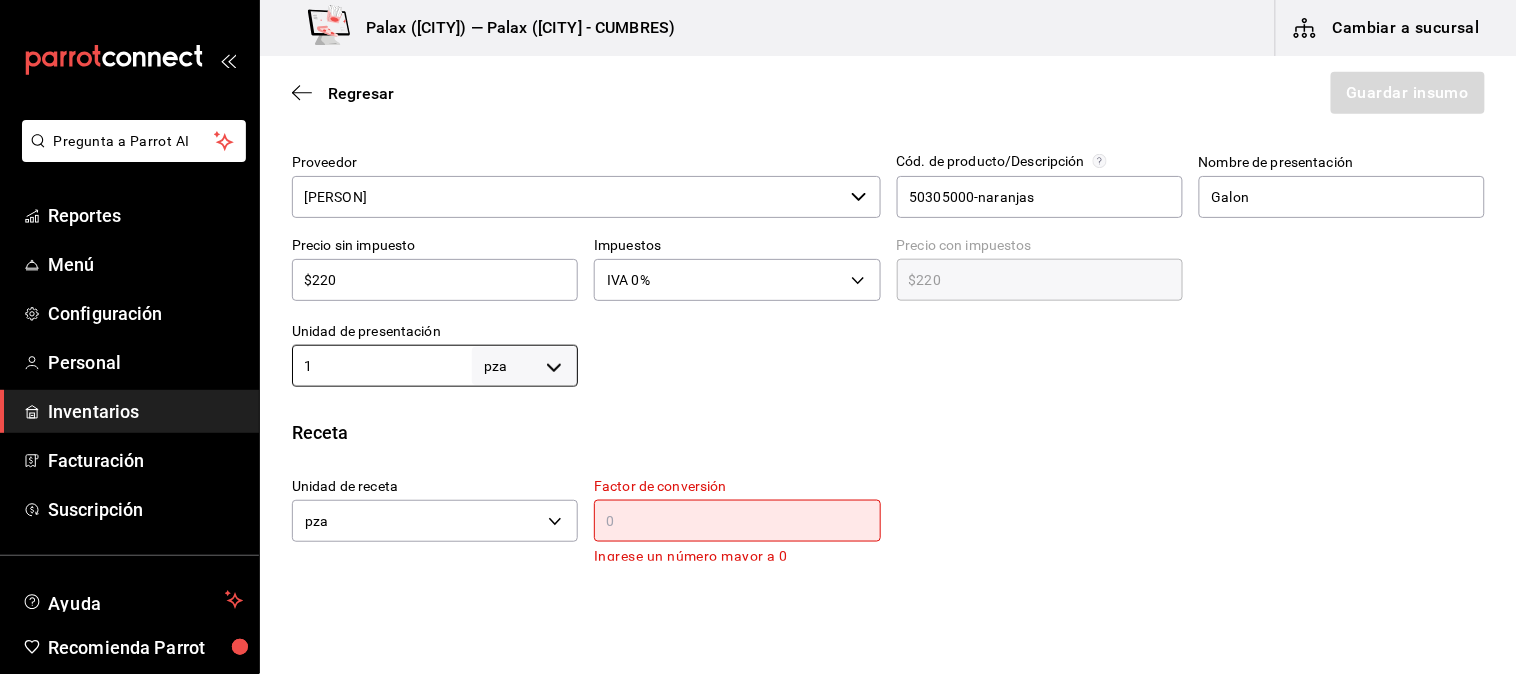 type on "1" 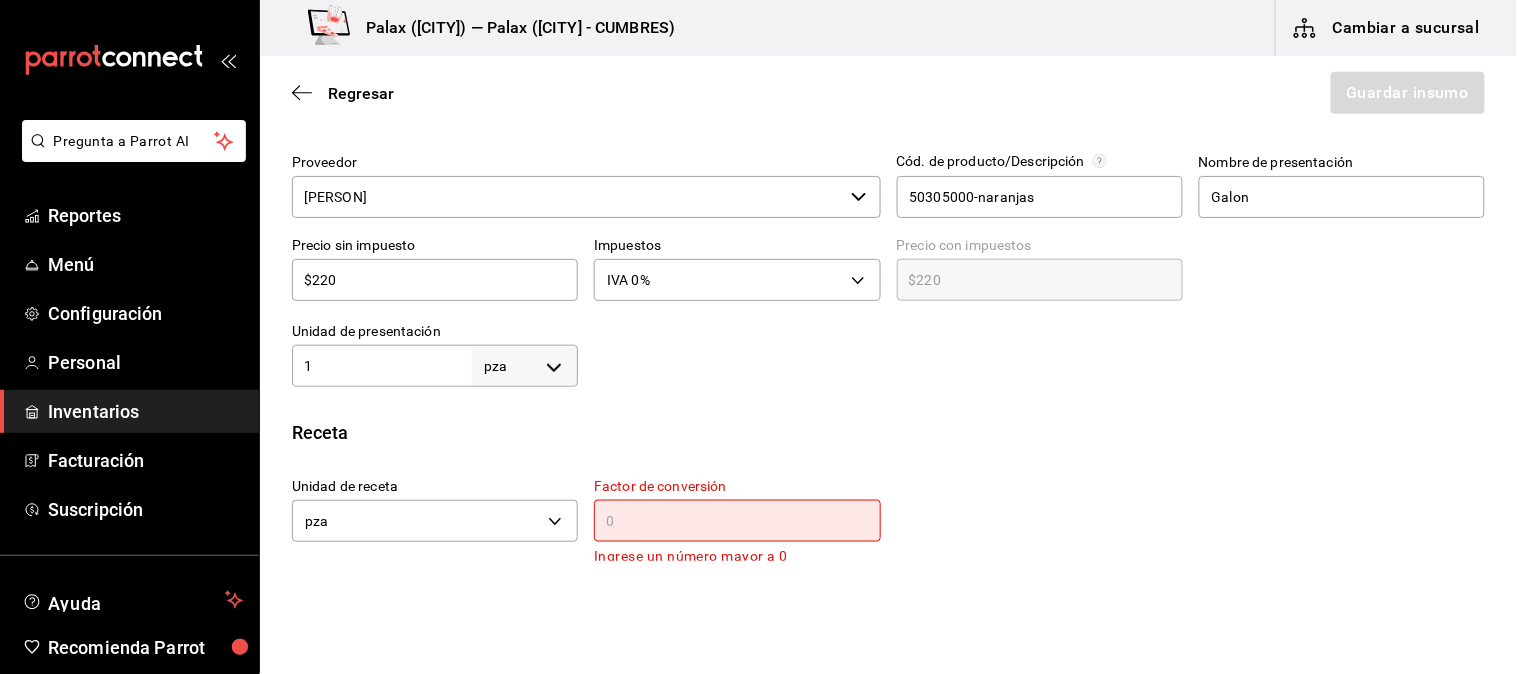 click on "Insumo IN-1724431663864 Nombre Jugo de Naranja Categoría de inventario fruta/verdura ​ Mínimo 0 ​ Ideal 10 ​ Insumo de producción Este insumo se produce con una receta de producción Presentación Proveedor LUIS ANGEL GOMEZ VILLARREAL ​ Cód. de producto/Descripción 50305000-naranjas Nombre de presentación Galon Precio sin impuesto $220 ​ Impuestos IVA 0% IVA_0 Precio con impuestos $220 ​ Unidad de presentación 1 pza UNIT ​ Receta Unidad de receta pza UNIT Factor de conversión ​ Ingrese un número mayor a 0 1 pza de Galon = 0 pza receta Ver ayuda de conversiones ¿La presentación (Galon) viene en otra caja? Si No Unidades de conteo pza Galon (1 pza)" at bounding box center (888, 316) 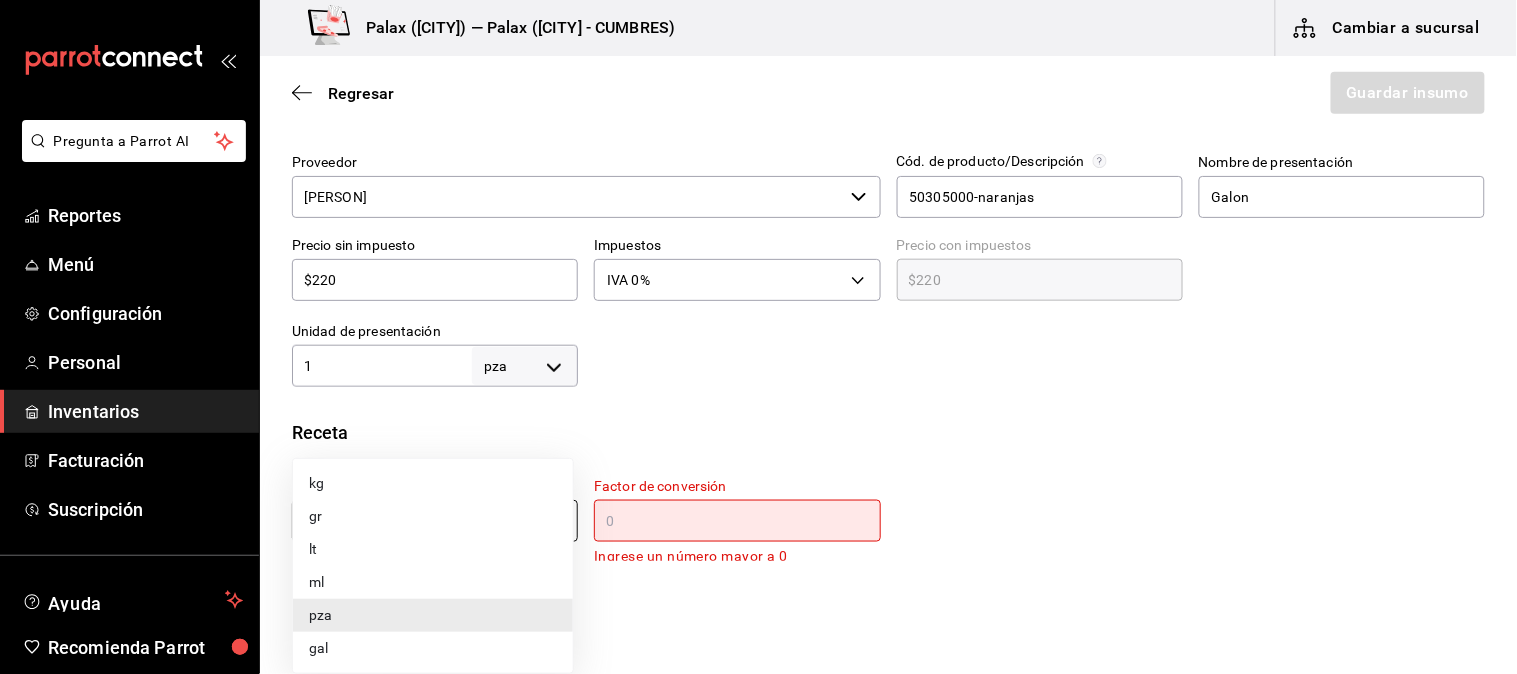 click on "Pregunta a Parrot AI Reportes   Menú   Configuración   Personal   Inventarios   Facturación   Suscripción   Ayuda Recomienda Parrot   Mutiuser Palax   Sugerir nueva función   Palax (MTY) — Palax (MTY - CUMBRES) Cambiar a sucursal Regresar Guardar insumo Insumo IN-1724431663864 Nombre Jugo de Naranja Categoría de inventario fruta/verdura ​ Mínimo 0 ​ Ideal 10 ​ Insumo de producción Este insumo se produce con una receta de producción Presentación Proveedor LUIS ANGEL GOMEZ VILLARREAL ​ Cód. de producto/Descripción 50305000-naranjas Nombre de presentación Galon Precio sin impuesto $220 ​ Impuestos IVA 0% IVA_0 Precio con impuestos $220 ​ Unidad de presentación 1 pza UNIT ​ Receta Unidad de receta pza UNIT Factor de conversión ​ Ingrese un número mayor a 0 1 pza de Galon = 0 pza receta Ver ayuda de conversiones ¿La presentación (Galon) viene en otra caja? Si No Unidades de conteo pza Galon (1 pza) ; Pregunta a Parrot AI Reportes   Menú   Configuración   Personal   Inventarios" at bounding box center [758, 280] 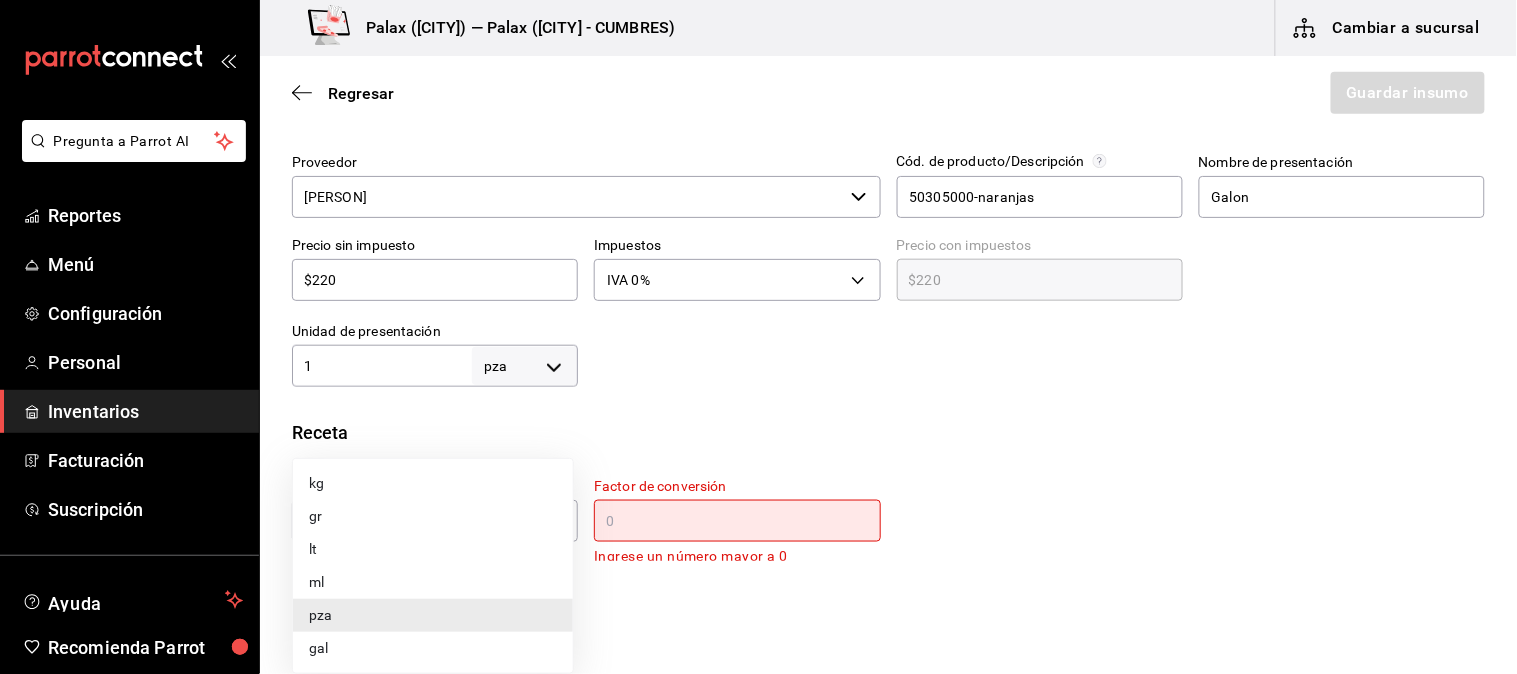 click on "lt" at bounding box center [433, 549] 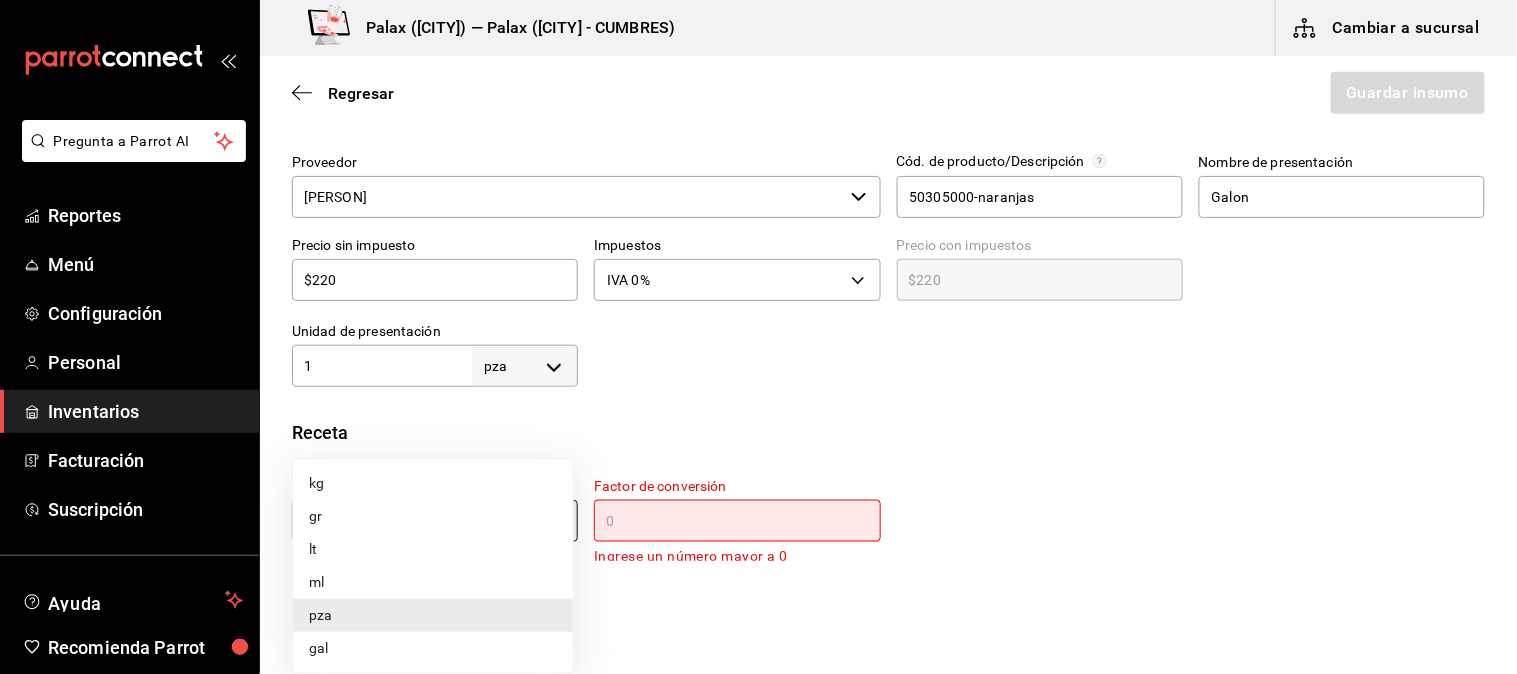 type on "LITER" 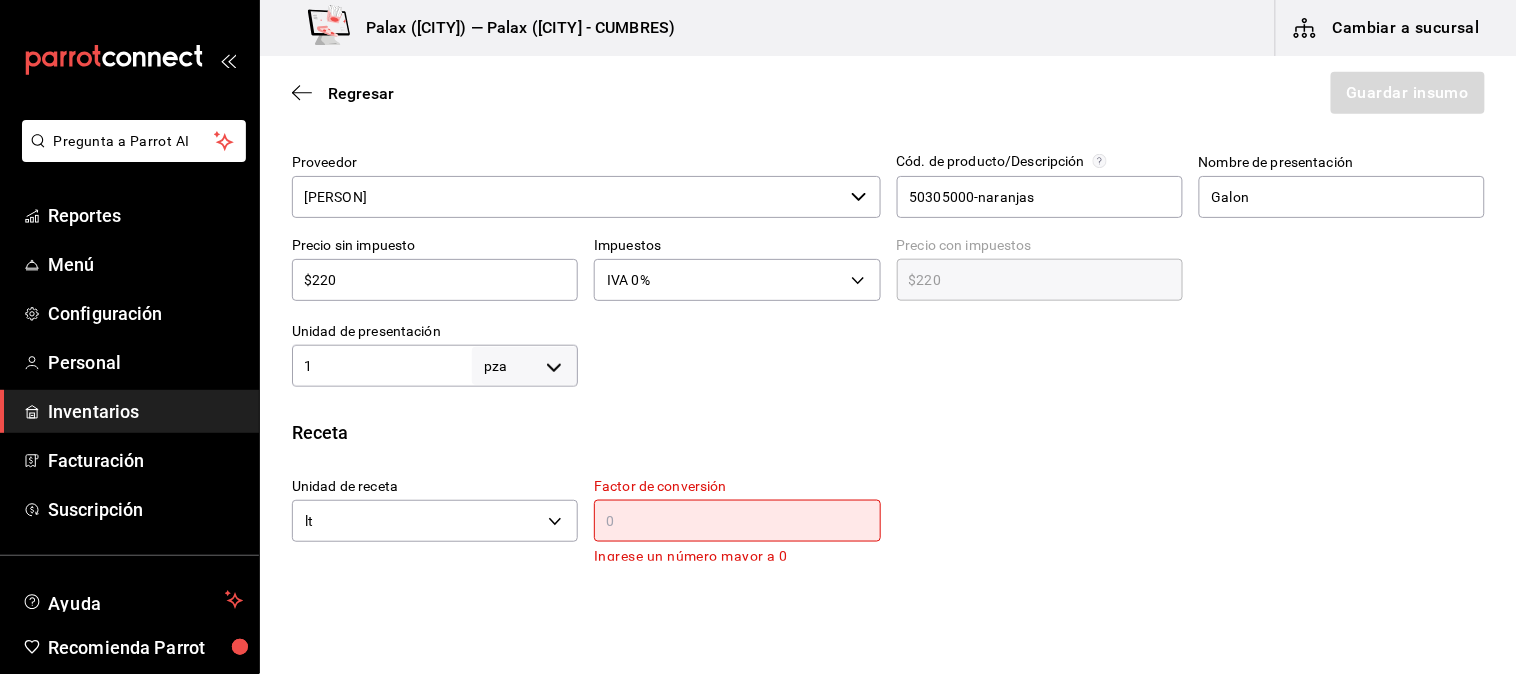 click at bounding box center [737, 521] 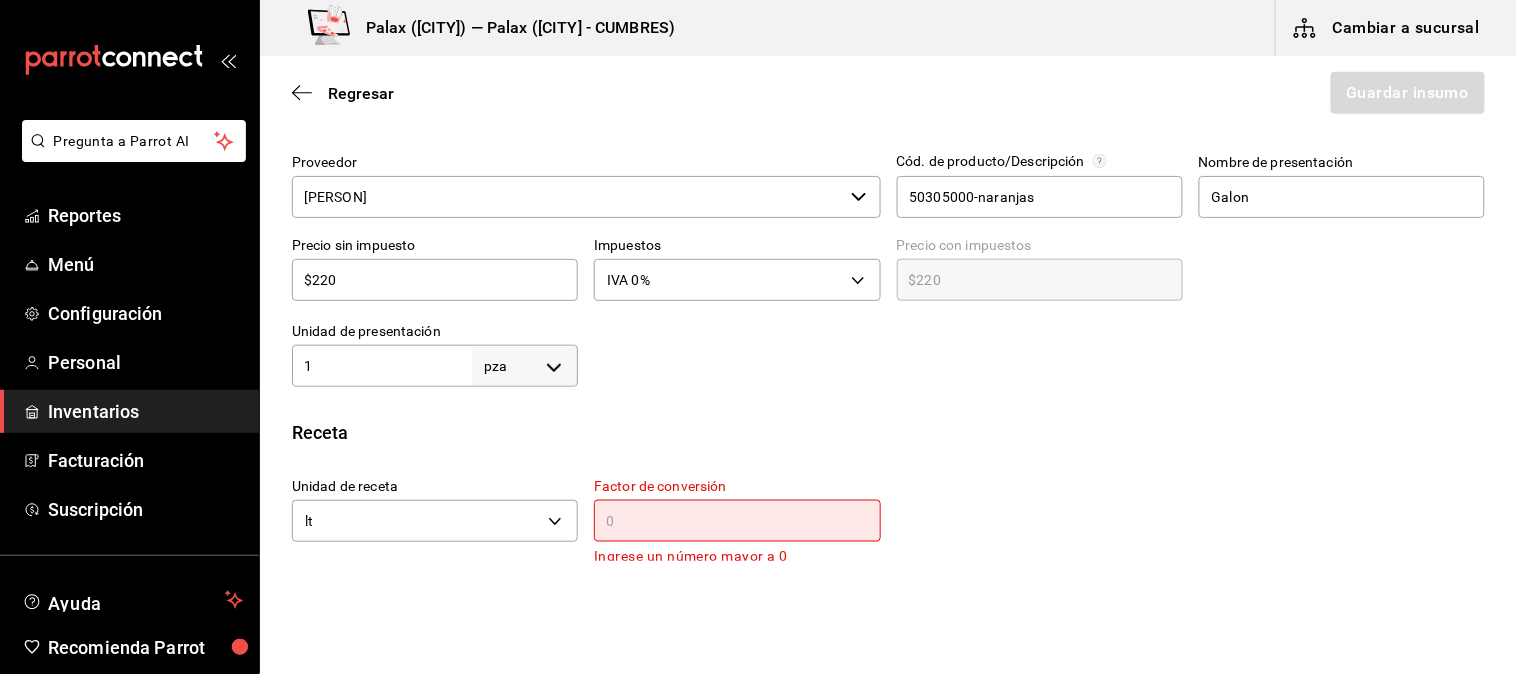 click on "$220" at bounding box center (435, 280) 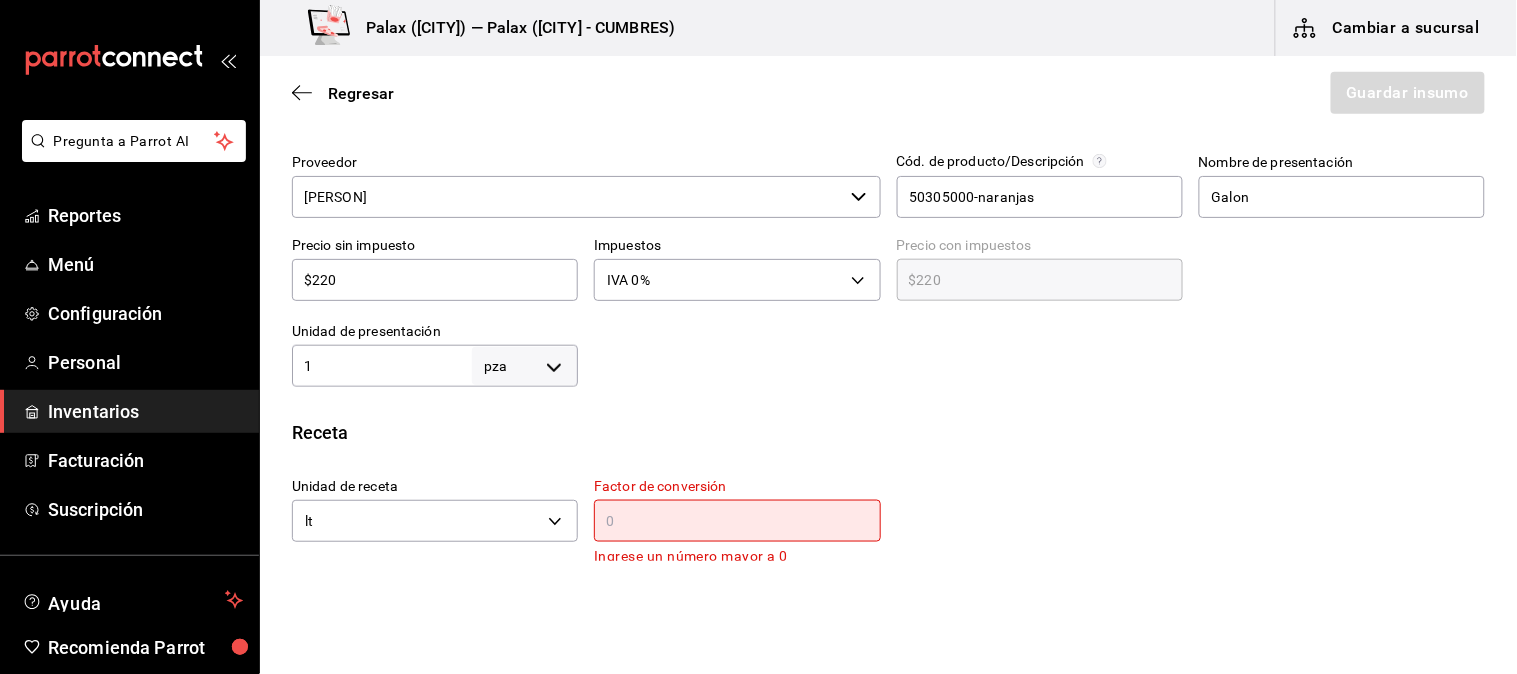 type on "$1" 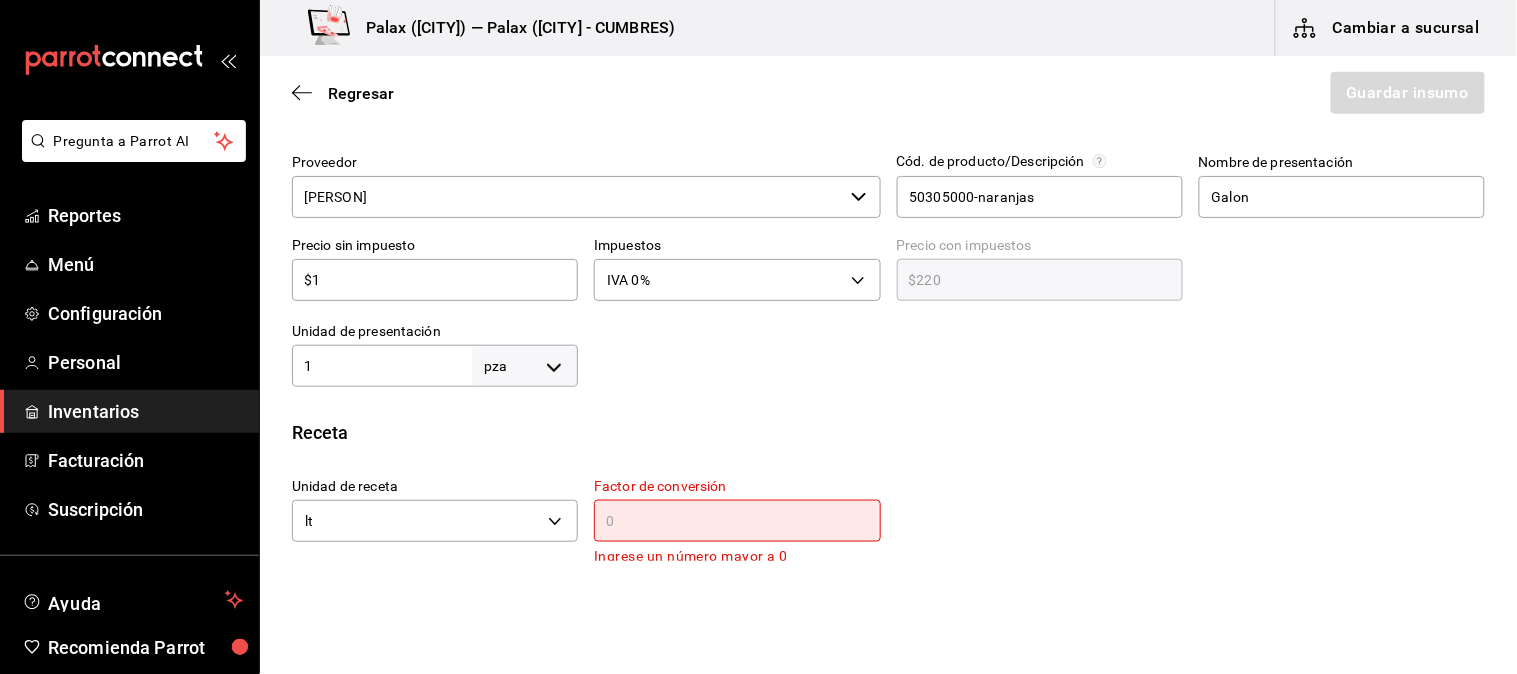 type on "$1.00" 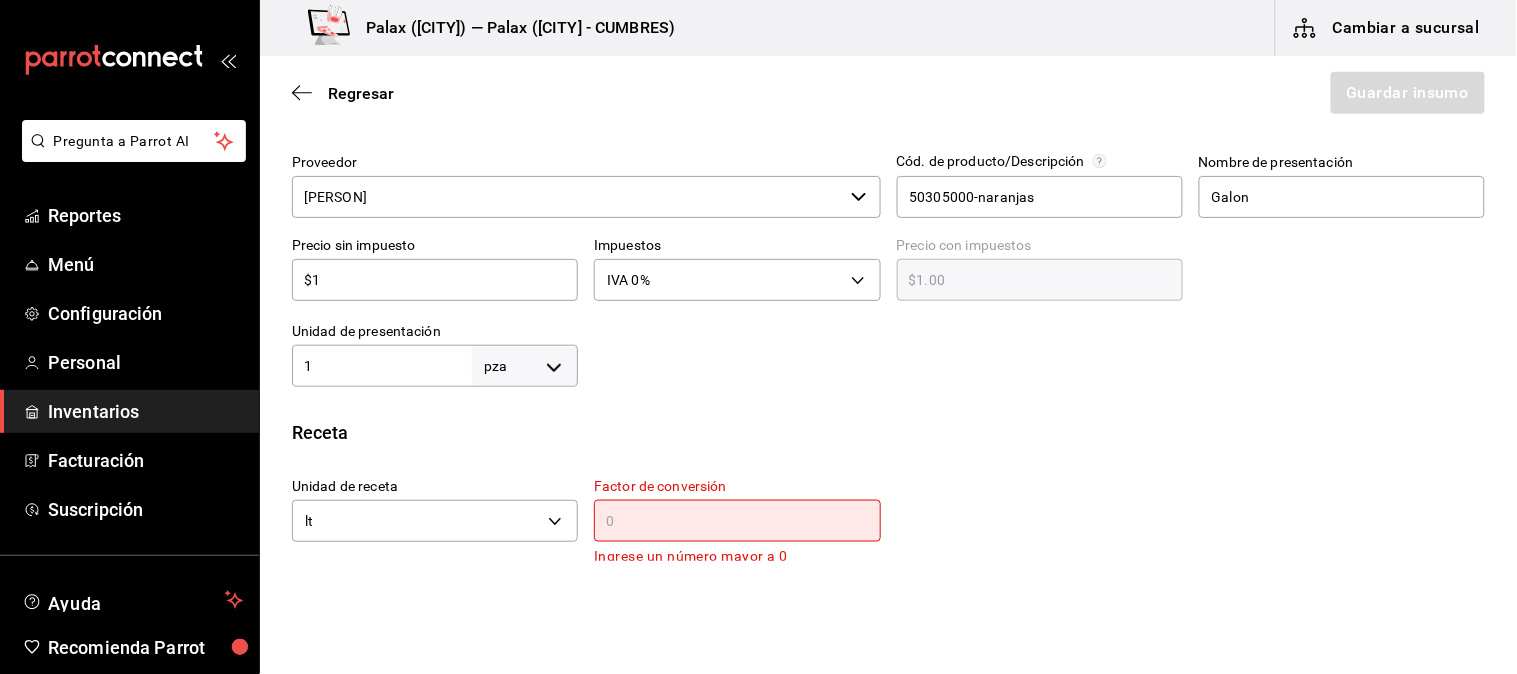 type on "$17" 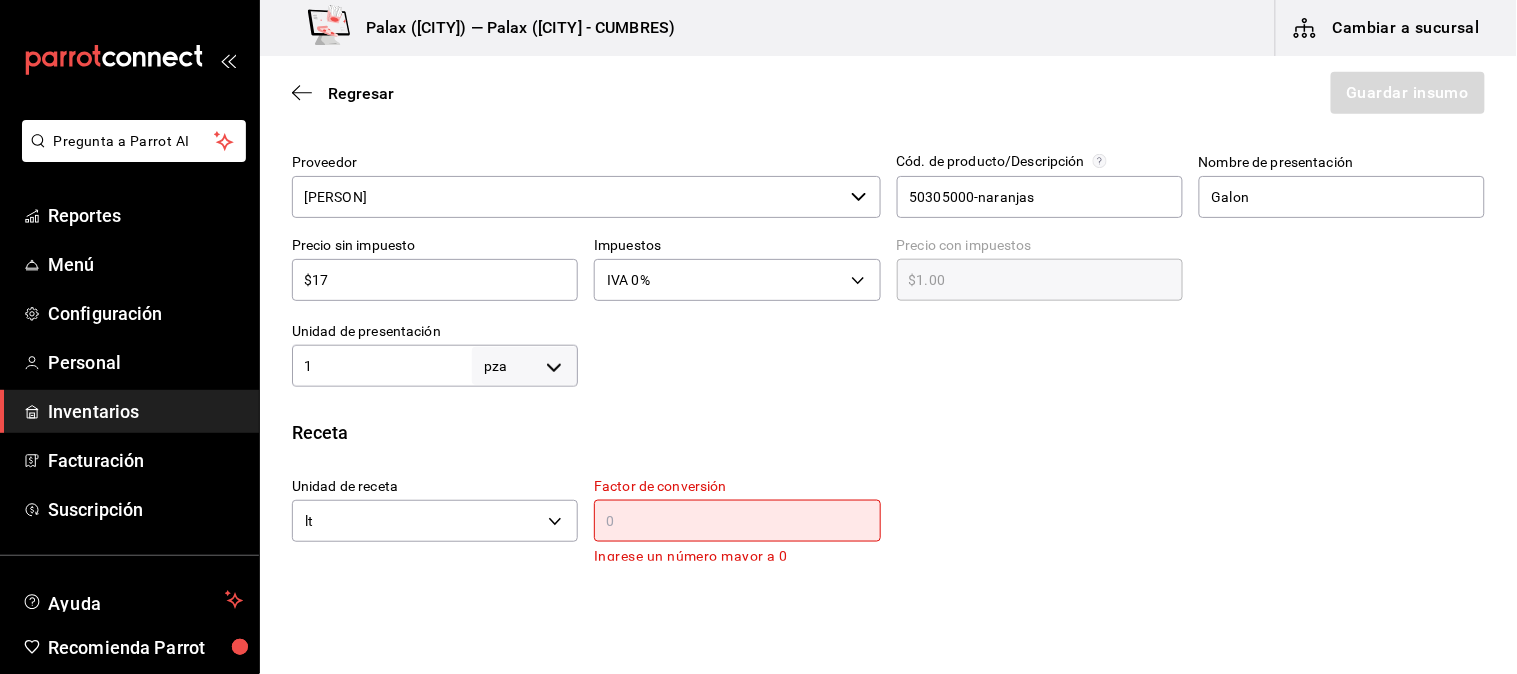 type on "$17.00" 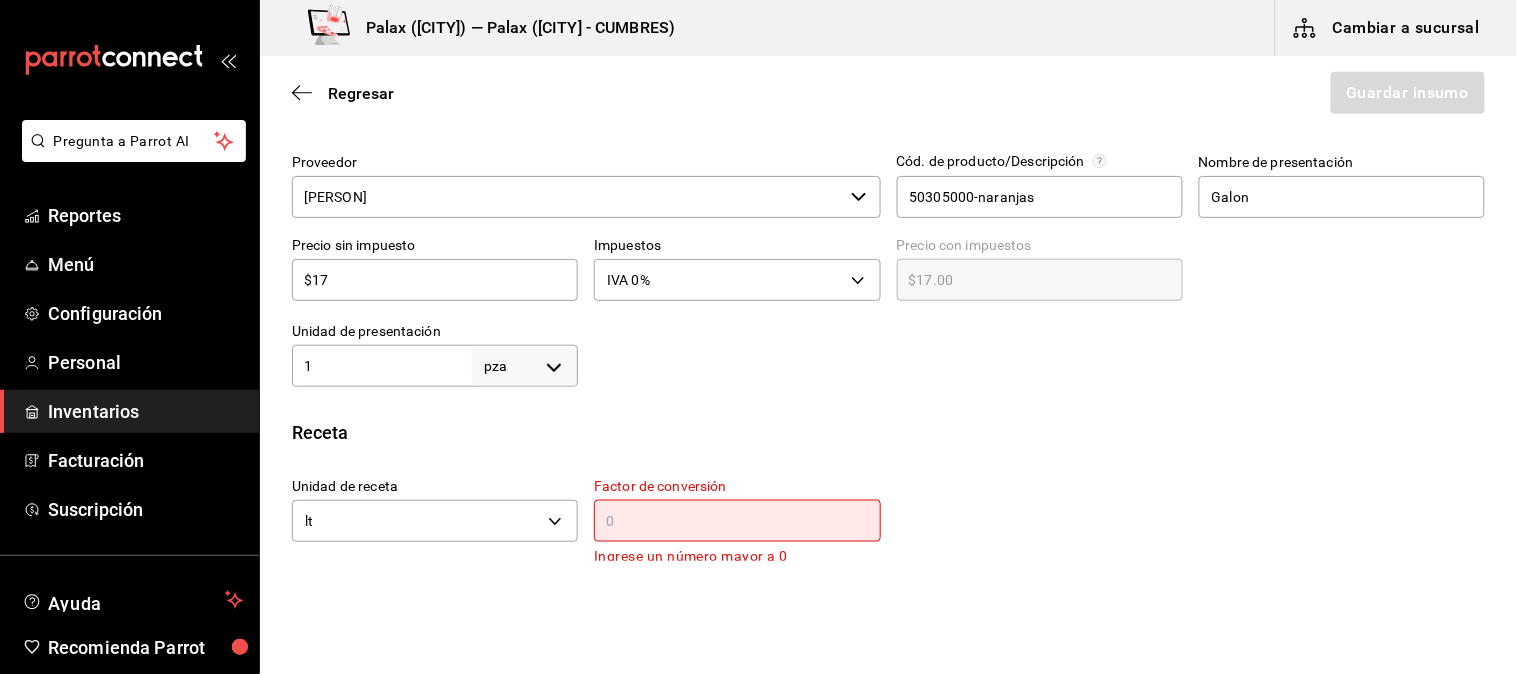type on "$170" 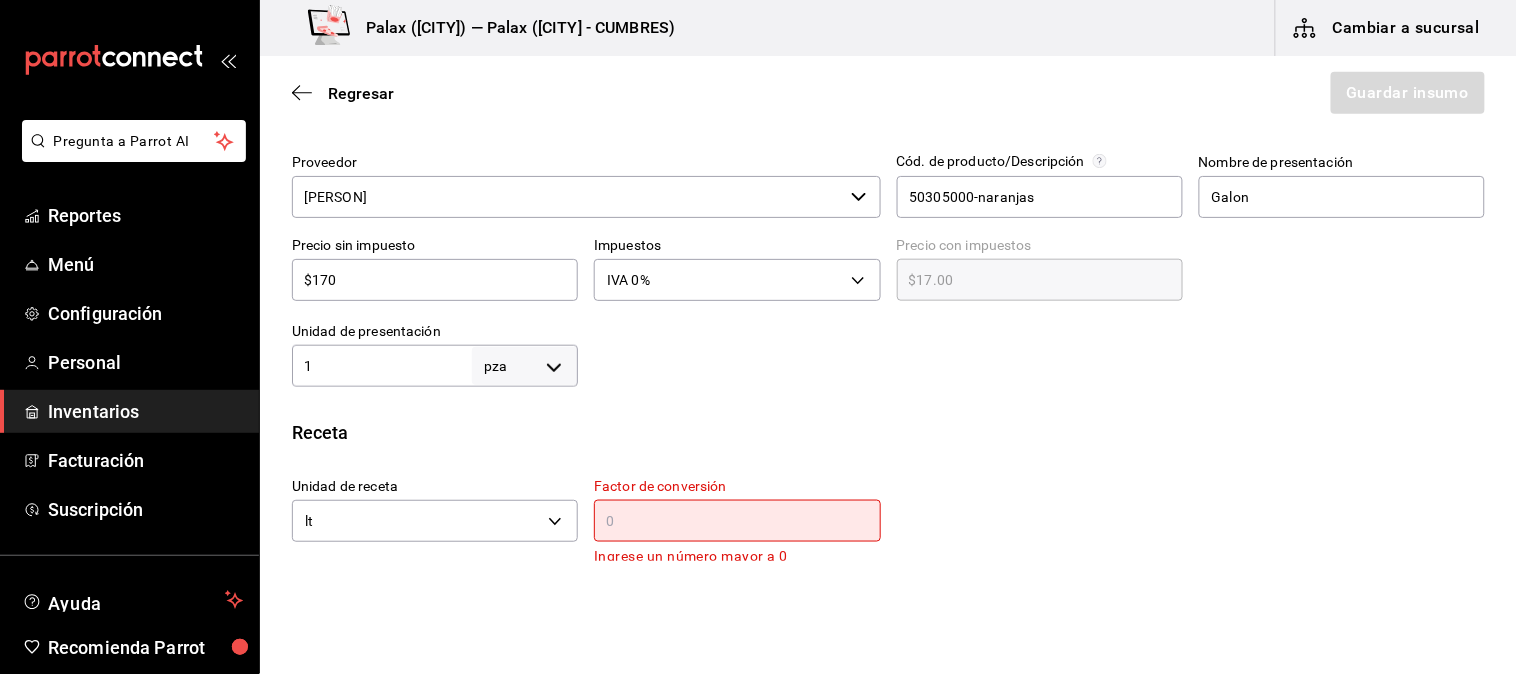 type on "$170.00" 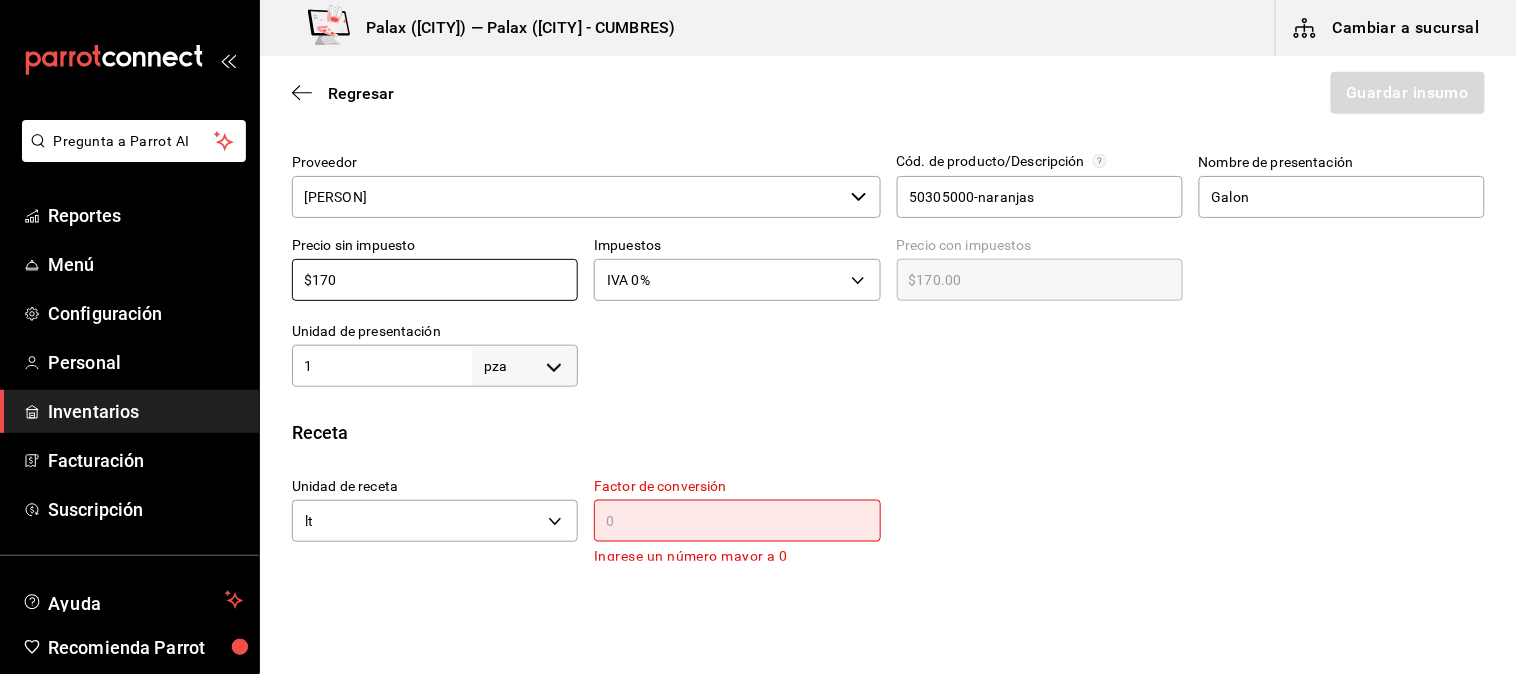 type on "$170" 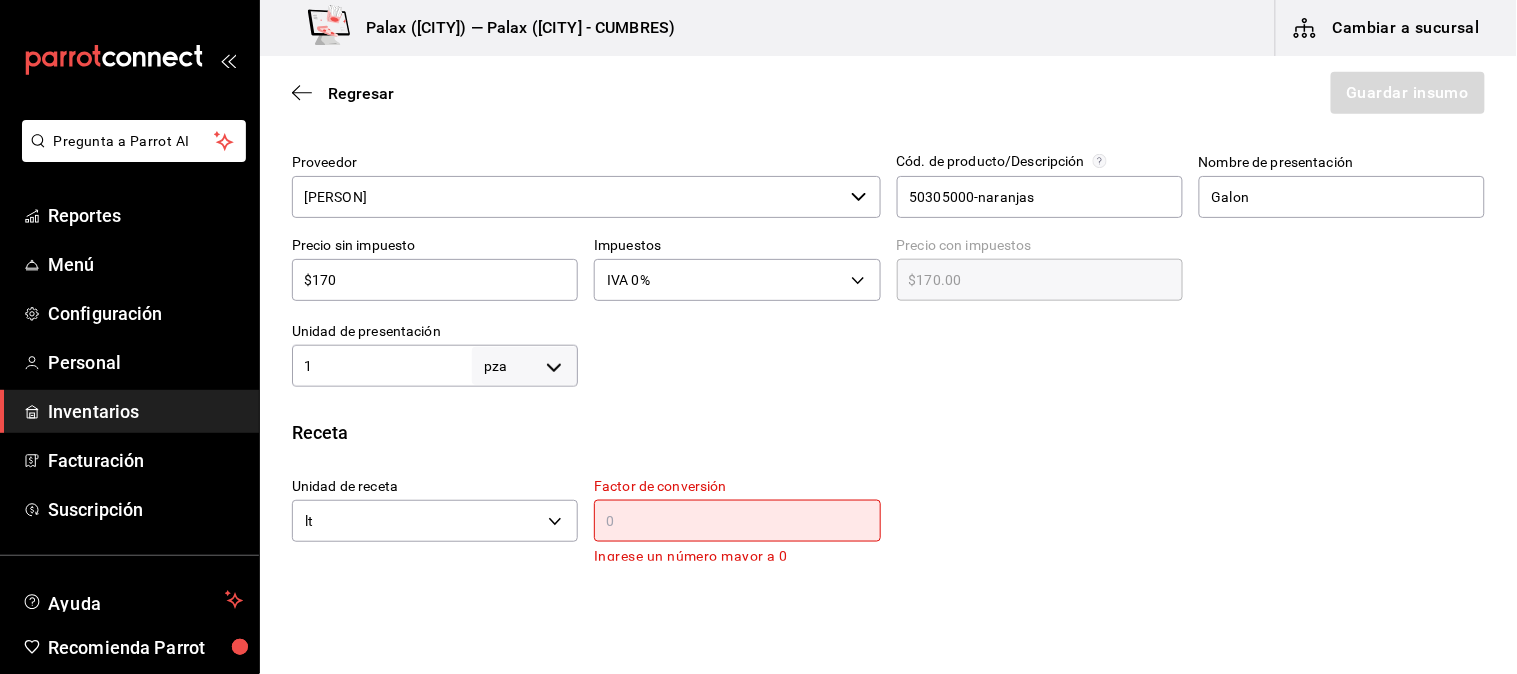 click at bounding box center (737, 521) 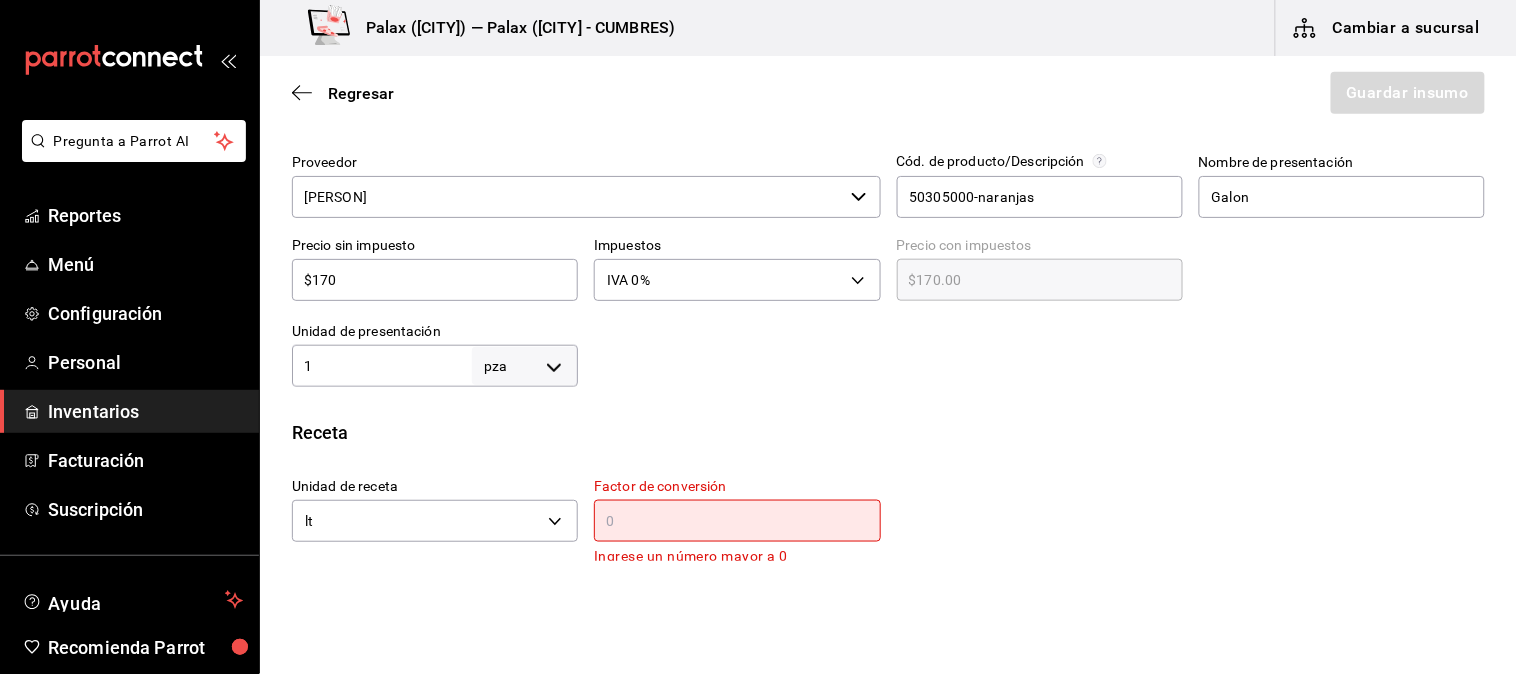 click at bounding box center [737, 521] 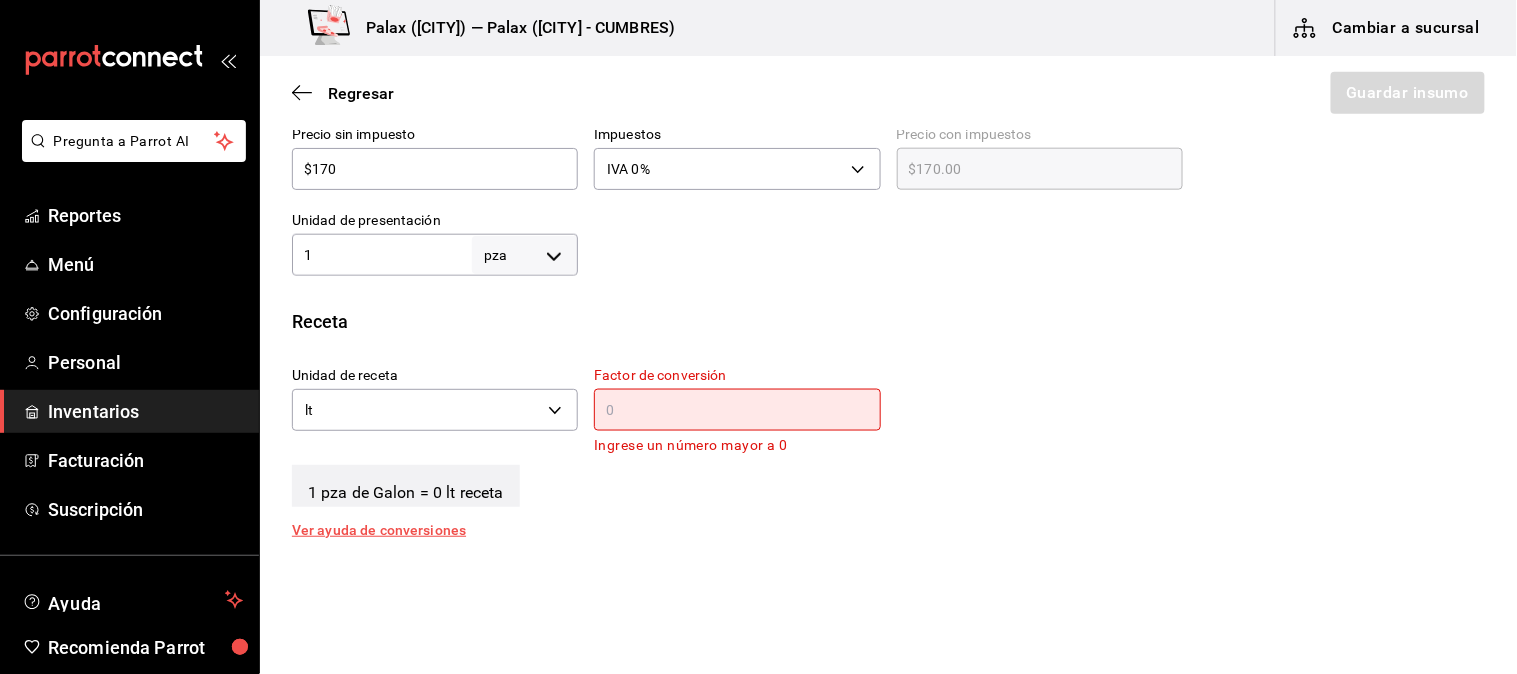 scroll, scrollTop: 666, scrollLeft: 0, axis: vertical 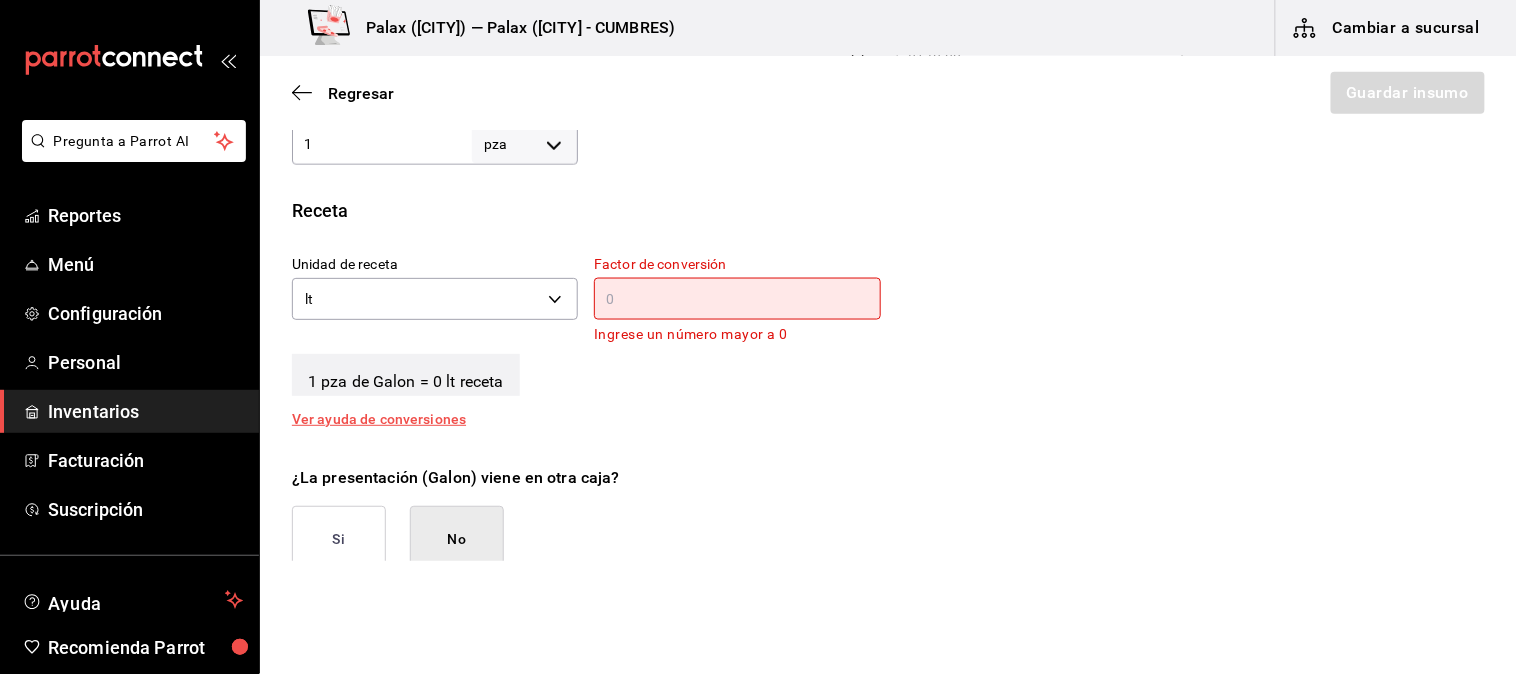click at bounding box center [737, 299] 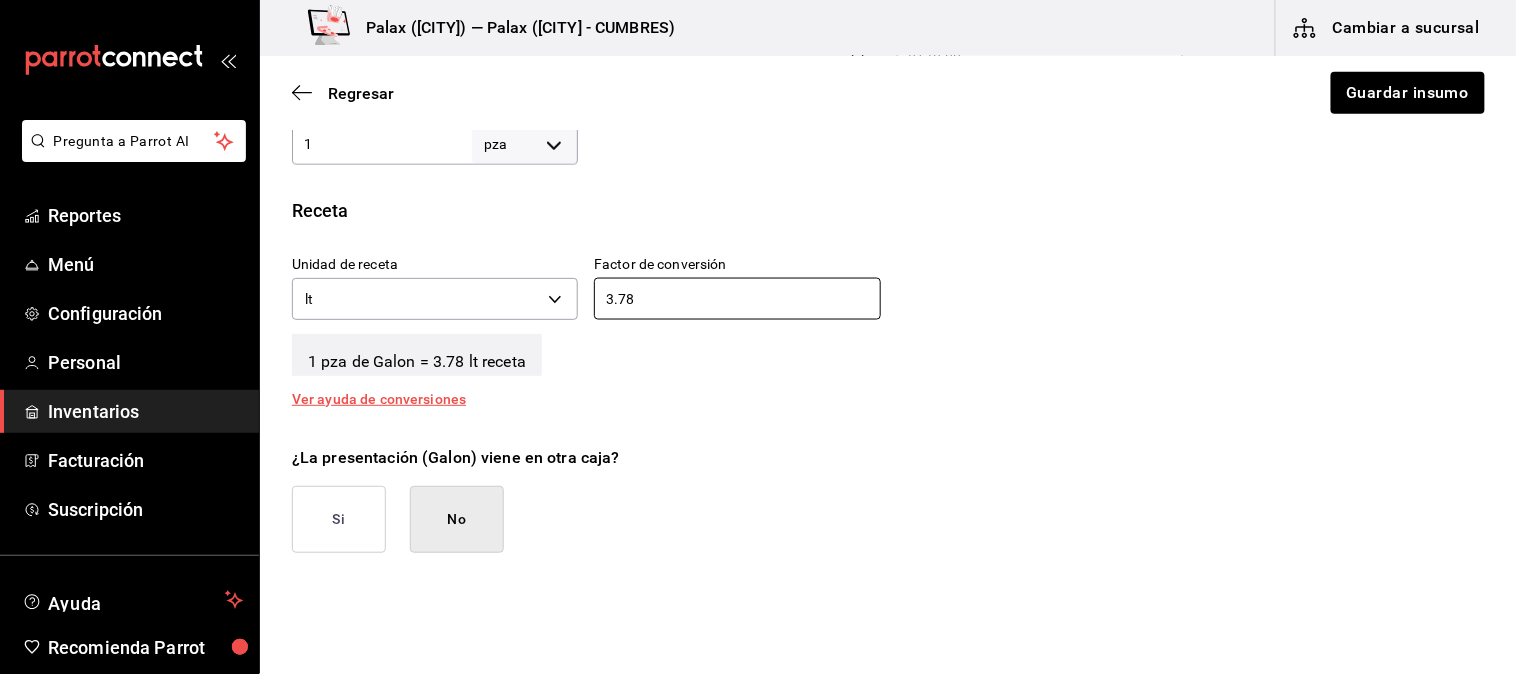 type on "3.78" 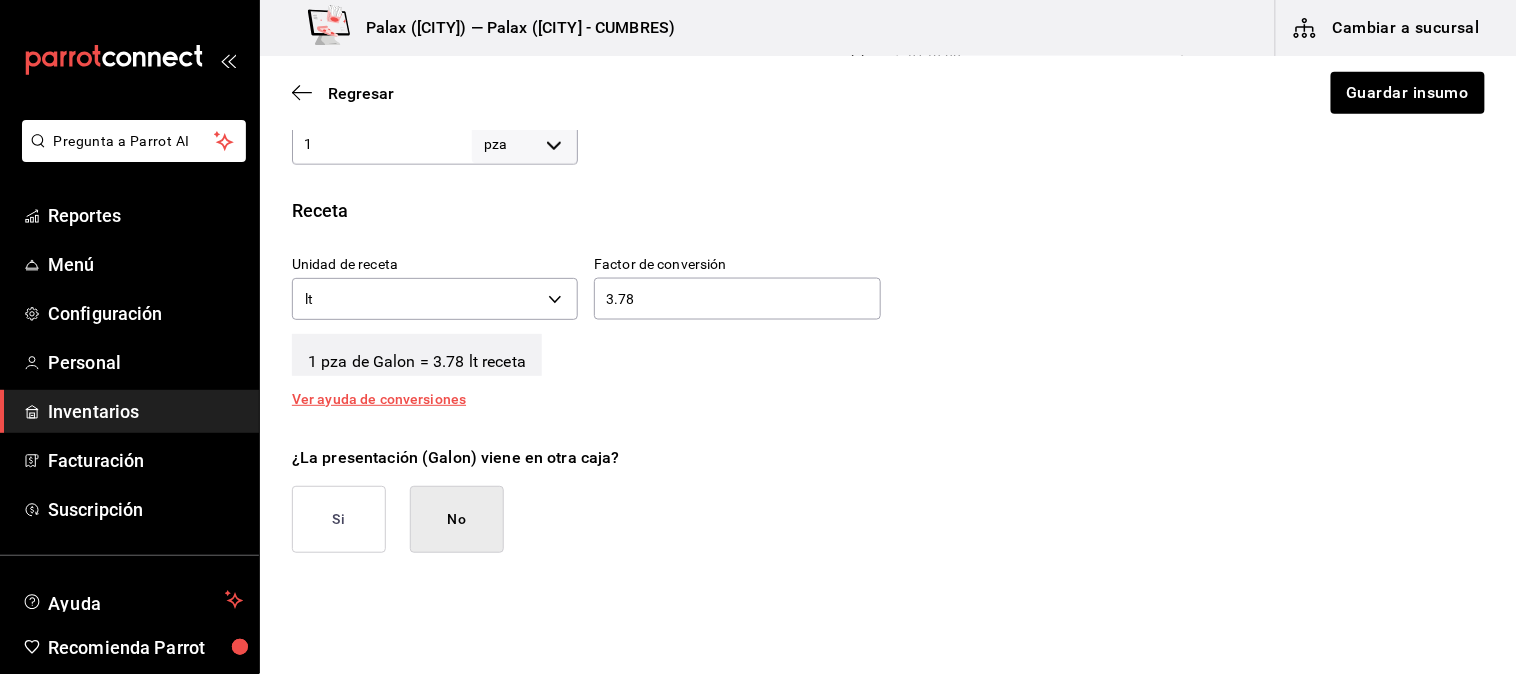 click on "No" at bounding box center (457, 519) 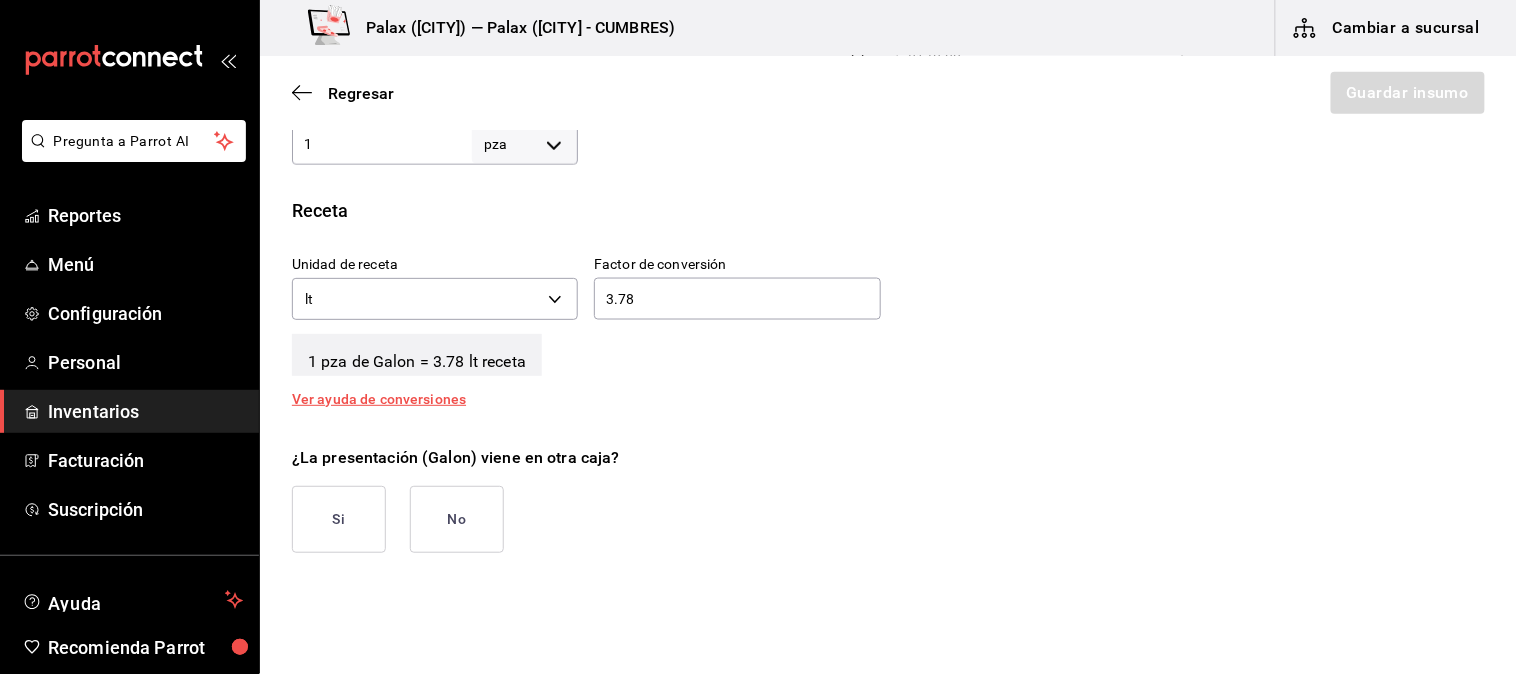 click on "No" at bounding box center (457, 519) 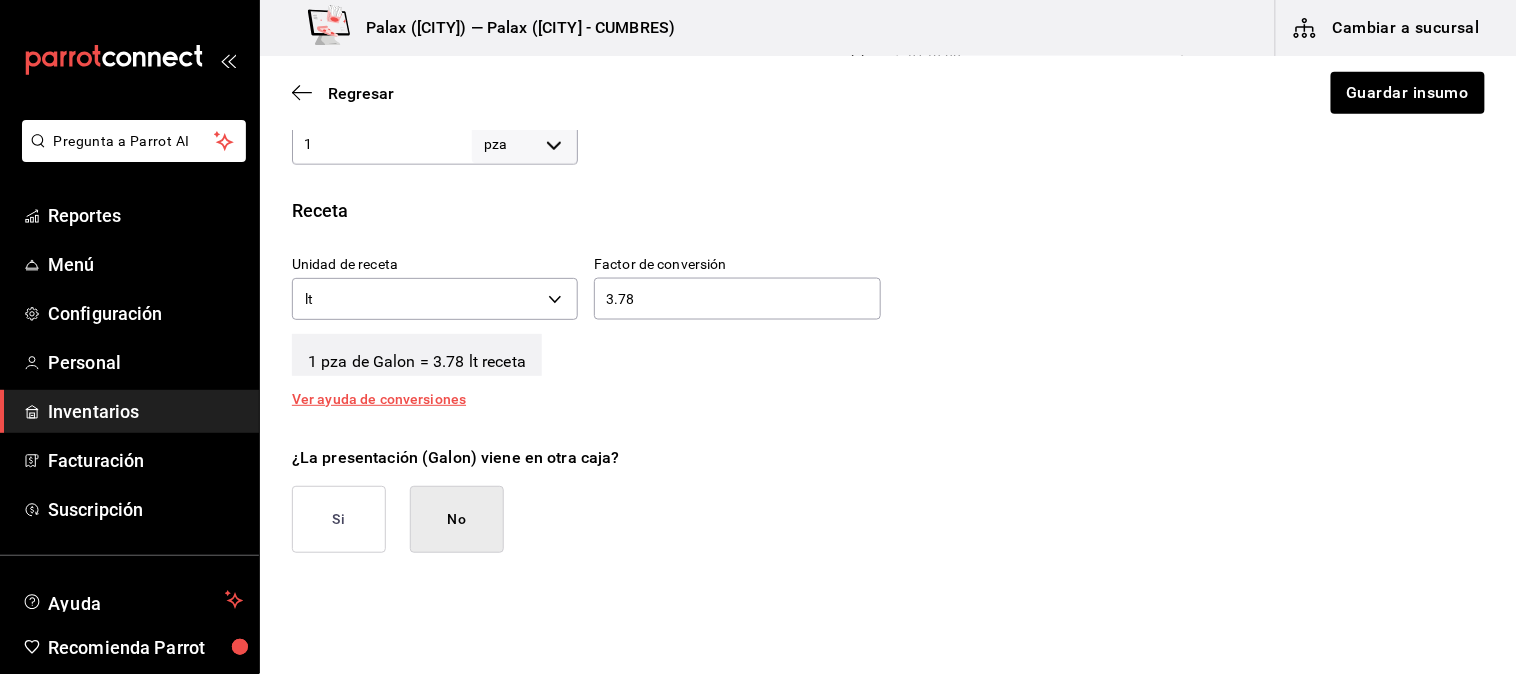 click on "1 pza de Galon = 3.78 lt receta" at bounding box center (888, 351) 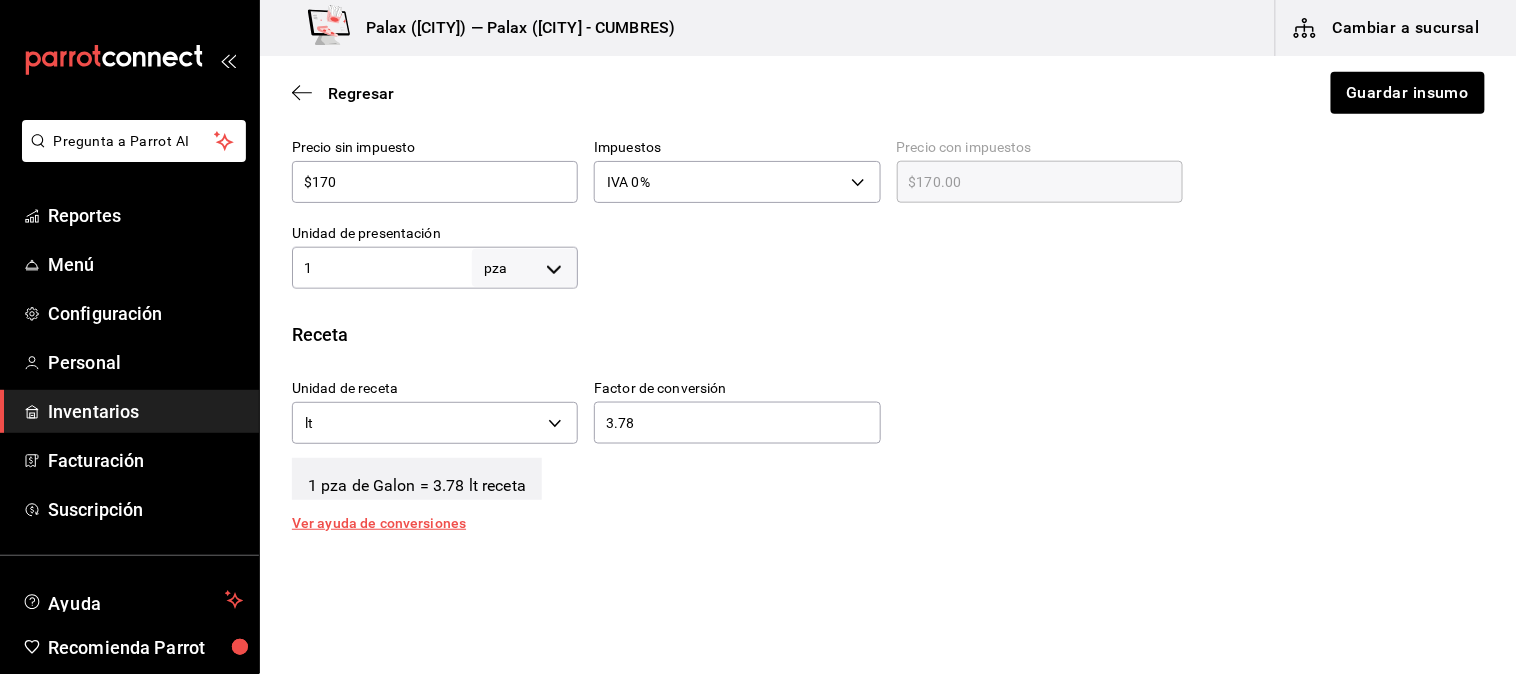 scroll, scrollTop: 444, scrollLeft: 0, axis: vertical 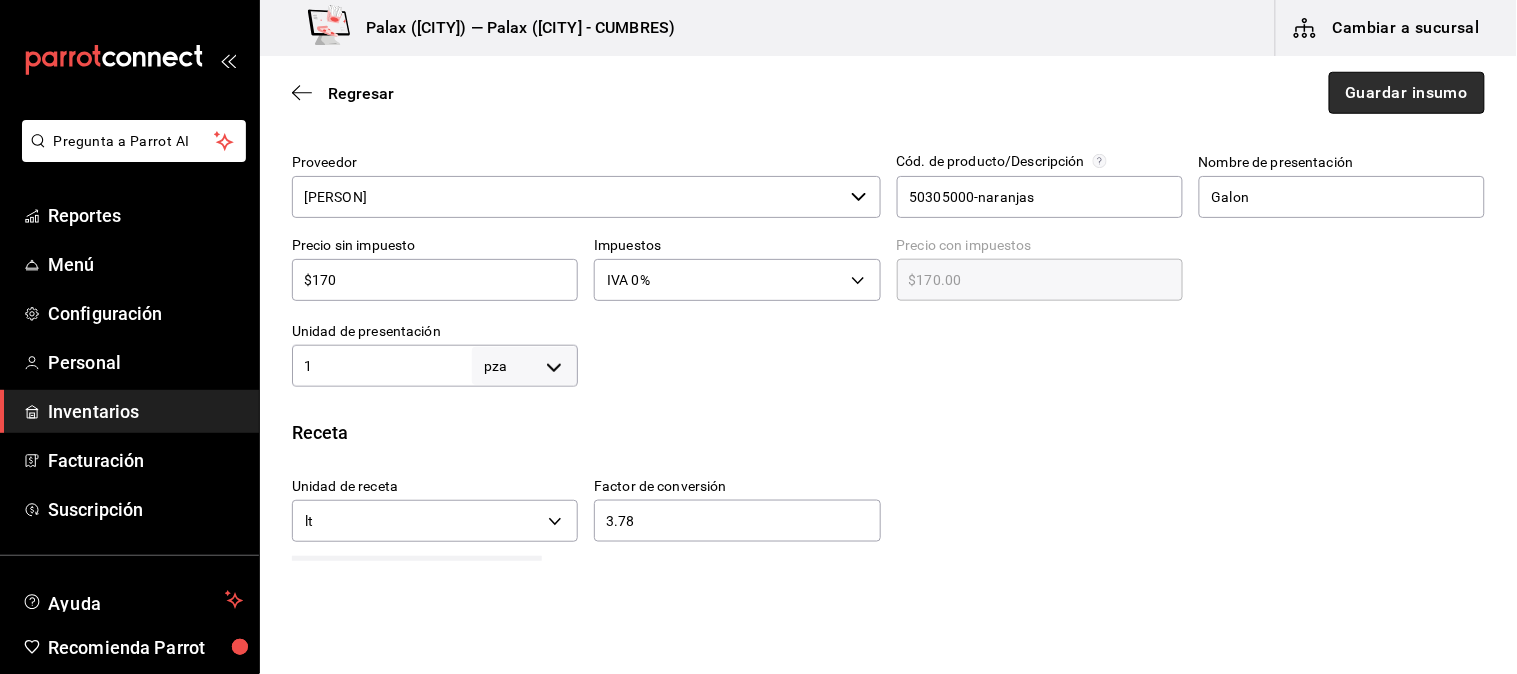 click on "Guardar insumo" at bounding box center [1407, 93] 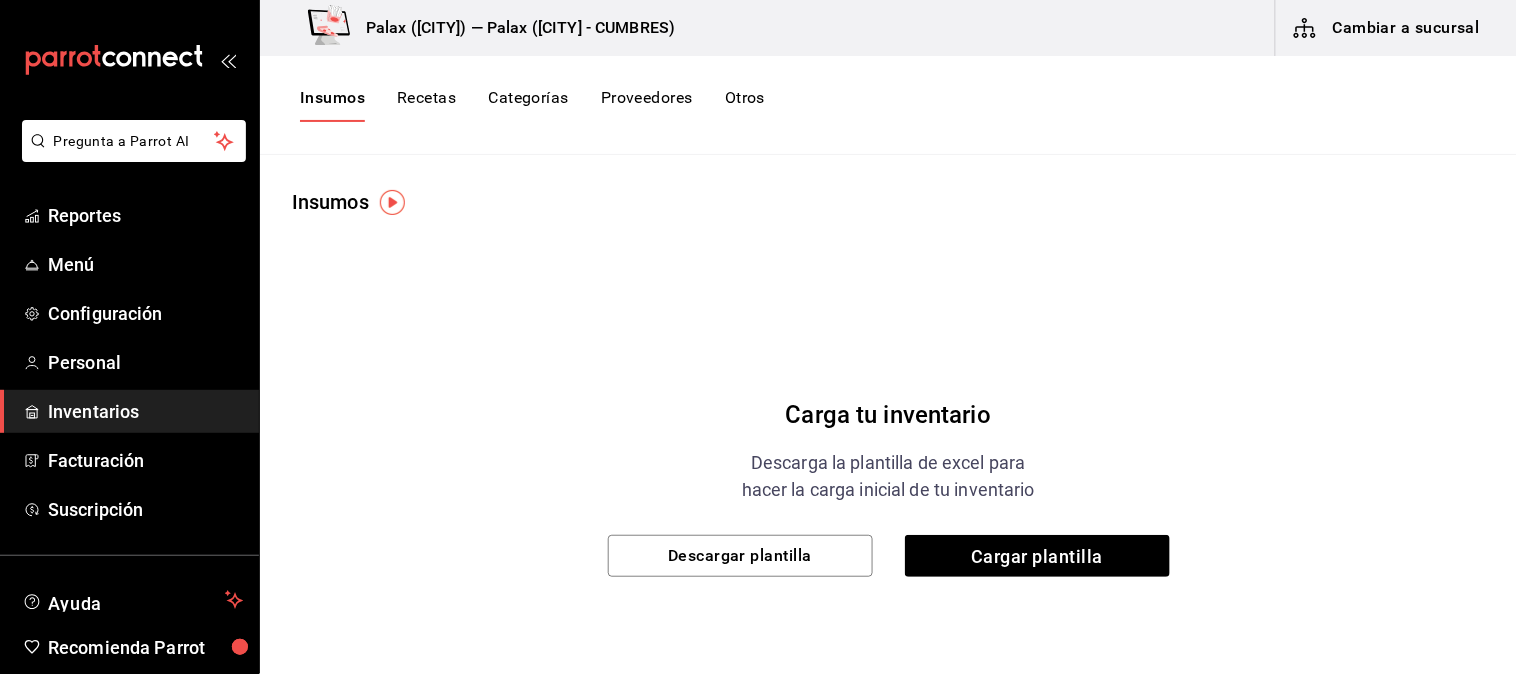 click on "Cambiar a sucursal" at bounding box center [1388, 28] 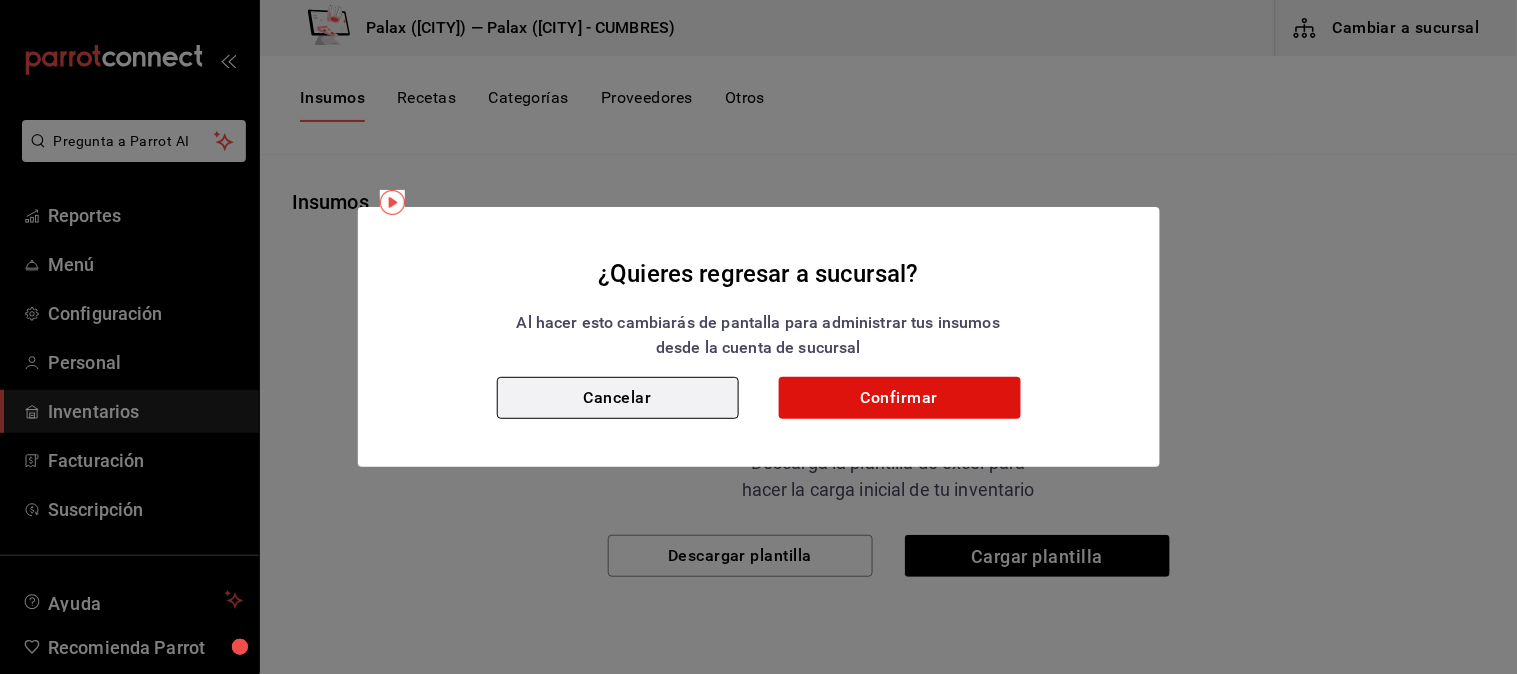 click on "Cancelar" at bounding box center [618, 398] 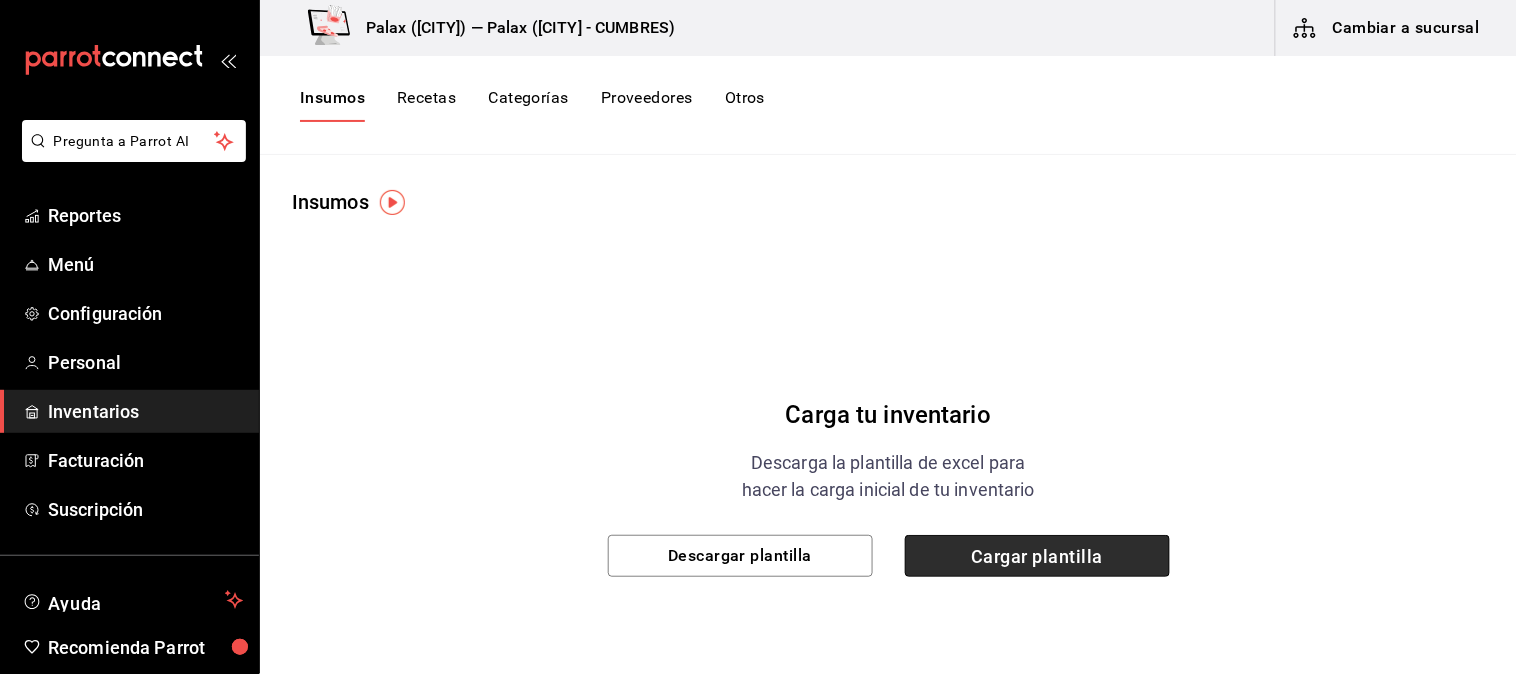 click on "Cargar plantilla" at bounding box center [1037, 556] 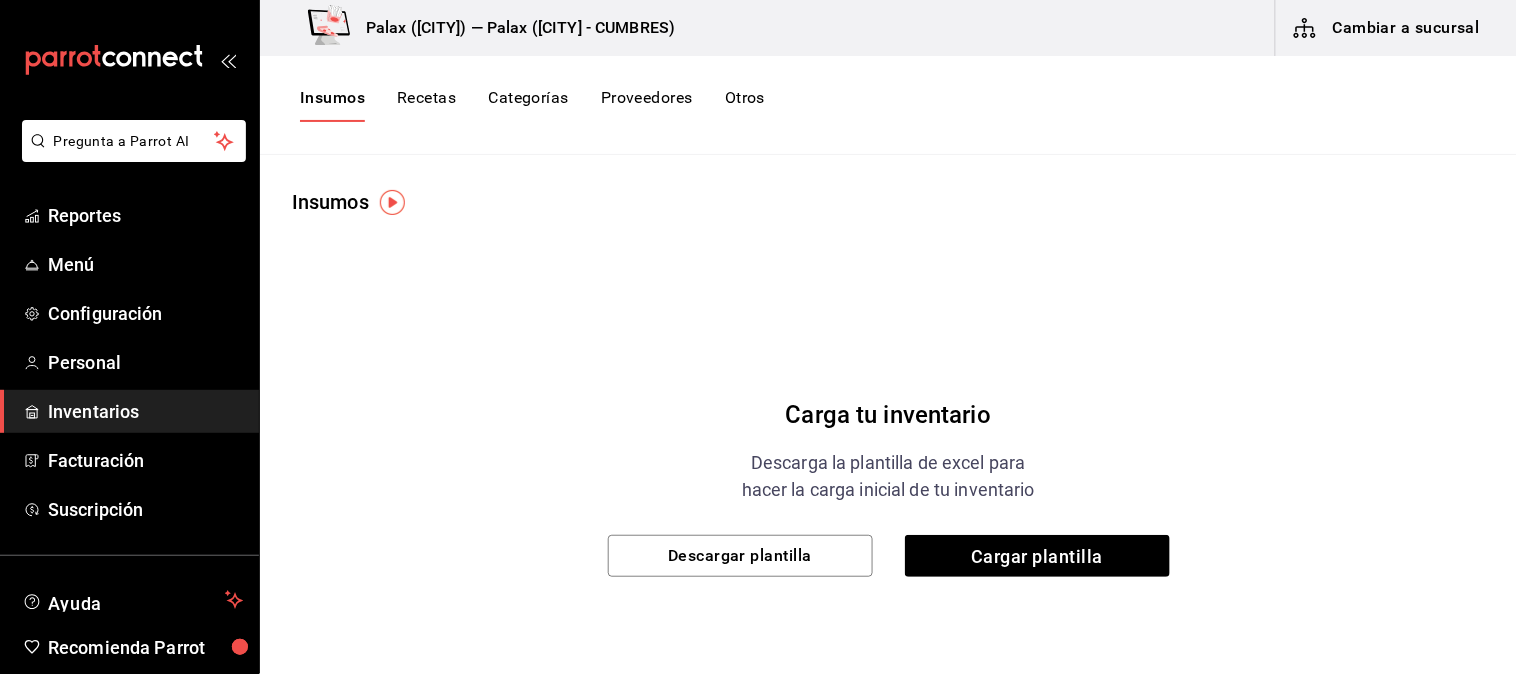 click on "Insumos" at bounding box center [332, 105] 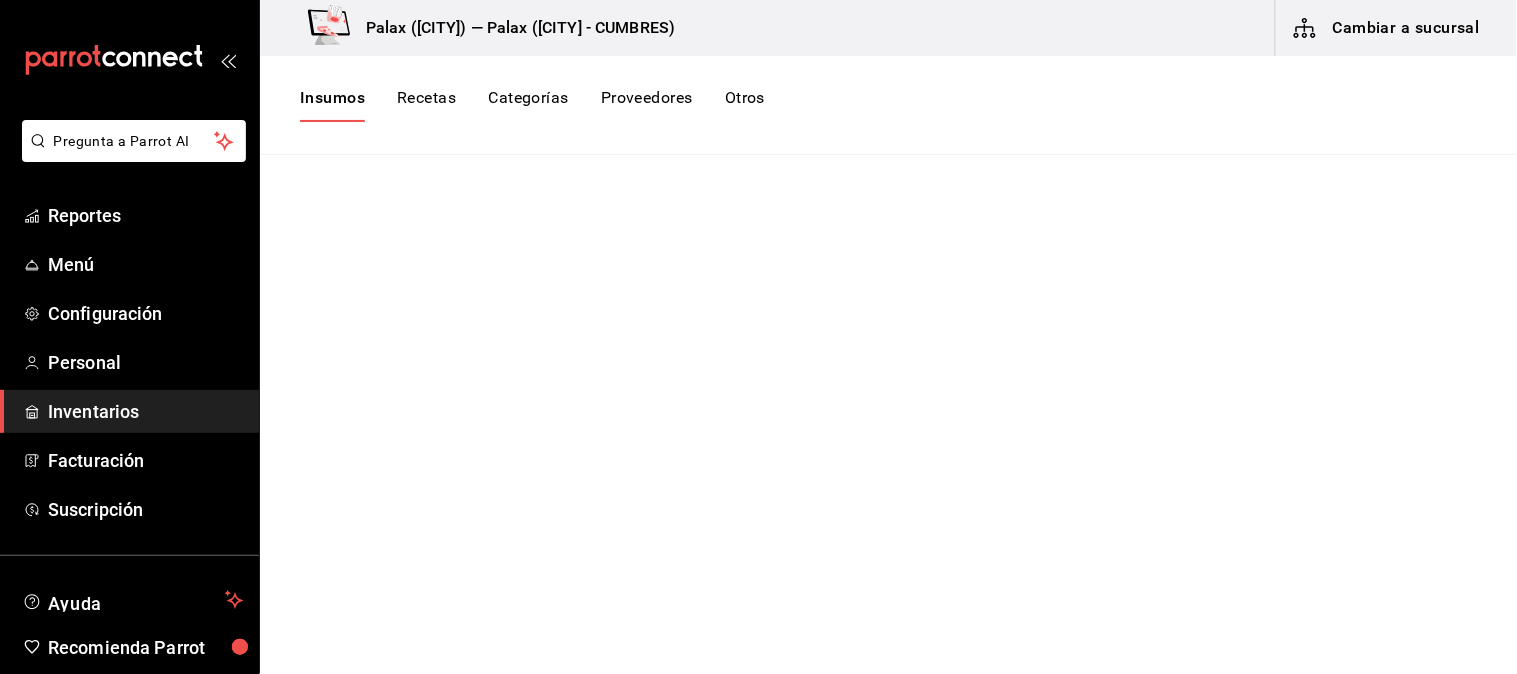 click on "Inventarios" at bounding box center [145, 411] 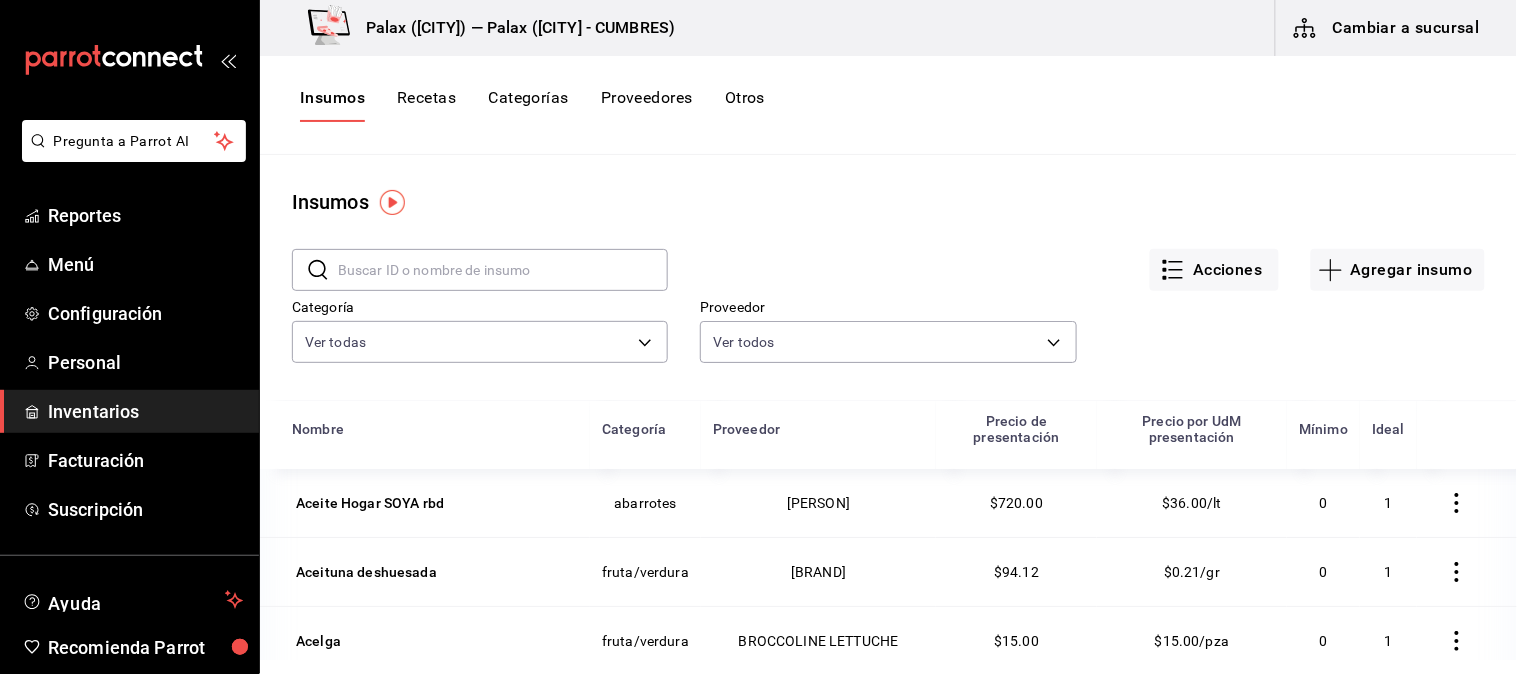 click at bounding box center [503, 270] 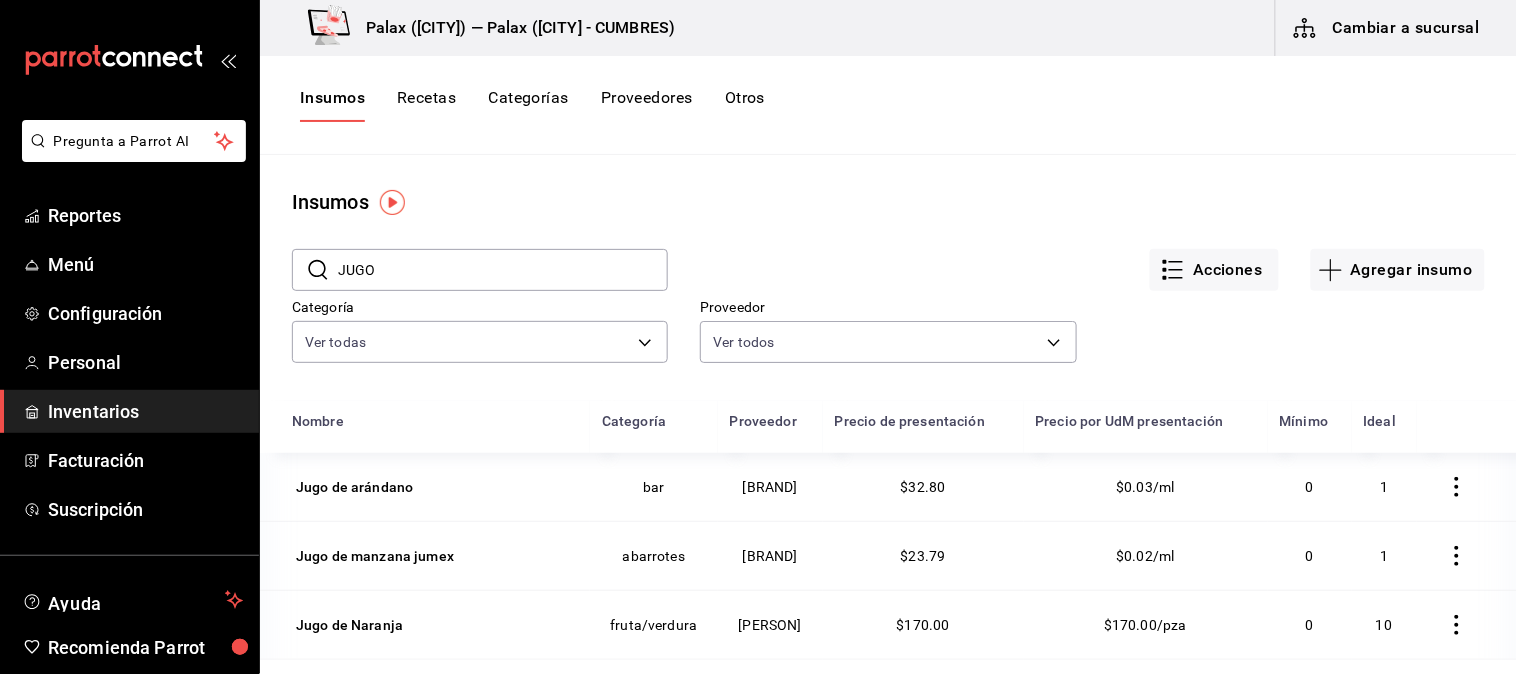 type on "jugo de nara" 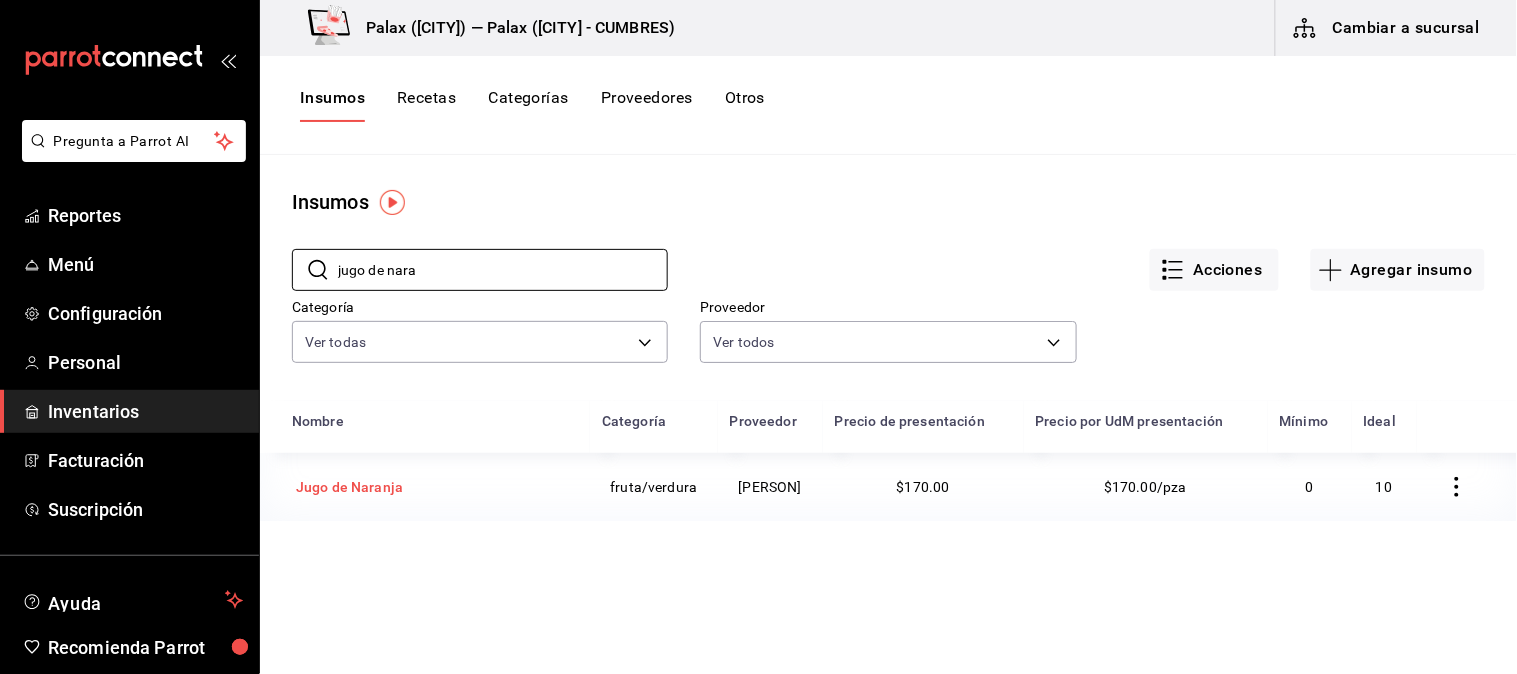 click on "Jugo de Naranja" at bounding box center [349, 487] 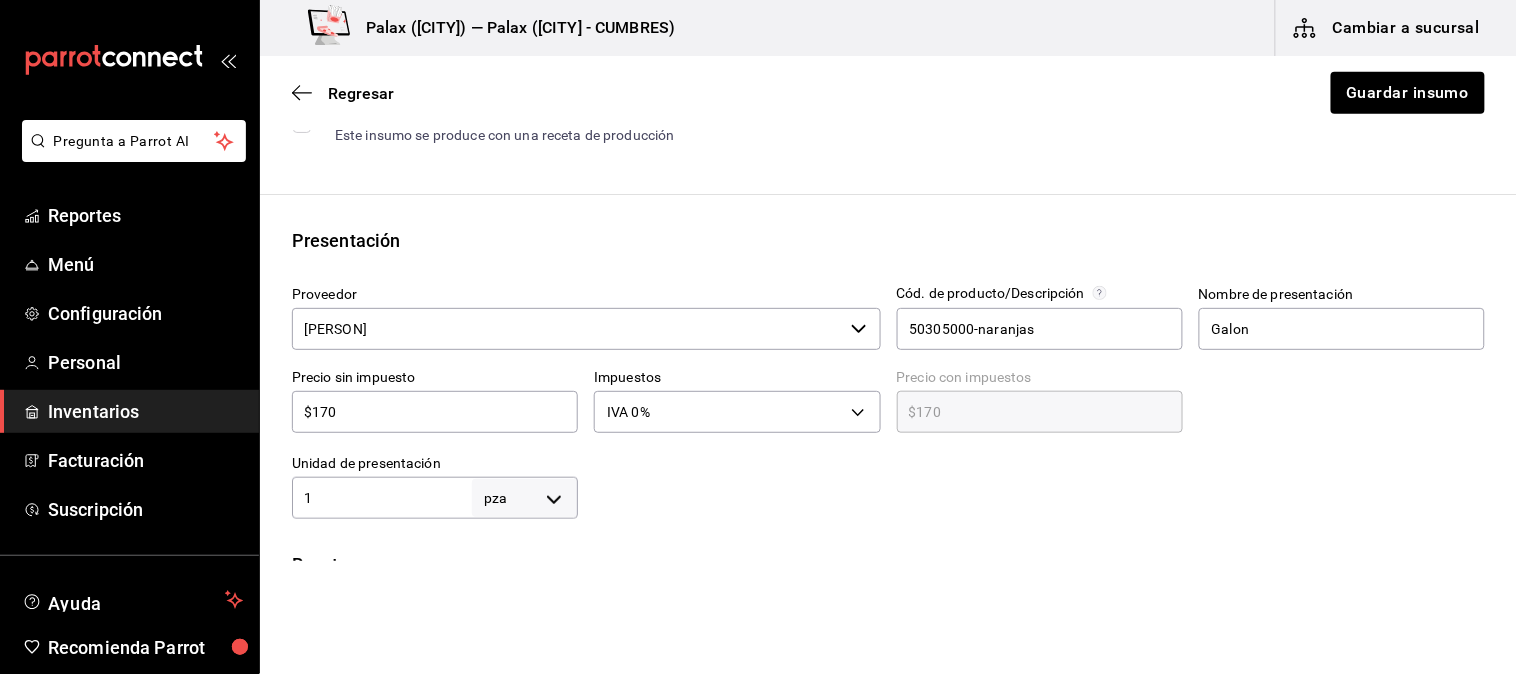 scroll, scrollTop: 444, scrollLeft: 0, axis: vertical 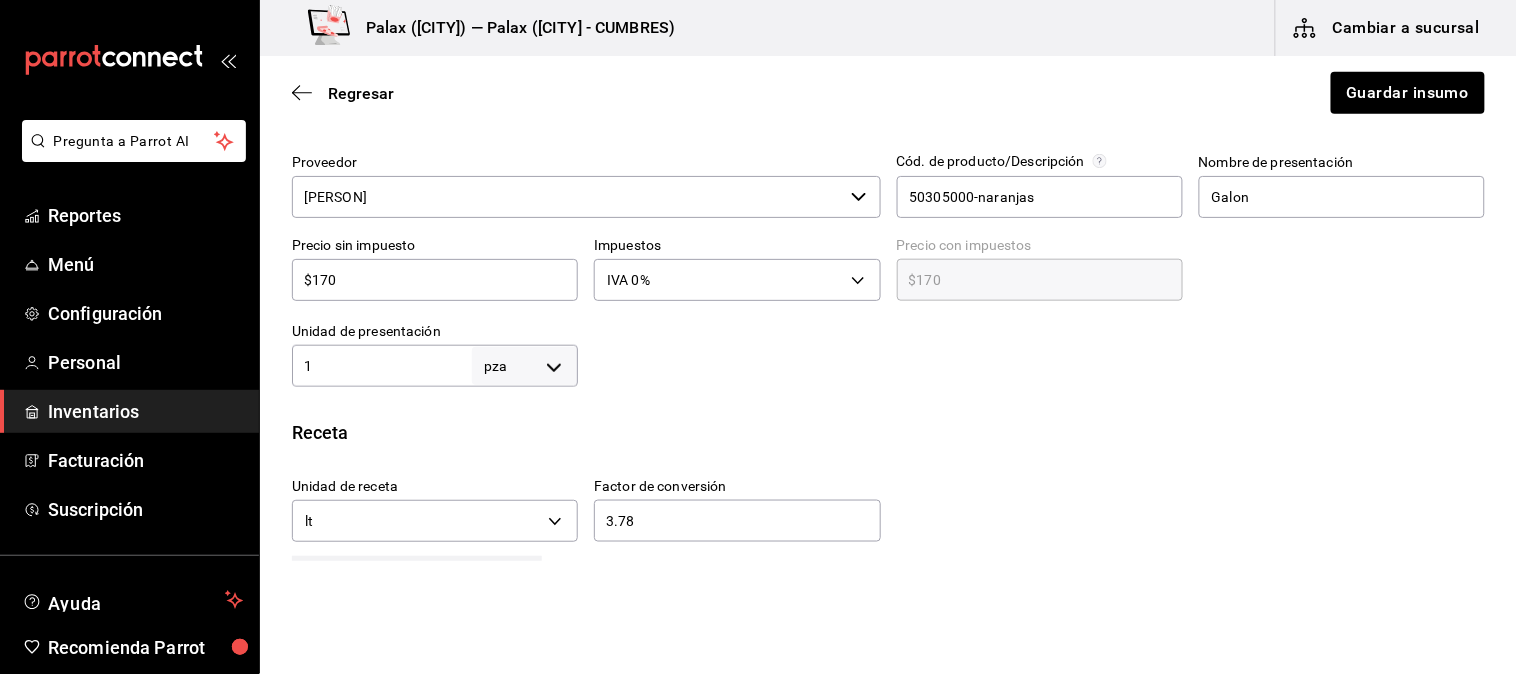 click on "3.78" at bounding box center [737, 521] 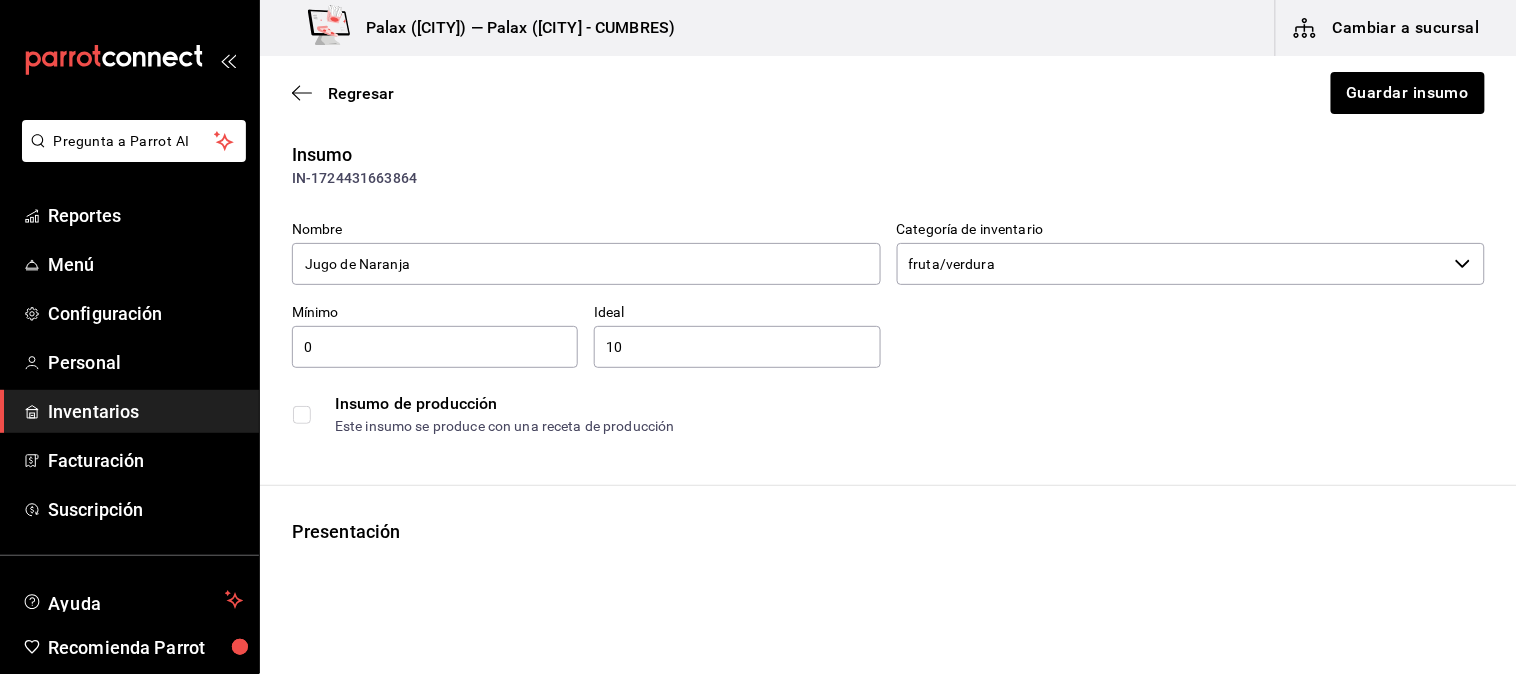 scroll, scrollTop: 0, scrollLeft: 0, axis: both 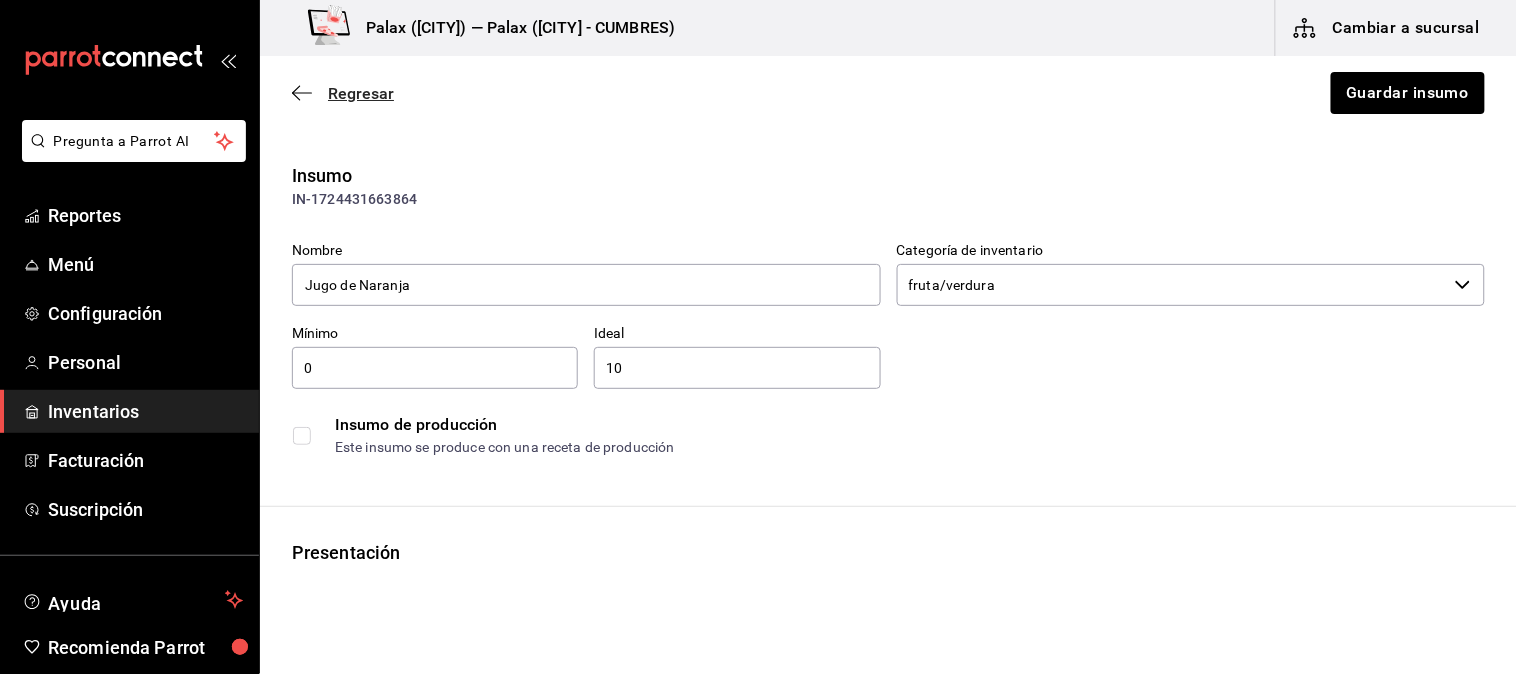 click on "Regresar" at bounding box center (361, 93) 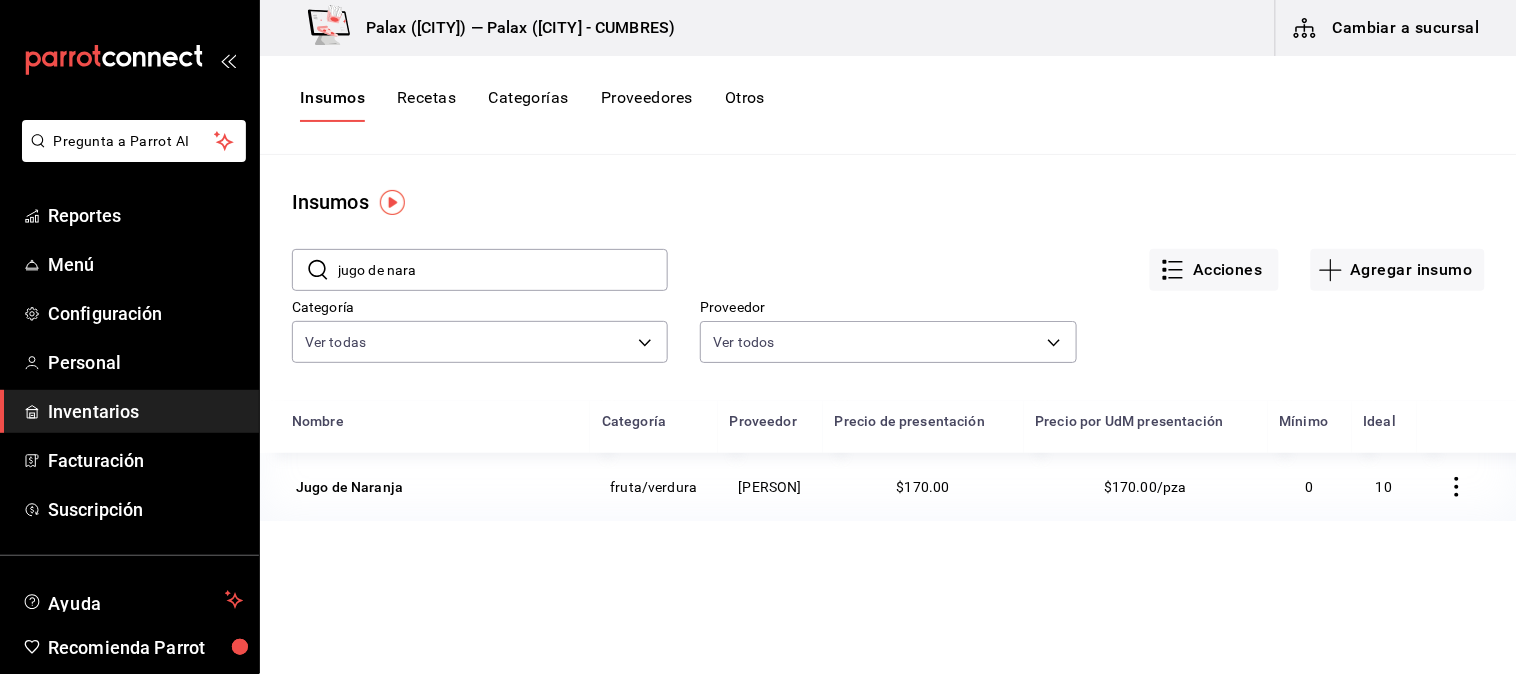 click on "jugo de nara" at bounding box center [503, 270] 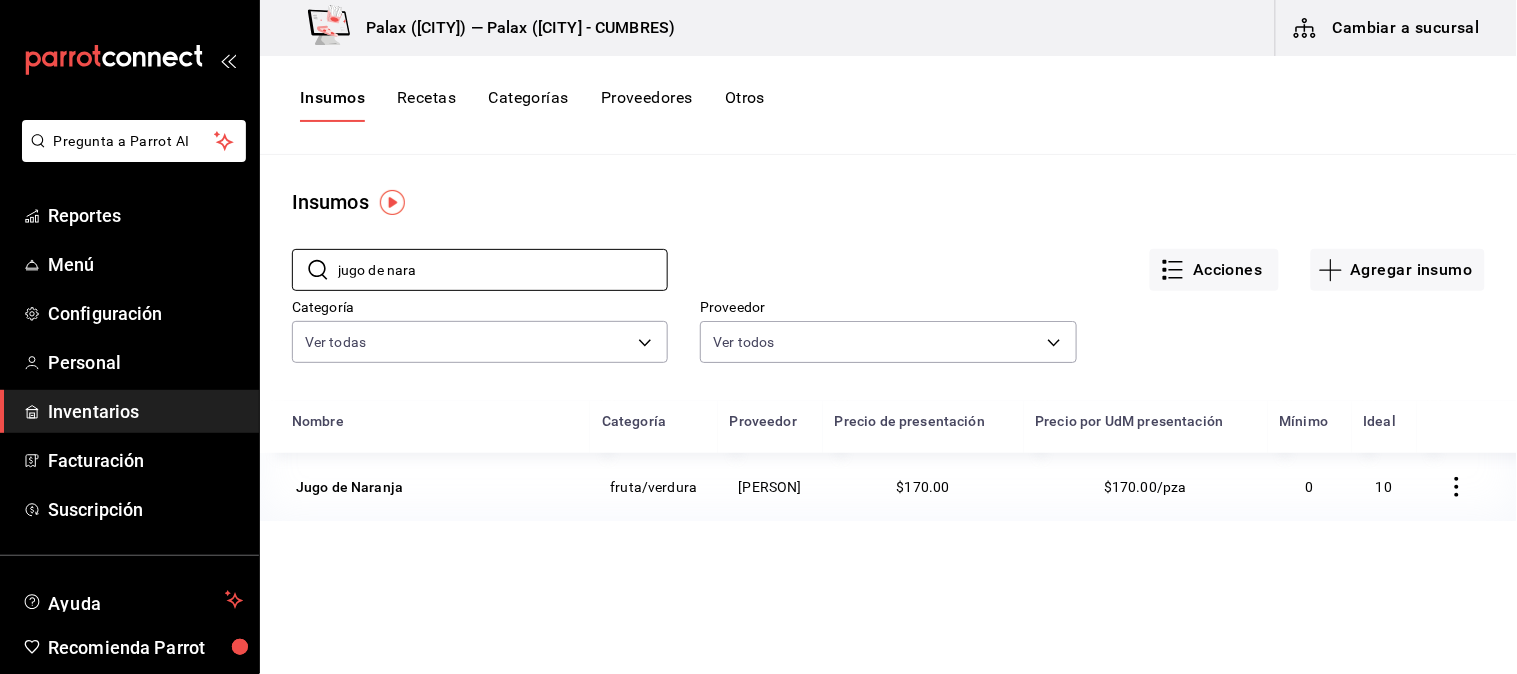 drag, startPoint x: 1273, startPoint y: 106, endPoint x: 1312, endPoint y: 66, distance: 55.86591 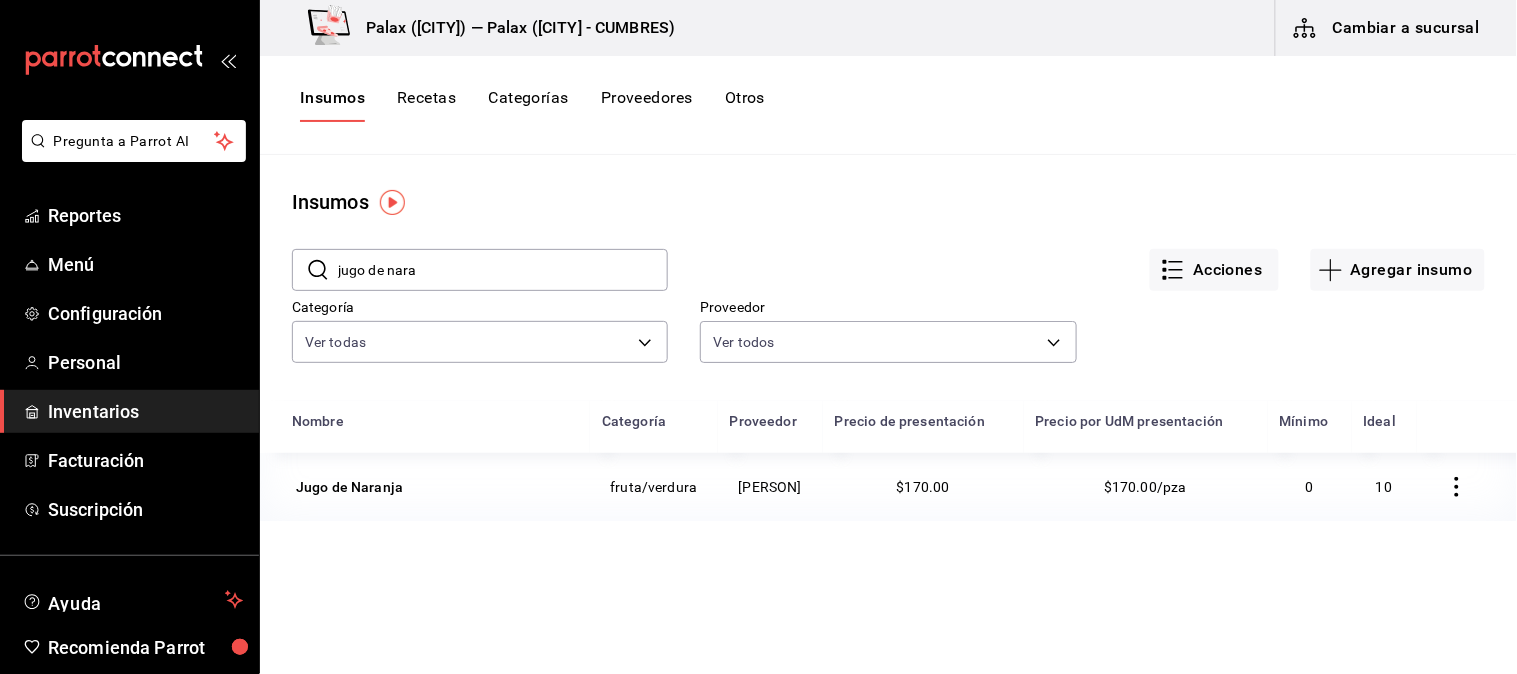 click on "jugo de nara" at bounding box center [503, 270] 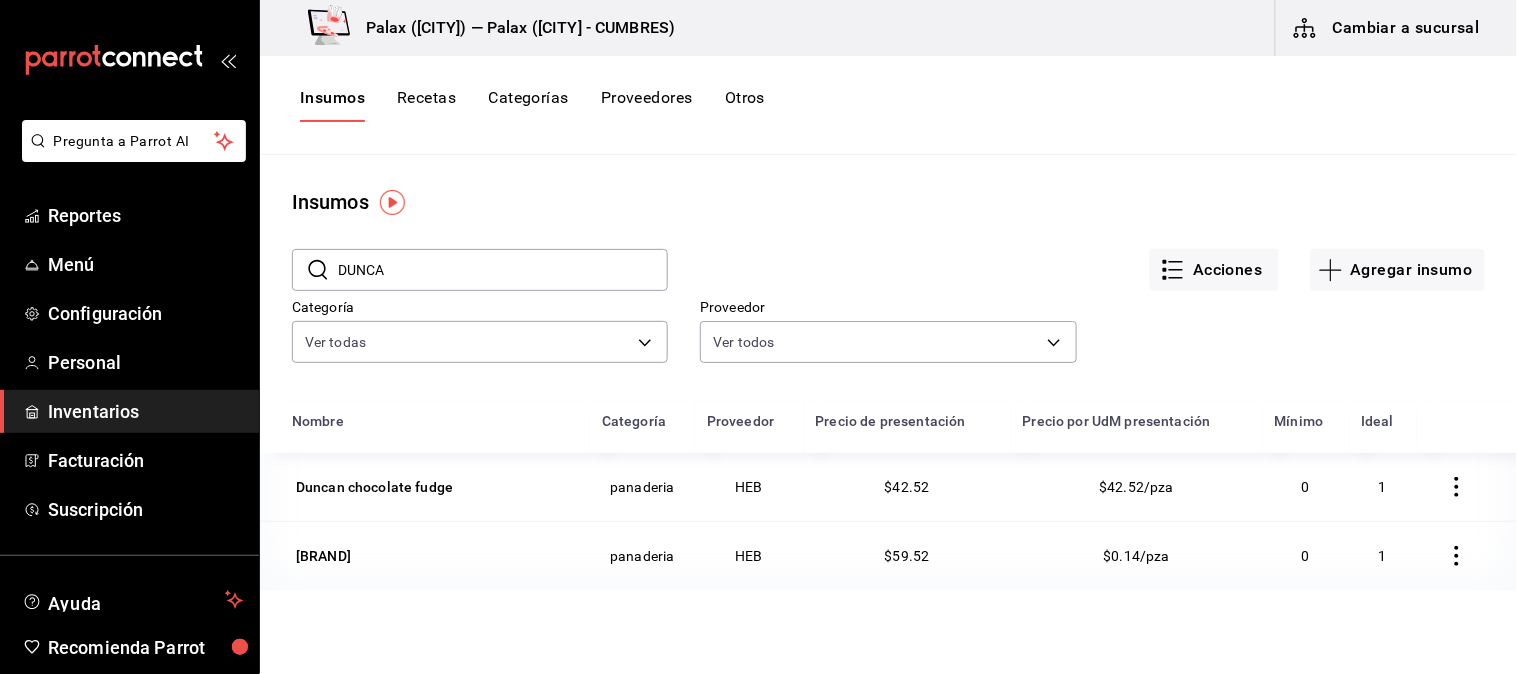 type on "duncan" 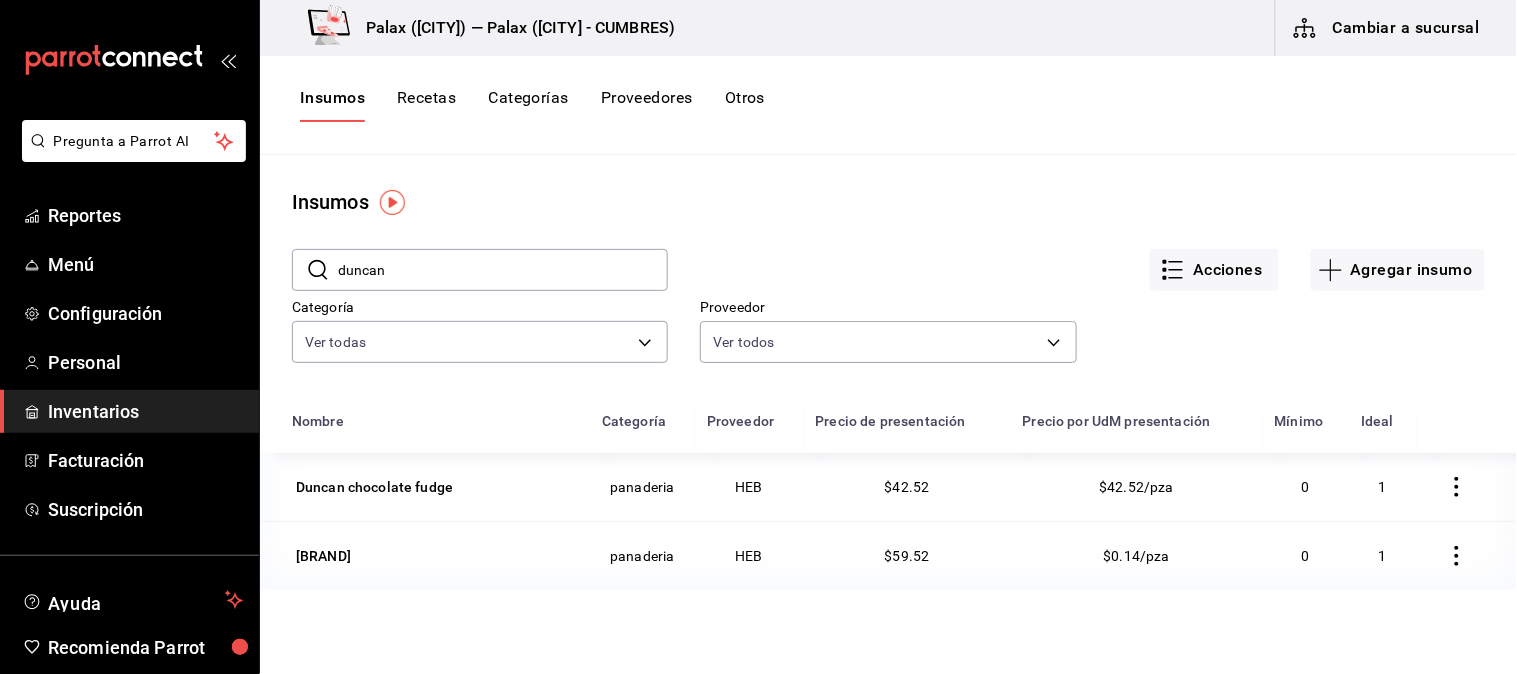 click on "Duncan chocolate fudge" at bounding box center (425, 487) 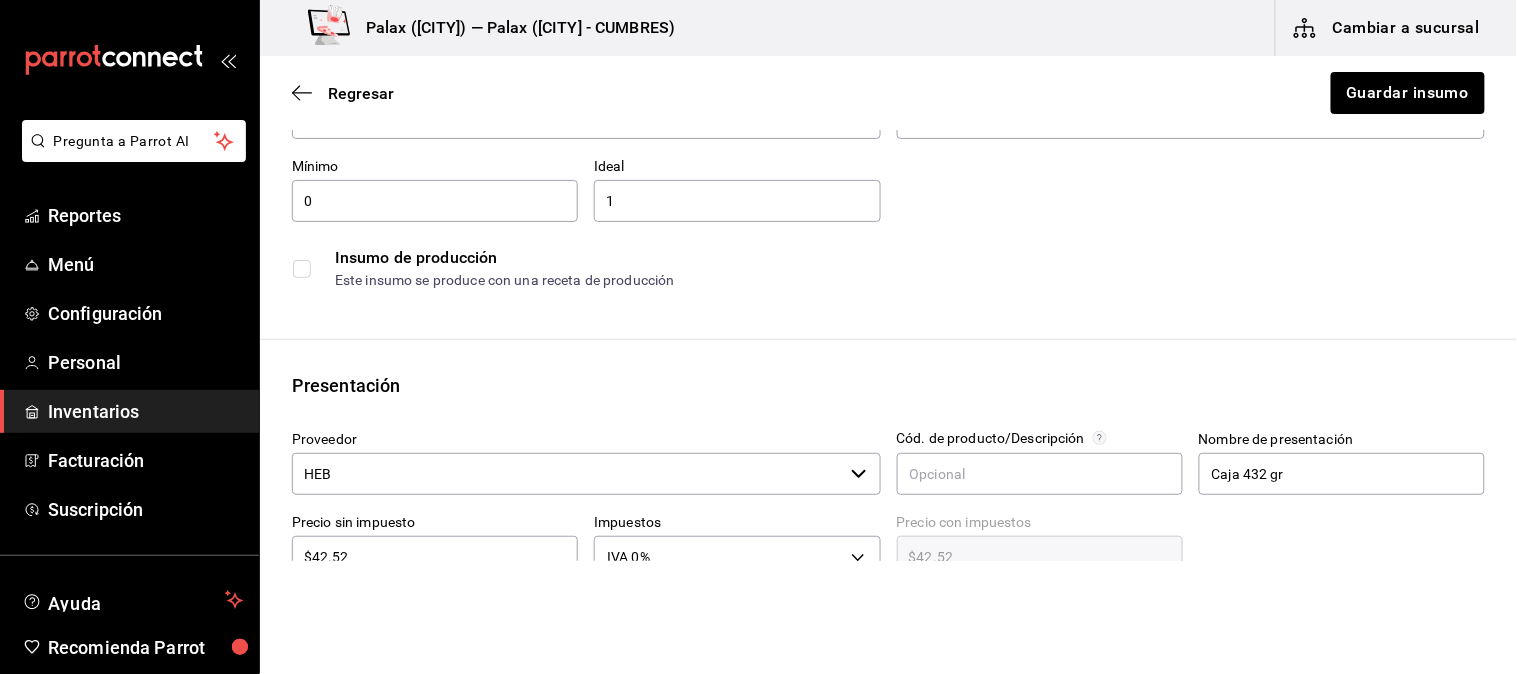 scroll, scrollTop: 333, scrollLeft: 0, axis: vertical 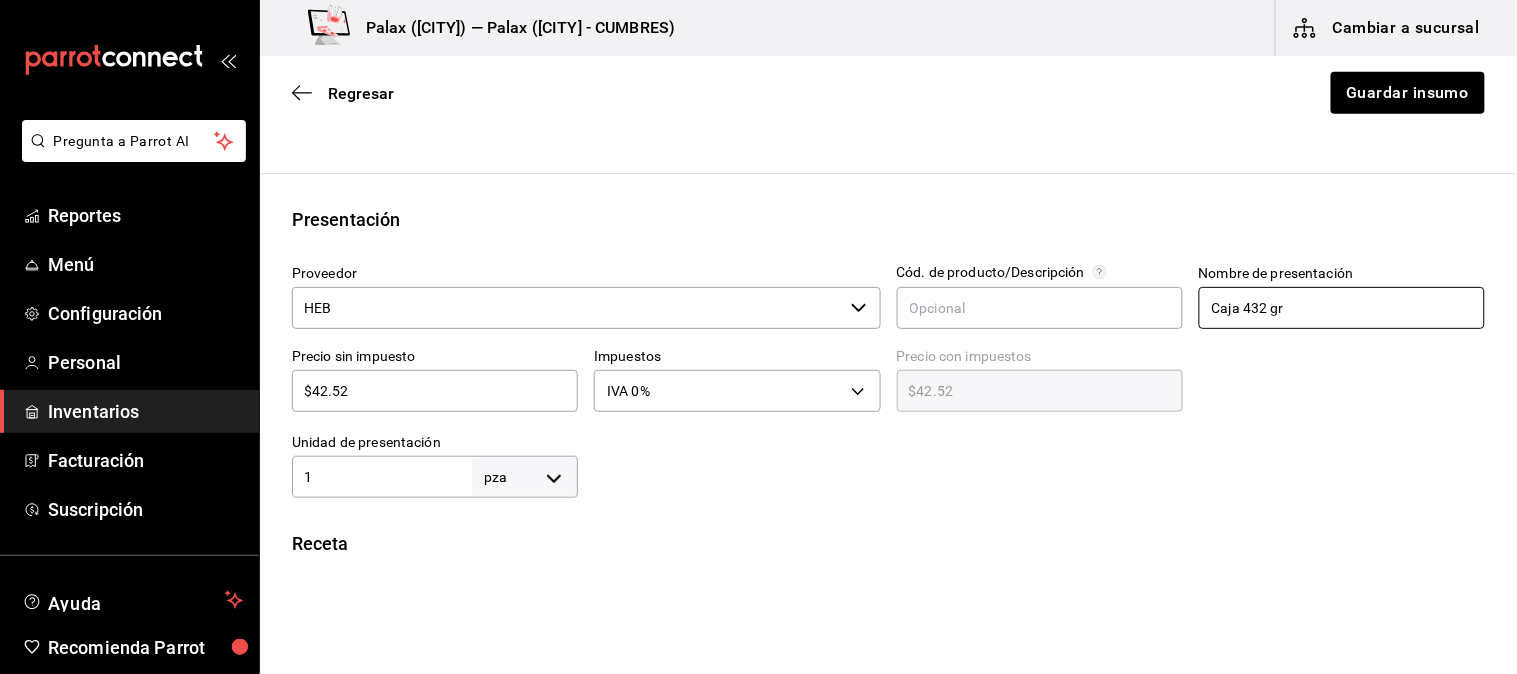 click on "Caja 432 gr" at bounding box center [1342, 308] 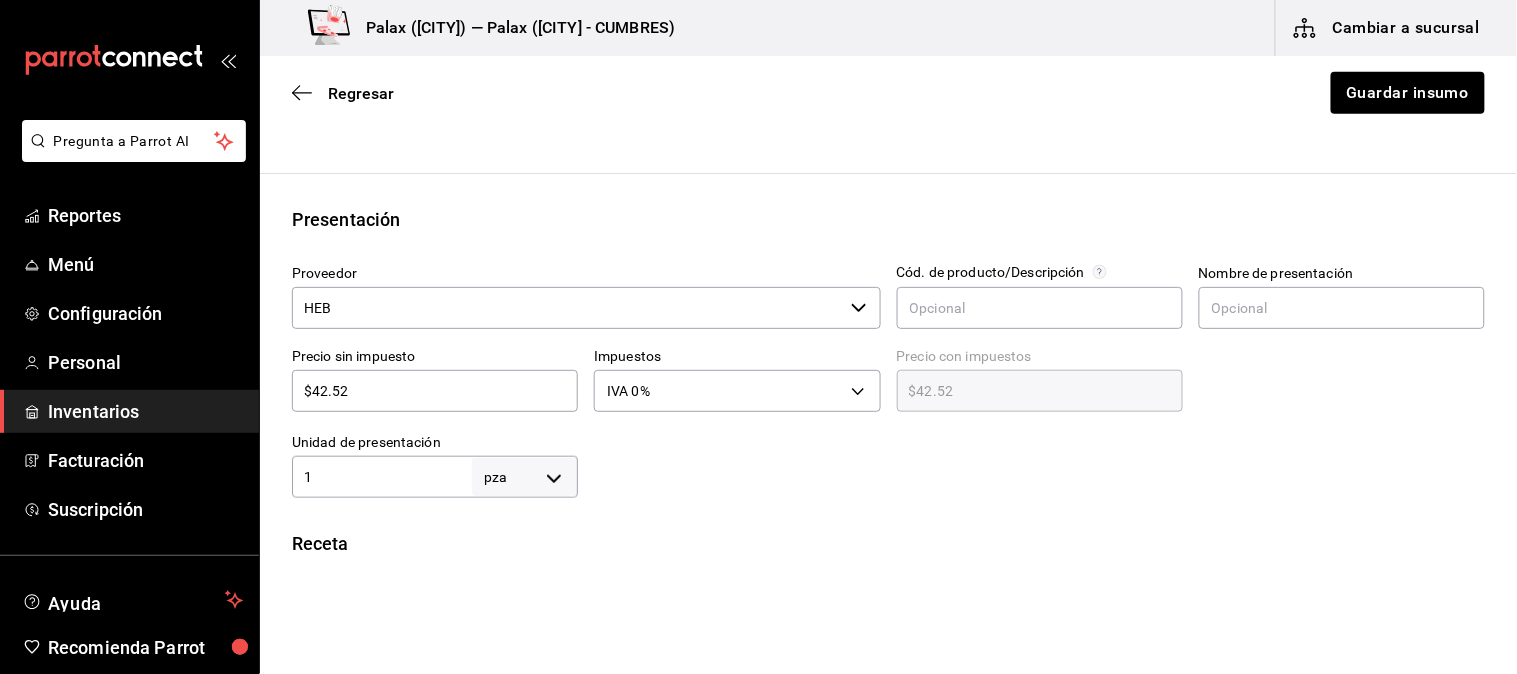 click on "Nombre de presentación" at bounding box center [1334, 290] 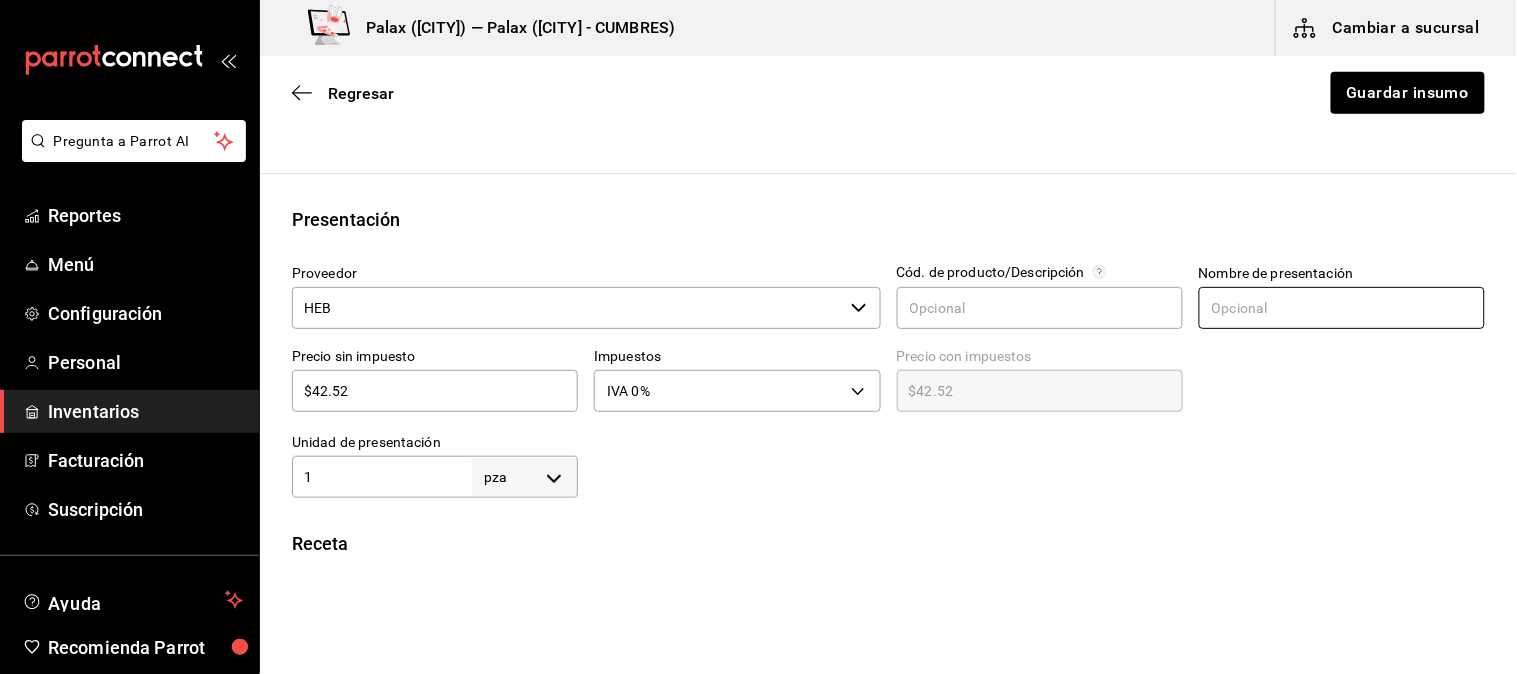 click at bounding box center (1342, 308) 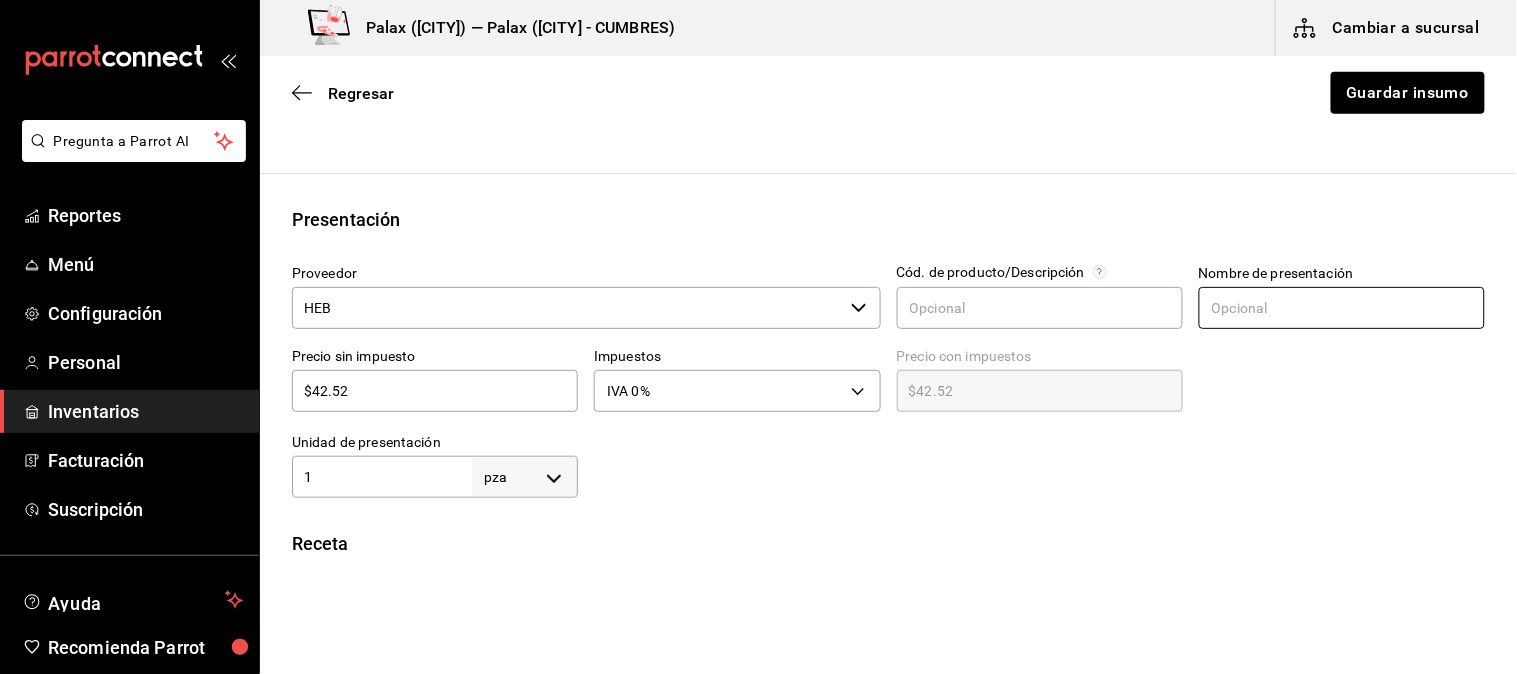 type on "pieza" 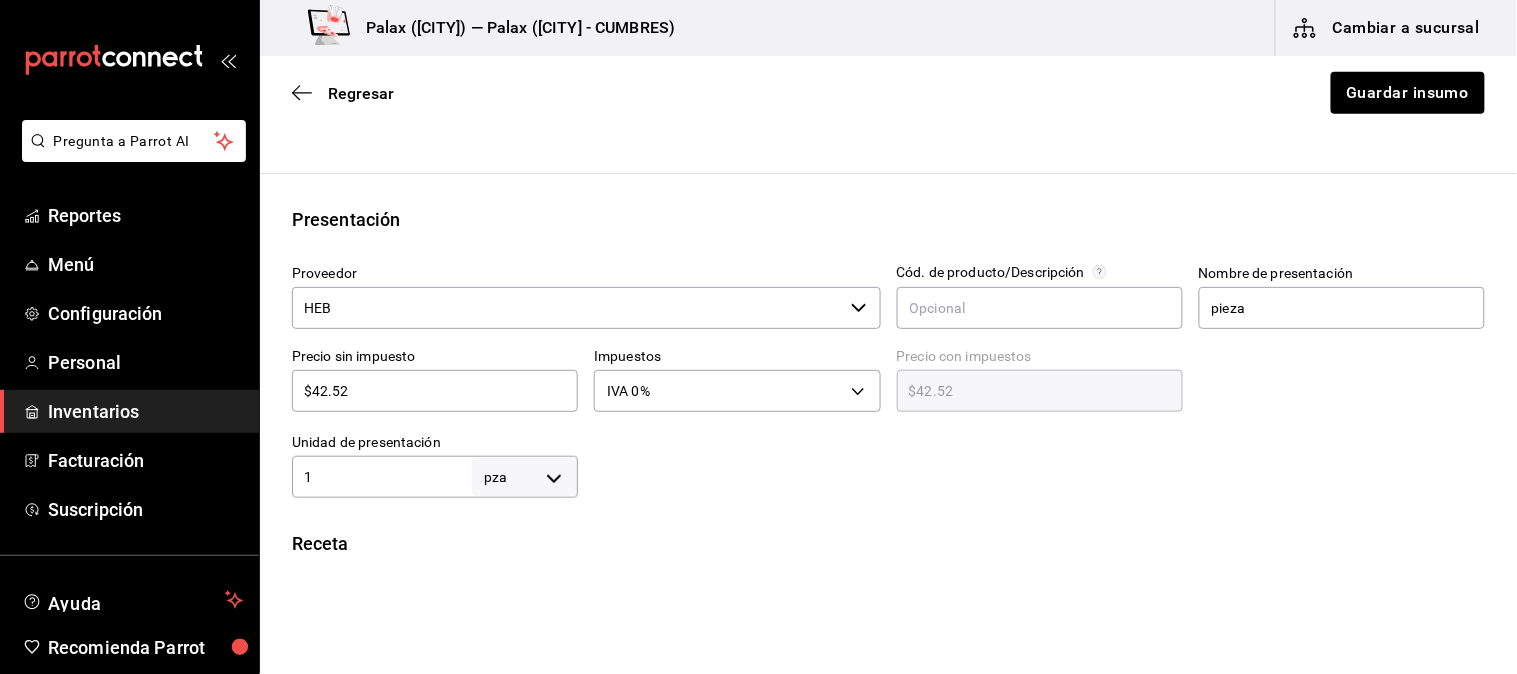 click at bounding box center [1334, 375] 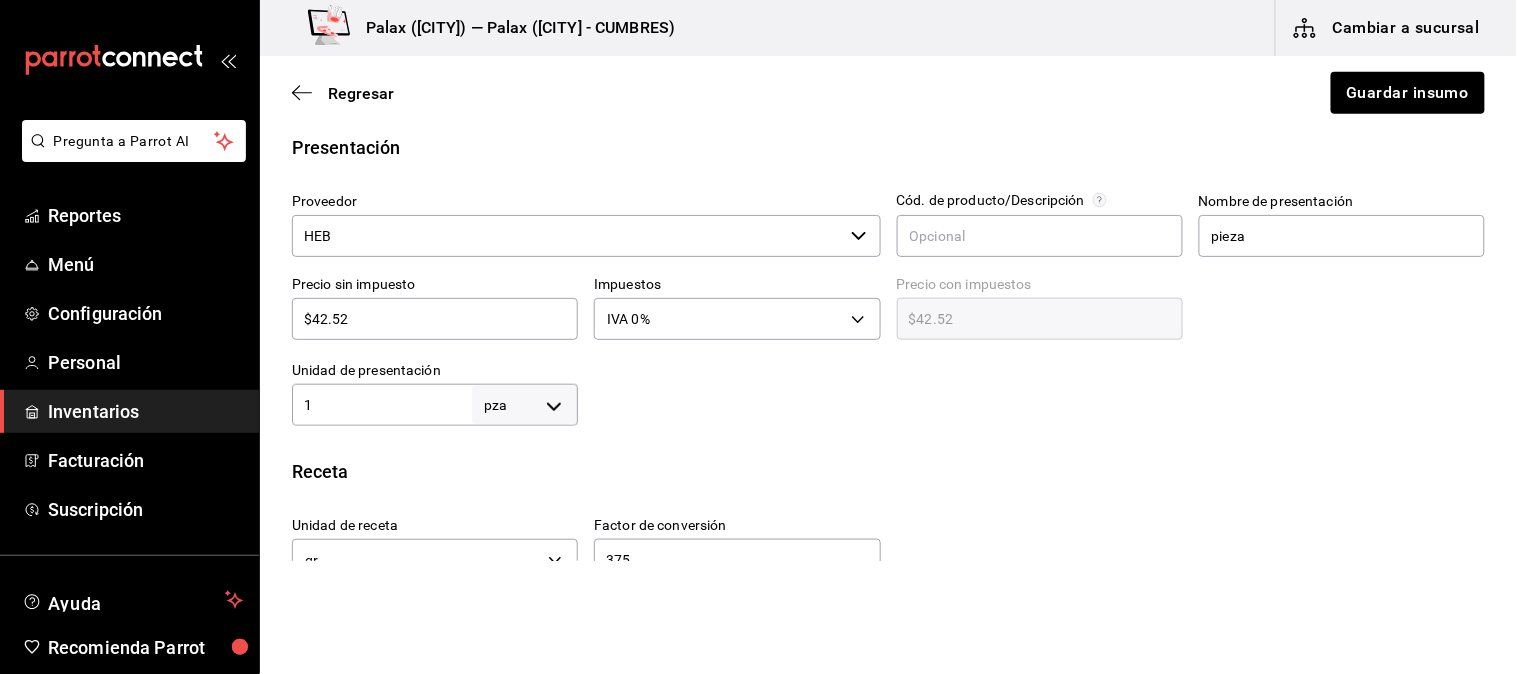 scroll, scrollTop: 444, scrollLeft: 0, axis: vertical 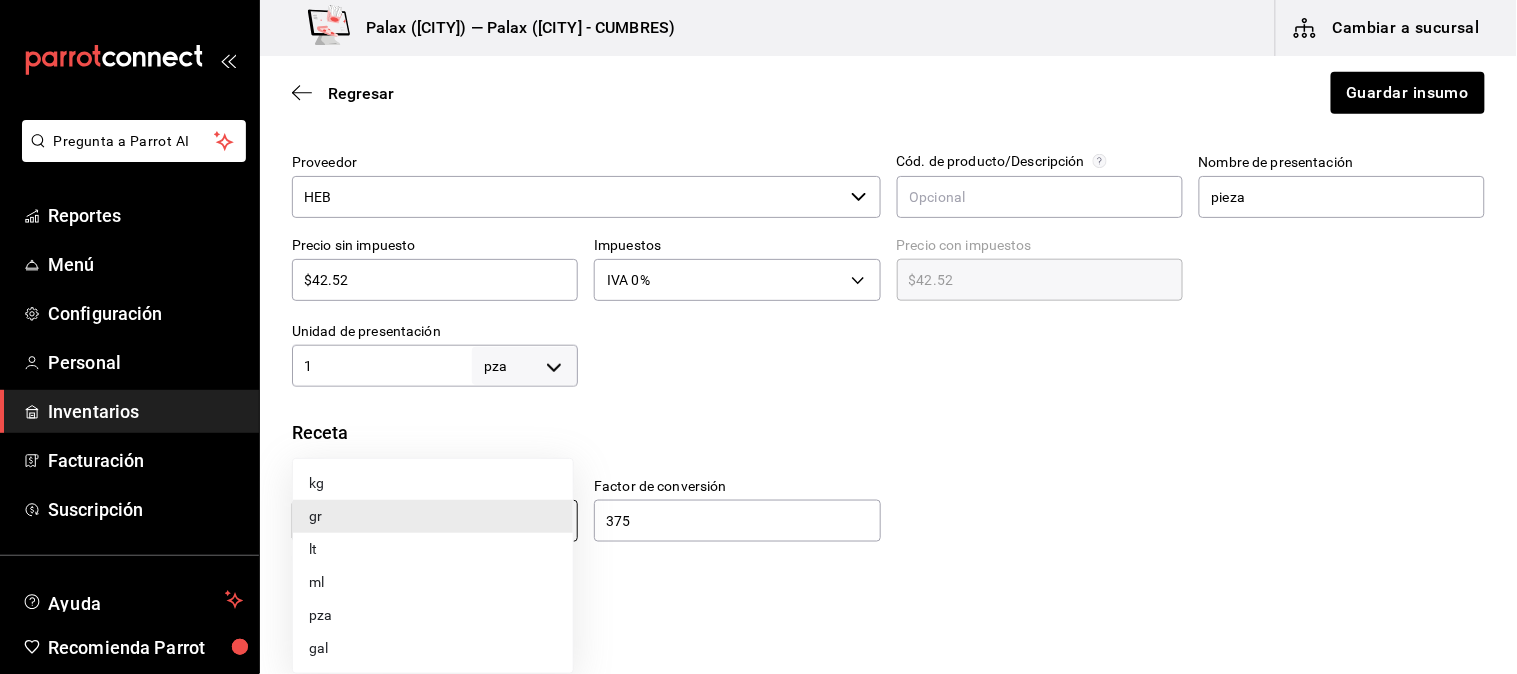 click on "Pregunta a Parrot AI Reportes   Menú   Configuración   Personal   Inventarios   Facturación   Suscripción   Ayuda Recomienda Parrot   Mutiuser Palax   Sugerir nueva función   Palax (MTY) — Palax (MTY - CUMBRES) Cambiar a sucursal Regresar Guardar insumo Insumo IN-1747434723278 Nombre Duncan chocolate fudge Categoría de inventario panaderia ​ Mínimo 0 ​ Ideal 1 ​ Insumo de producción Este insumo se produce con una receta de producción Presentación Proveedor HEB ​ Cód. de producto/Descripción Nombre de presentación pieza Precio sin impuesto $42.52 ​ Impuestos IVA 0% IVA_0 Precio con impuestos $42.52 ​ Unidad de presentación 1 pza UNIT ​ Receta Unidad de receta gr GRAM Factor de conversión 375 ​ 1 pza de pieza = 375 gr receta Ver ayuda de conversiones ¿La presentación (pieza) viene en otra caja? Si No Presentaciones por caja 1 ​ Caja con 1 pieza de 1 pza Unidades de conteo pza pieza (1 pza) Caja (1*1 pza) ; Pregunta a Parrot AI Reportes   Menú   Configuración   Personal" at bounding box center [758, 280] 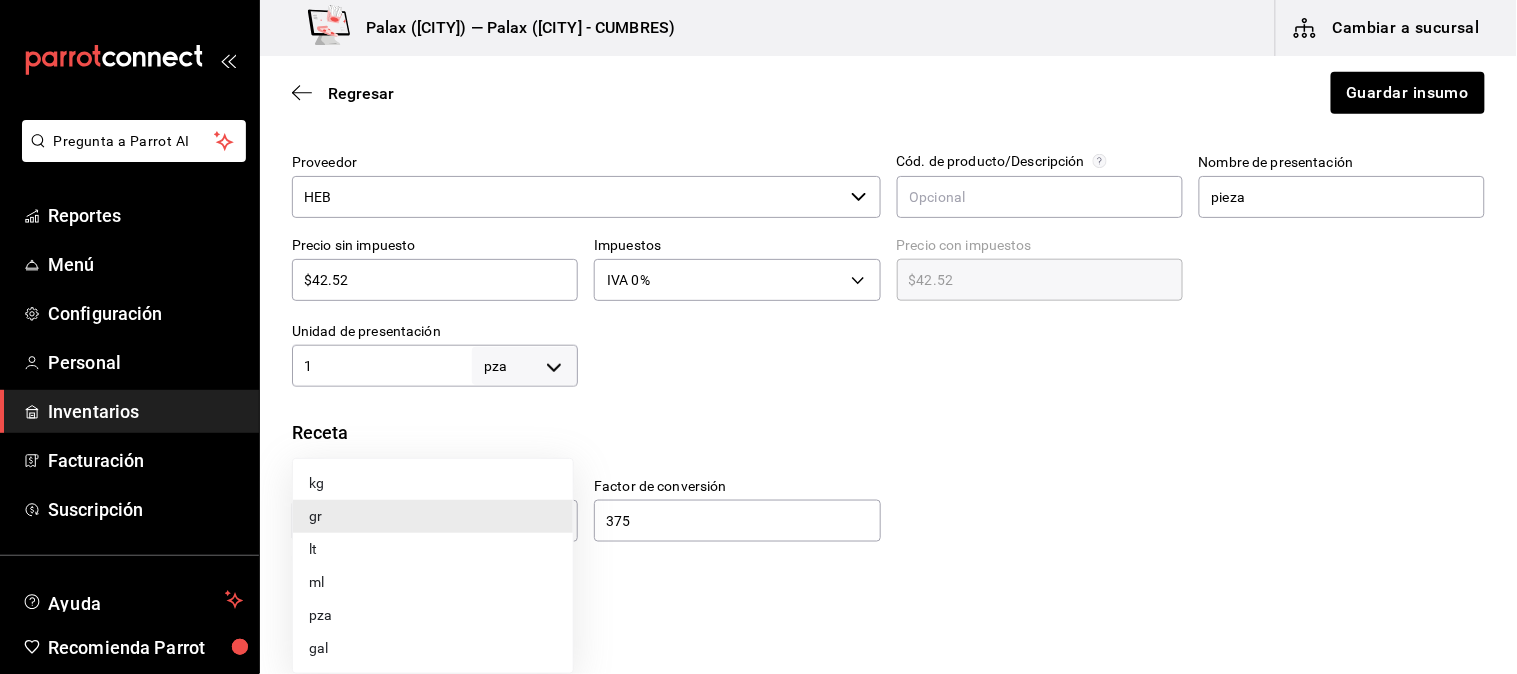 click on "gr" at bounding box center (433, 516) 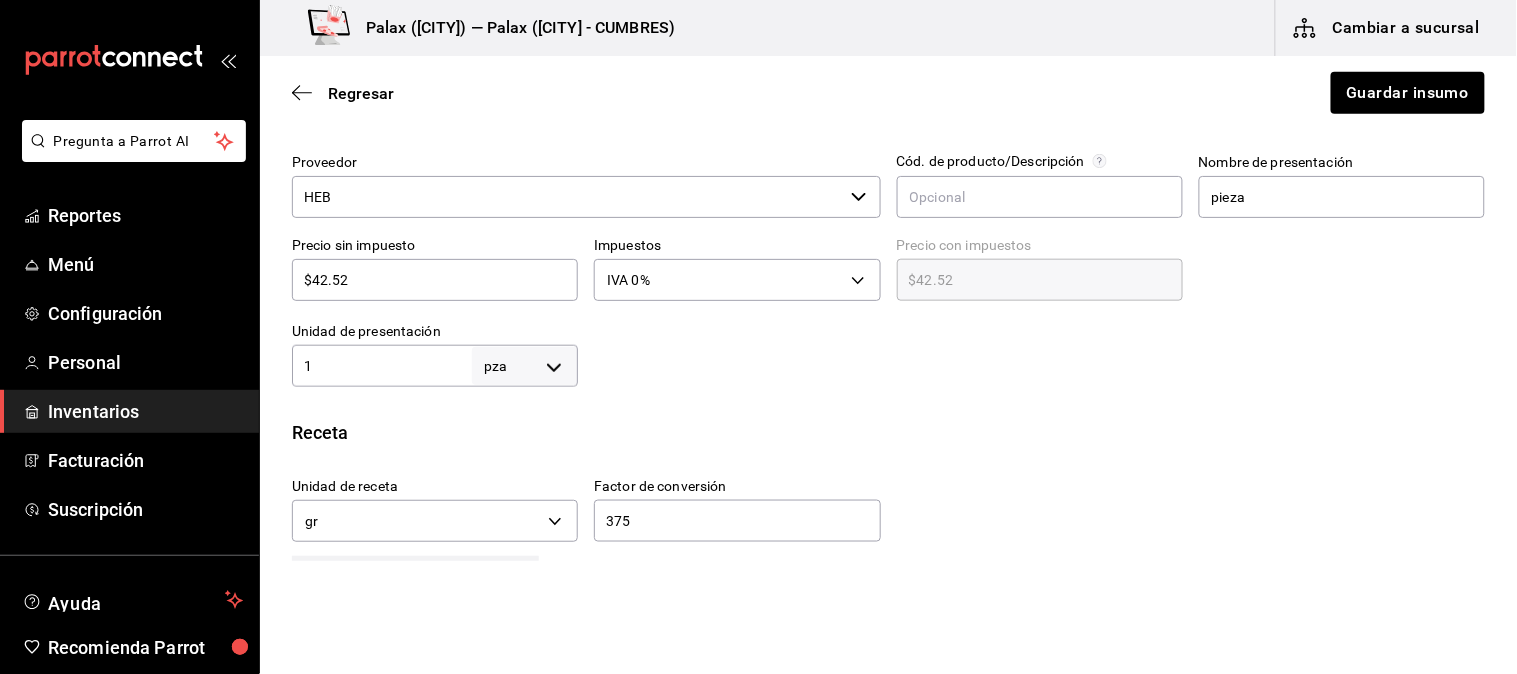 click on "375" at bounding box center (737, 521) 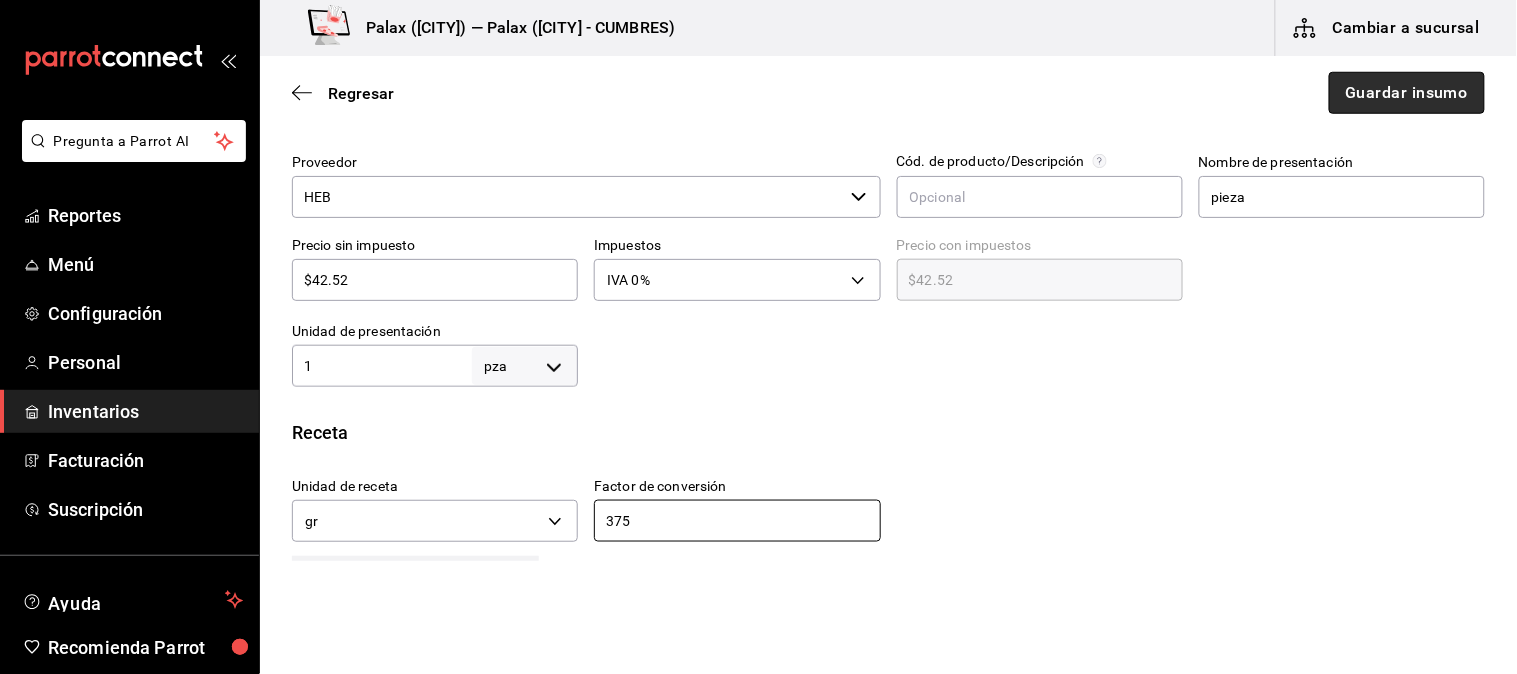 click on "Guardar insumo" at bounding box center (1407, 93) 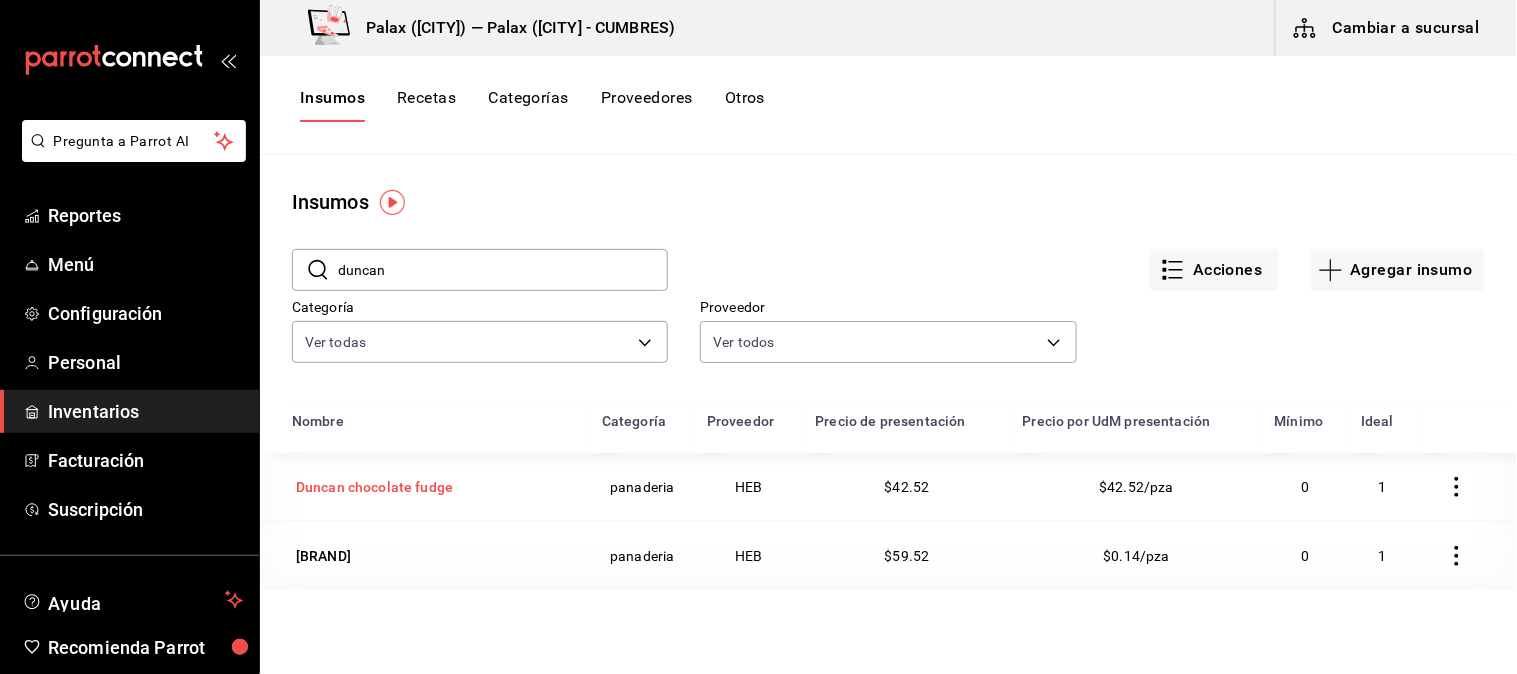click on "Duncan chocolate fudge" at bounding box center [374, 487] 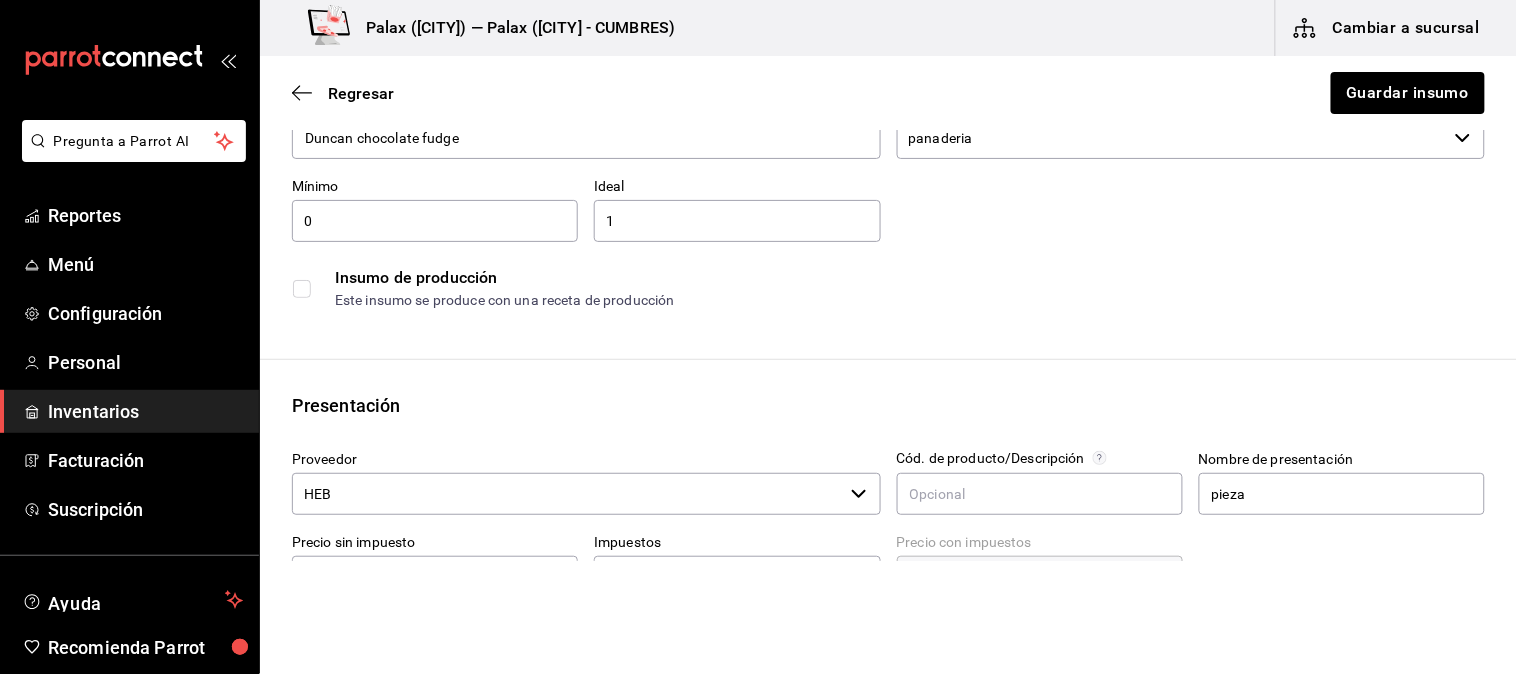 scroll, scrollTop: 444, scrollLeft: 0, axis: vertical 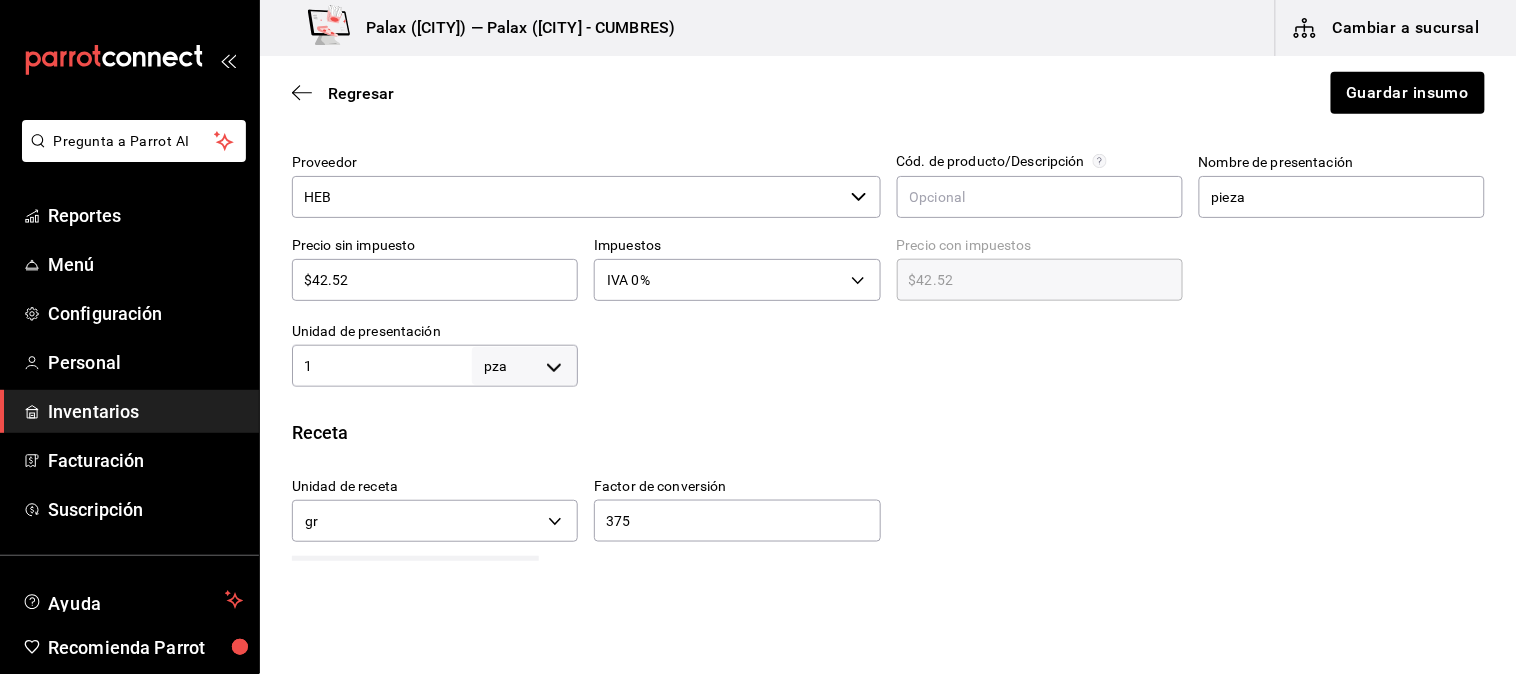 click on "Pregunta a Parrot AI Reportes   Menú   Configuración   Personal   Inventarios   Facturación   Suscripción   Ayuda Recomienda Parrot   Mutiuser Palax   Sugerir nueva función   Palax (MTY) — Palax (MTY - CUMBRES) Cambiar a sucursal Regresar Guardar insumo Insumo IN-1747434723278 Nombre Duncan chocolate fudge Categoría de inventario panaderia ​ Mínimo 0 ​ Ideal 1 ​ Insumo de producción Este insumo se produce con una receta de producción Presentación Proveedor HEB ​ Cód. de producto/Descripción Nombre de presentación pieza Precio sin impuesto $42.52 ​ Impuestos IVA 0% IVA_0 Precio con impuestos $42.52 ​ Unidad de presentación 1 pza UNIT ​ Receta Unidad de receta gr GRAM Factor de conversión 375 ​ 1 pza de pieza = 375 gr receta Ver ayuda de conversiones ¿La presentación (pieza) viene en otra caja? Si No Presentaciones por caja 1 ​ Caja con 1 pieza de 1 pza Unidades de conteo pza pieza (1 pza) Caja (1*1 pza) ; Pregunta a Parrot AI Reportes   Menú   Configuración   Personal" at bounding box center [758, 280] 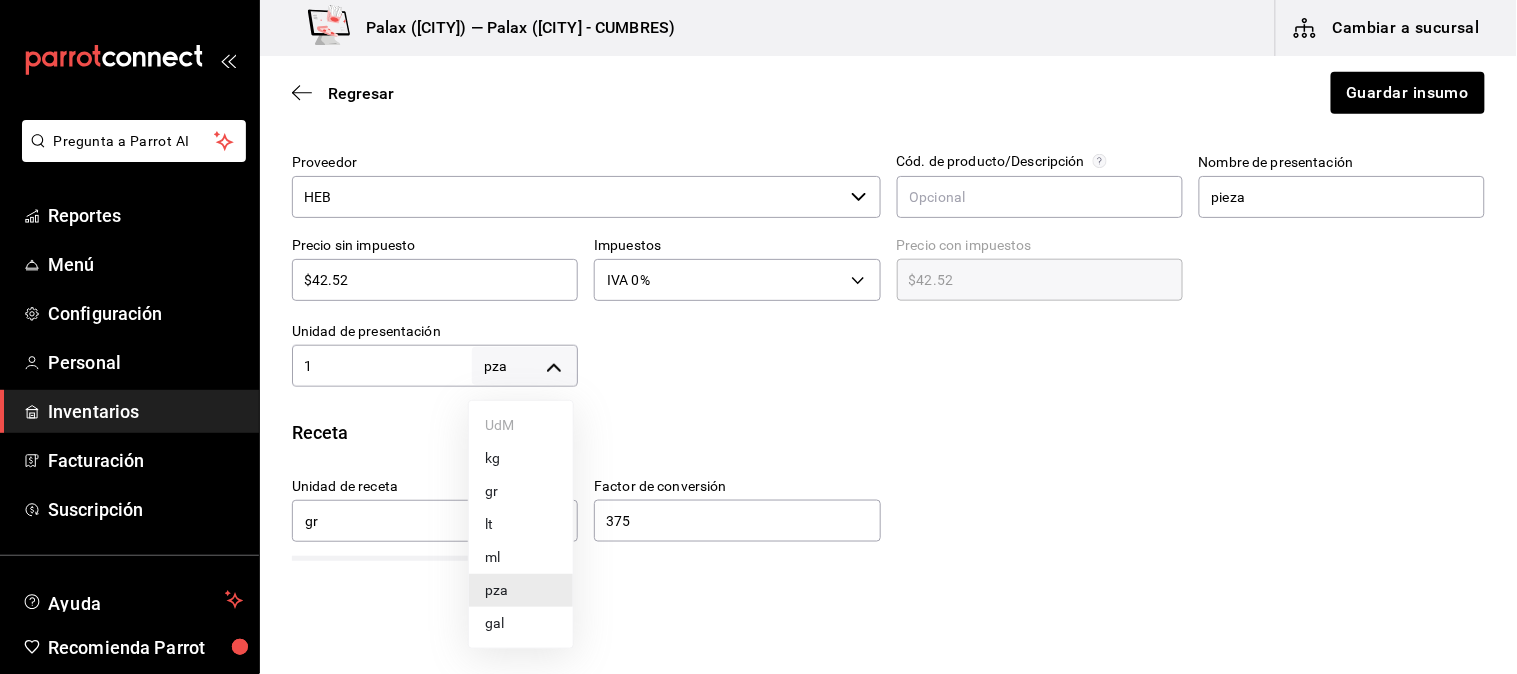 click at bounding box center (758, 337) 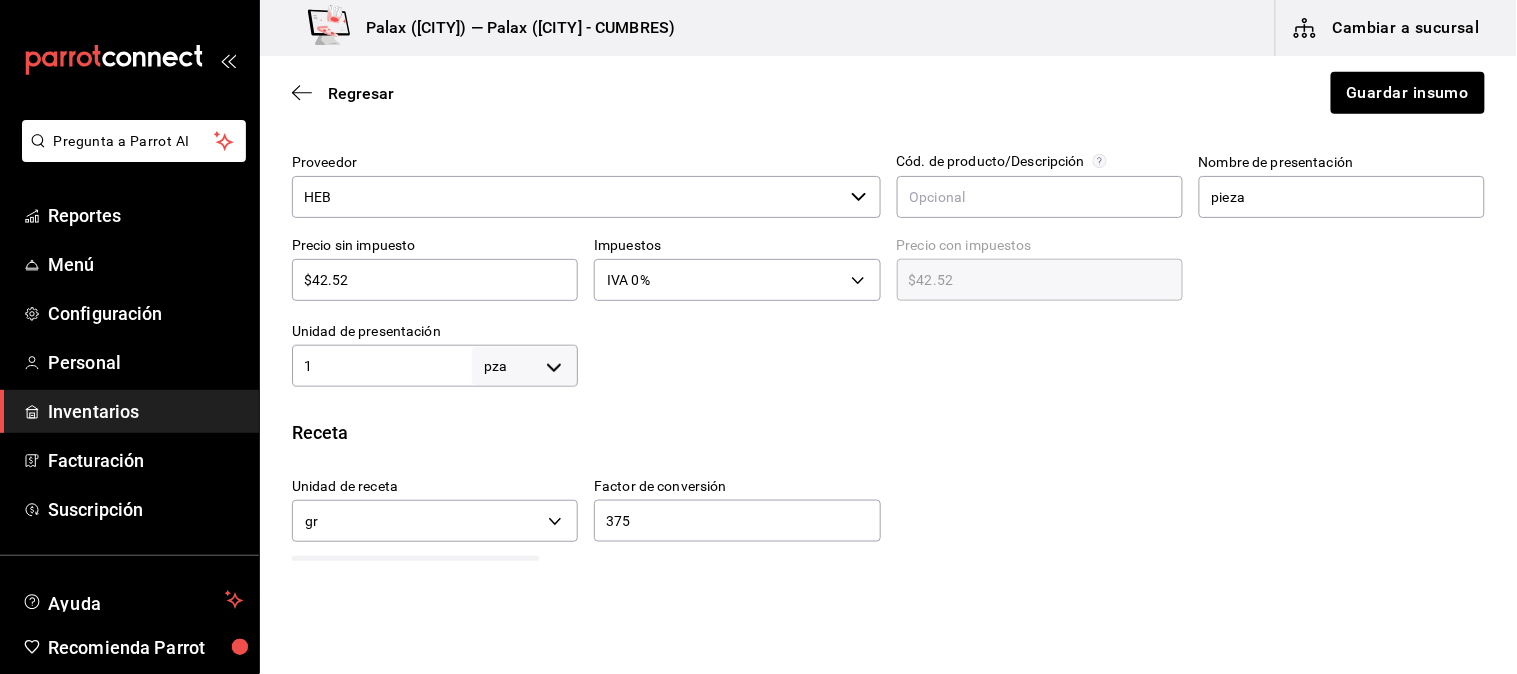 click on "Receta Unidad de receta gr GRAM Factor de conversión 375 ​ 1 pza de pieza = 375 gr receta Ver ayuda de conversiones" at bounding box center [888, 523] 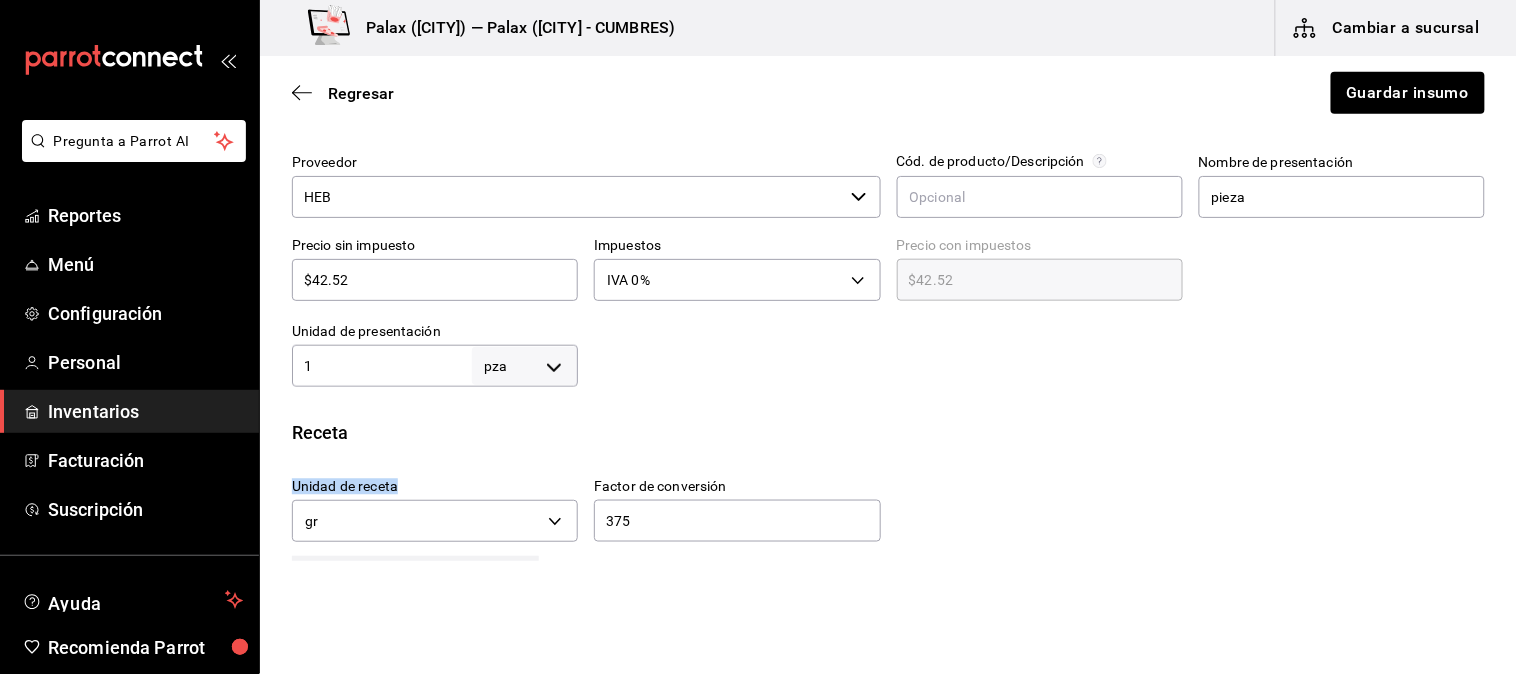 drag, startPoint x: 280, startPoint y: 477, endPoint x: 397, endPoint y: 486, distance: 117.34564 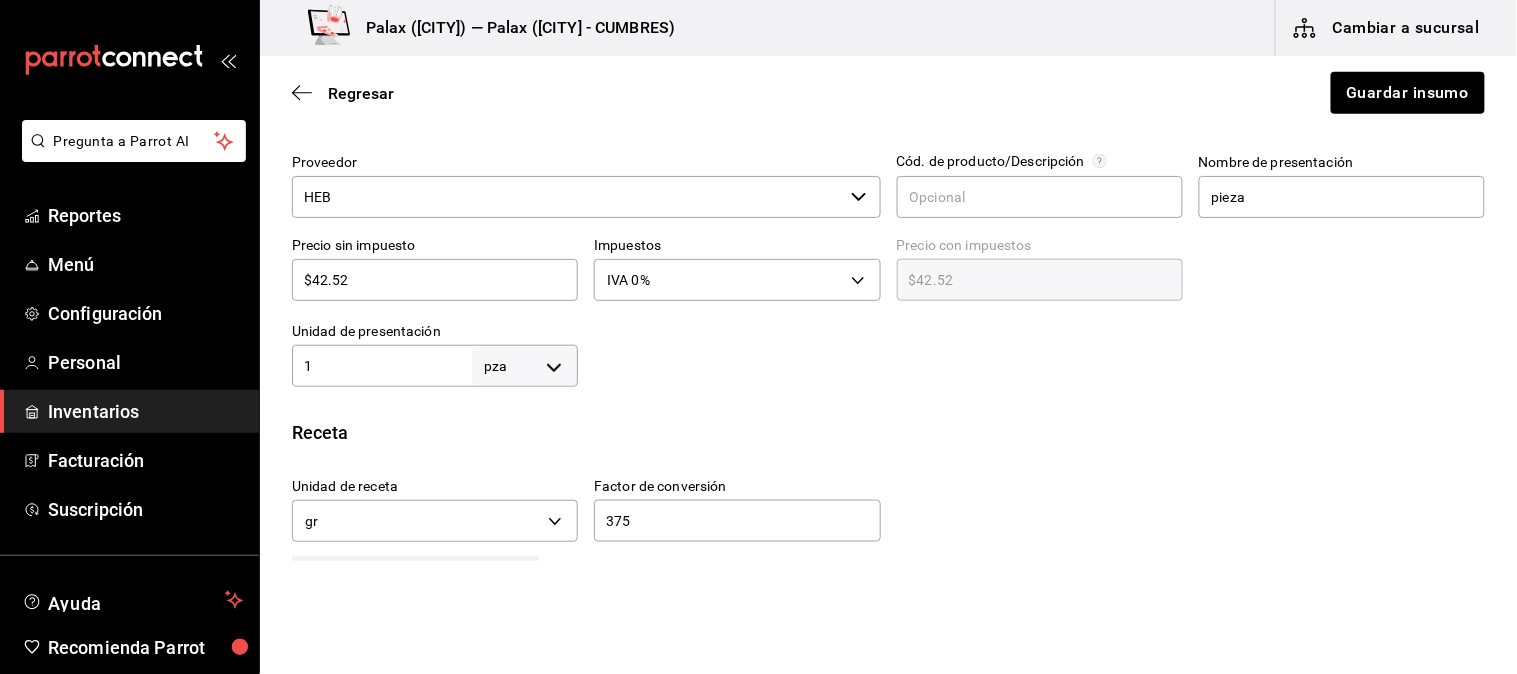 click on "Receta Unidad de receta gr GRAM Factor de conversión 375 ​ 1 pza de pieza = 375 gr receta Ver ayuda de conversiones" at bounding box center (888, 523) 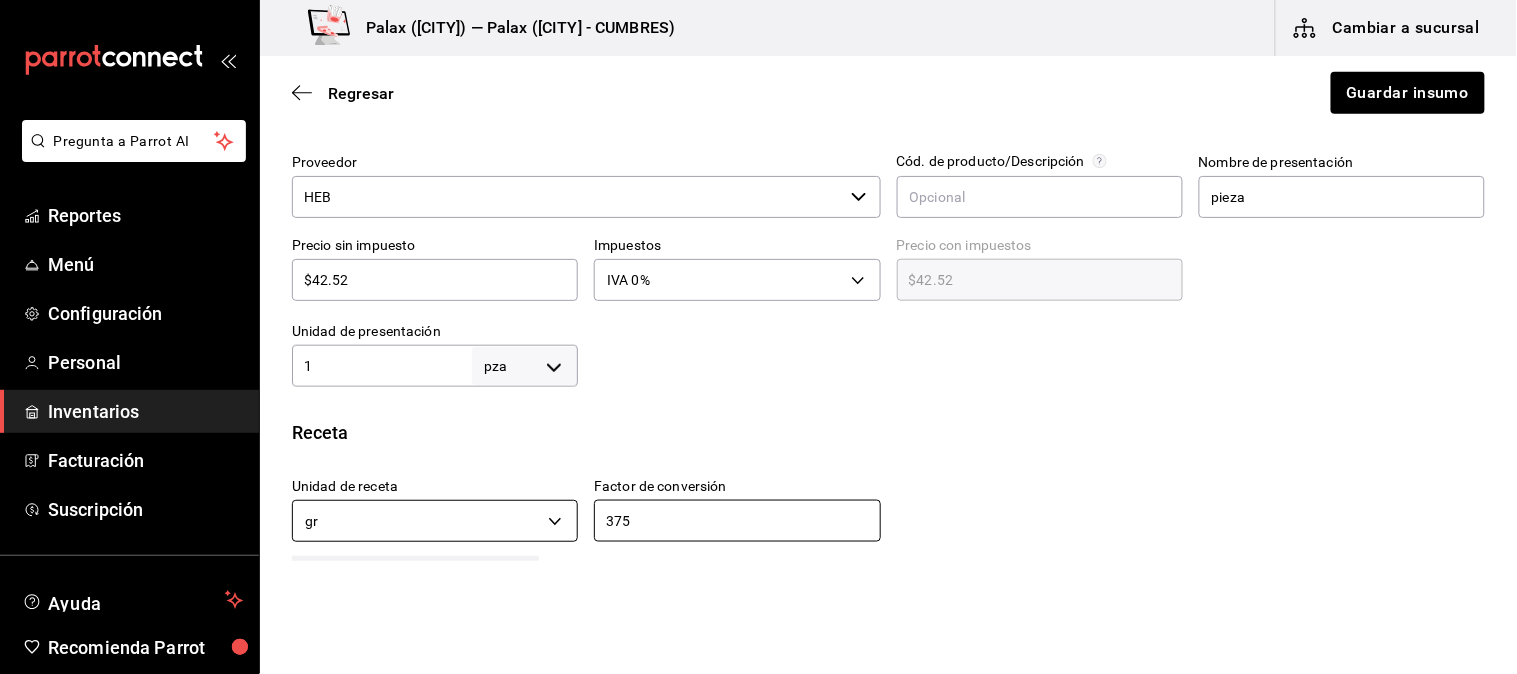 drag, startPoint x: 682, startPoint y: 527, endPoint x: 495, endPoint y: 526, distance: 187.00267 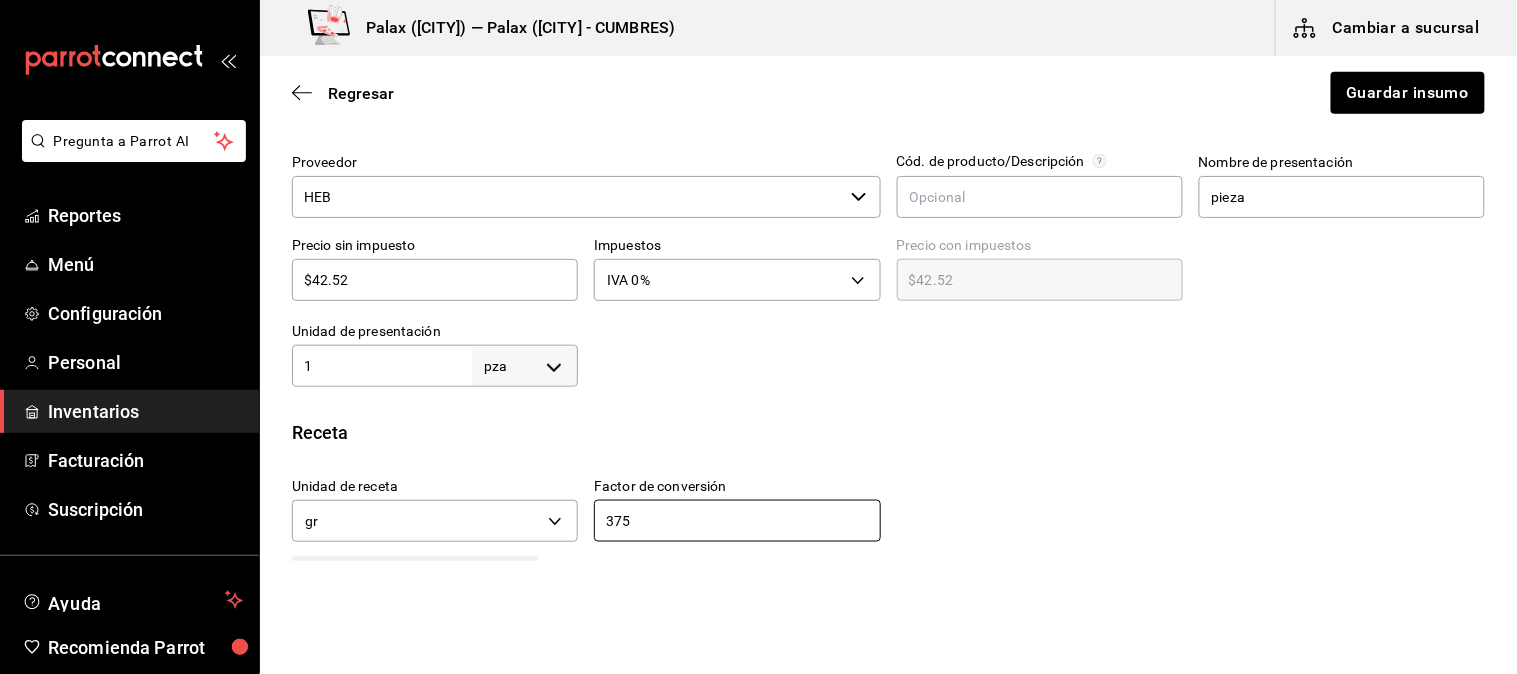 click on "Receta Unidad de receta gr GRAM Factor de conversión 375 ​ 1 pza de pieza = 375 gr receta Ver ayuda de conversiones" at bounding box center [888, 523] 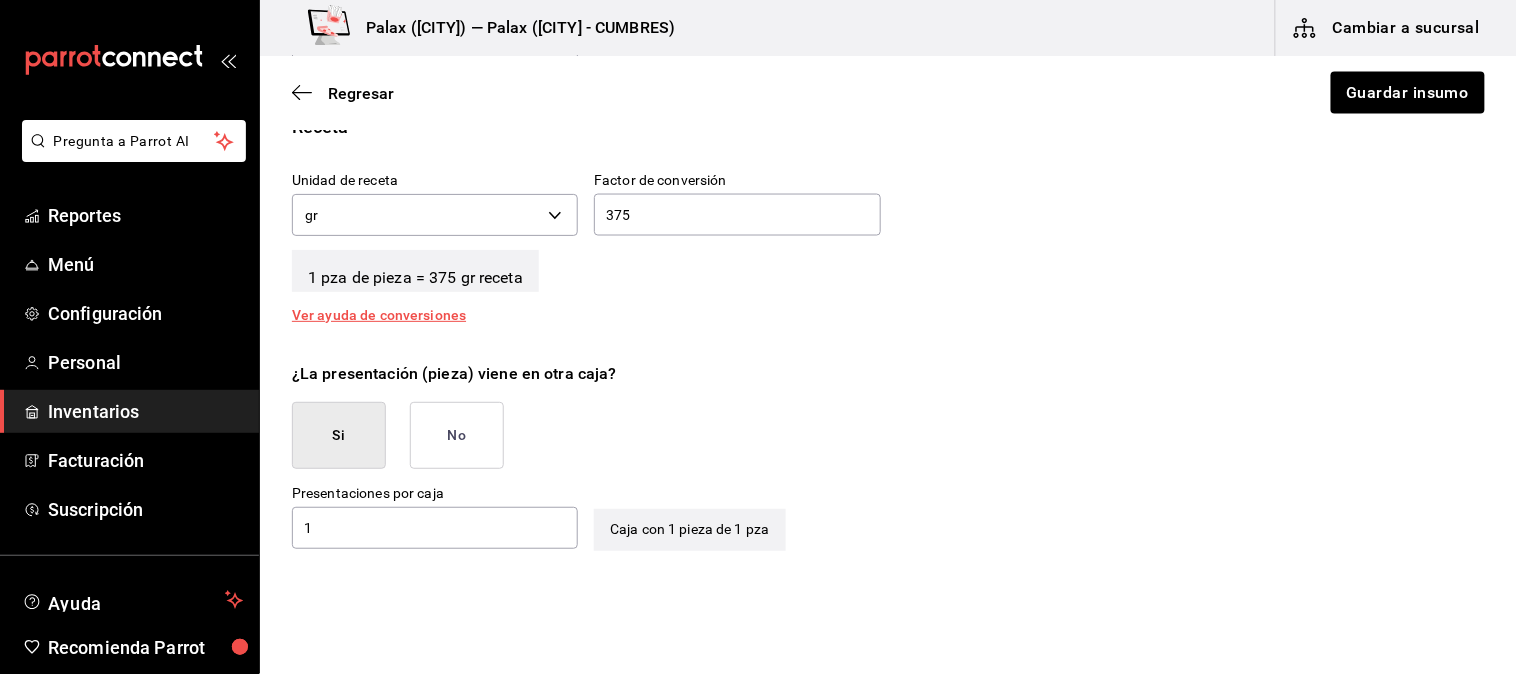 scroll, scrollTop: 777, scrollLeft: 0, axis: vertical 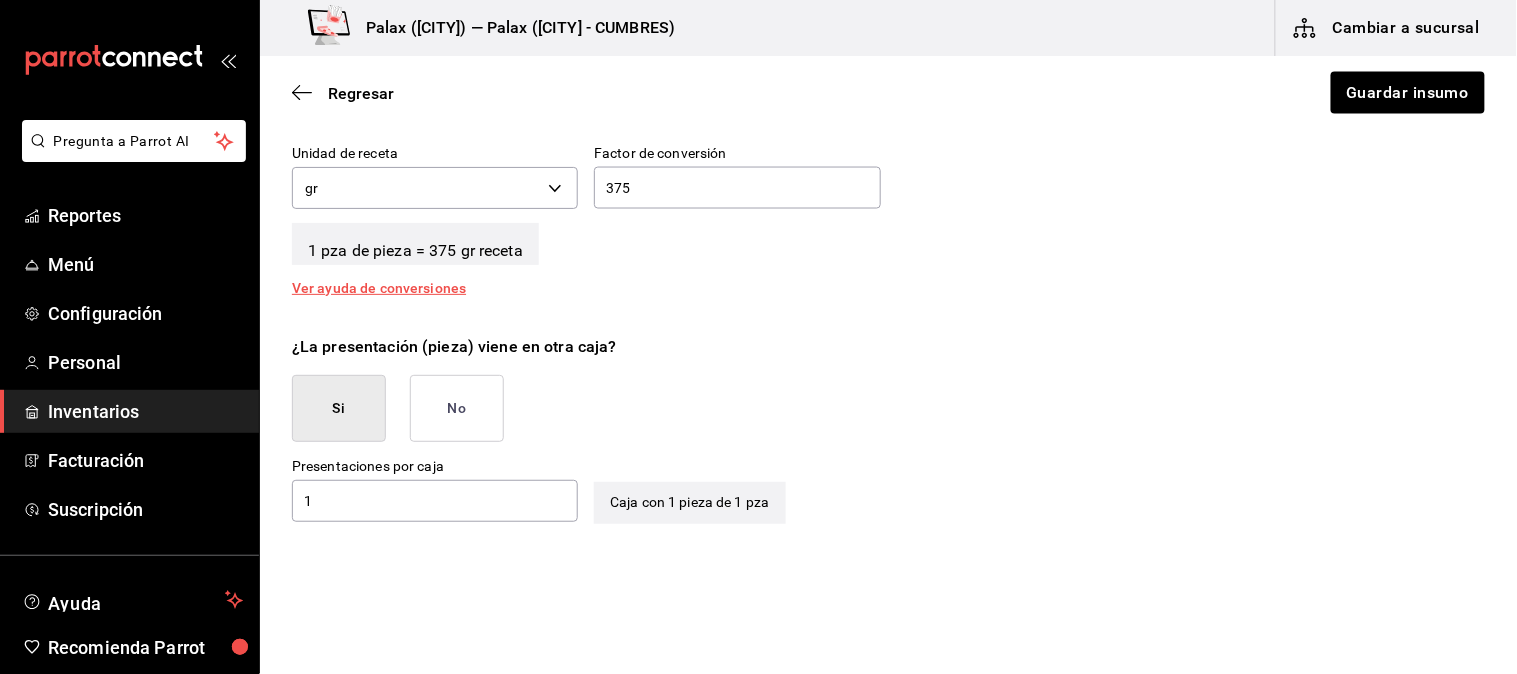 click on "Ver ayuda de conversiones" at bounding box center (391, 288) 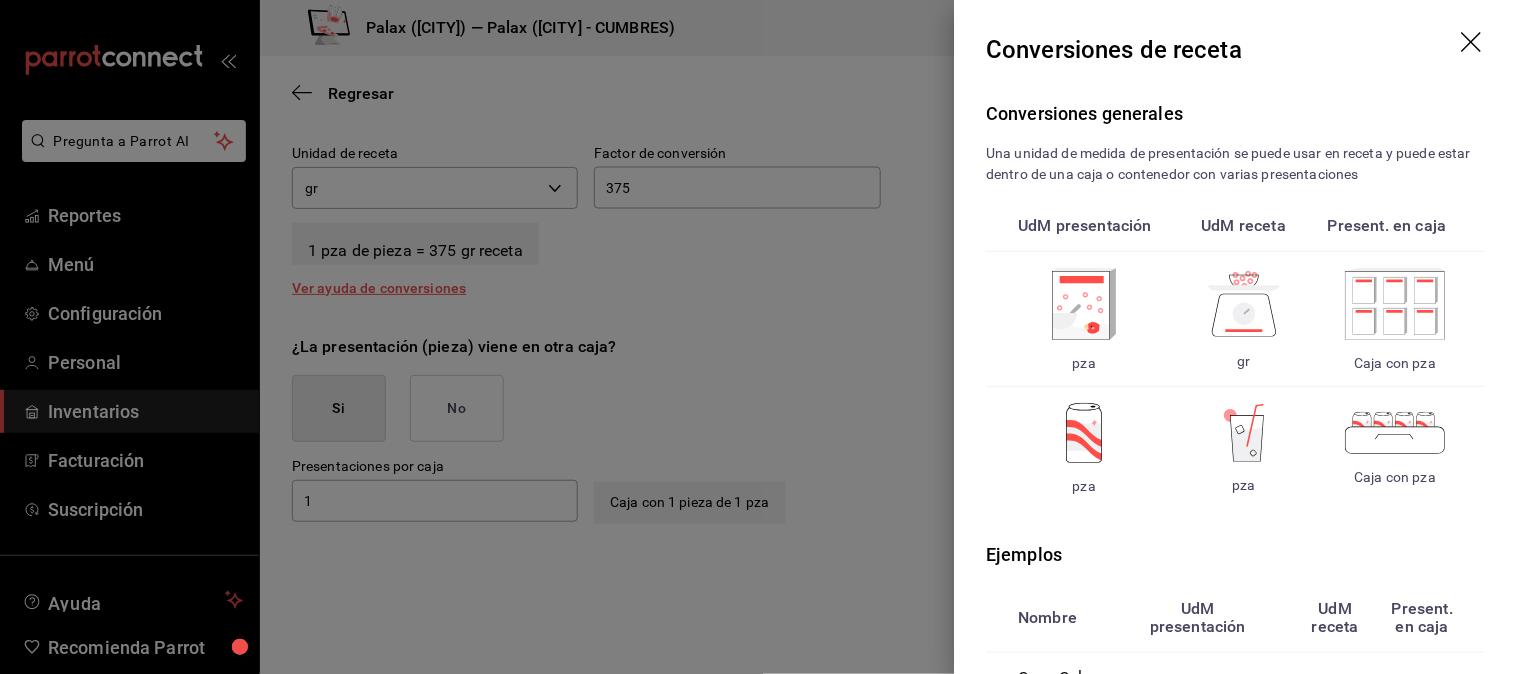click on "Conversiones de receta" at bounding box center [1235, 50] 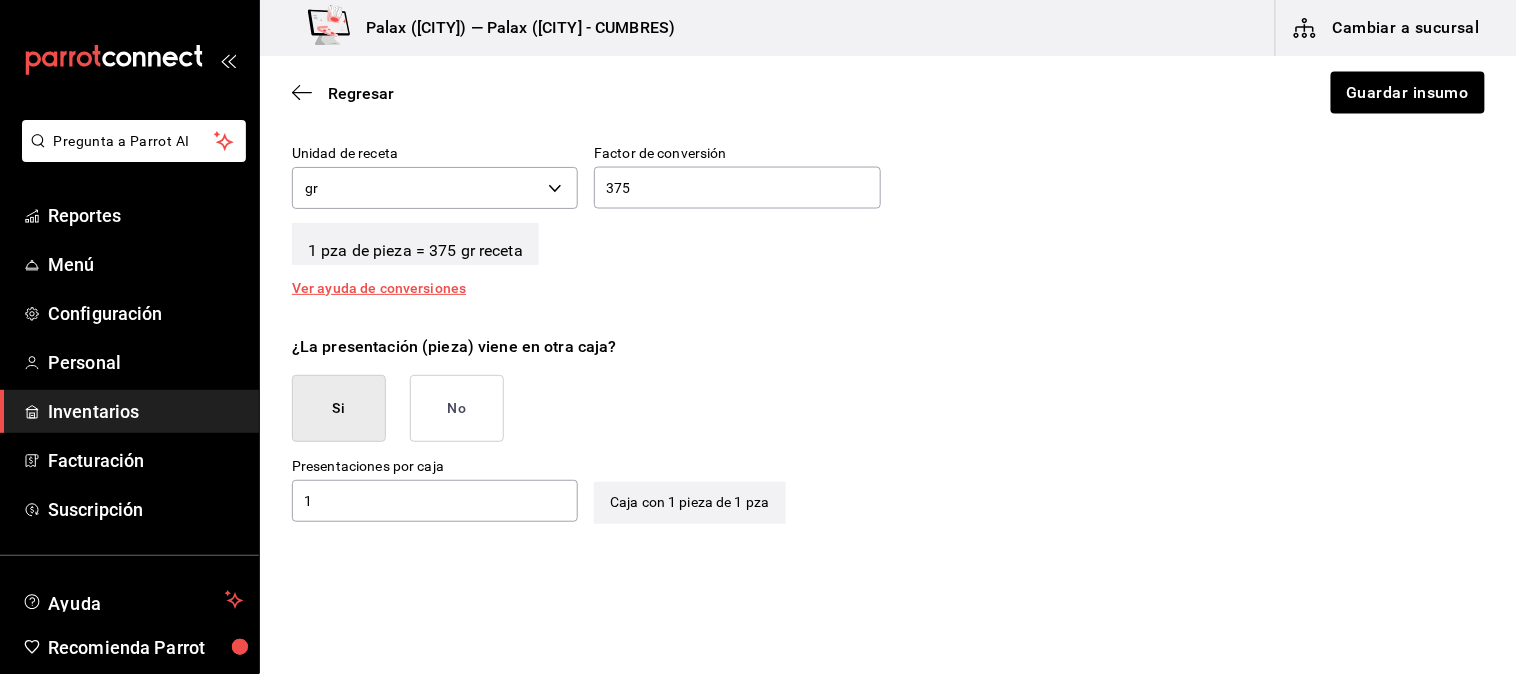 click on "Si" at bounding box center [339, 408] 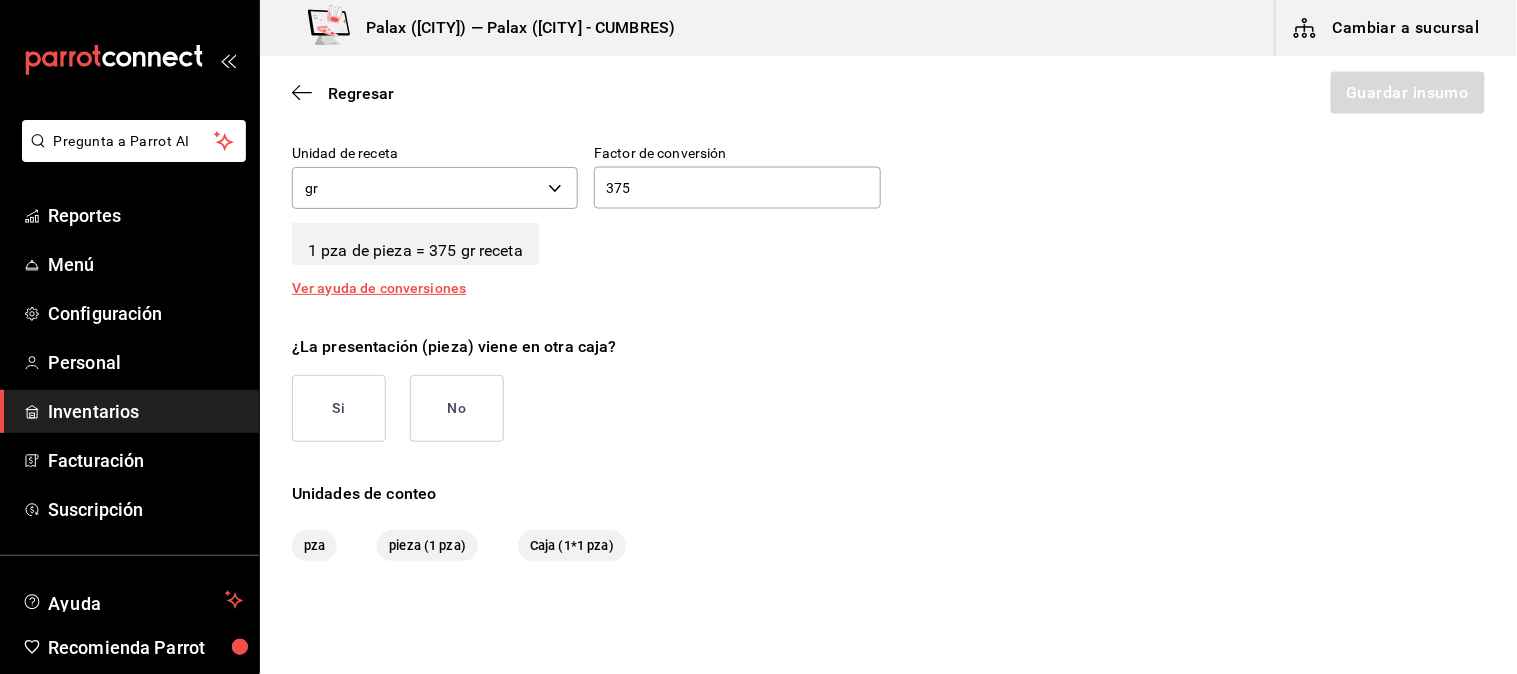 click on "Si" at bounding box center (339, 408) 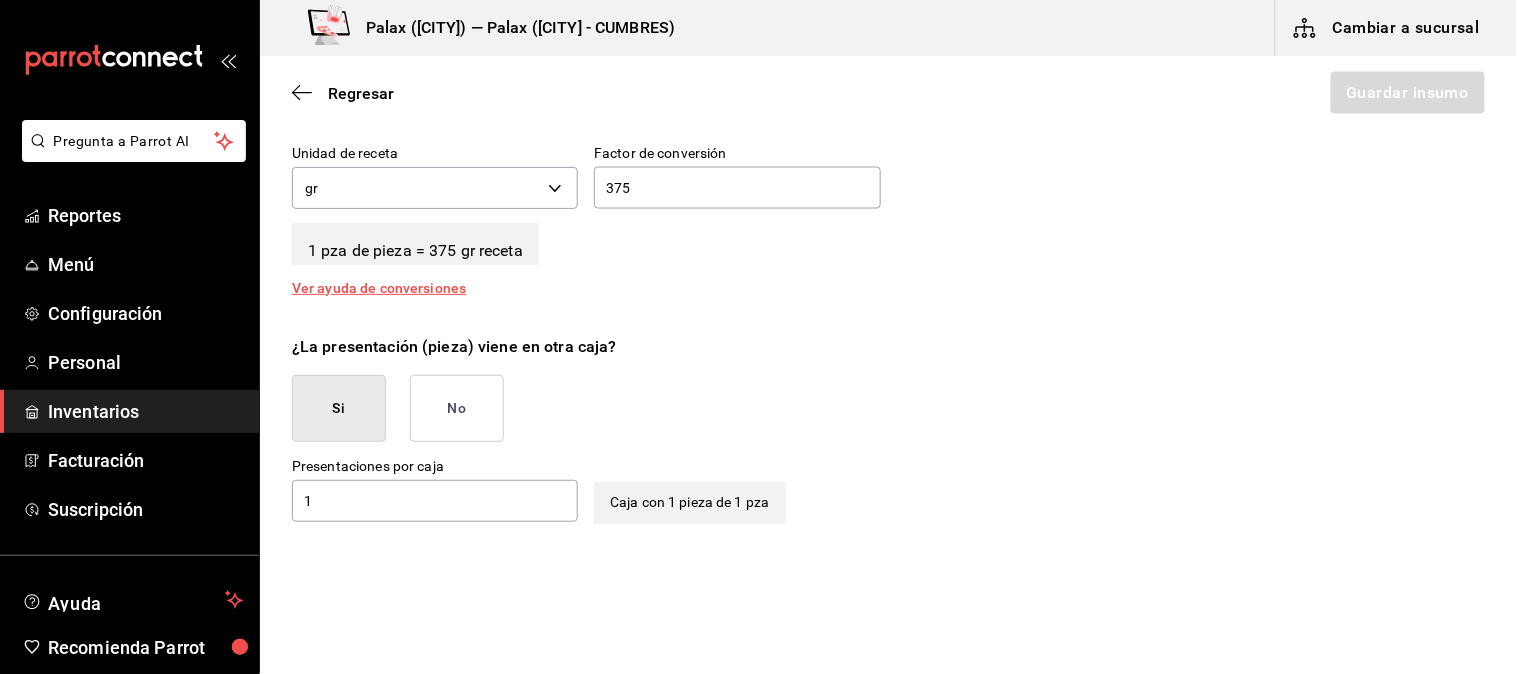 click on "1" at bounding box center (435, 501) 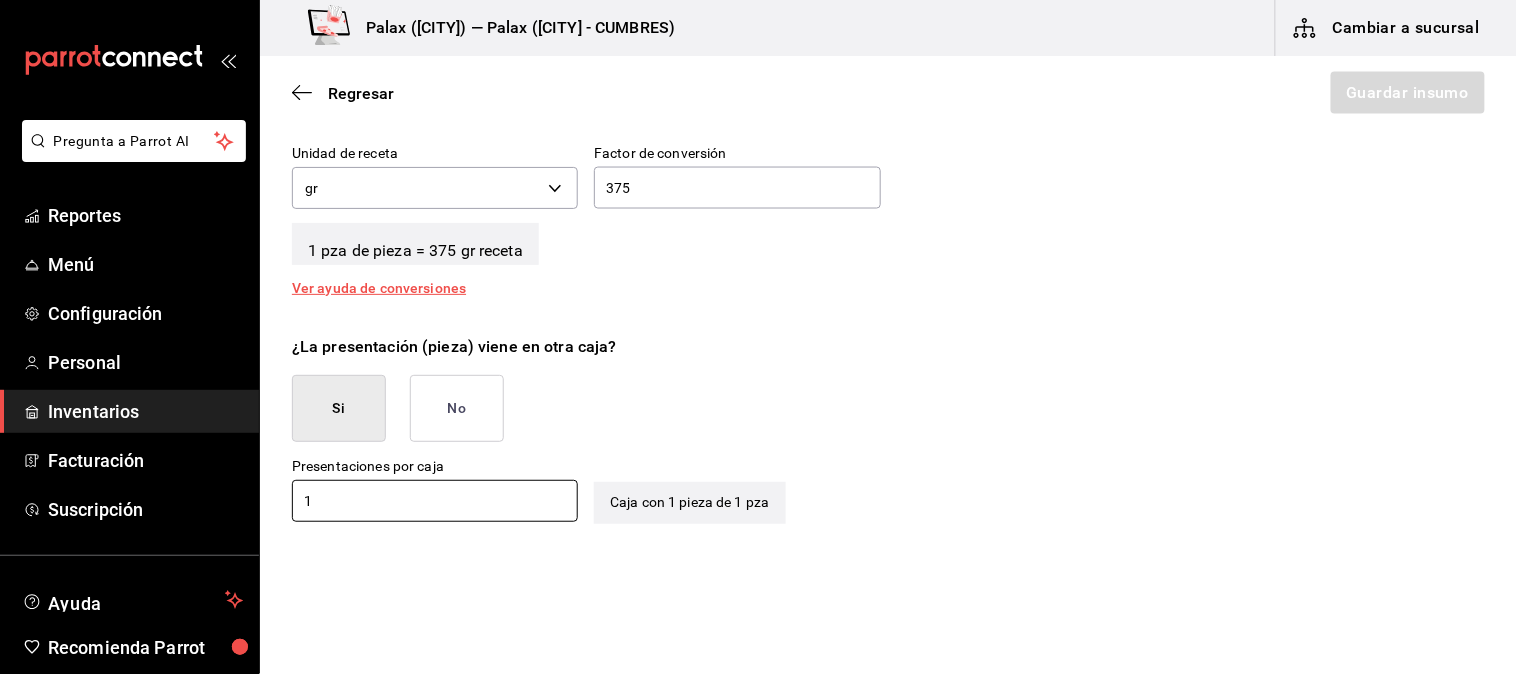 click on "¿La presentación (pieza) viene en otra caja? Si No Presentaciones por caja 1 ​ Caja con 1 pieza de 1 pza" at bounding box center (880, 421) 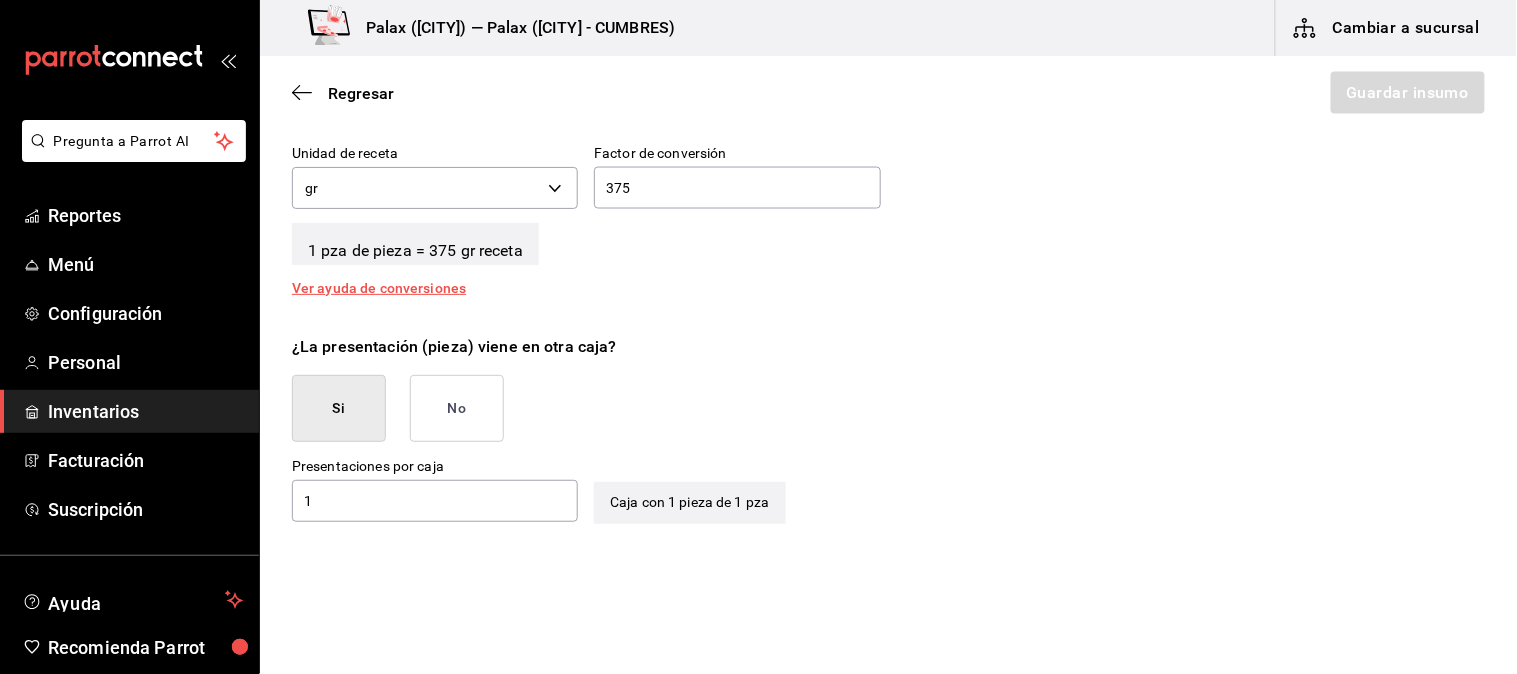 click on "Si" at bounding box center [339, 408] 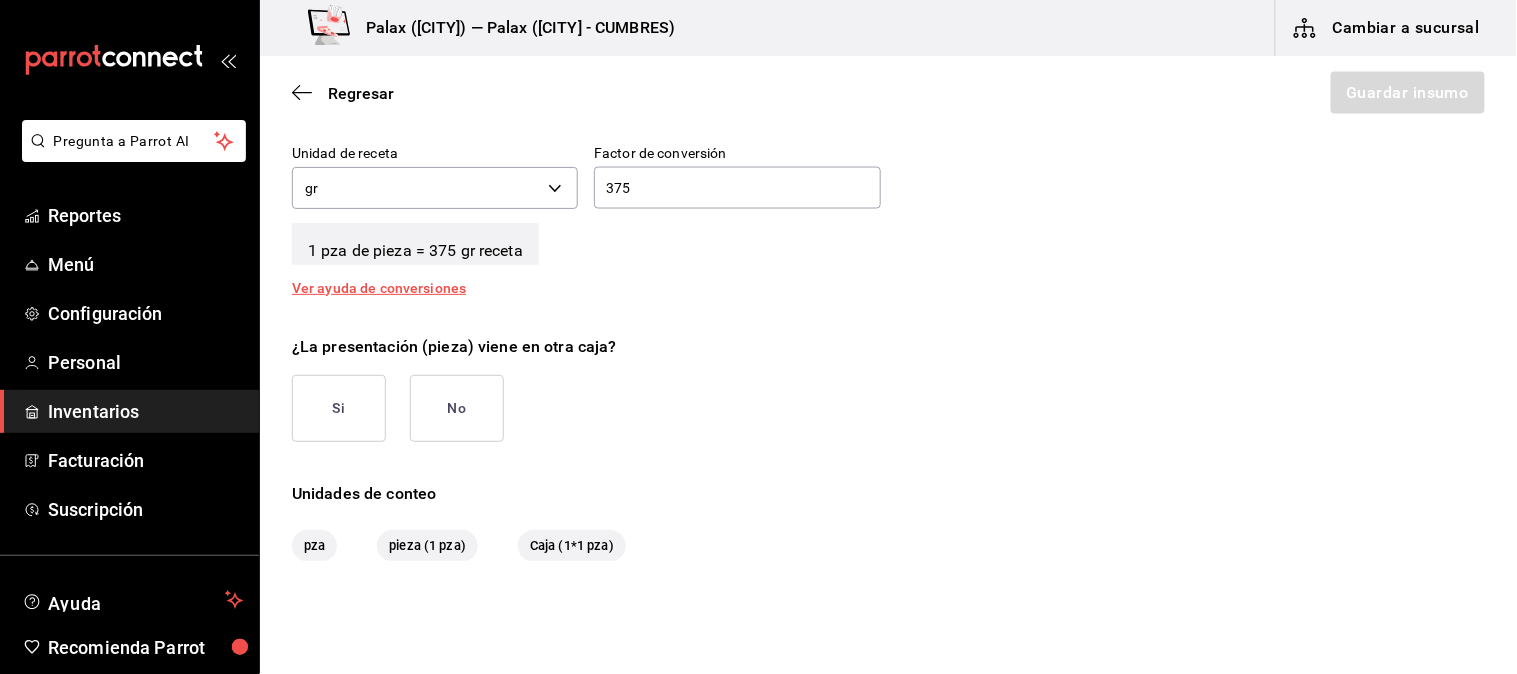 click on "Si" at bounding box center (339, 408) 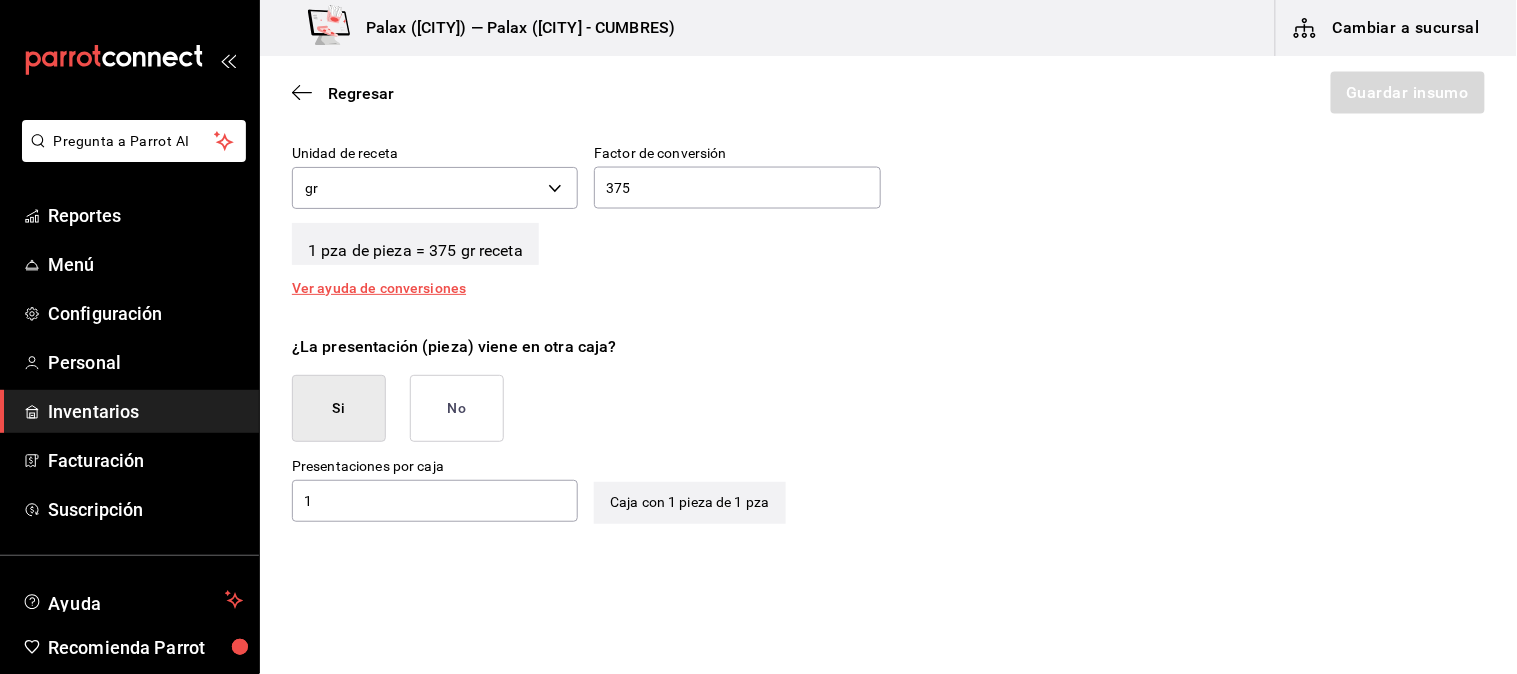 click on "1" at bounding box center (435, 501) 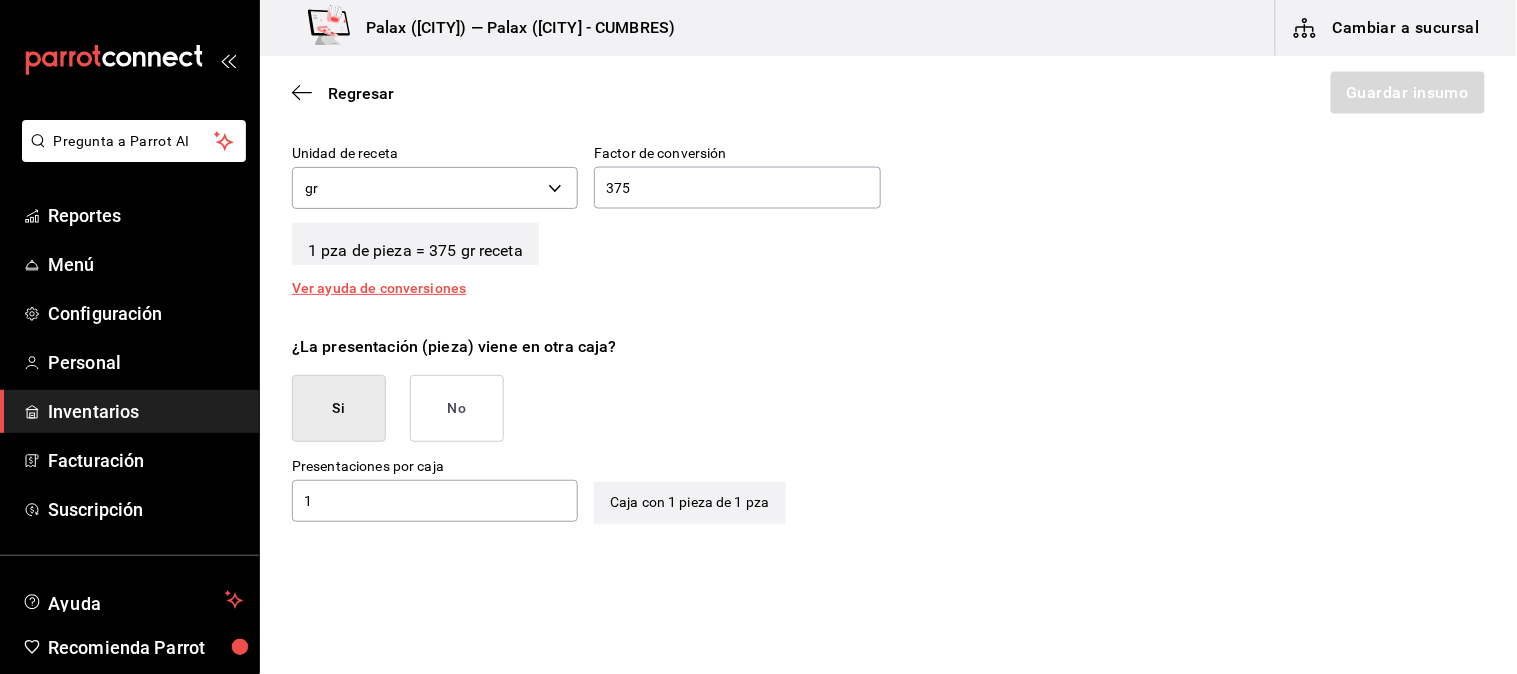 click on "Caja con 1 pieza de 1 pza" at bounding box center [689, 491] 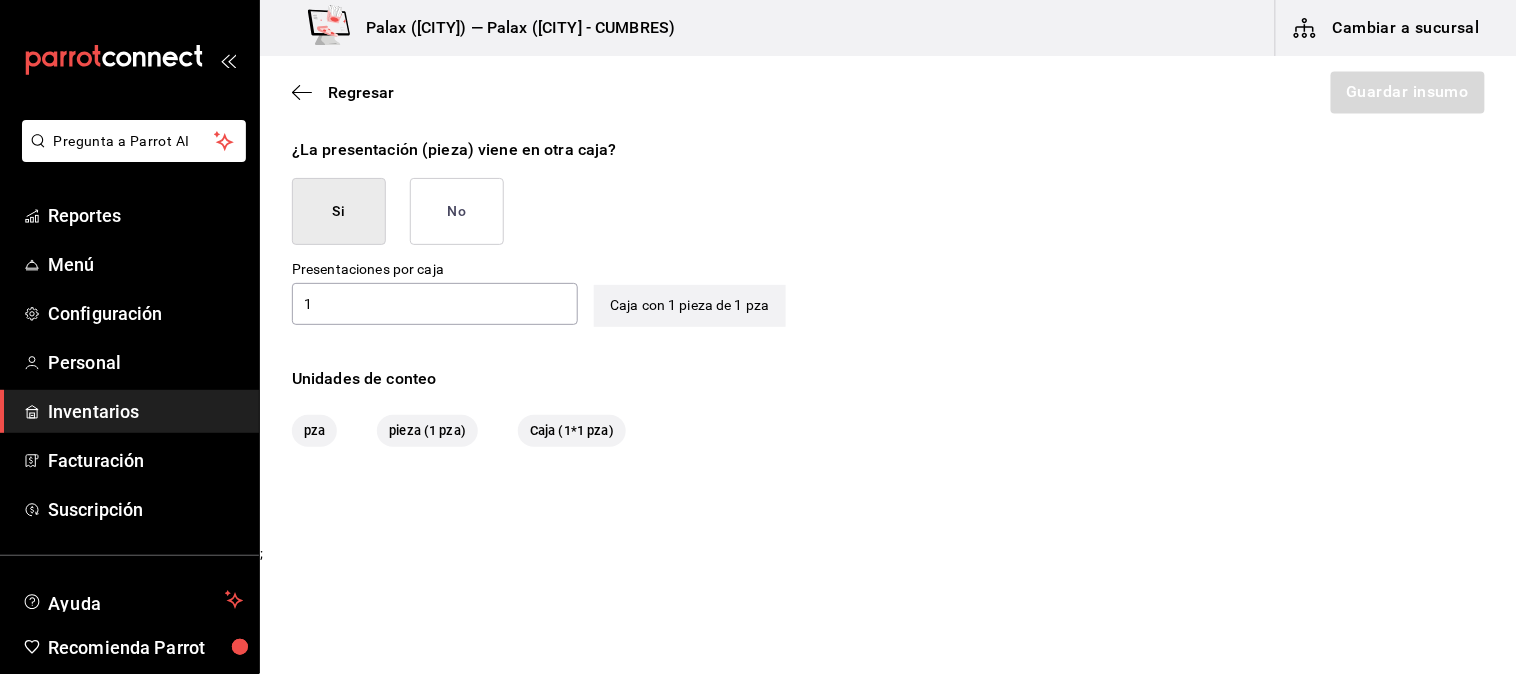 scroll, scrollTop: 975, scrollLeft: 0, axis: vertical 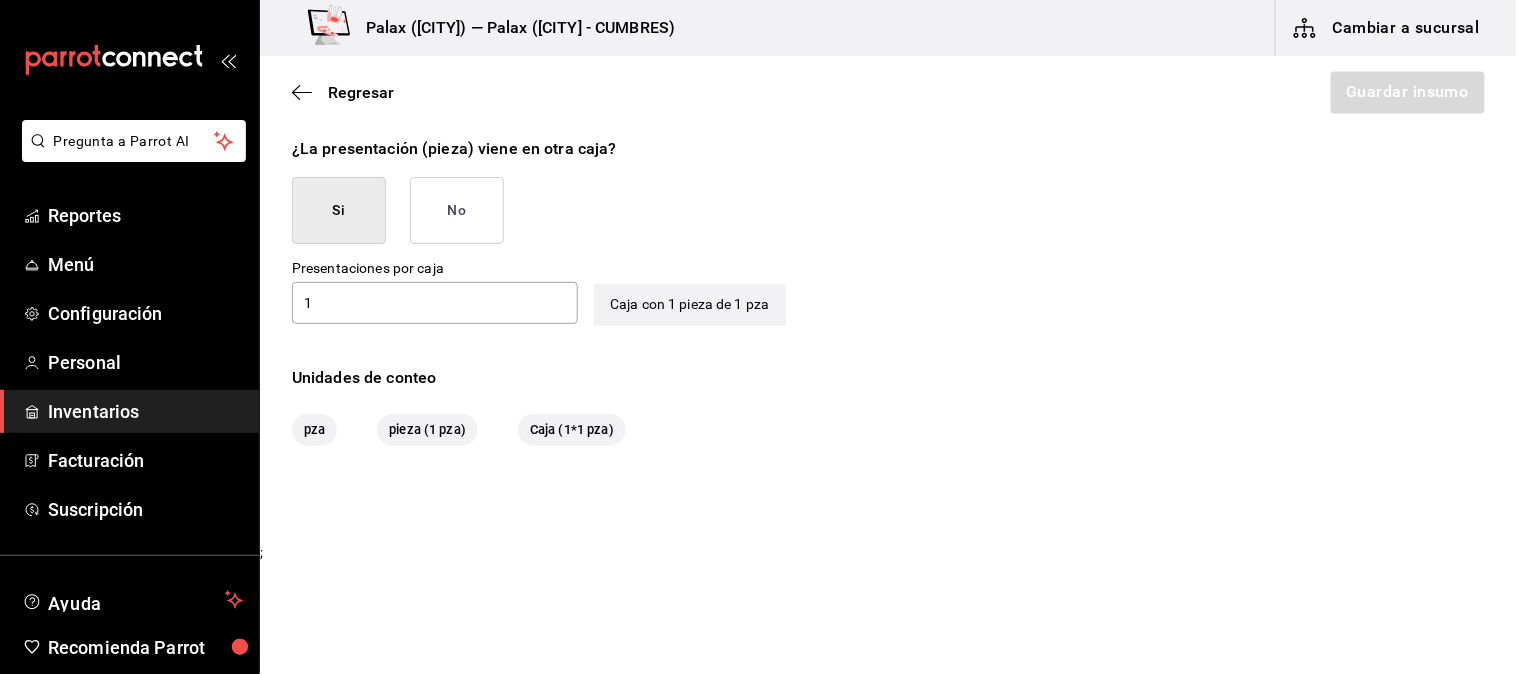 click on "Caja (1*1 pza)" at bounding box center [572, 430] 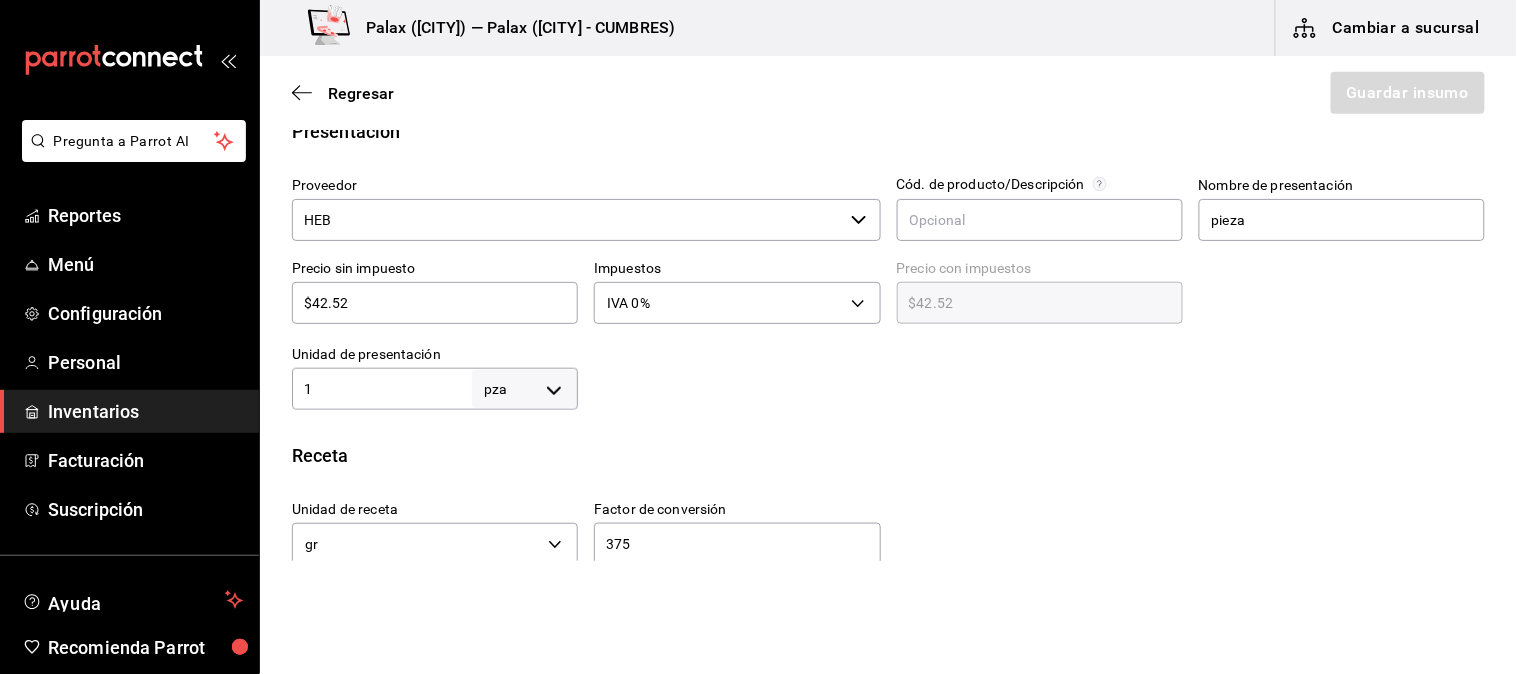 scroll, scrollTop: 754, scrollLeft: 0, axis: vertical 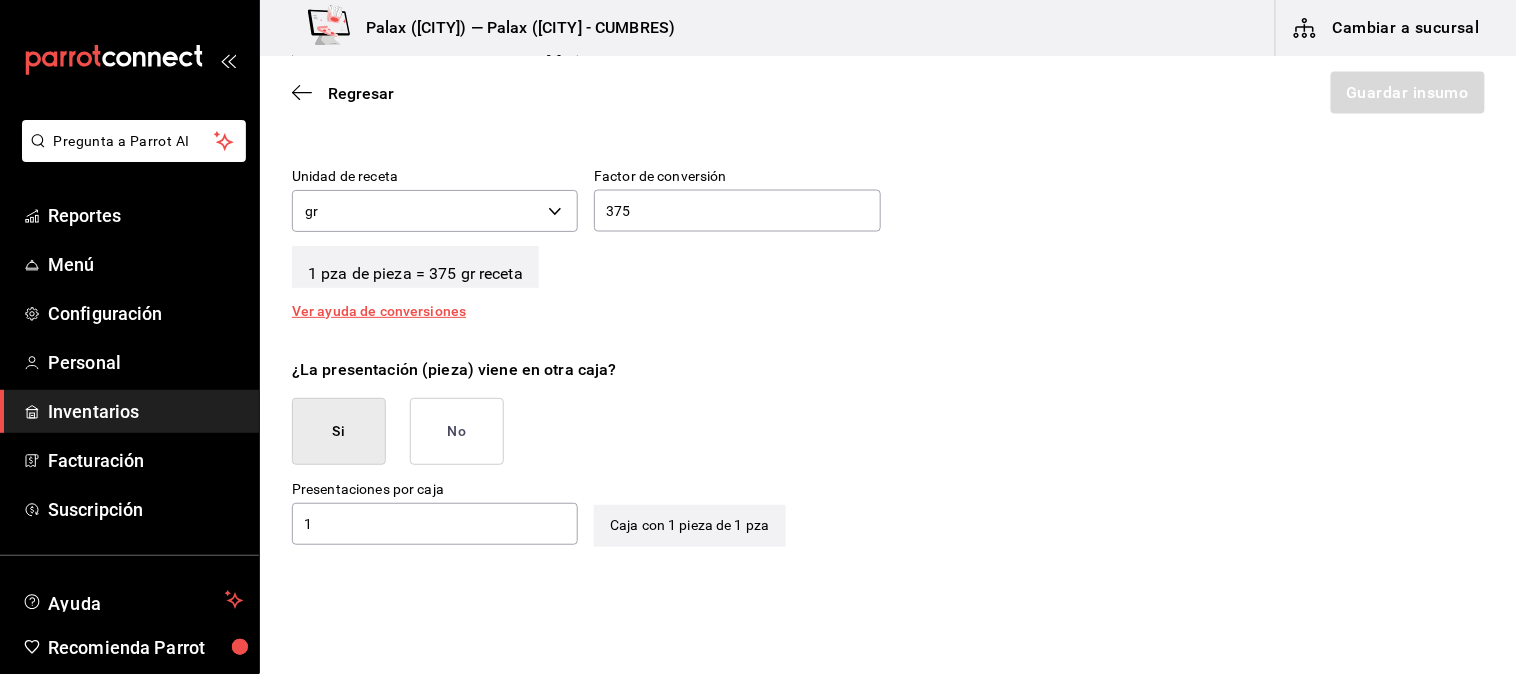 click on "No" at bounding box center (457, 431) 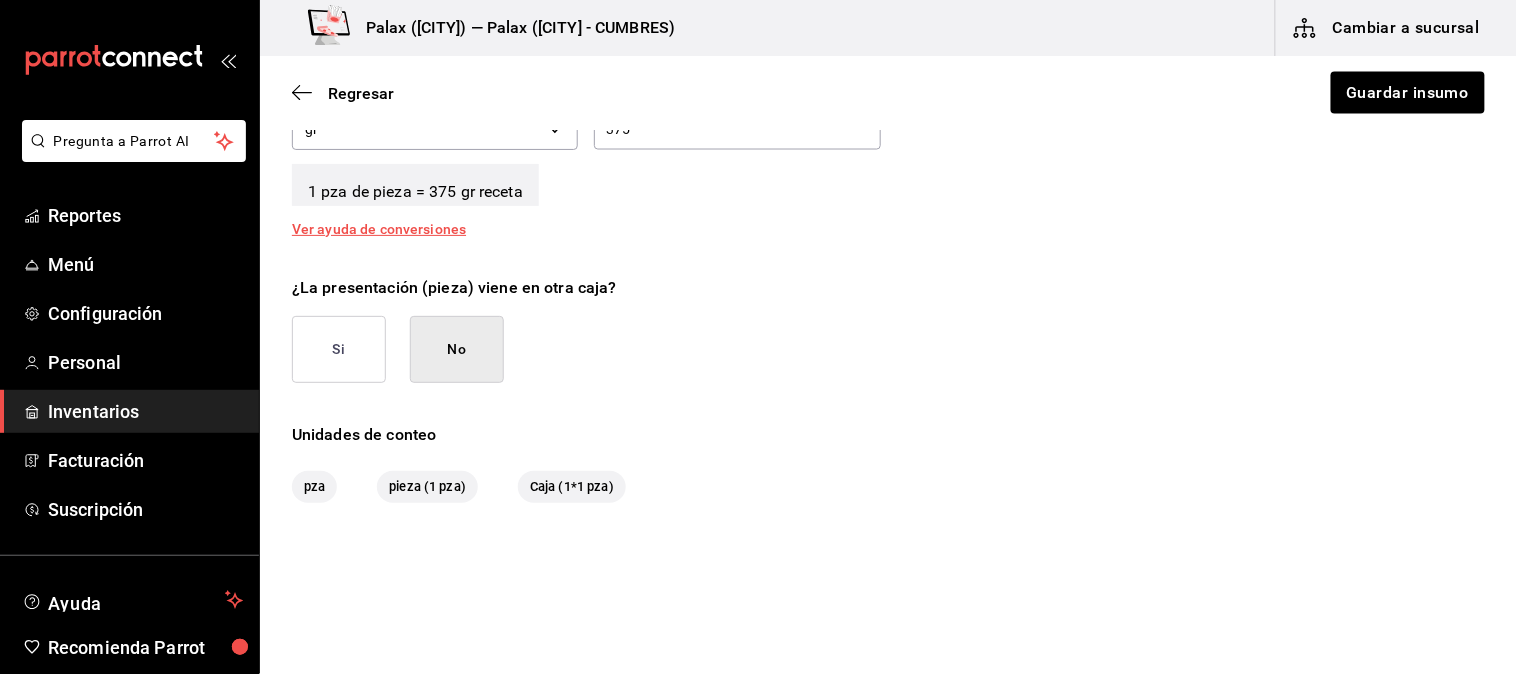 scroll, scrollTop: 893, scrollLeft: 0, axis: vertical 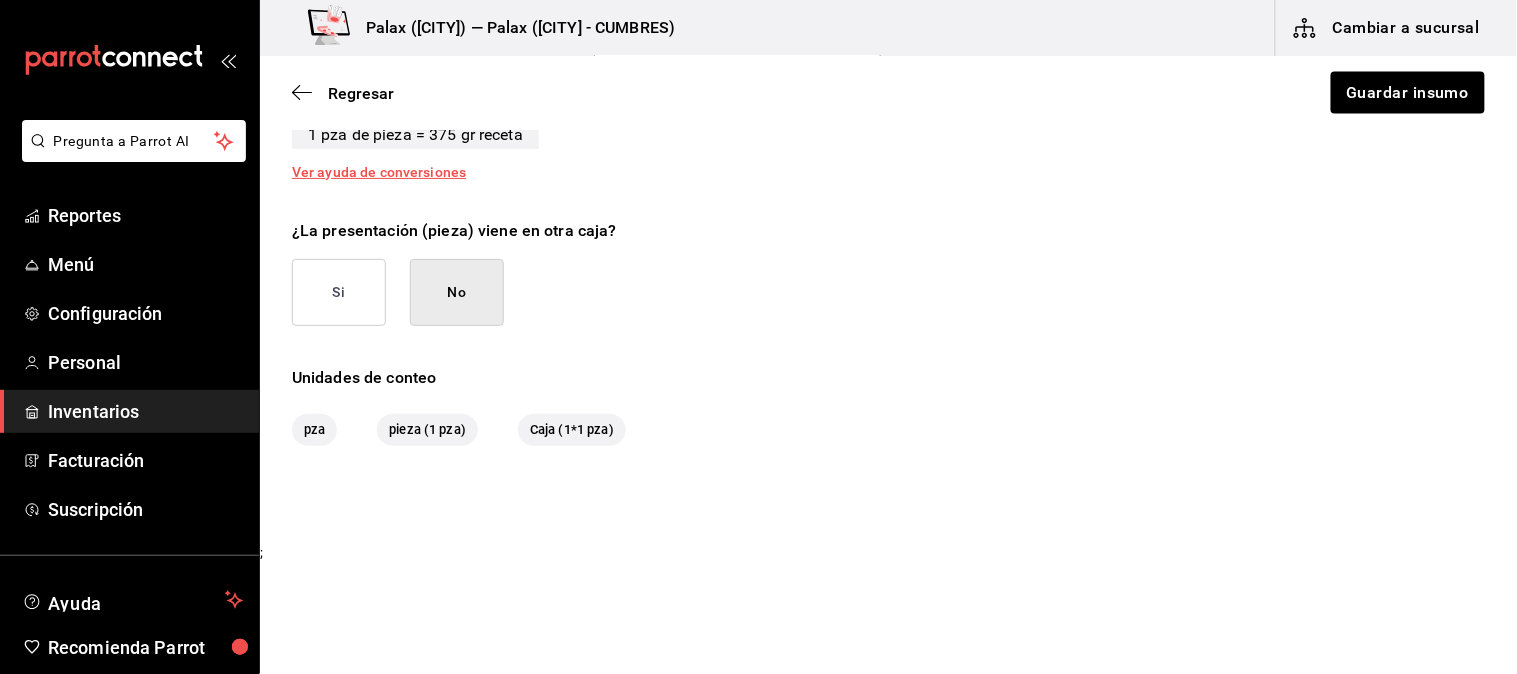 click on "Caja (1*1 pza)" at bounding box center (572, 430) 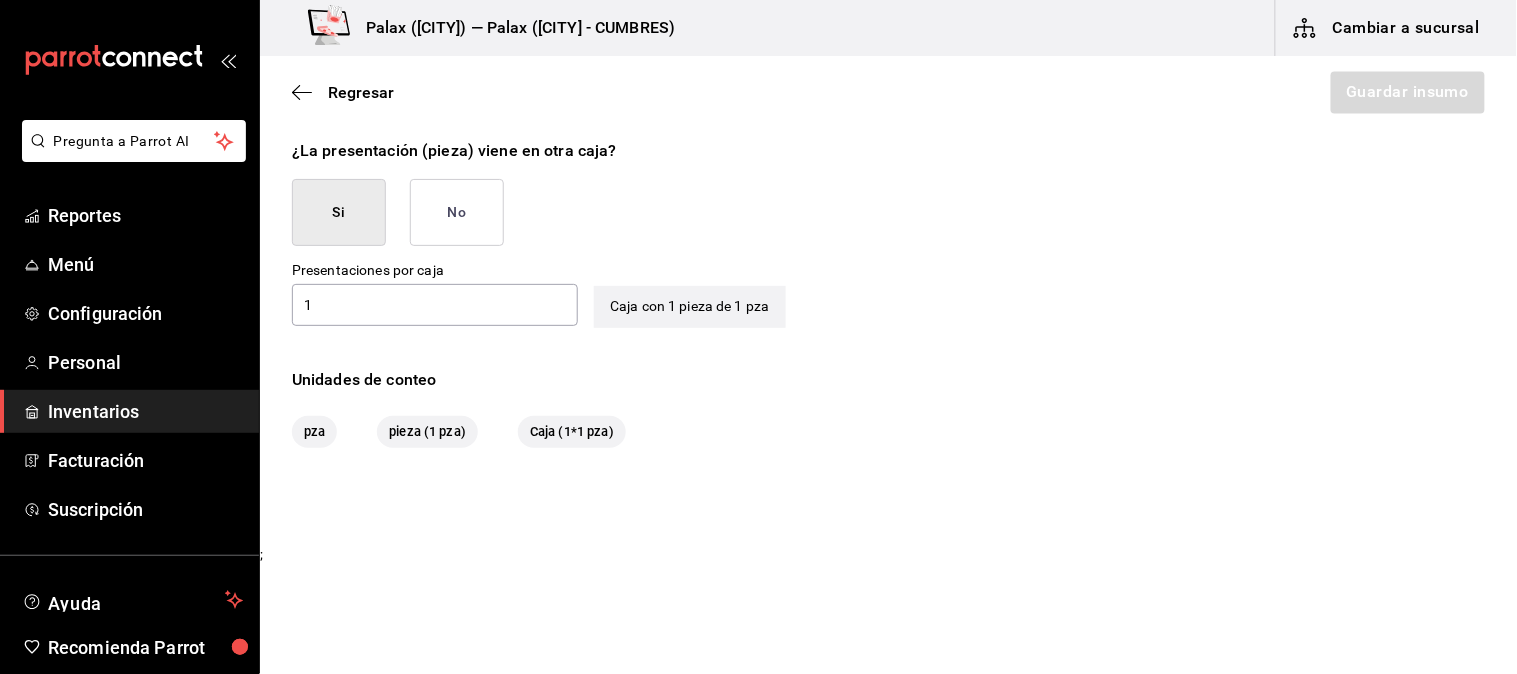 scroll, scrollTop: 975, scrollLeft: 0, axis: vertical 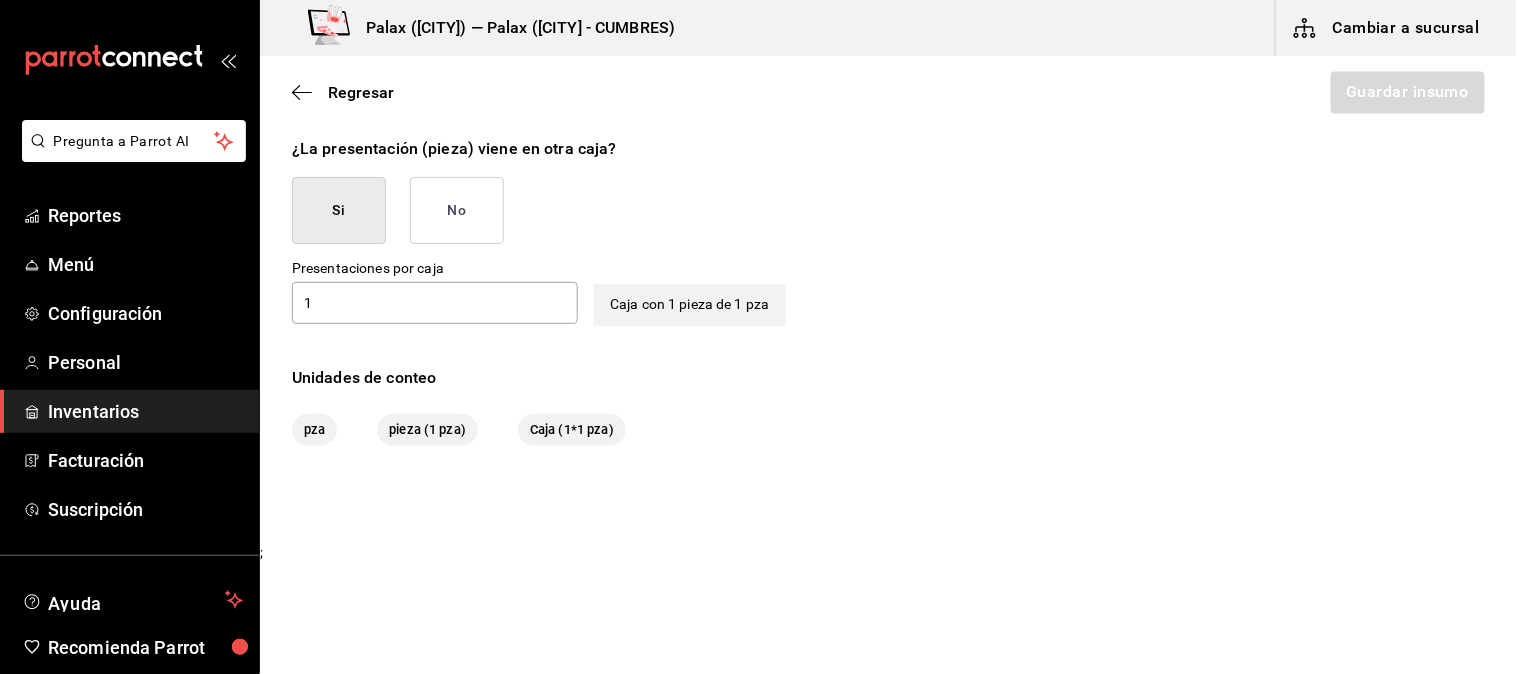 click on "1" at bounding box center [435, 303] 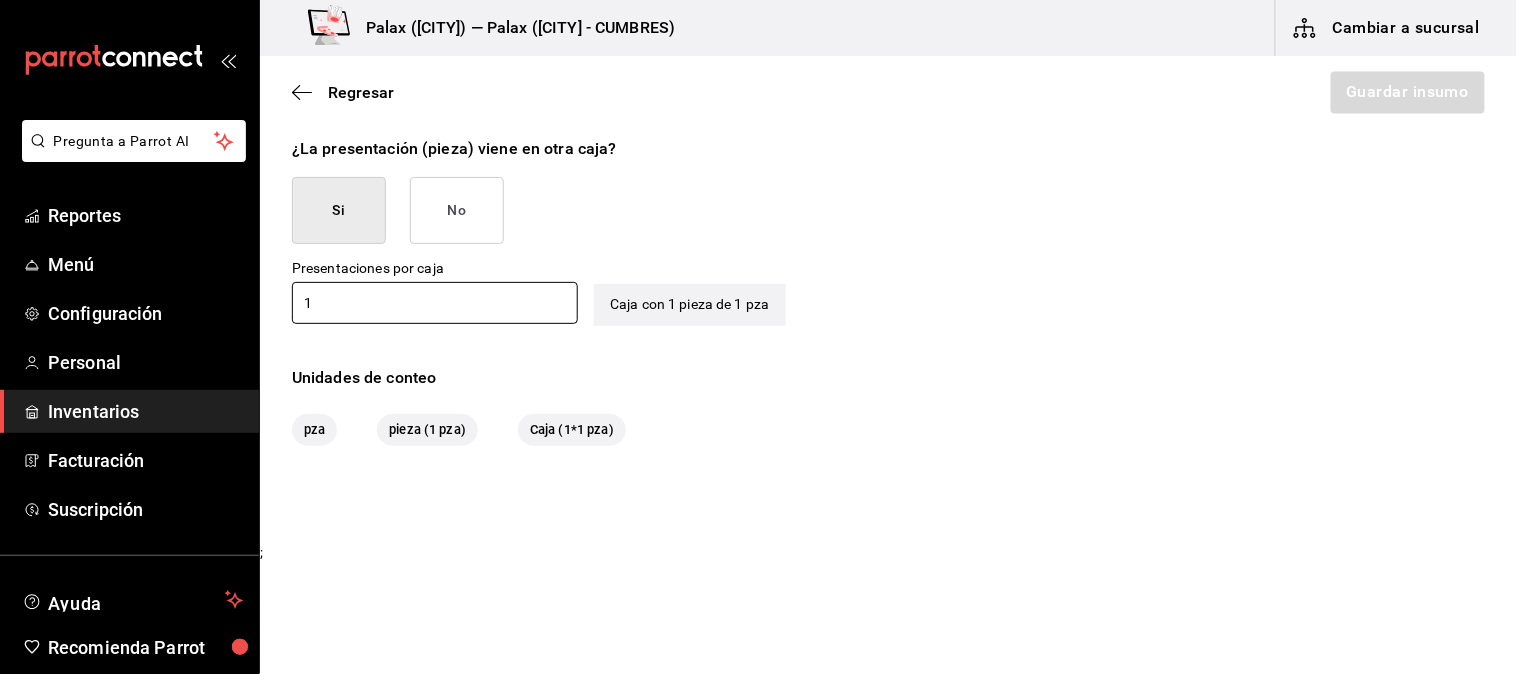 click on "No" at bounding box center [457, 210] 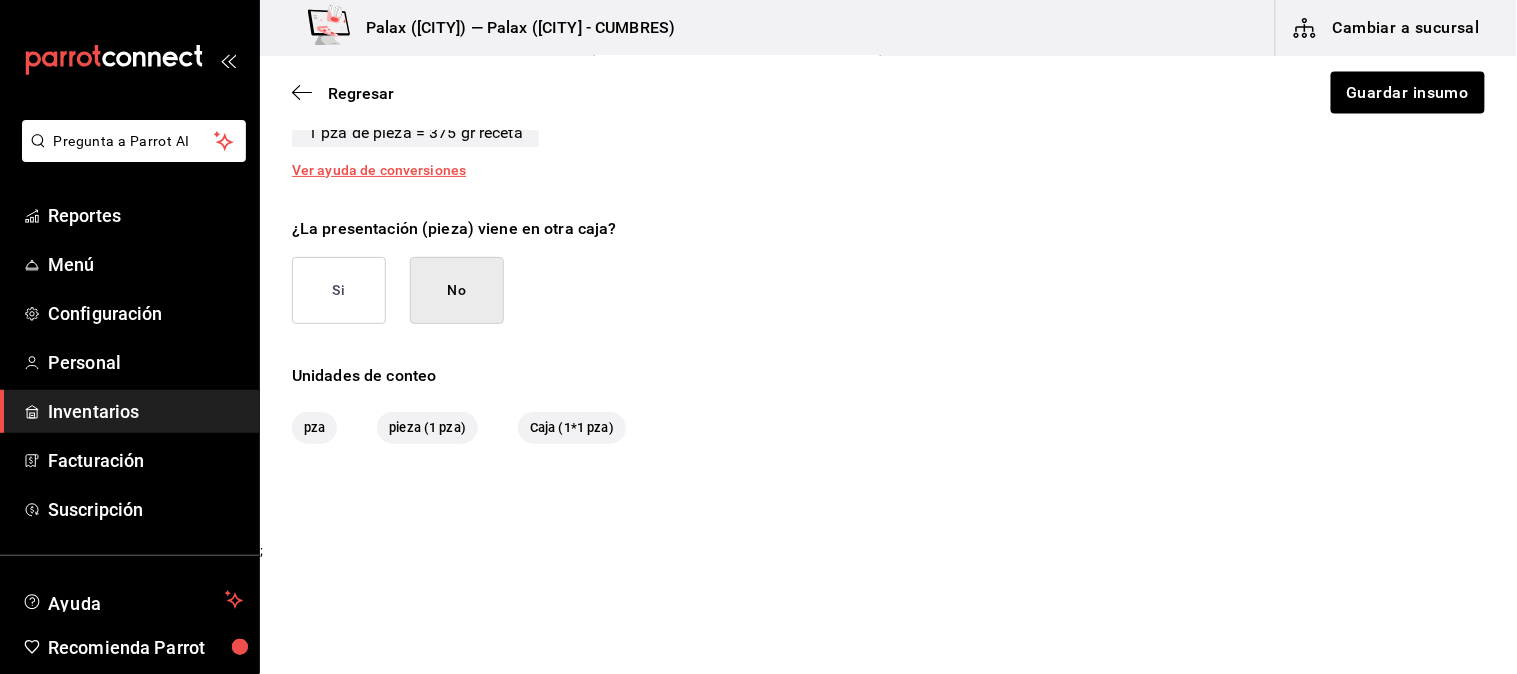 scroll, scrollTop: 893, scrollLeft: 0, axis: vertical 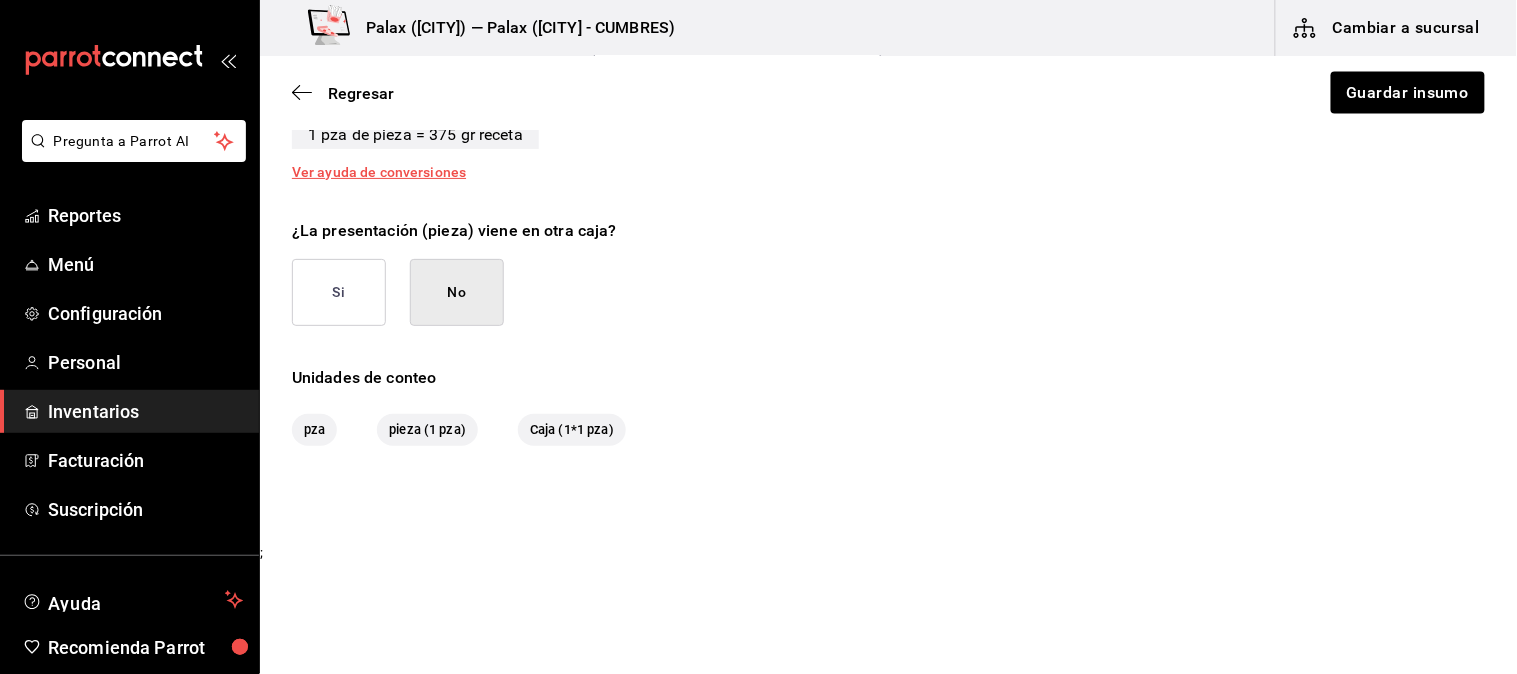 click on "¿La presentación (pieza) viene en otra caja? Si No" at bounding box center [880, 264] 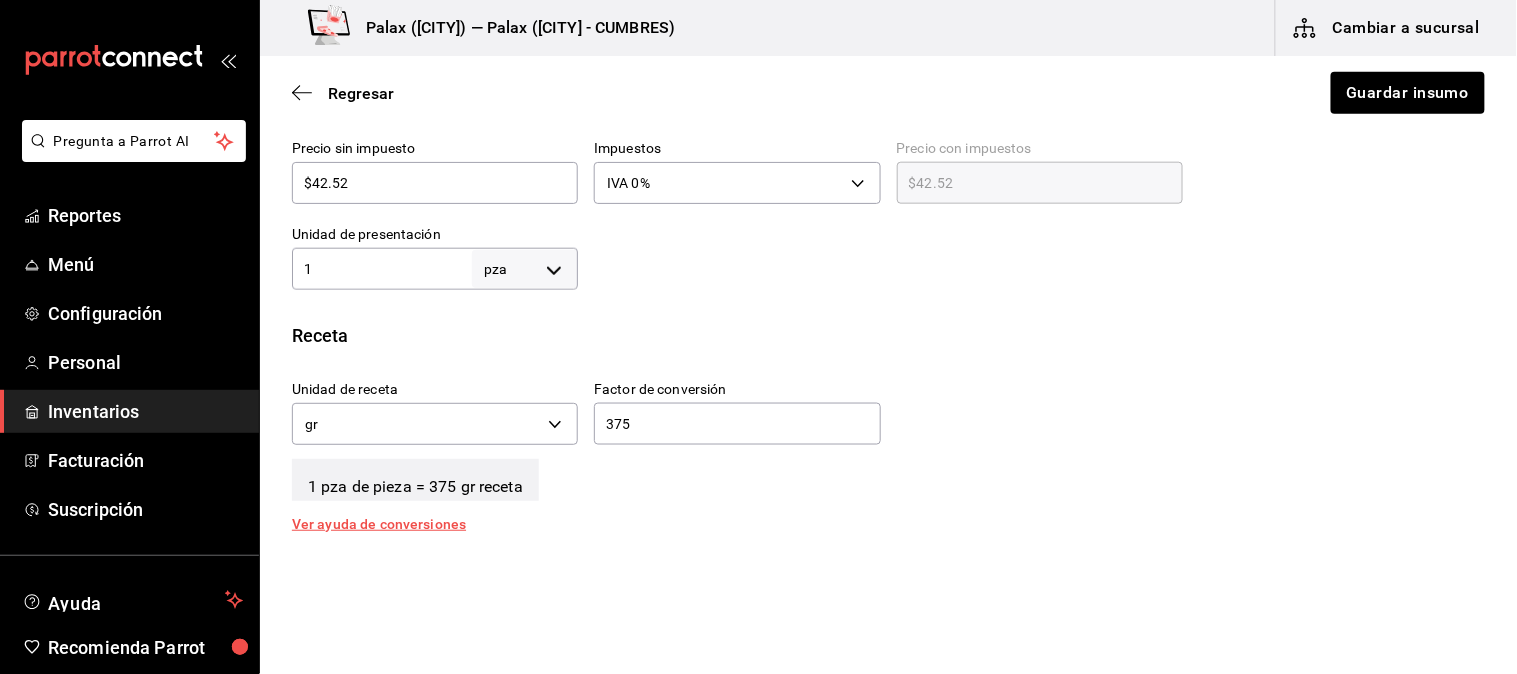 scroll, scrollTop: 448, scrollLeft: 0, axis: vertical 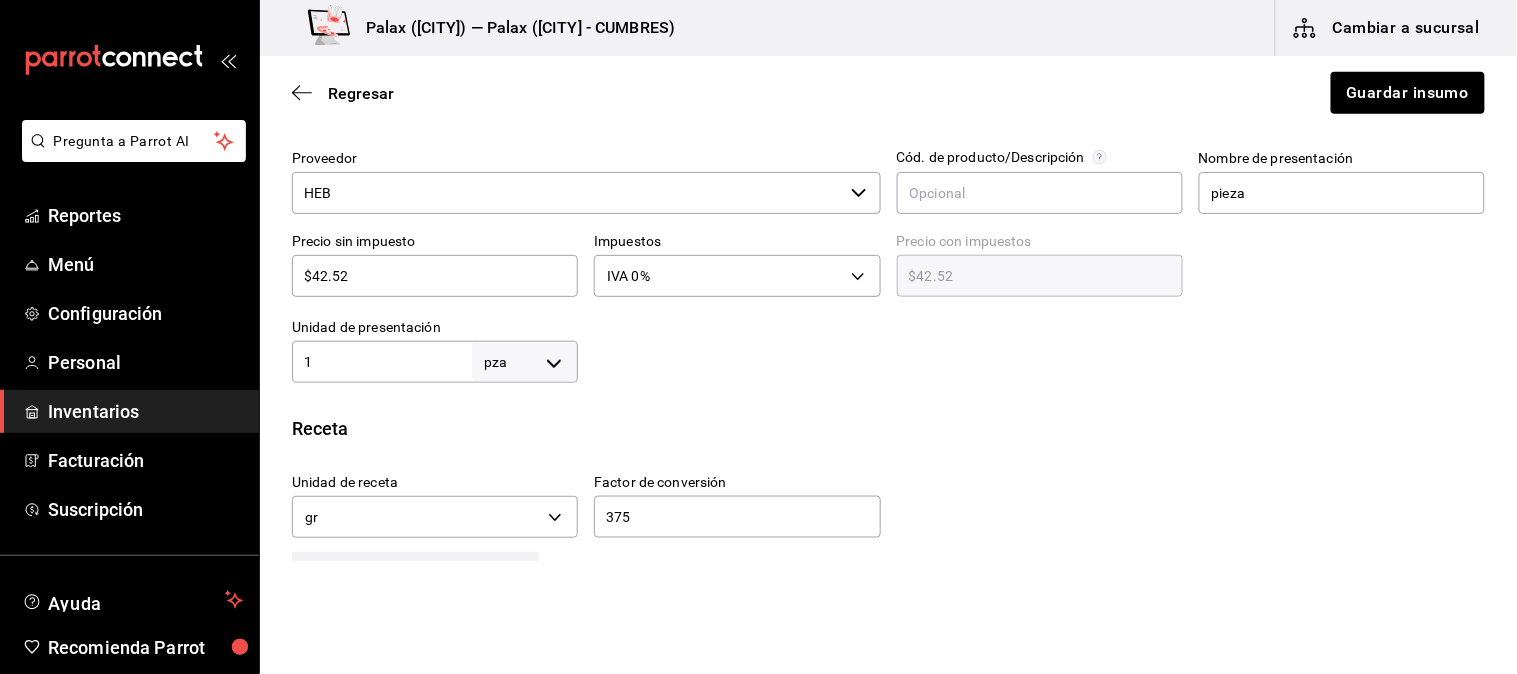 click at bounding box center [1031, 343] 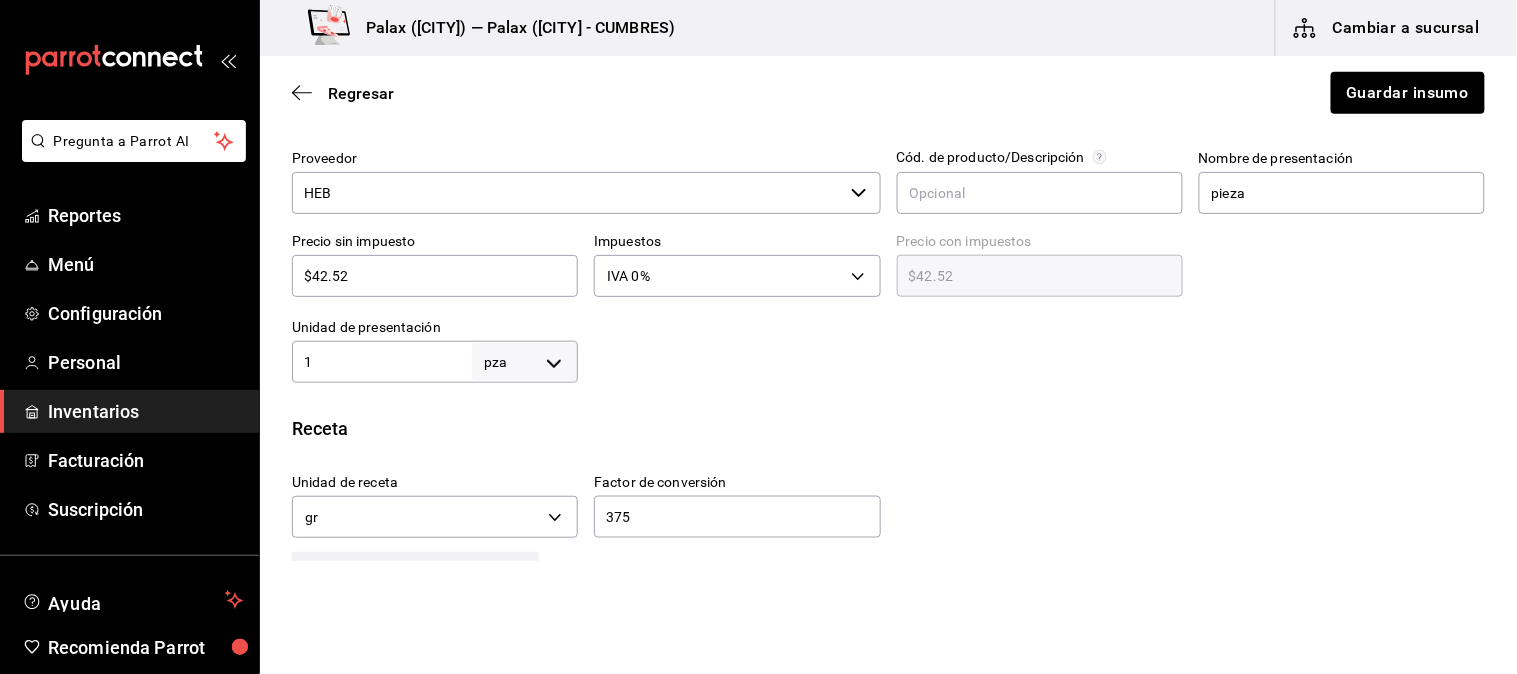 click at bounding box center [1031, 343] 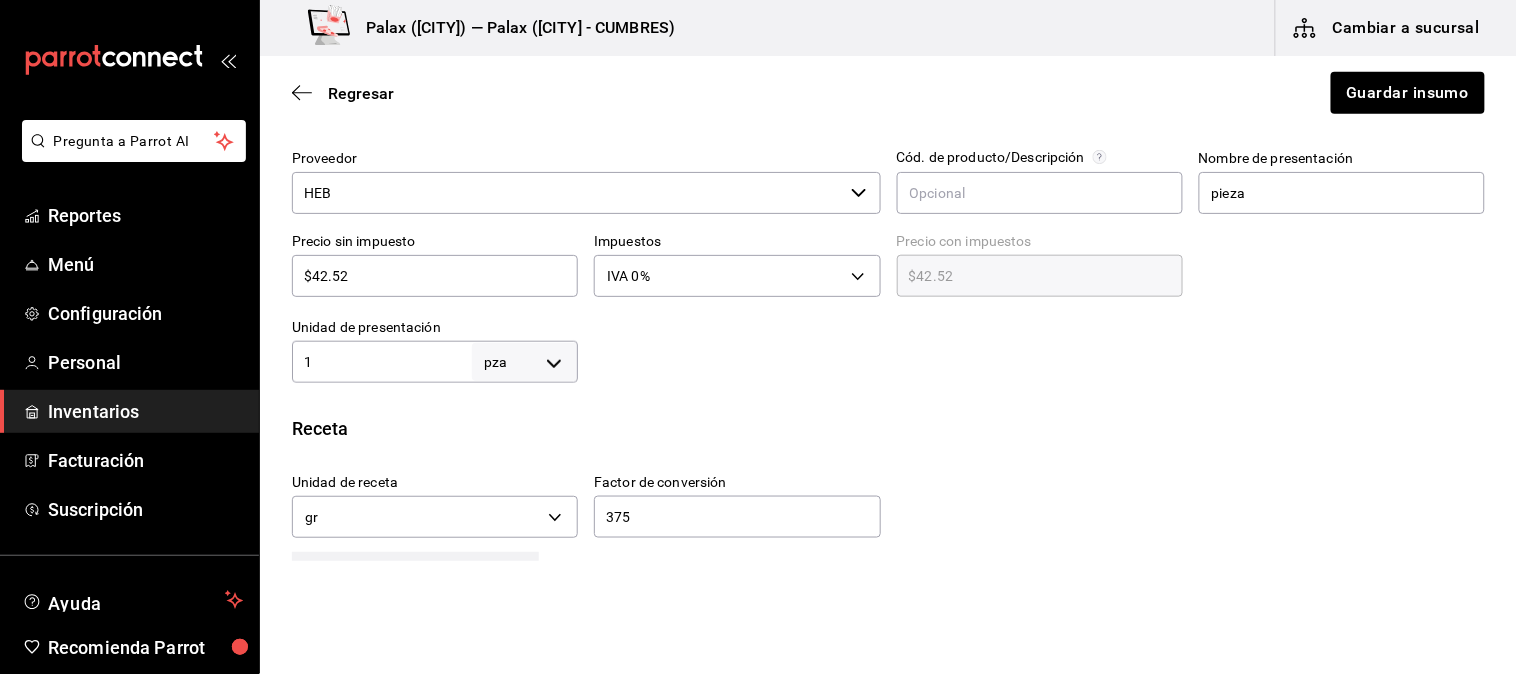 click at bounding box center (1031, 343) 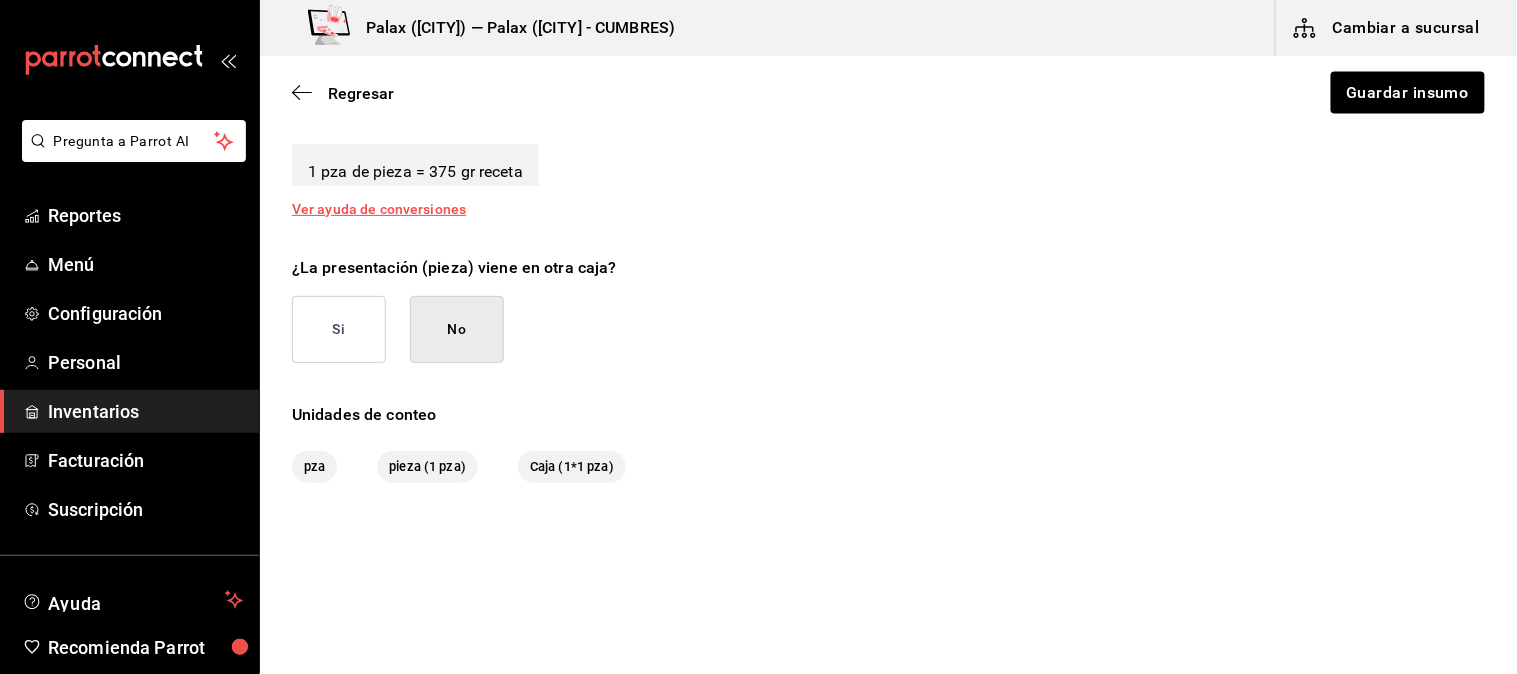 scroll, scrollTop: 893, scrollLeft: 0, axis: vertical 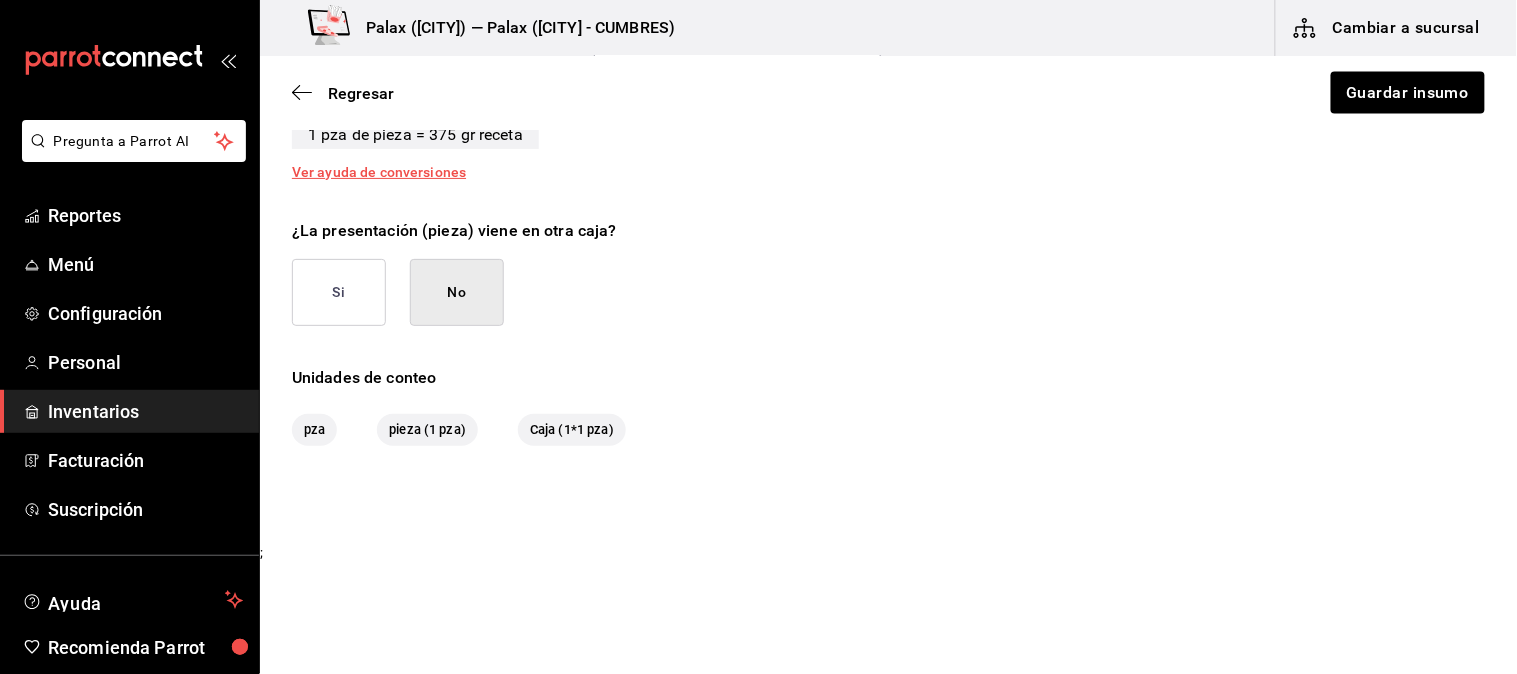 click on "Si" at bounding box center [339, 292] 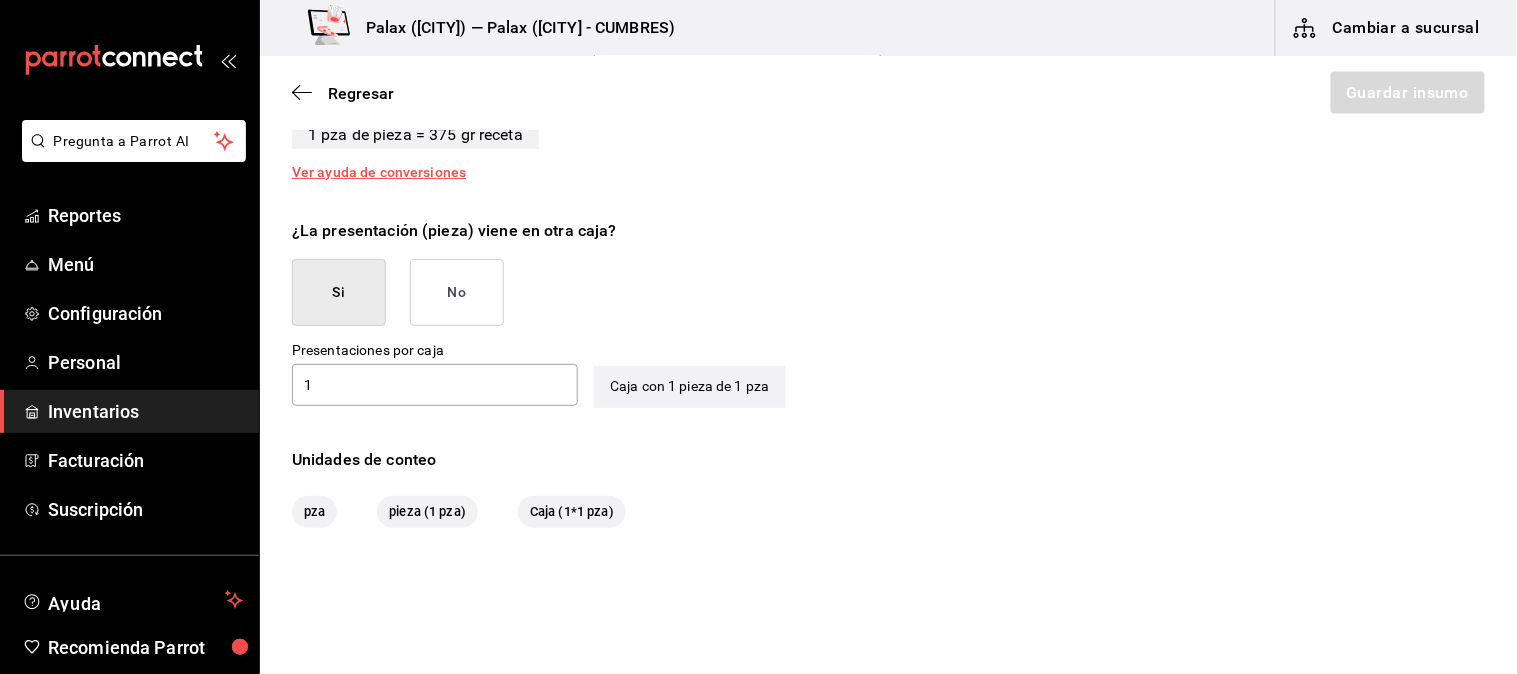 click on "1 ​" at bounding box center (435, 385) 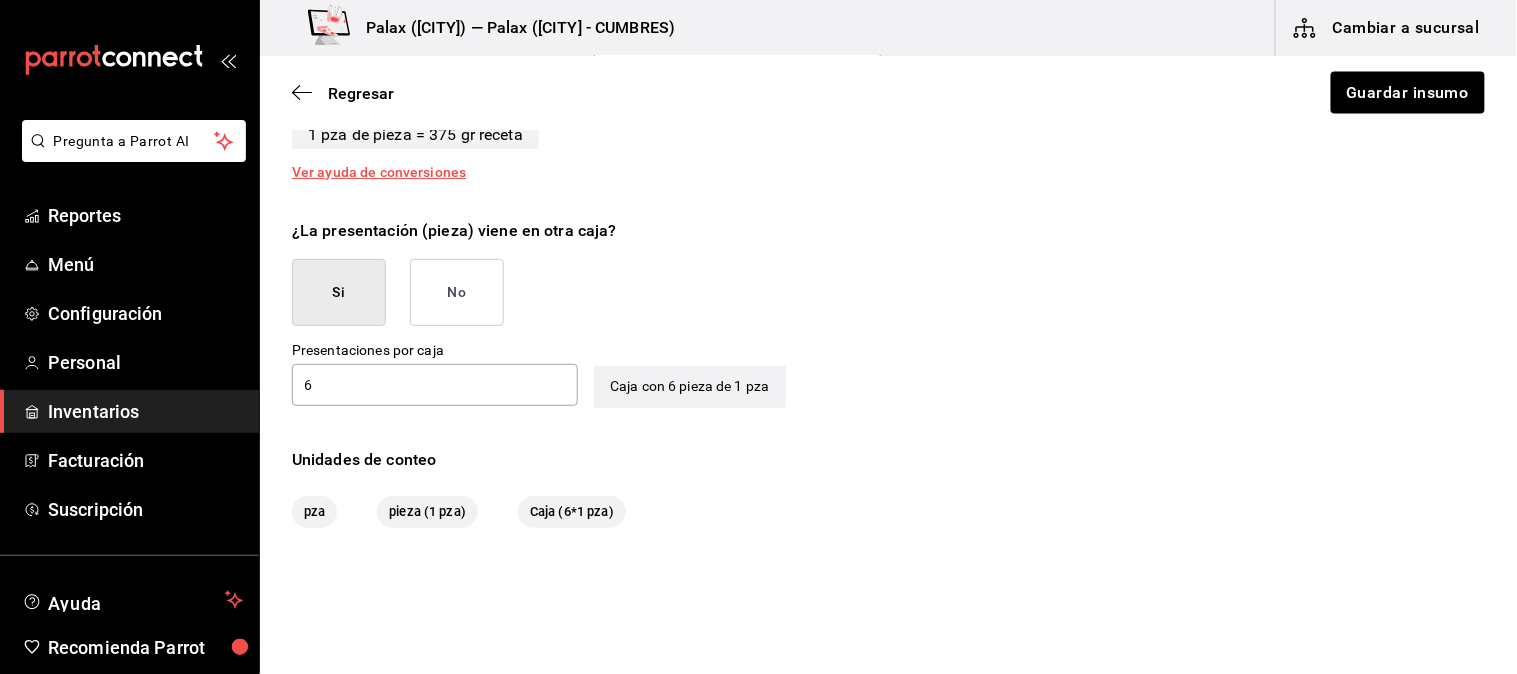 click on "6" at bounding box center (435, 385) 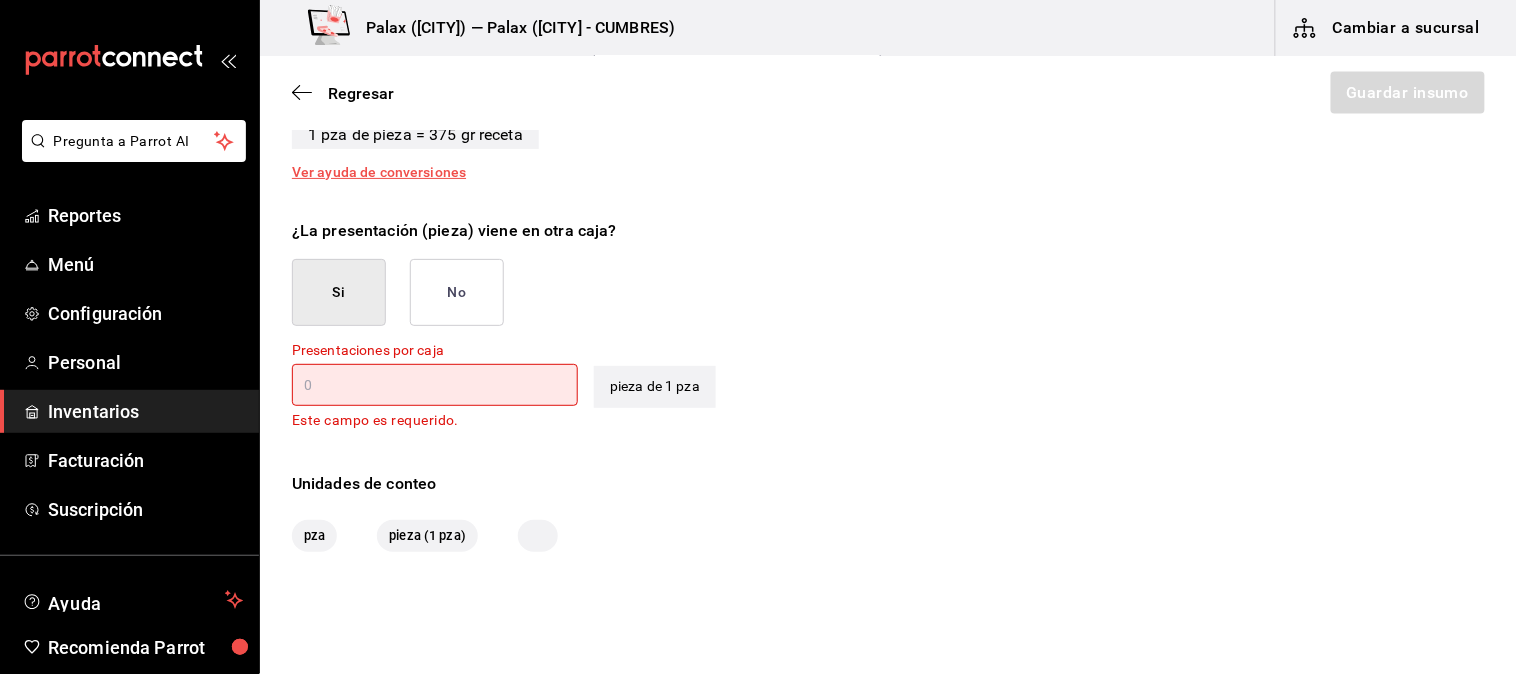 type 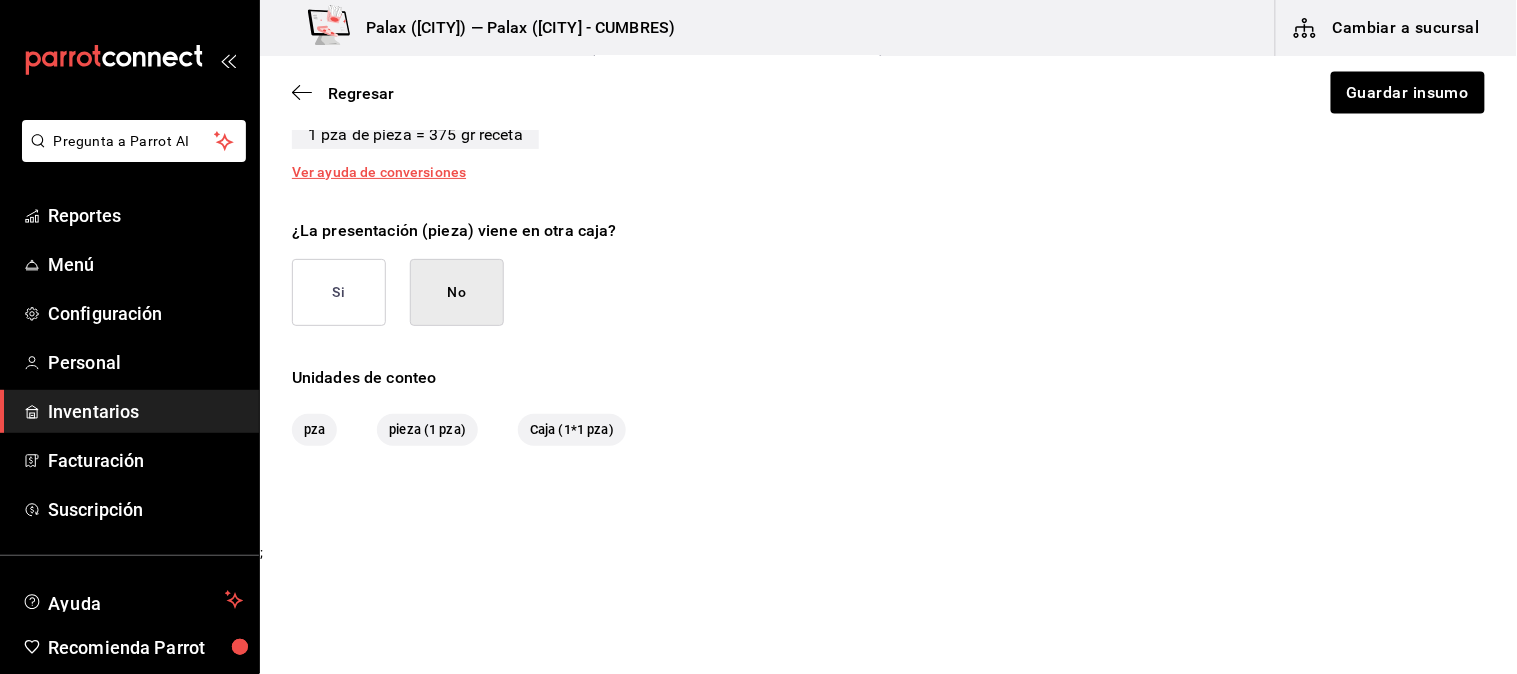 click on "Si" at bounding box center [339, 292] 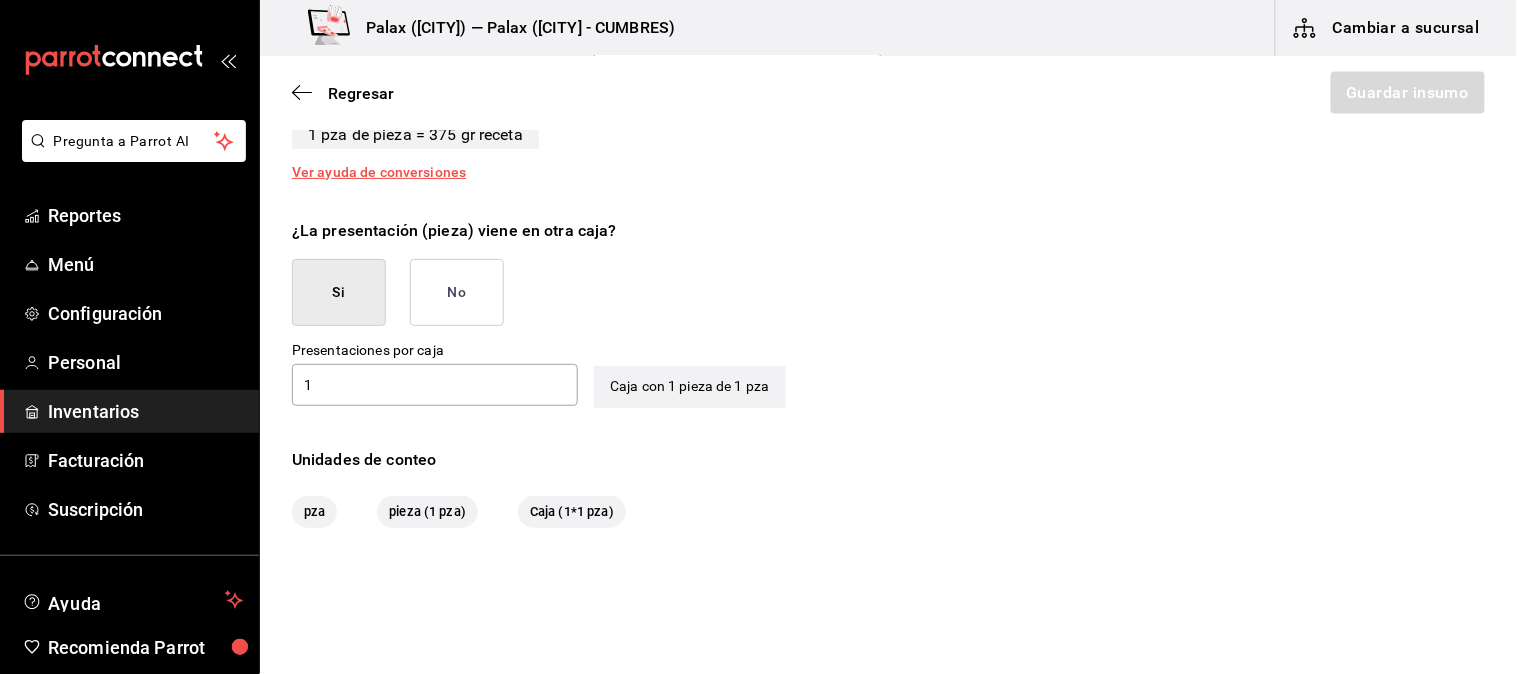 click on "1" at bounding box center [435, 385] 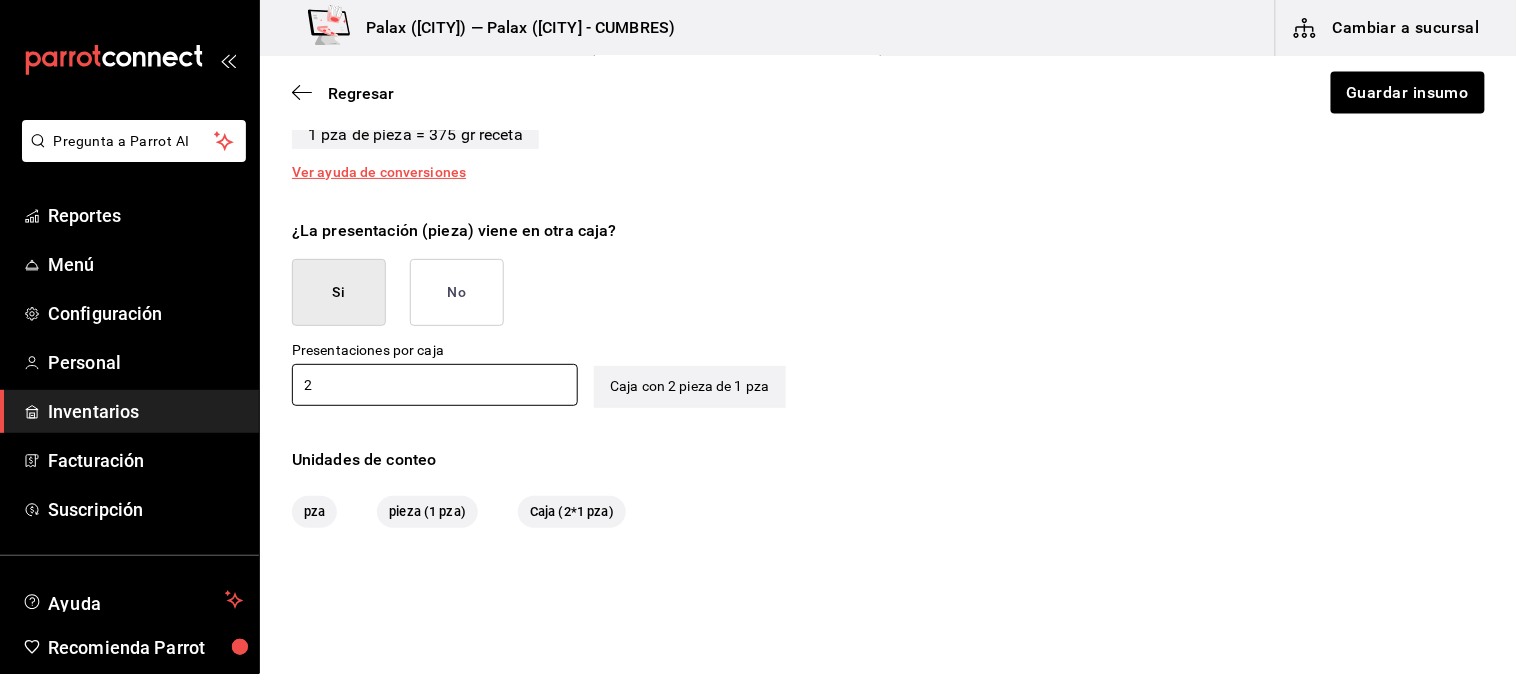 type on "2" 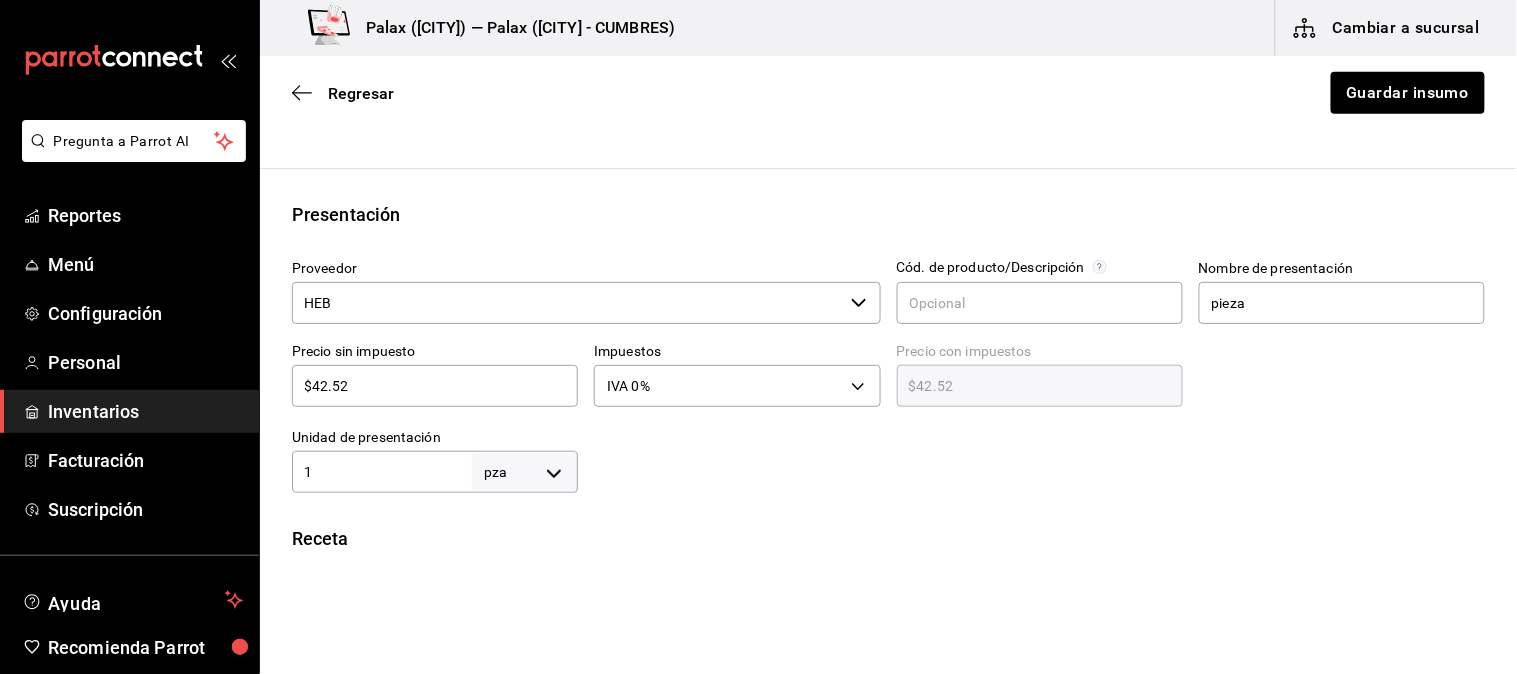 scroll, scrollTop: 337, scrollLeft: 0, axis: vertical 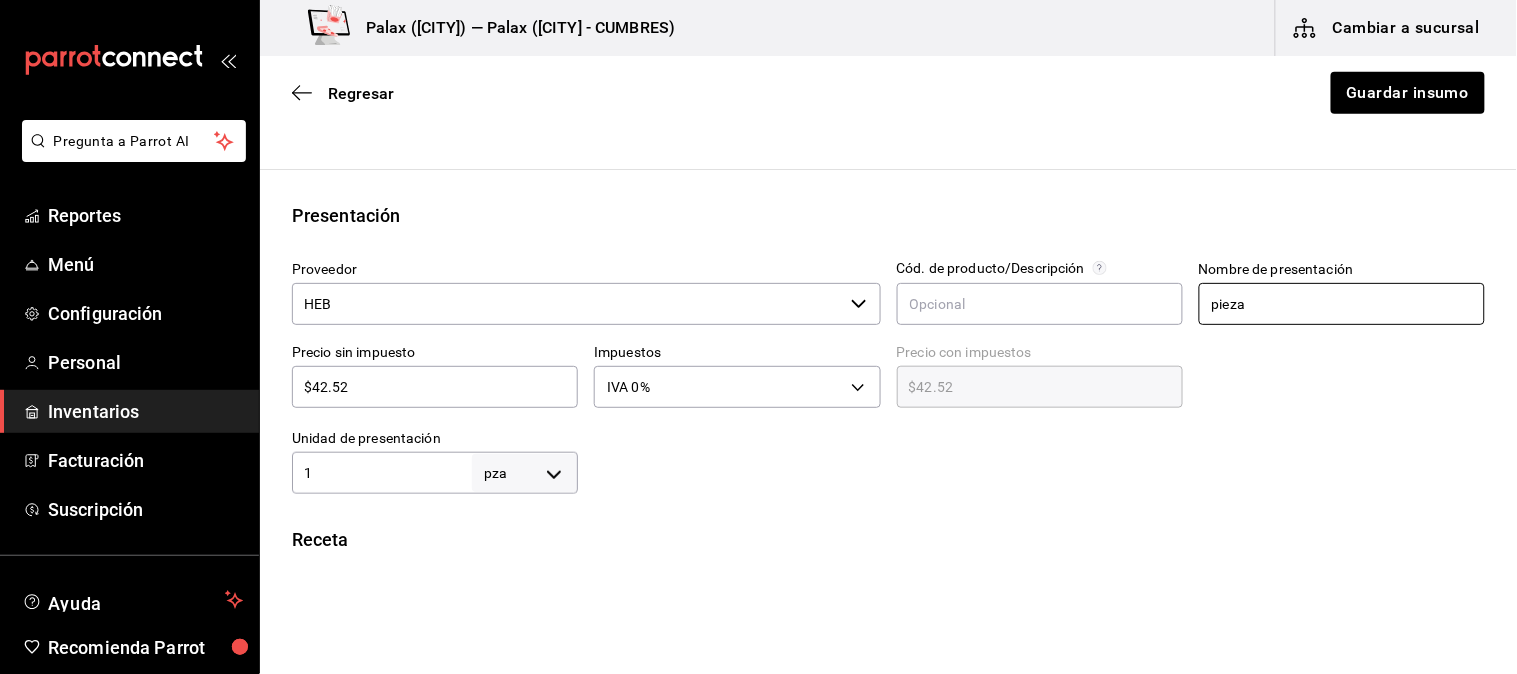 click on "pieza" at bounding box center (1342, 304) 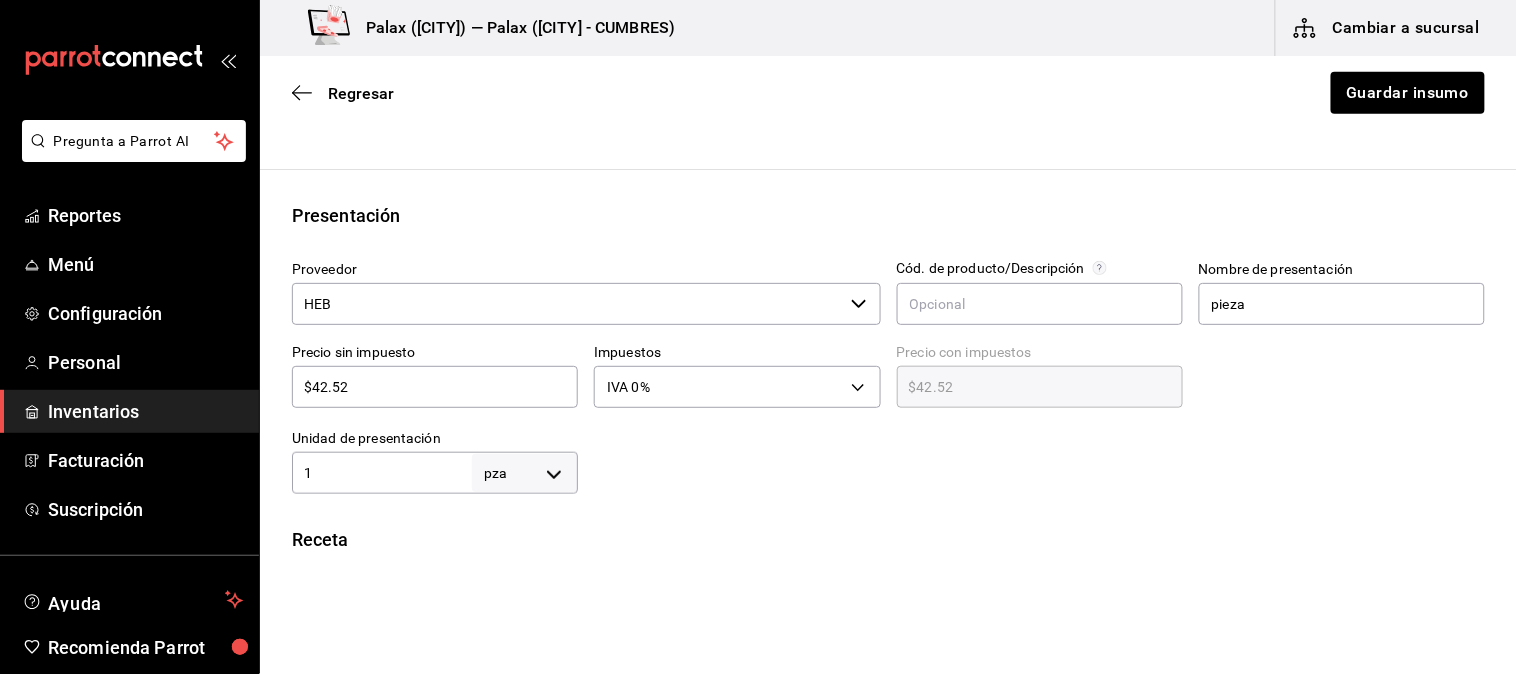 click at bounding box center [1334, 371] 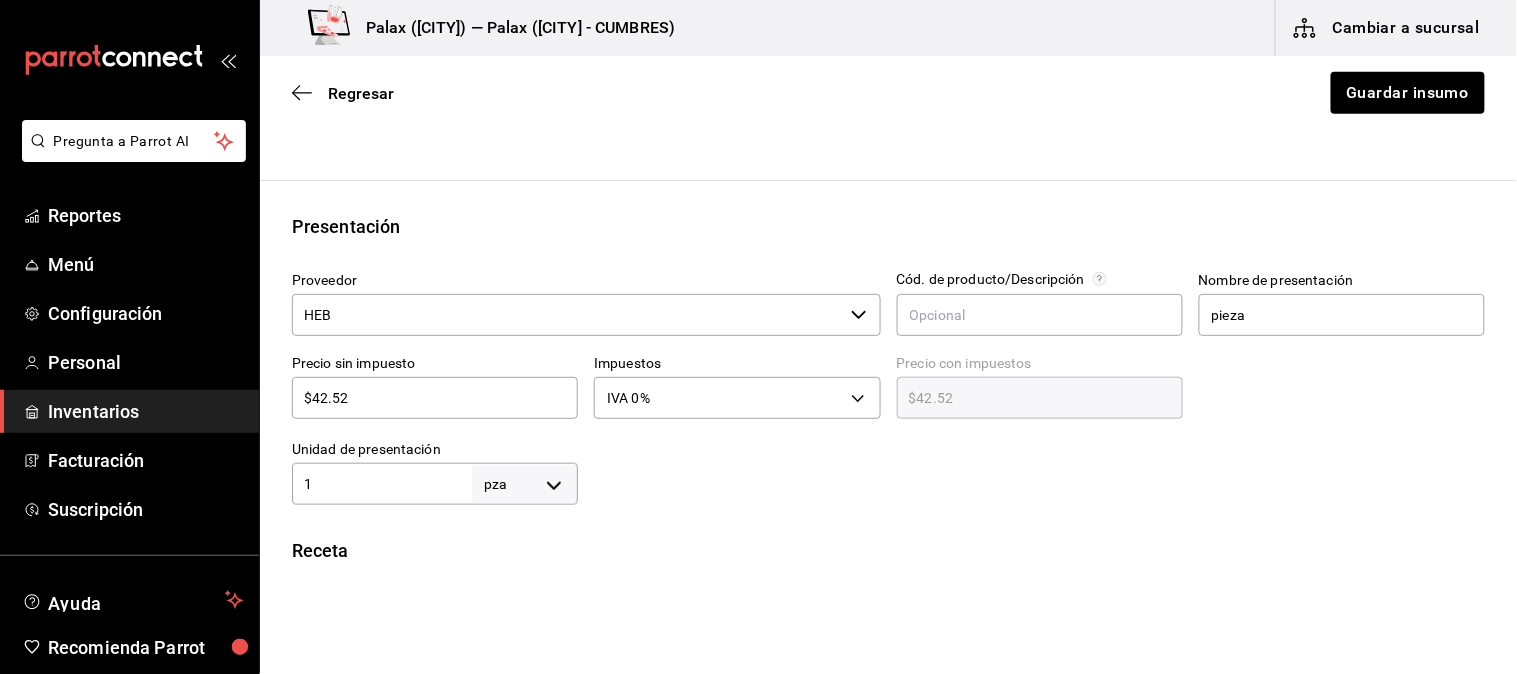 scroll, scrollTop: 337, scrollLeft: 0, axis: vertical 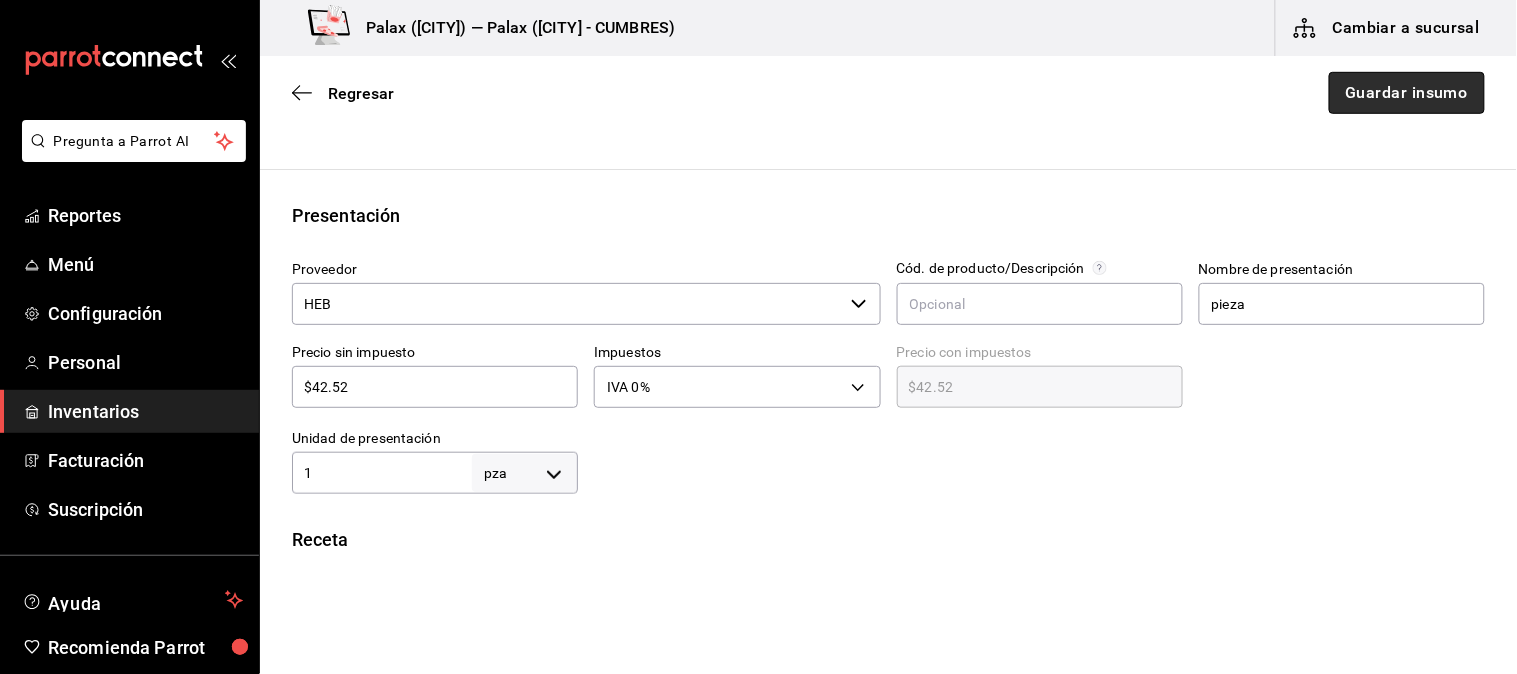 click on "Guardar insumo" at bounding box center [1407, 93] 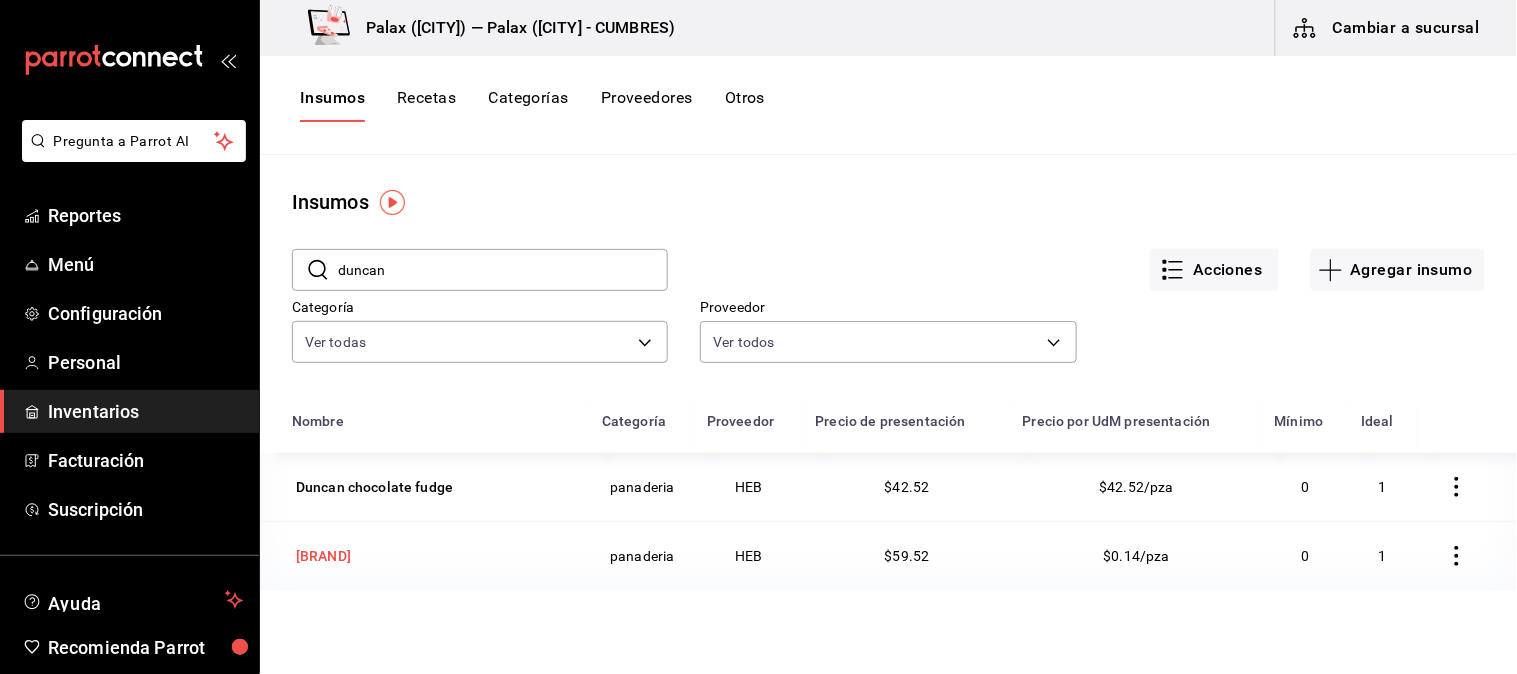 click on "Duncan vainilla francesa" at bounding box center [323, 556] 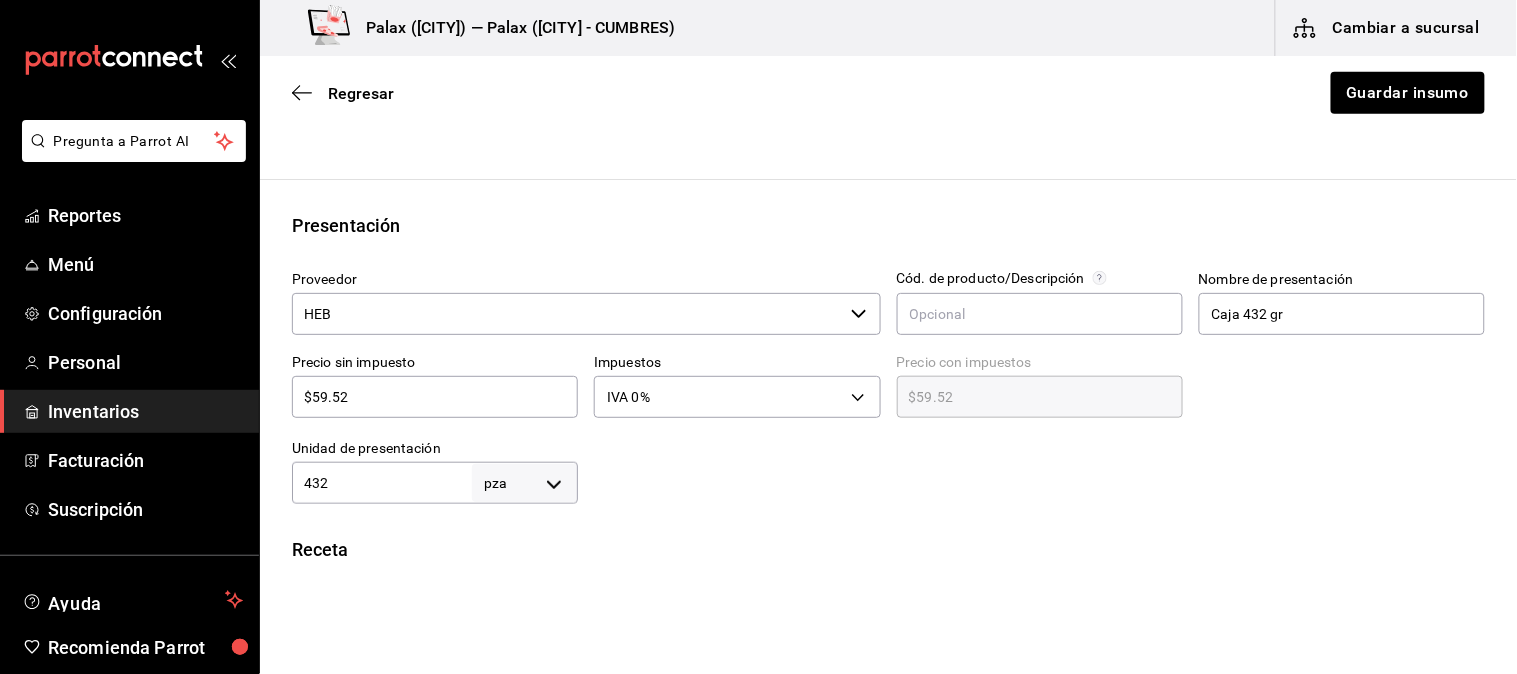scroll, scrollTop: 444, scrollLeft: 0, axis: vertical 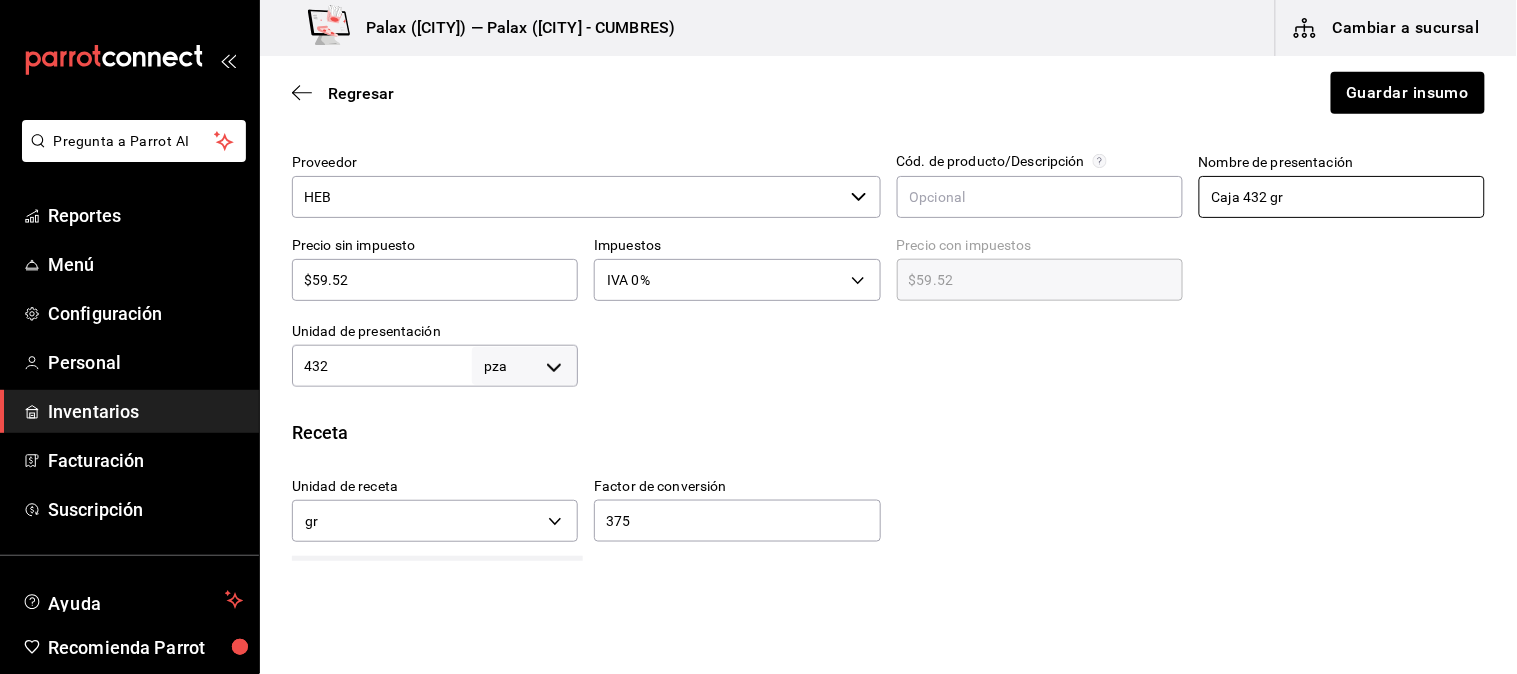 click on "Caja 432 gr" at bounding box center [1342, 197] 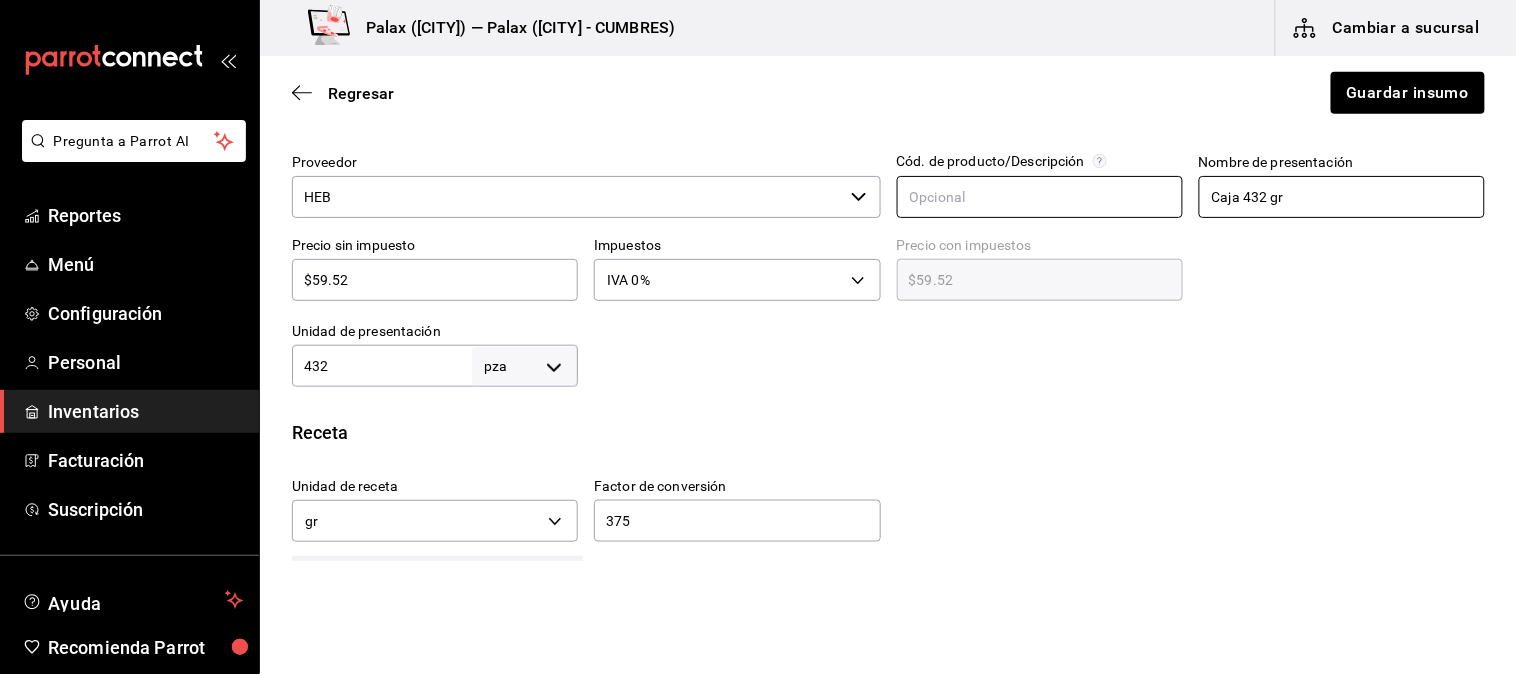 drag, startPoint x: 1275, startPoint y: 193, endPoint x: 991, endPoint y: 210, distance: 284.50836 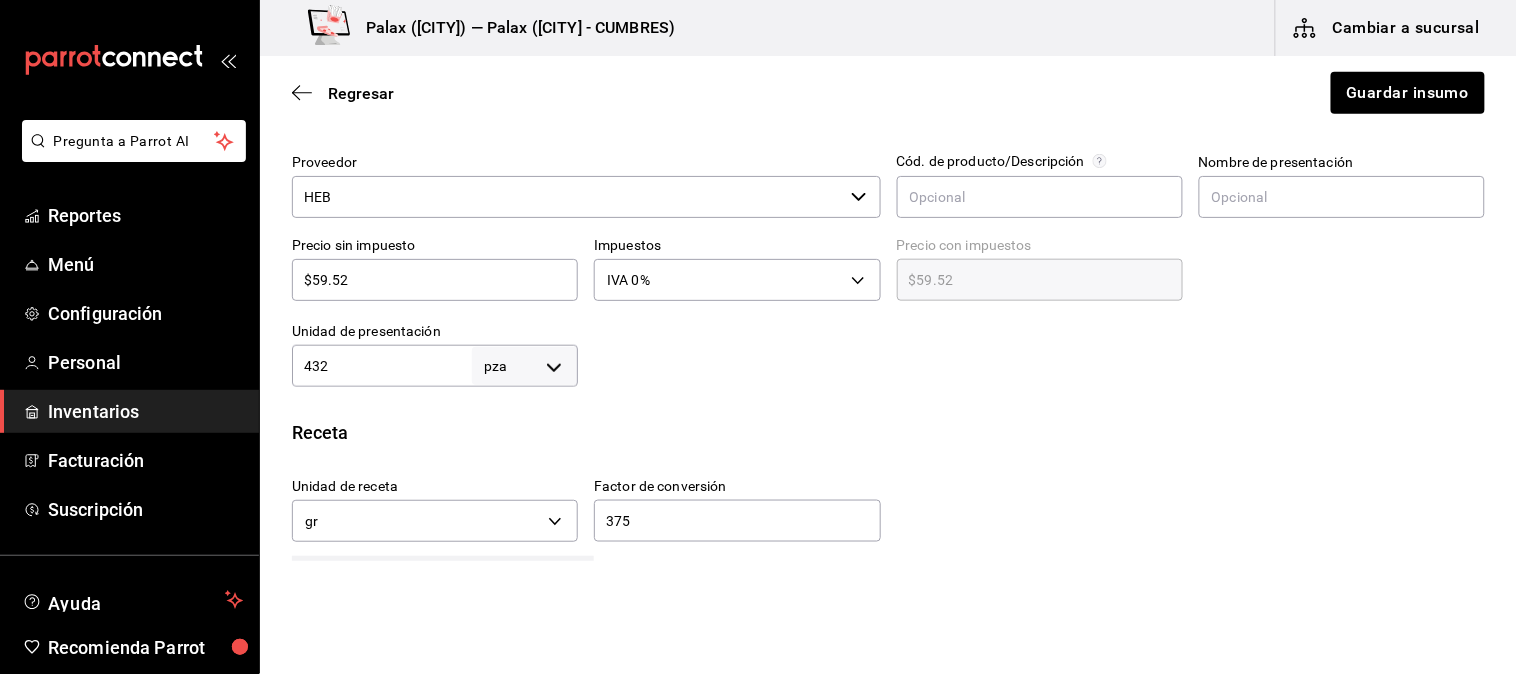 click at bounding box center [1031, 347] 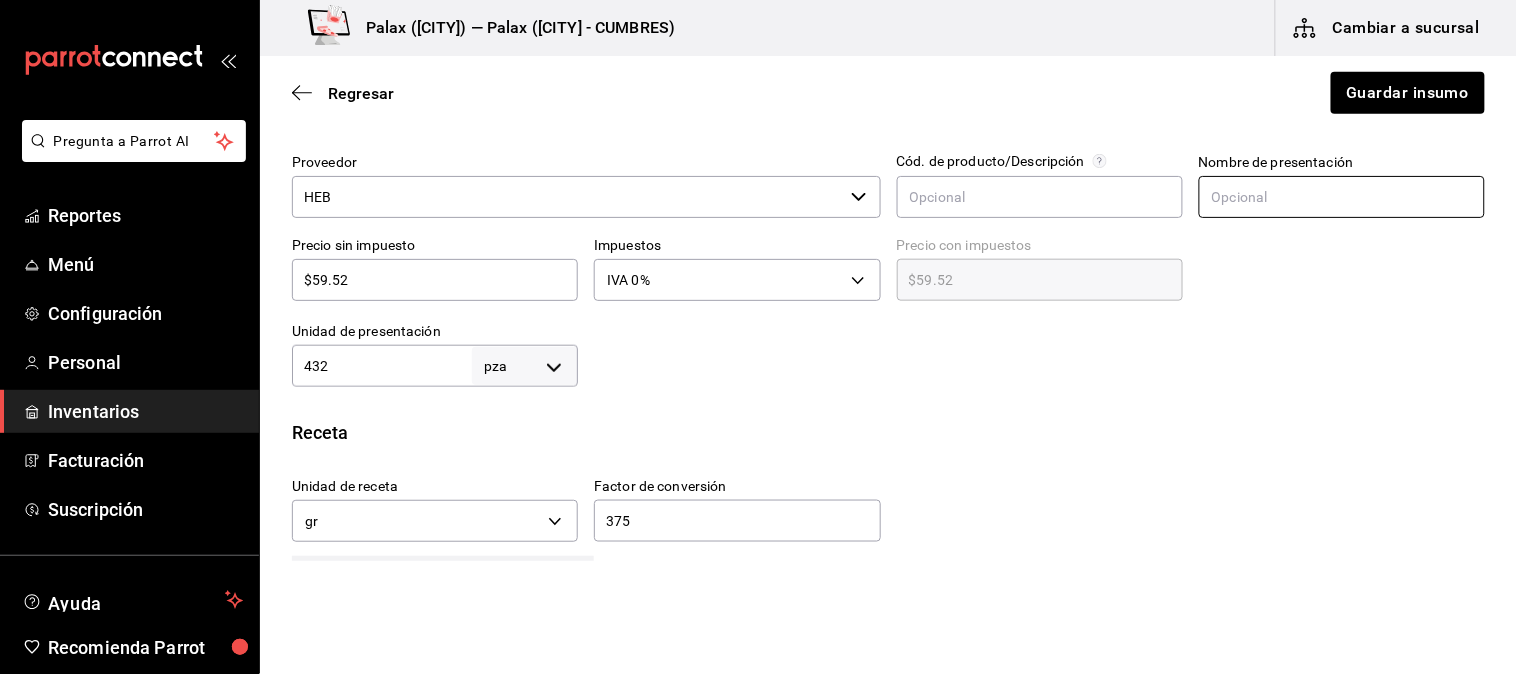 click at bounding box center (1342, 197) 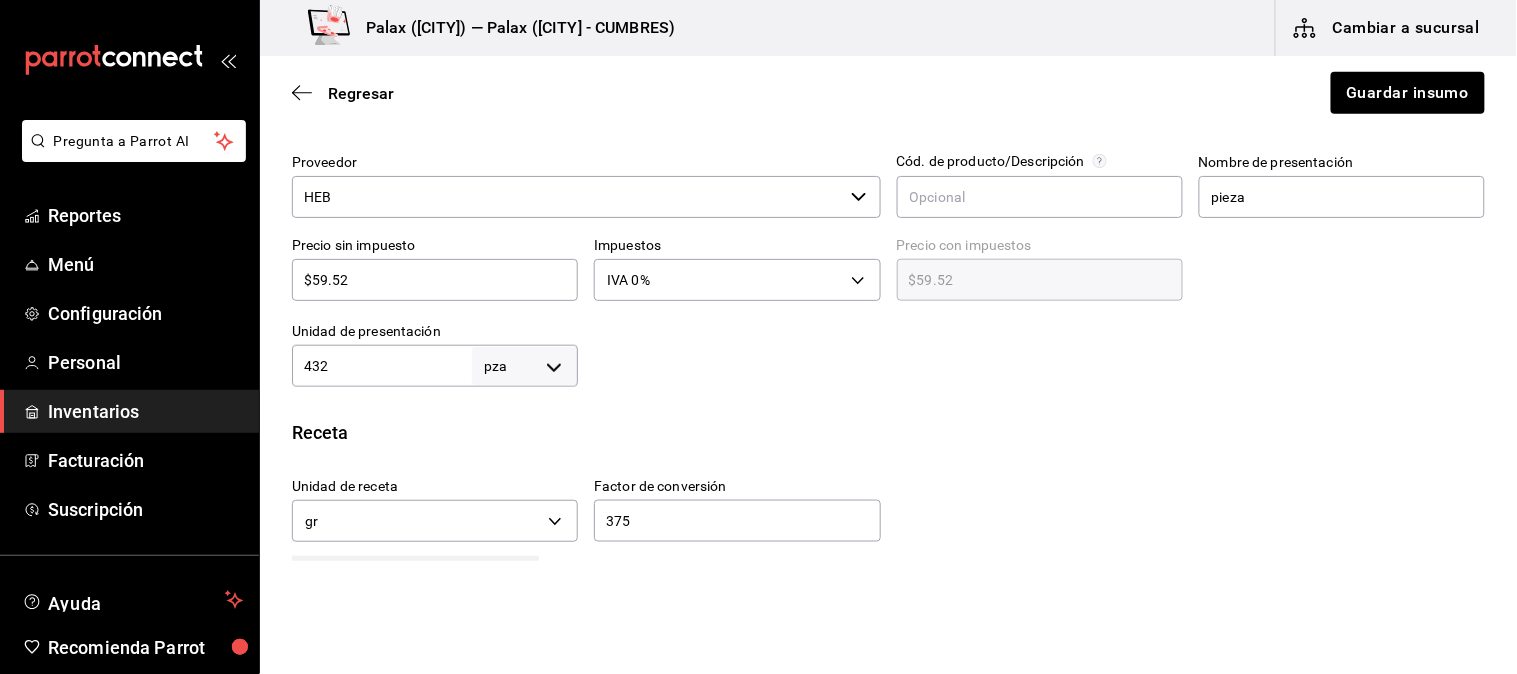 click at bounding box center [1031, 347] 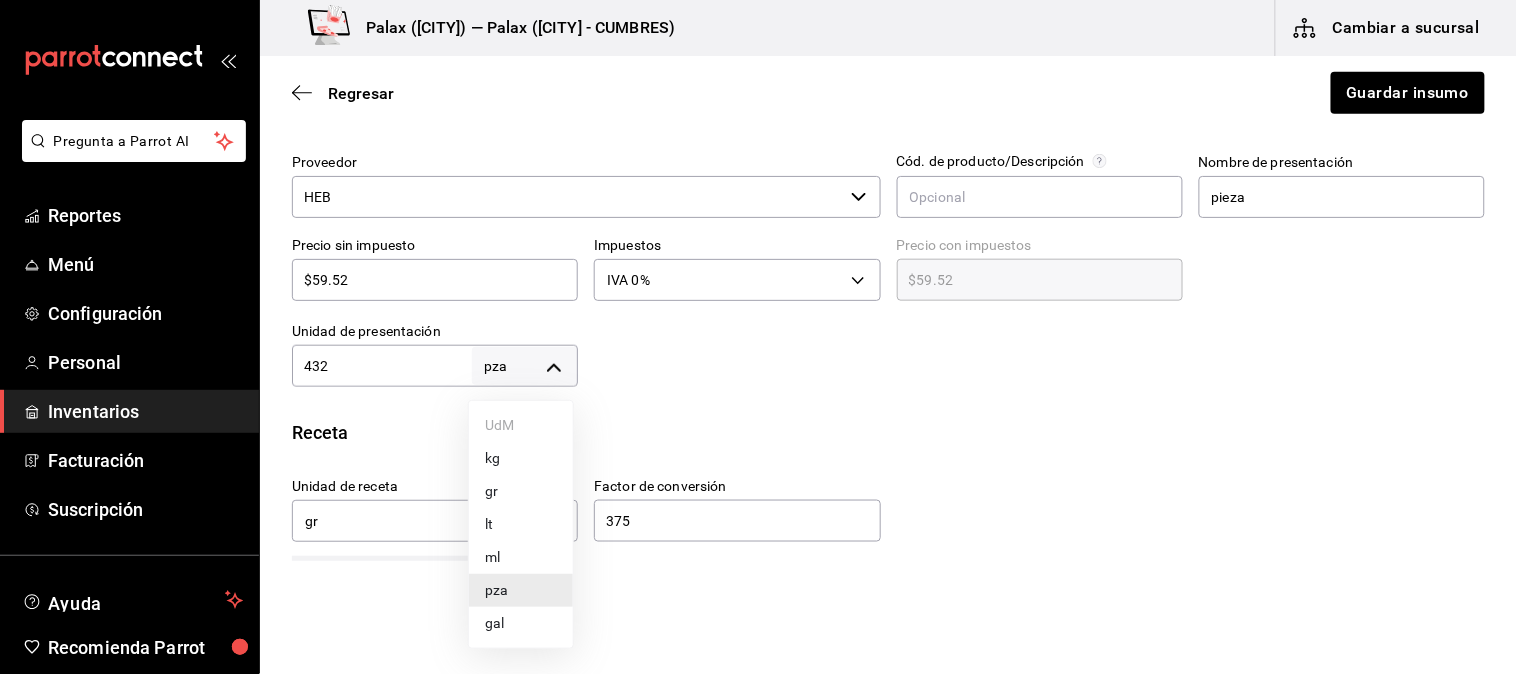 drag, startPoint x: 393, startPoint y: 386, endPoint x: 386, endPoint y: 363, distance: 24.04163 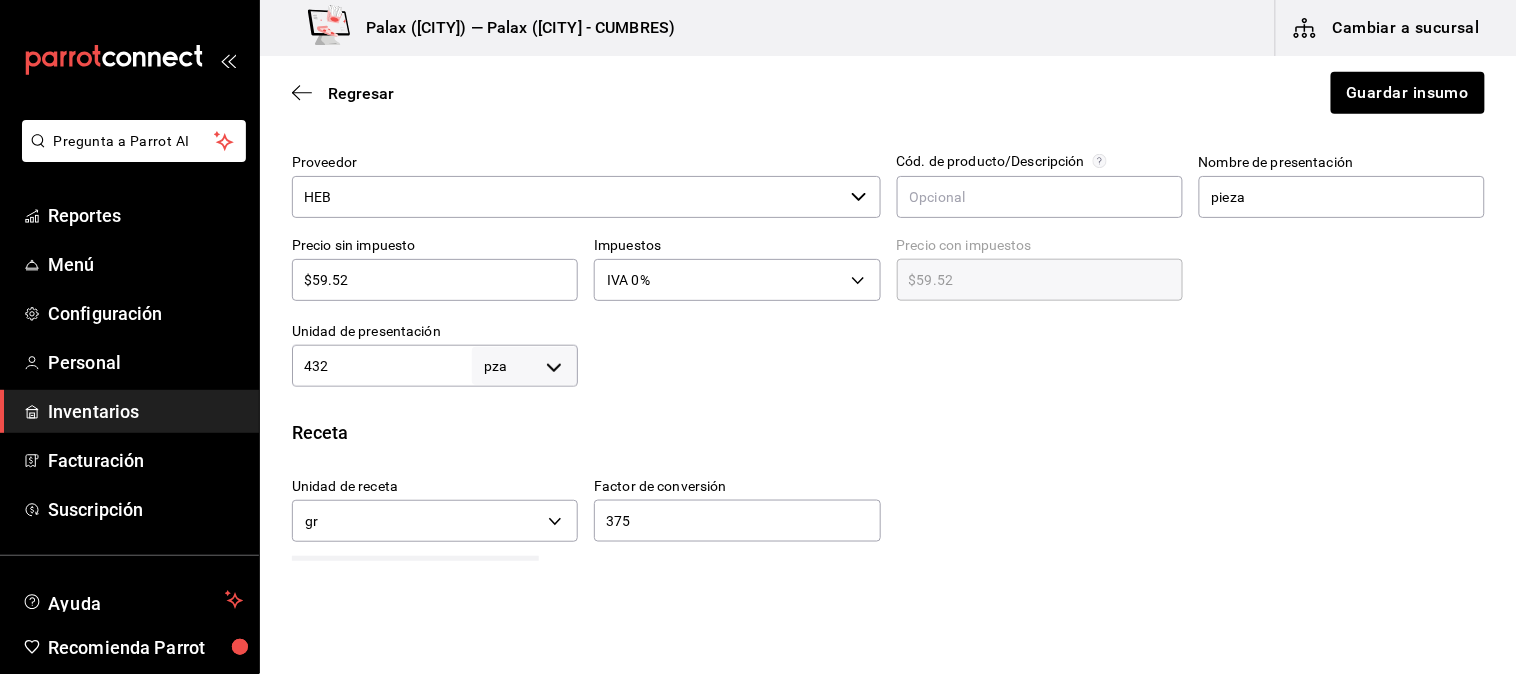 click on "UdM kg gr lt ml pza gal" at bounding box center [758, 337] 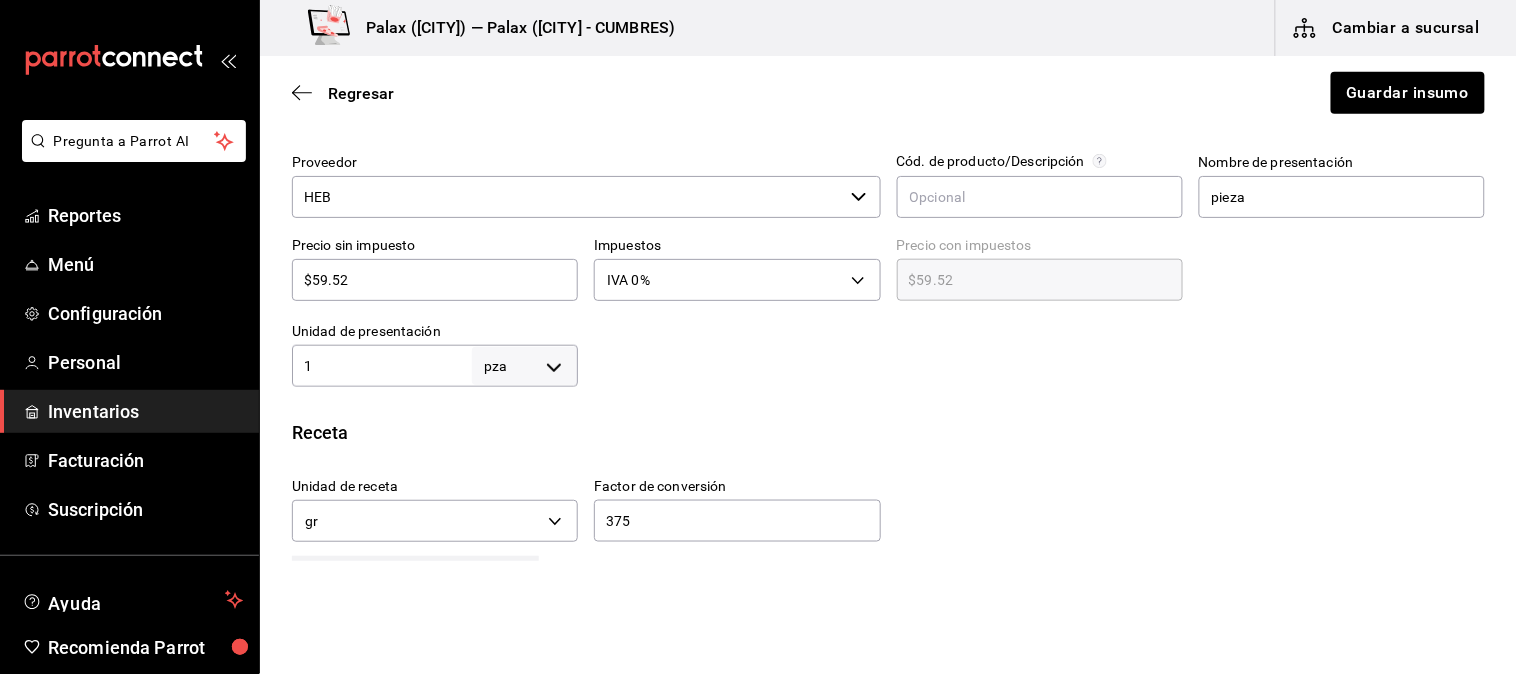 type on "1" 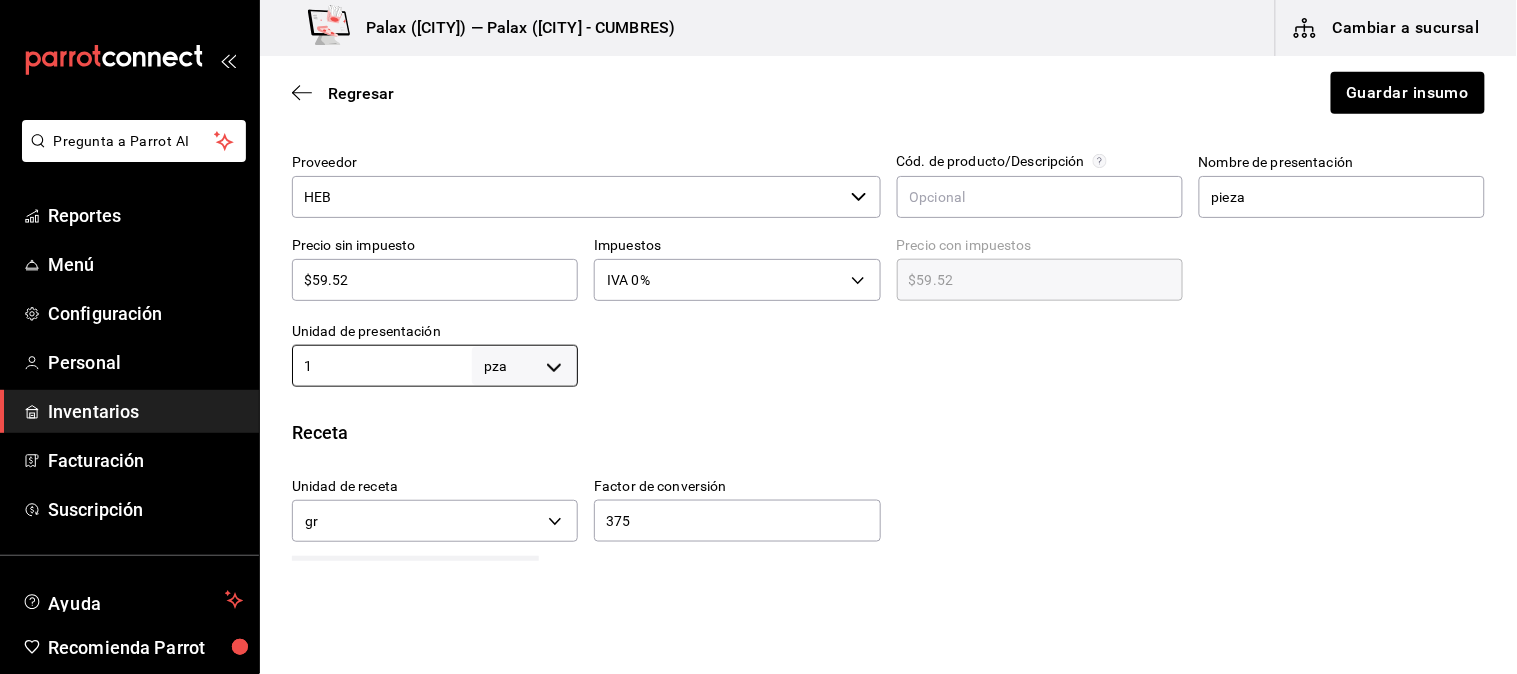 click on "Insumo IN-1747434782691 Nombre Duncan vainilla francesa Categoría de inventario panaderia ​ Mínimo 0 ​ Ideal 1 ​ Insumo de producción Este insumo se produce con una receta de producción Presentación Proveedor HEB ​ Cód. de producto/Descripción Nombre de presentación pieza Precio sin impuesto $59.52 ​ Impuestos IVA 0% IVA_0 Precio con impuestos $59.52 ​ Unidad de presentación 1 pza UNIT ​ Receta Unidad de receta gr GRAM Factor de conversión 375 ​ 1 pza de pieza = 375 gr receta Ver ayuda de conversiones ¿La presentación (pieza) viene en otra caja? Si No Unidades de conteo pza pieza (1 pza)" at bounding box center [888, 306] 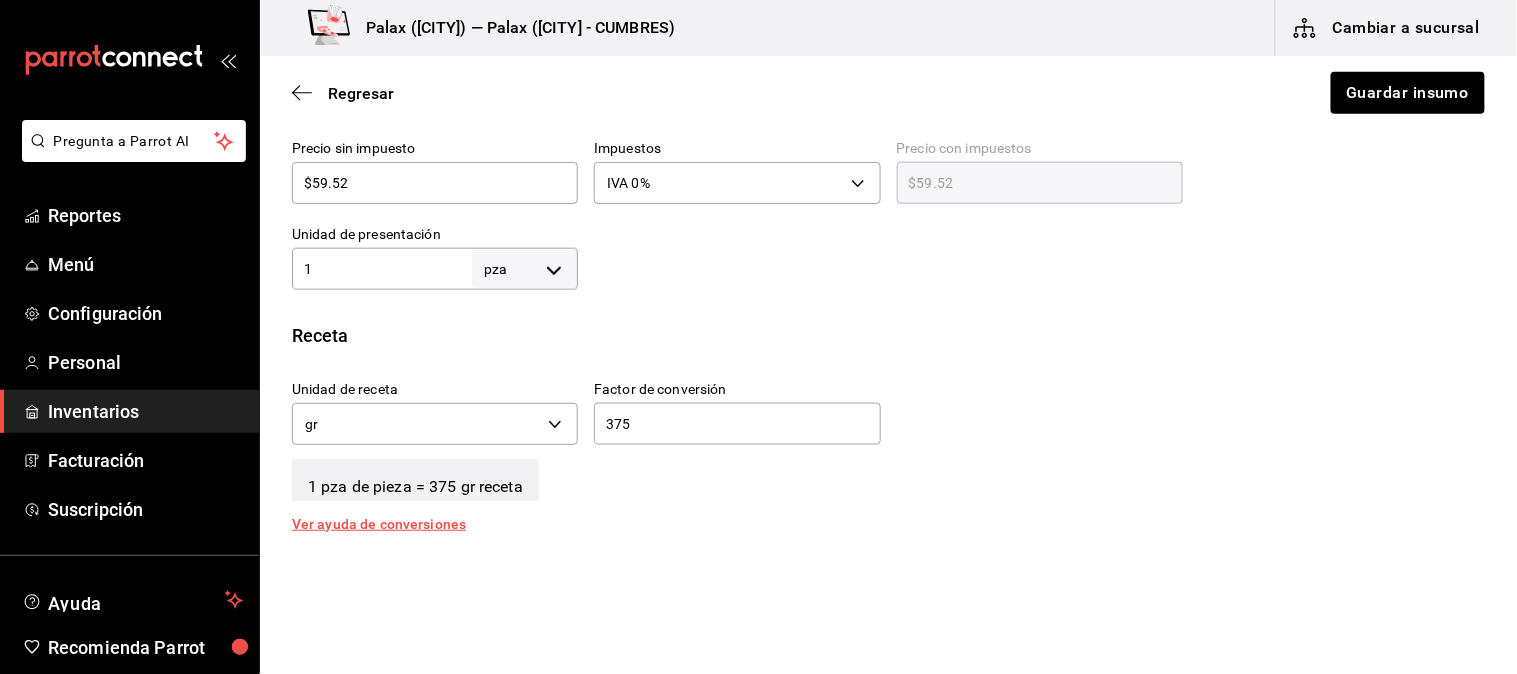 scroll, scrollTop: 777, scrollLeft: 0, axis: vertical 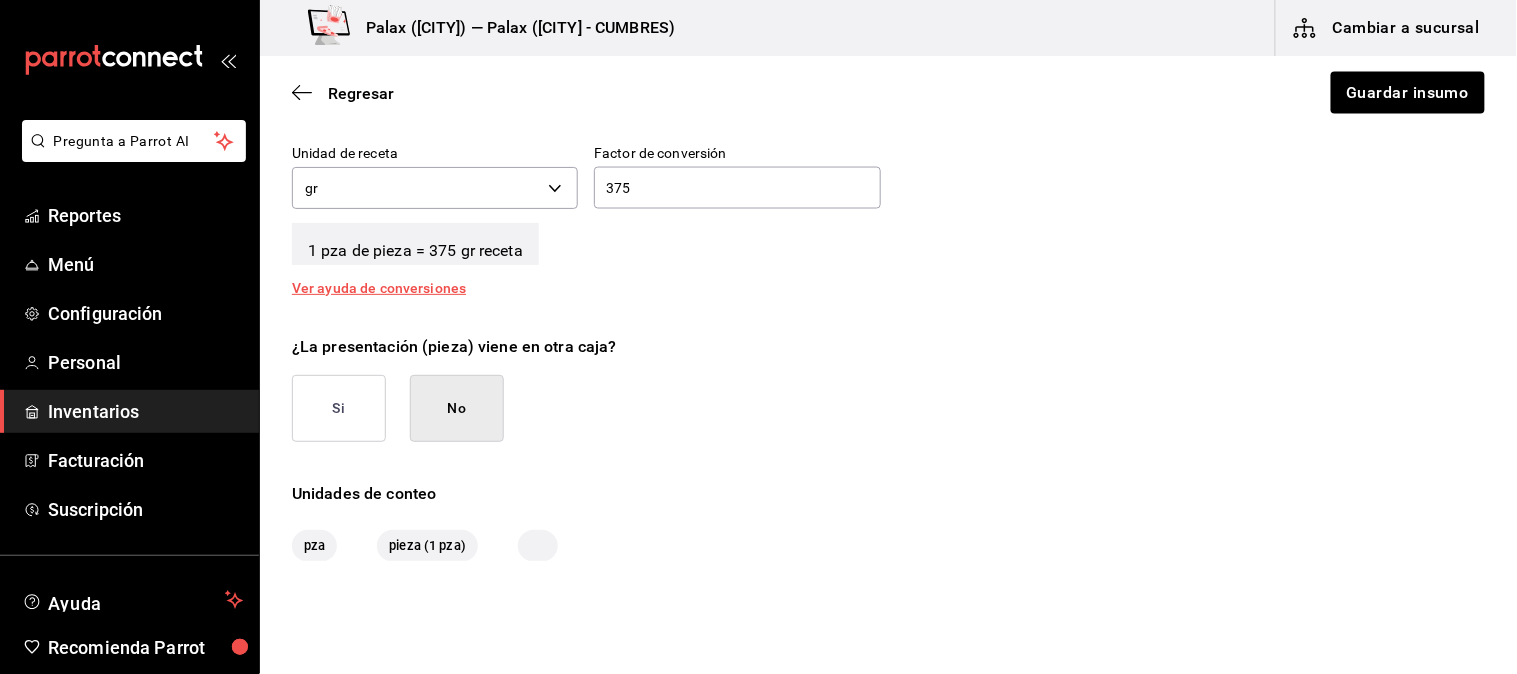 click on "No" at bounding box center (457, 408) 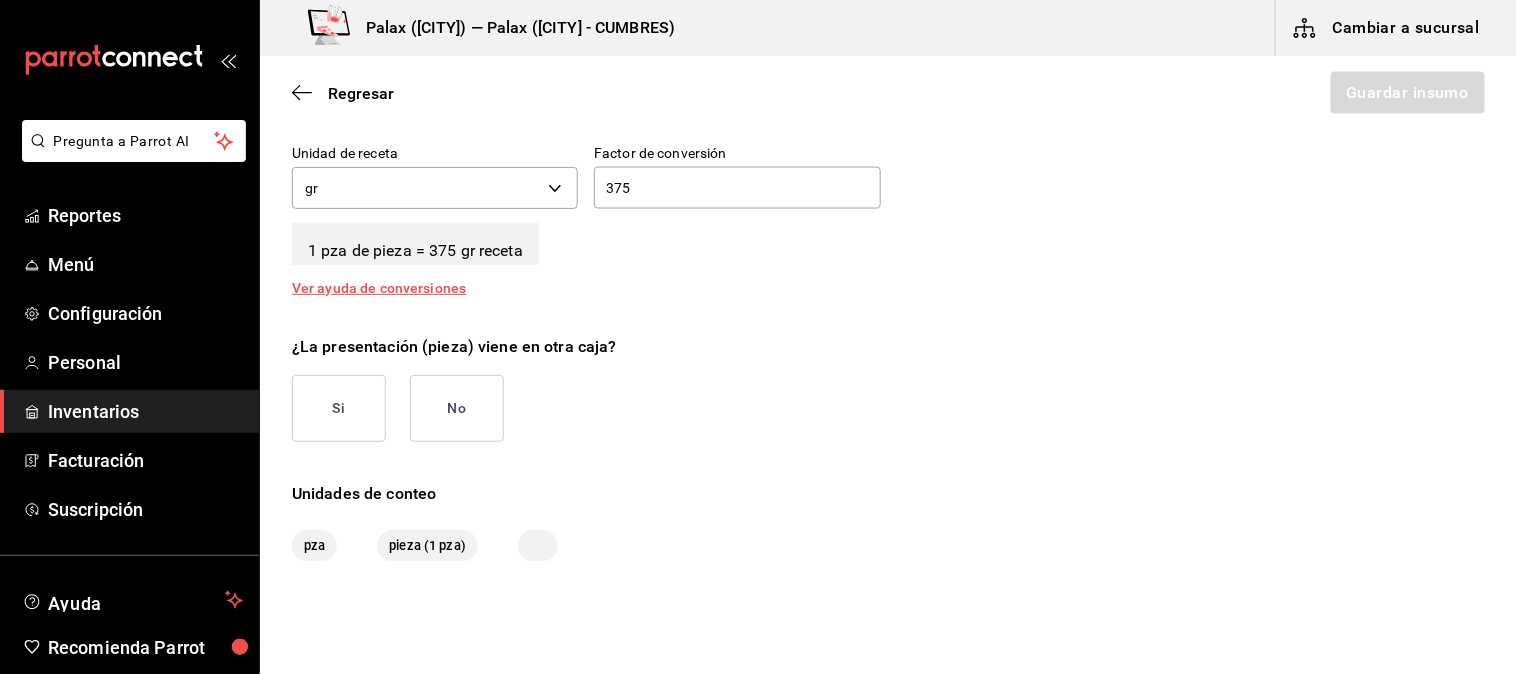 click on "No" at bounding box center [457, 408] 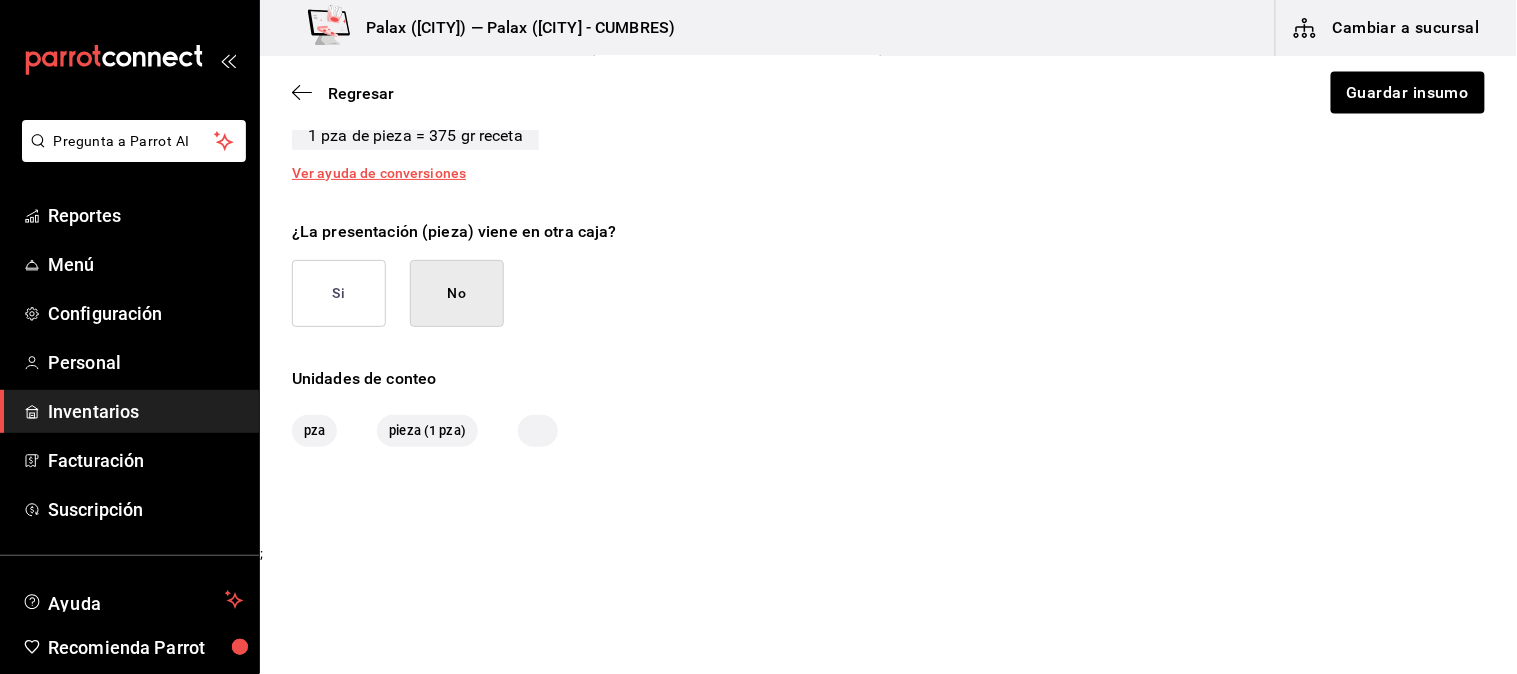 scroll, scrollTop: 893, scrollLeft: 0, axis: vertical 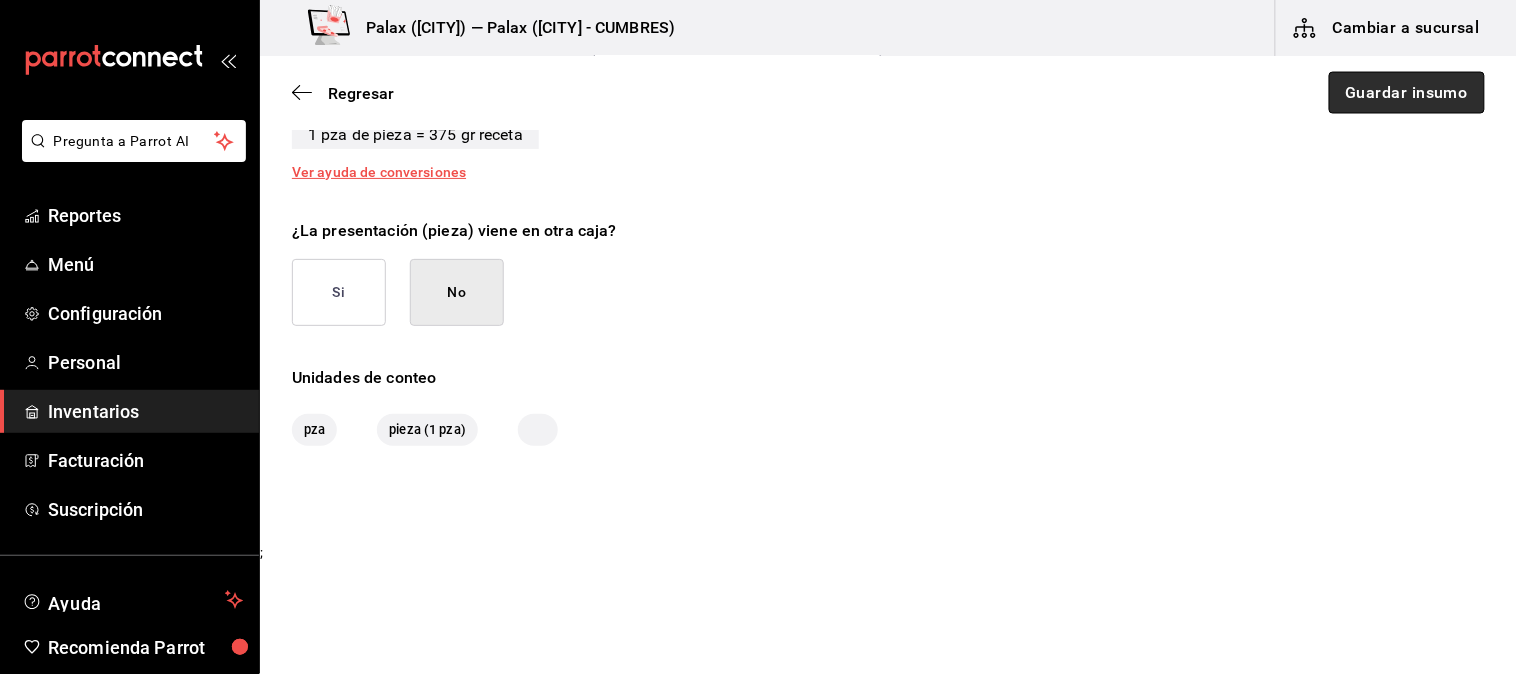 click on "Guardar insumo" at bounding box center [1407, 93] 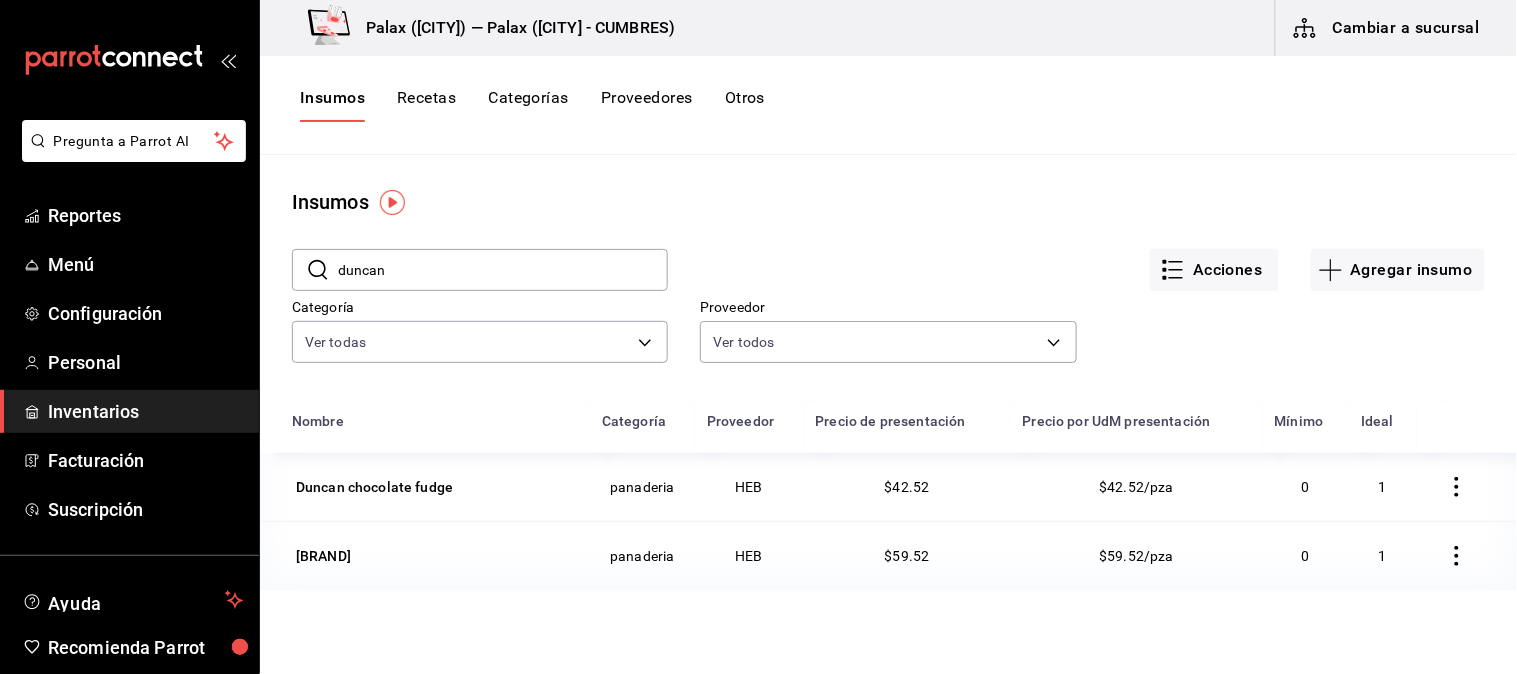 click on "duncan" at bounding box center (503, 270) 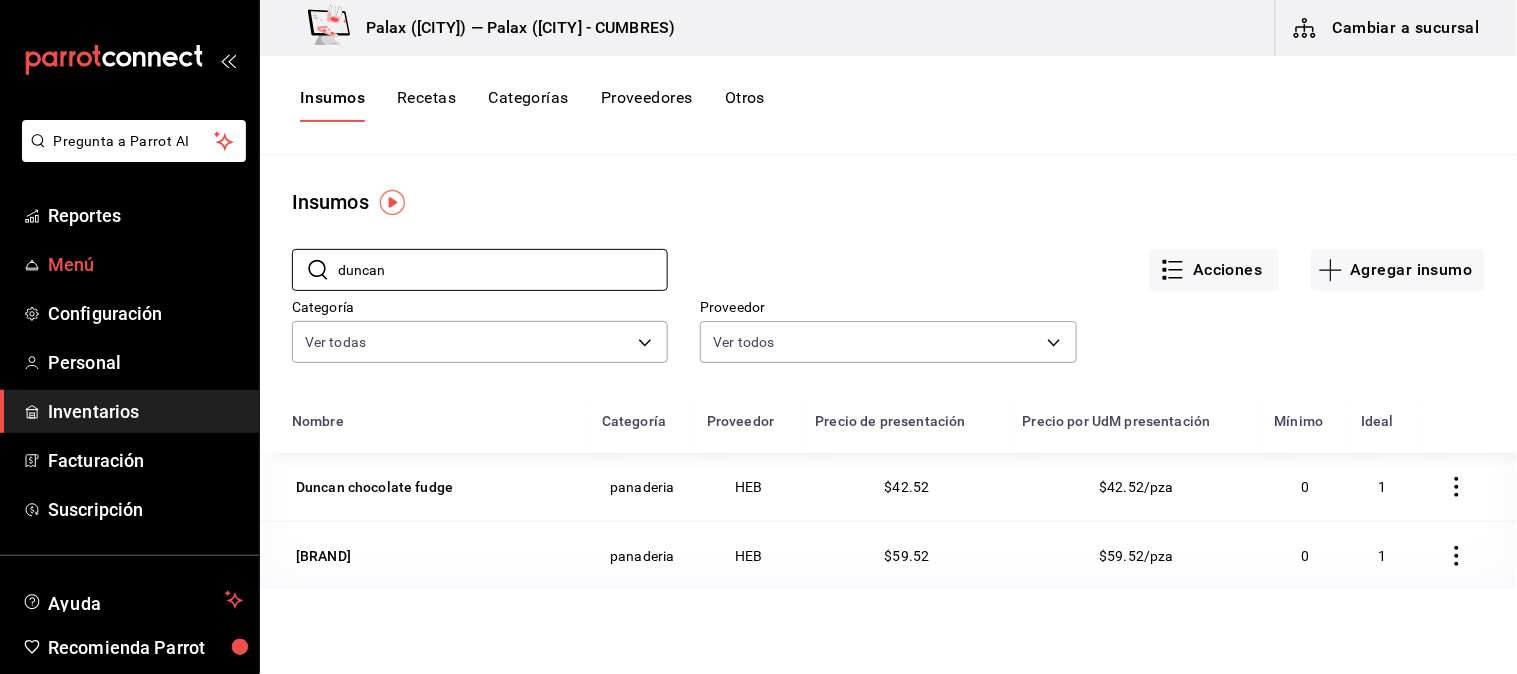 drag, startPoint x: 420, startPoint y: 270, endPoint x: 243, endPoint y: 245, distance: 178.75682 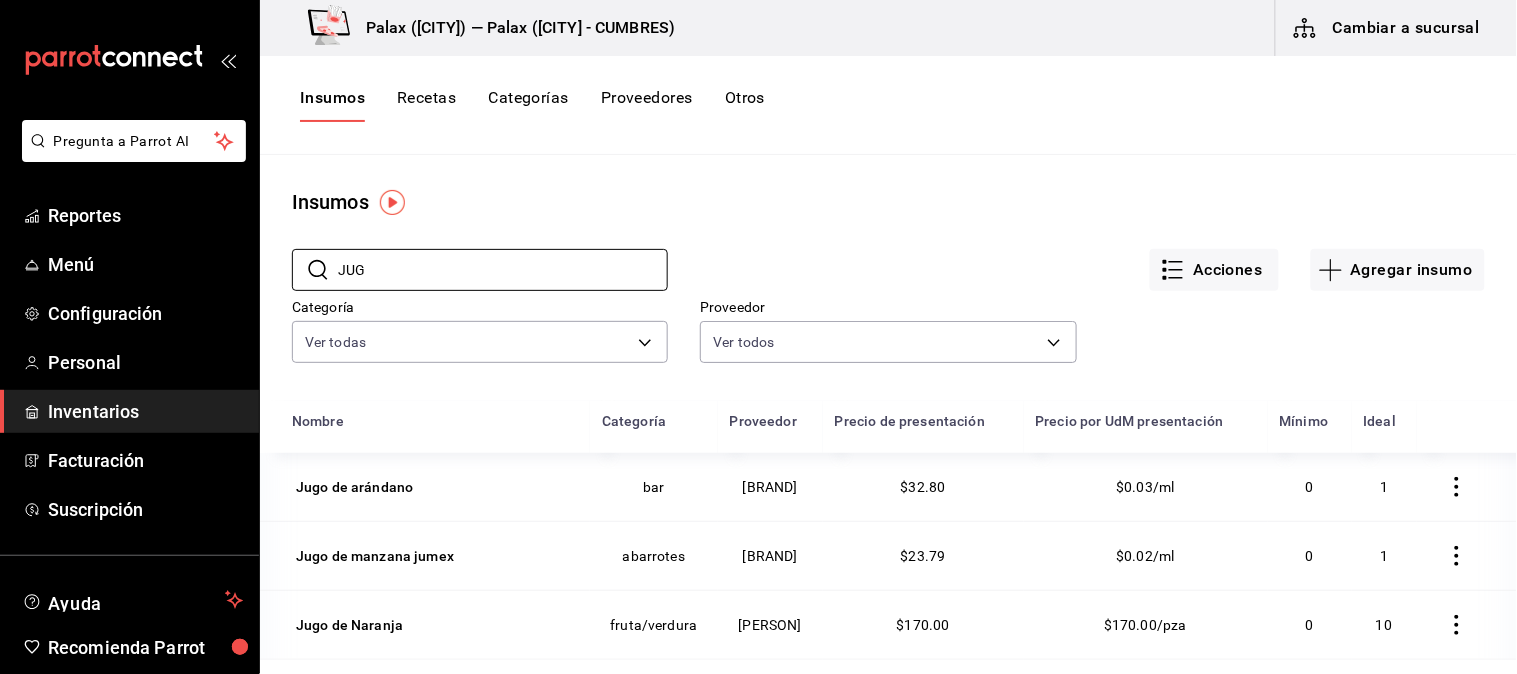 type on "jugo de nara" 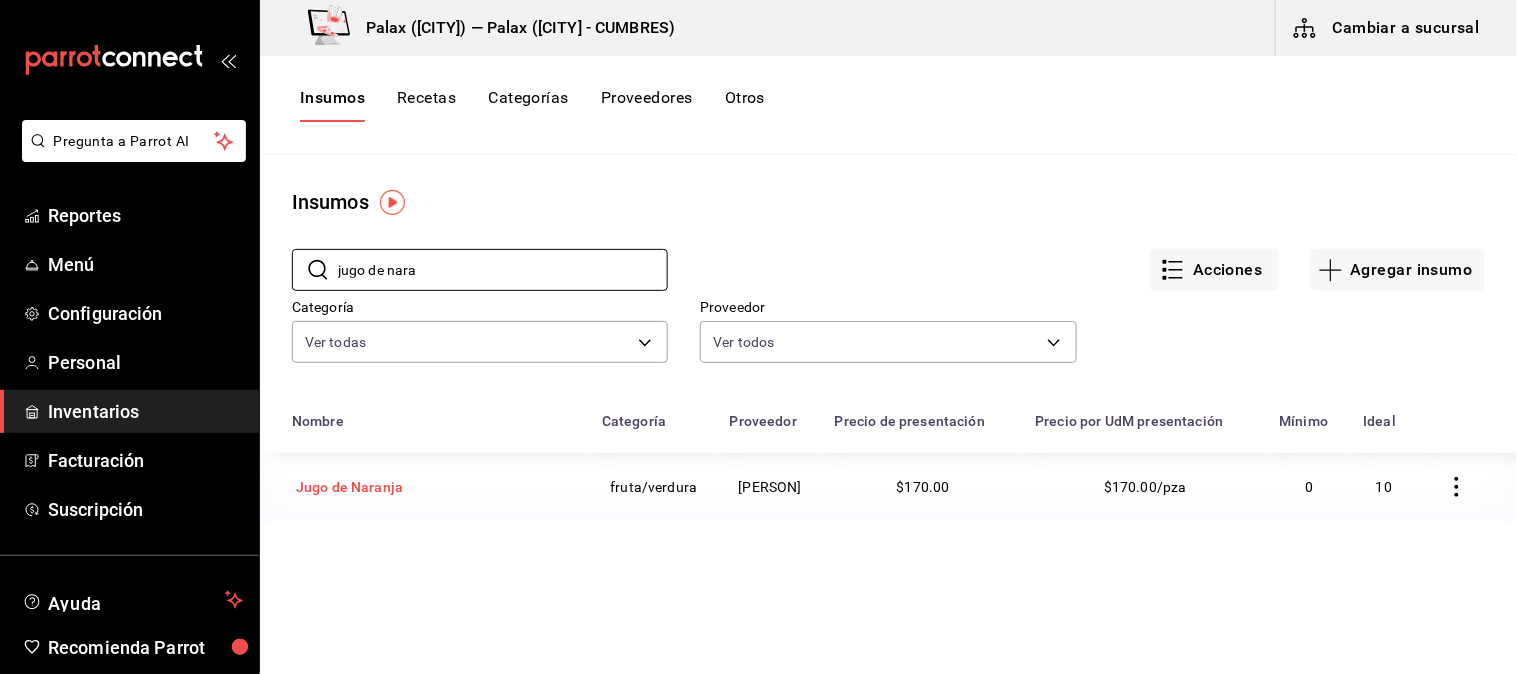 click on "Jugo de Naranja" at bounding box center (349, 487) 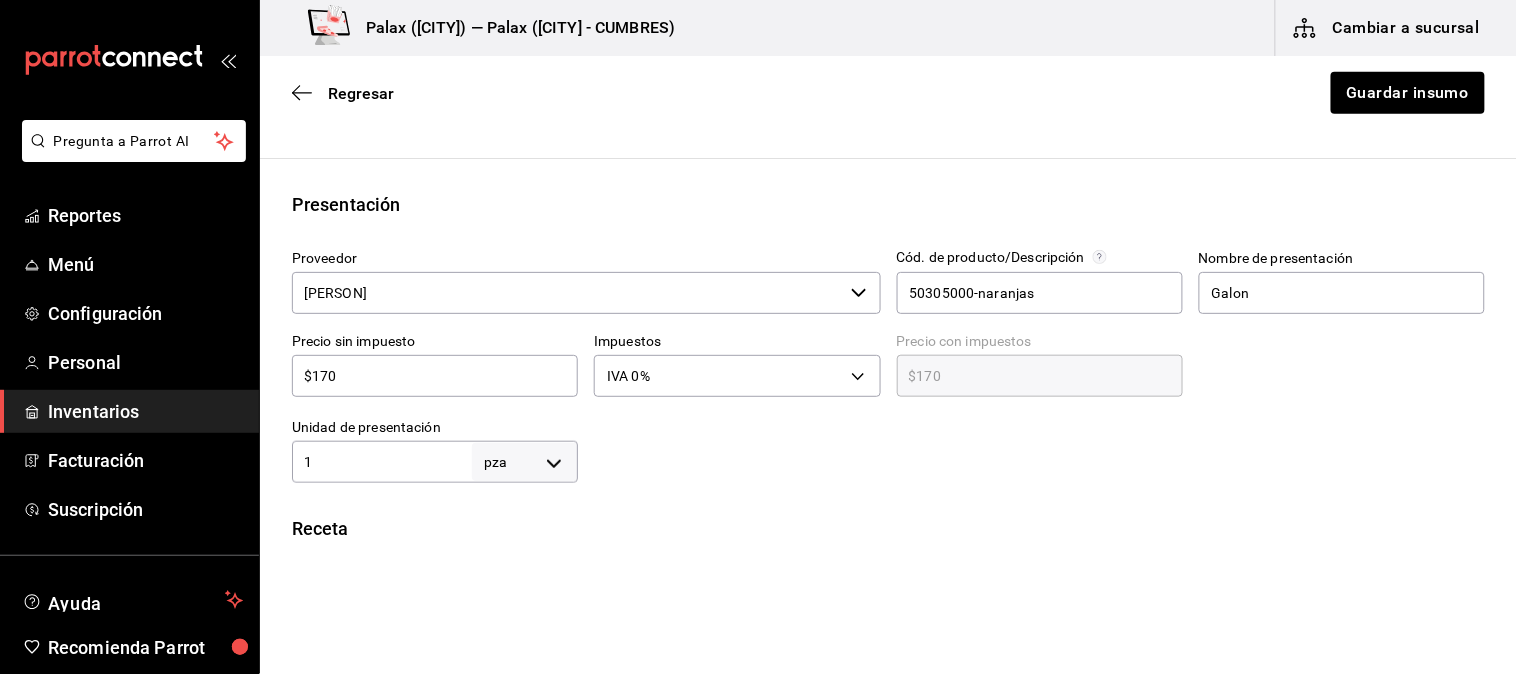 scroll, scrollTop: 222, scrollLeft: 0, axis: vertical 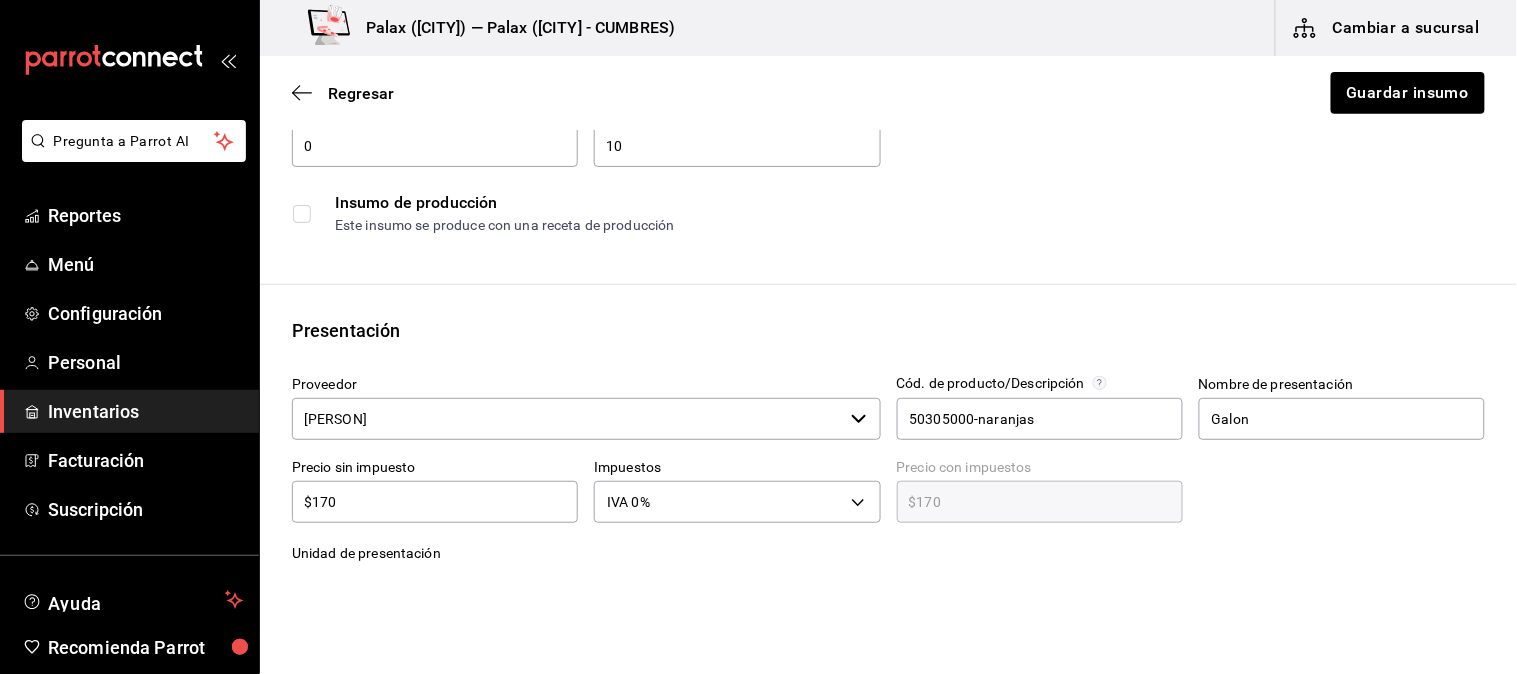 click at bounding box center [1159, 91] 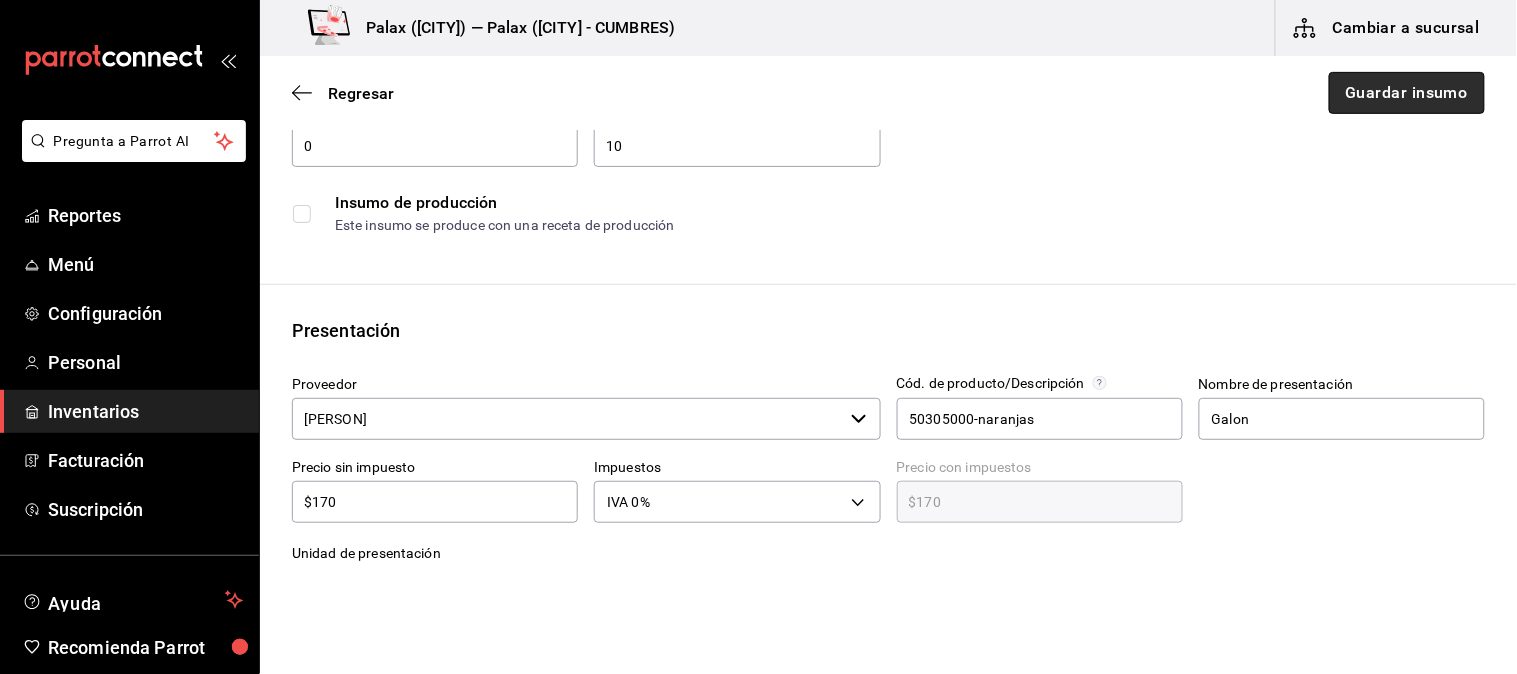 click on "Guardar insumo" at bounding box center [1407, 93] 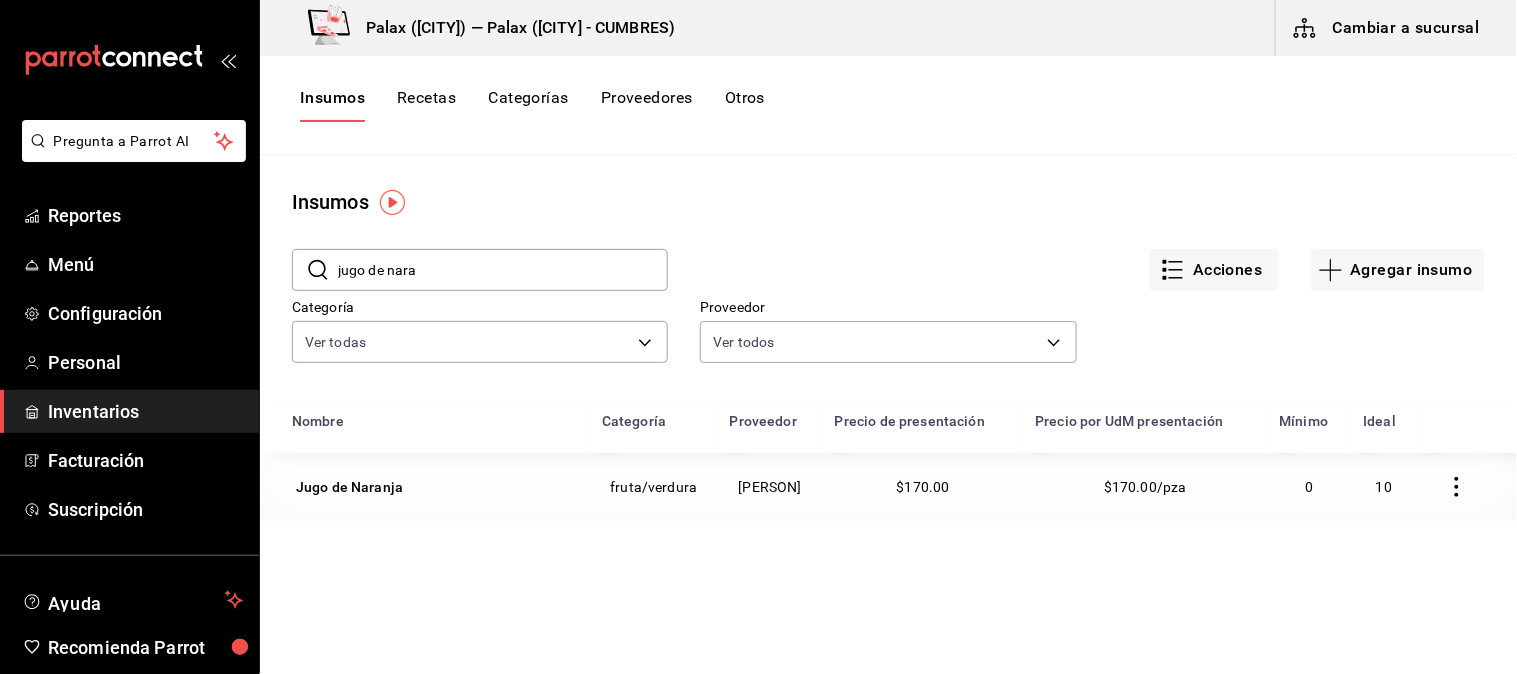 click on "Acciones Agregar insumo" at bounding box center [1076, 254] 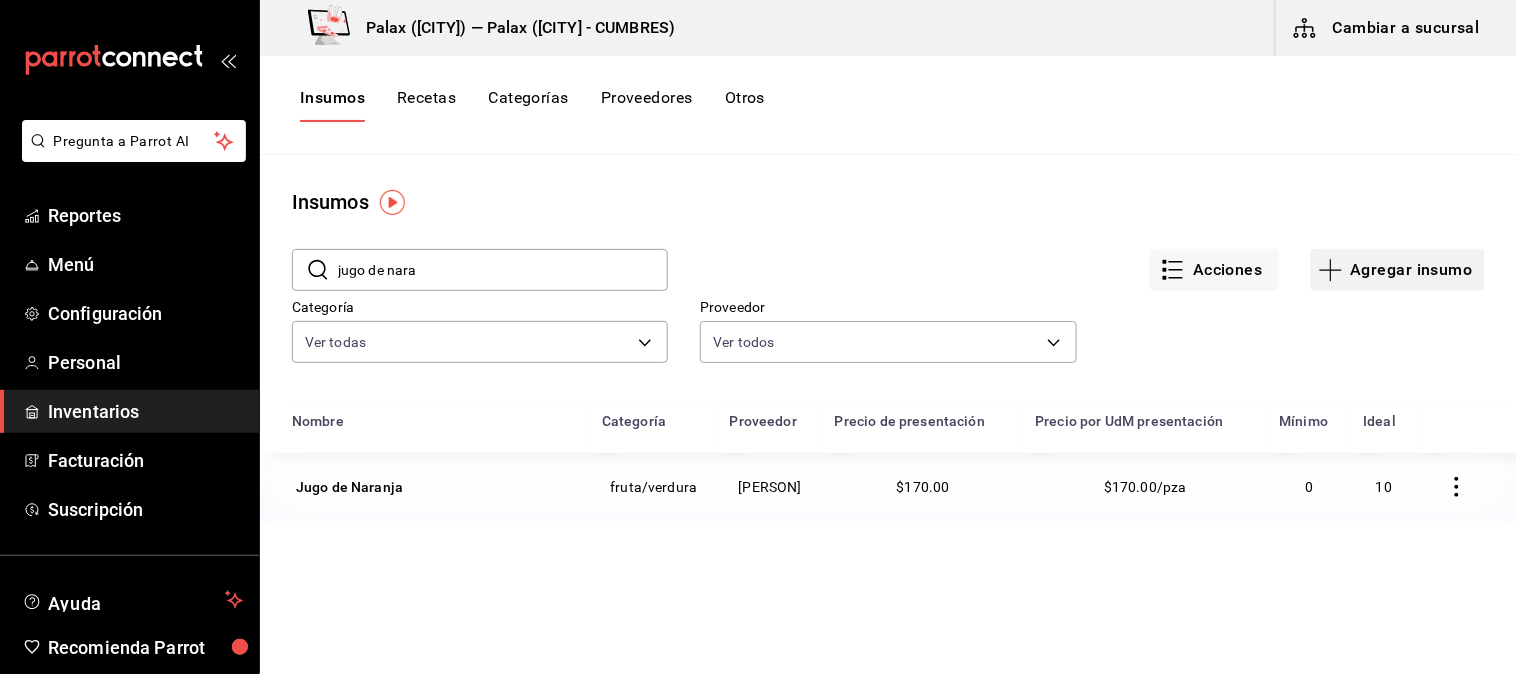 click on "Agregar insumo" at bounding box center (1398, 270) 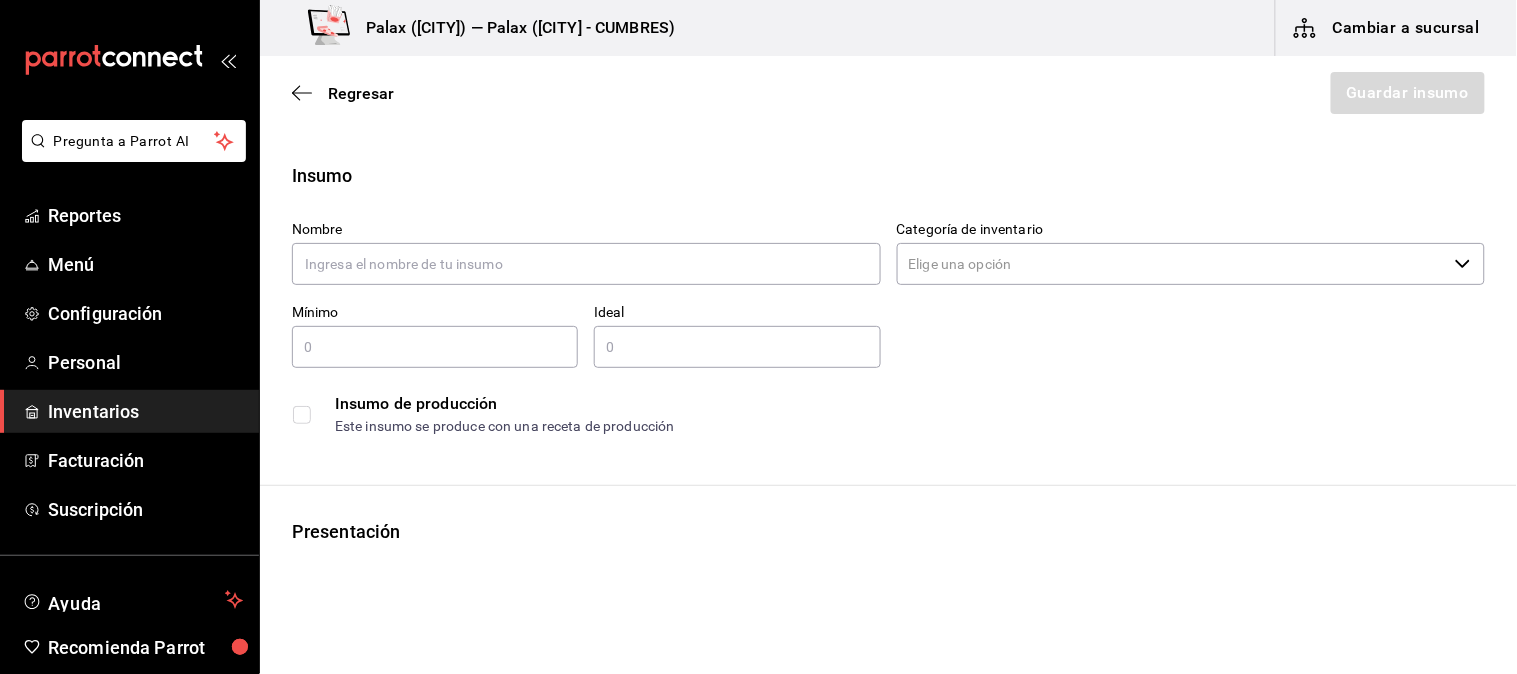 click on "Nombre" at bounding box center (586, 230) 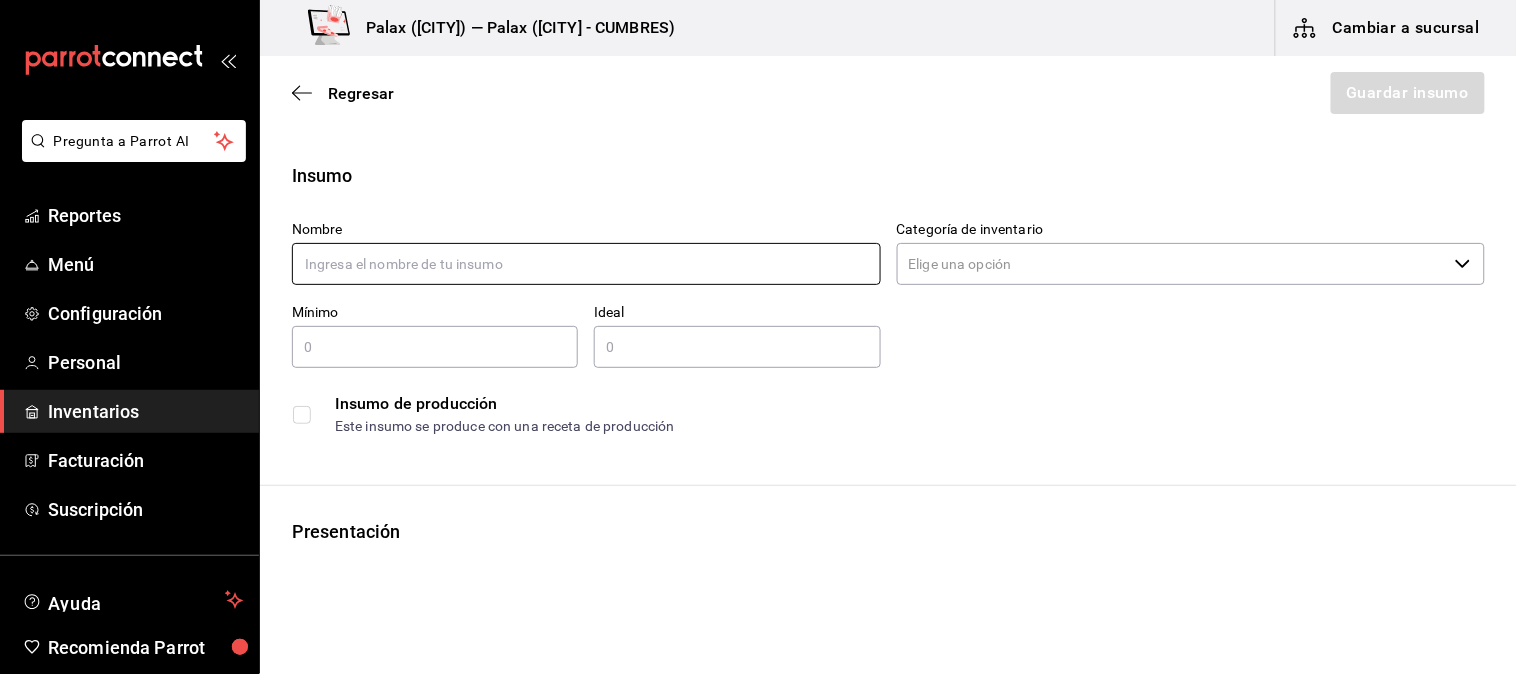 click at bounding box center [586, 264] 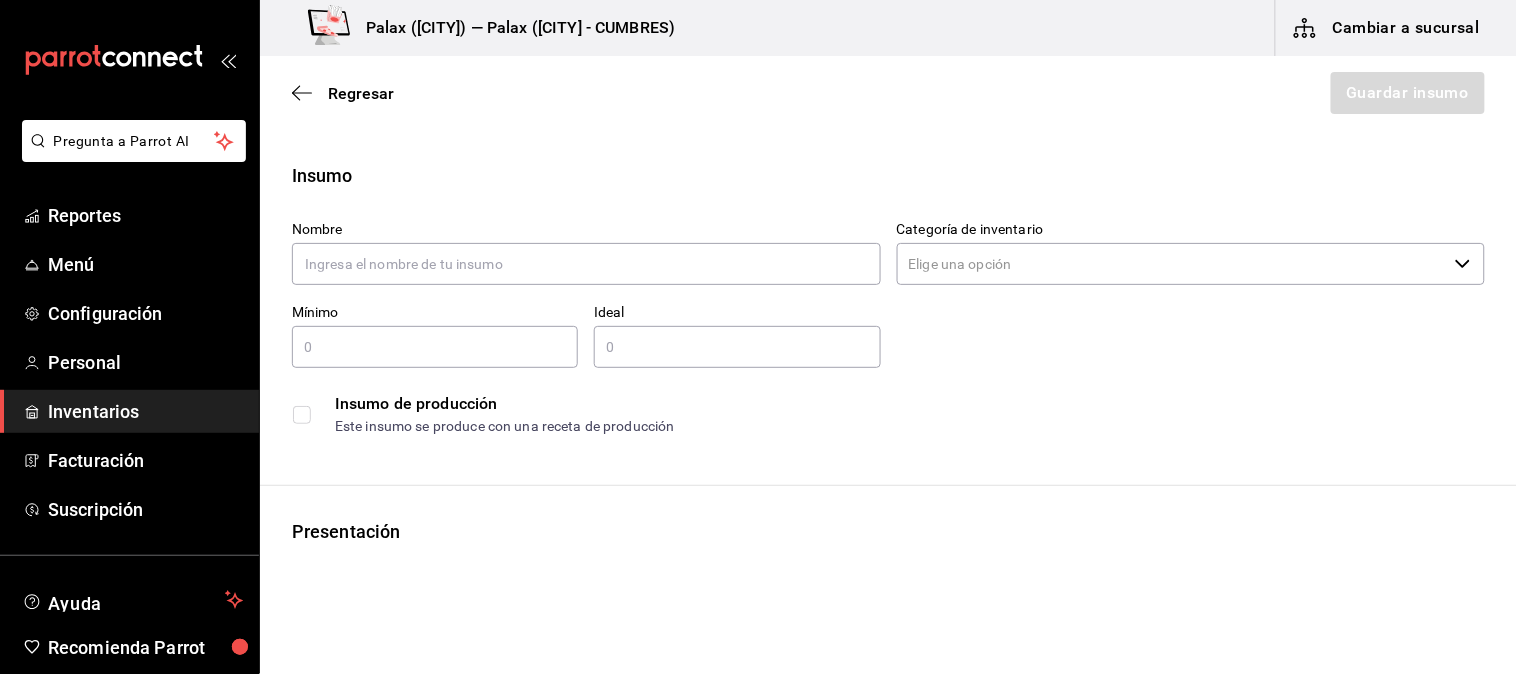click on "Insumo" at bounding box center (888, 175) 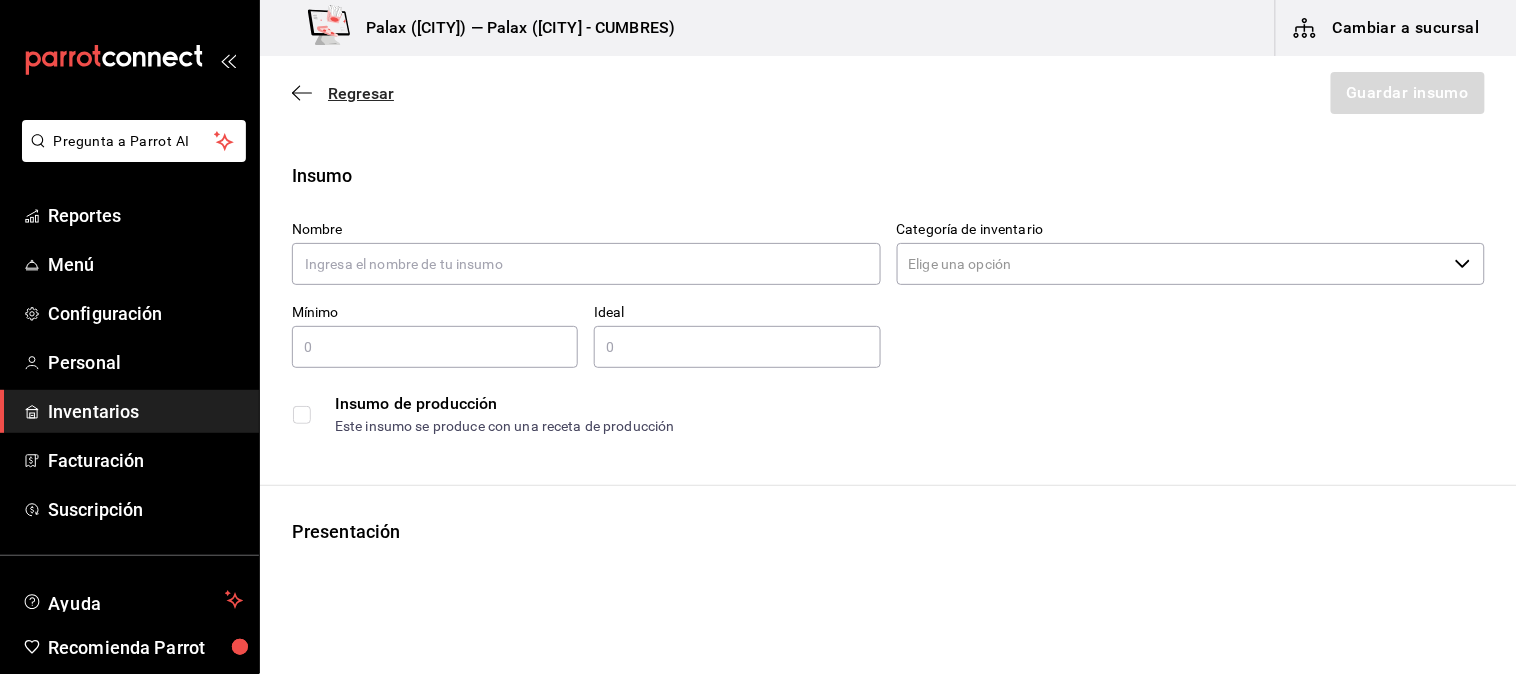 click on "Regresar" at bounding box center [361, 93] 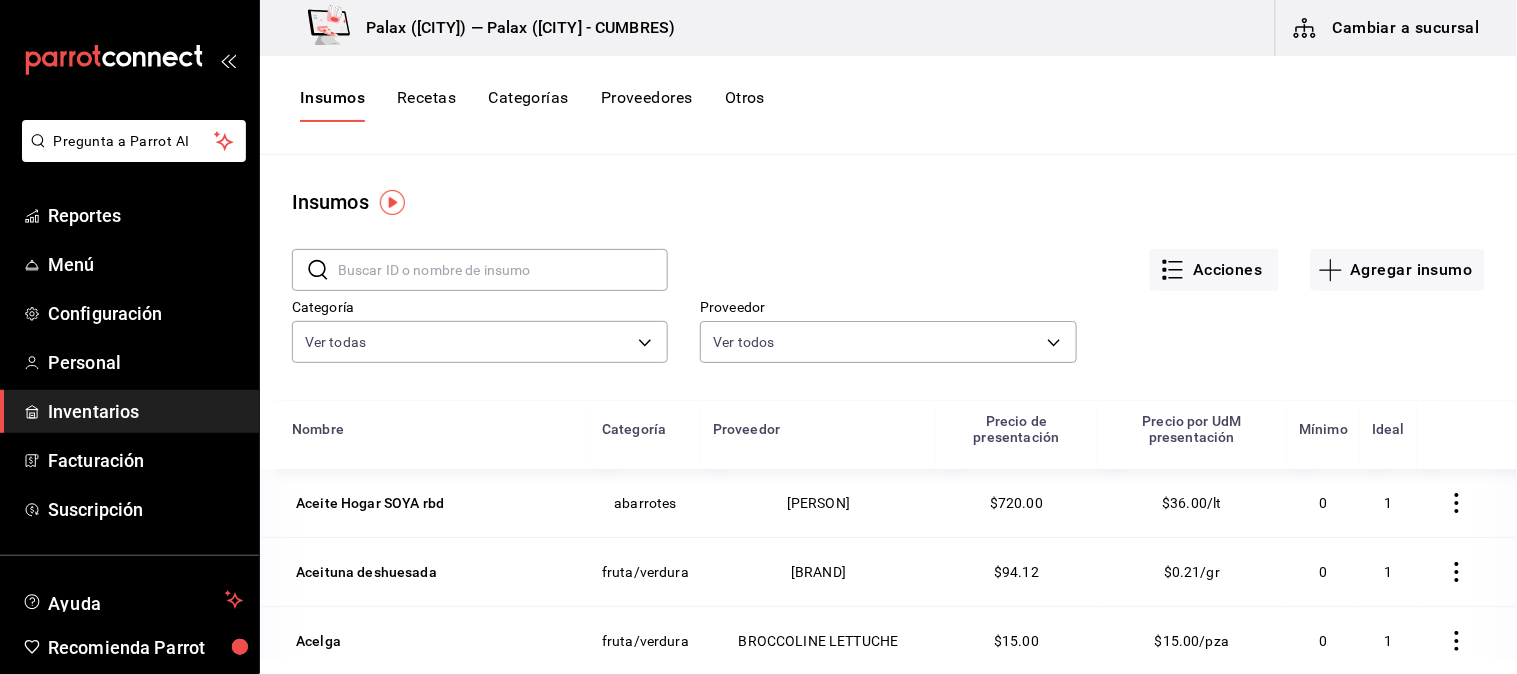 click at bounding box center (503, 270) 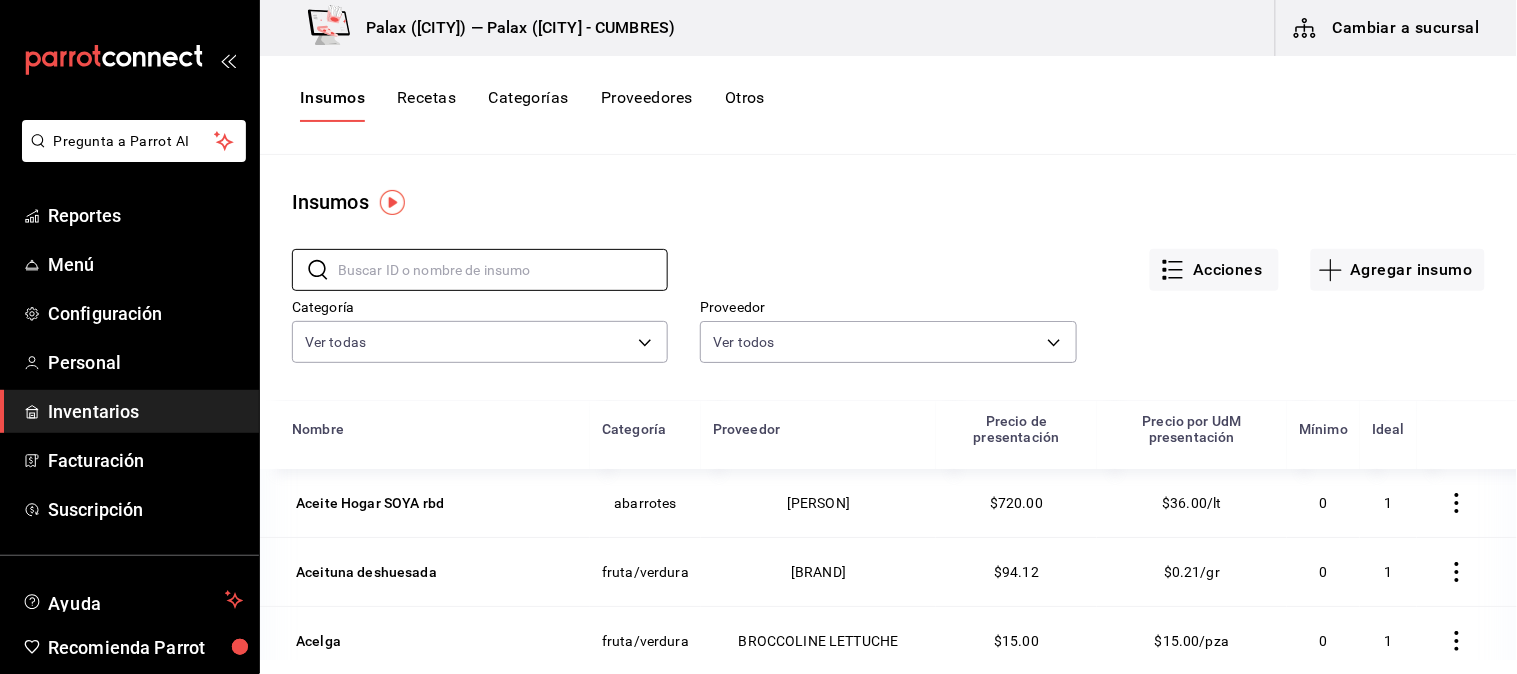 click on "Insumos" at bounding box center (888, 202) 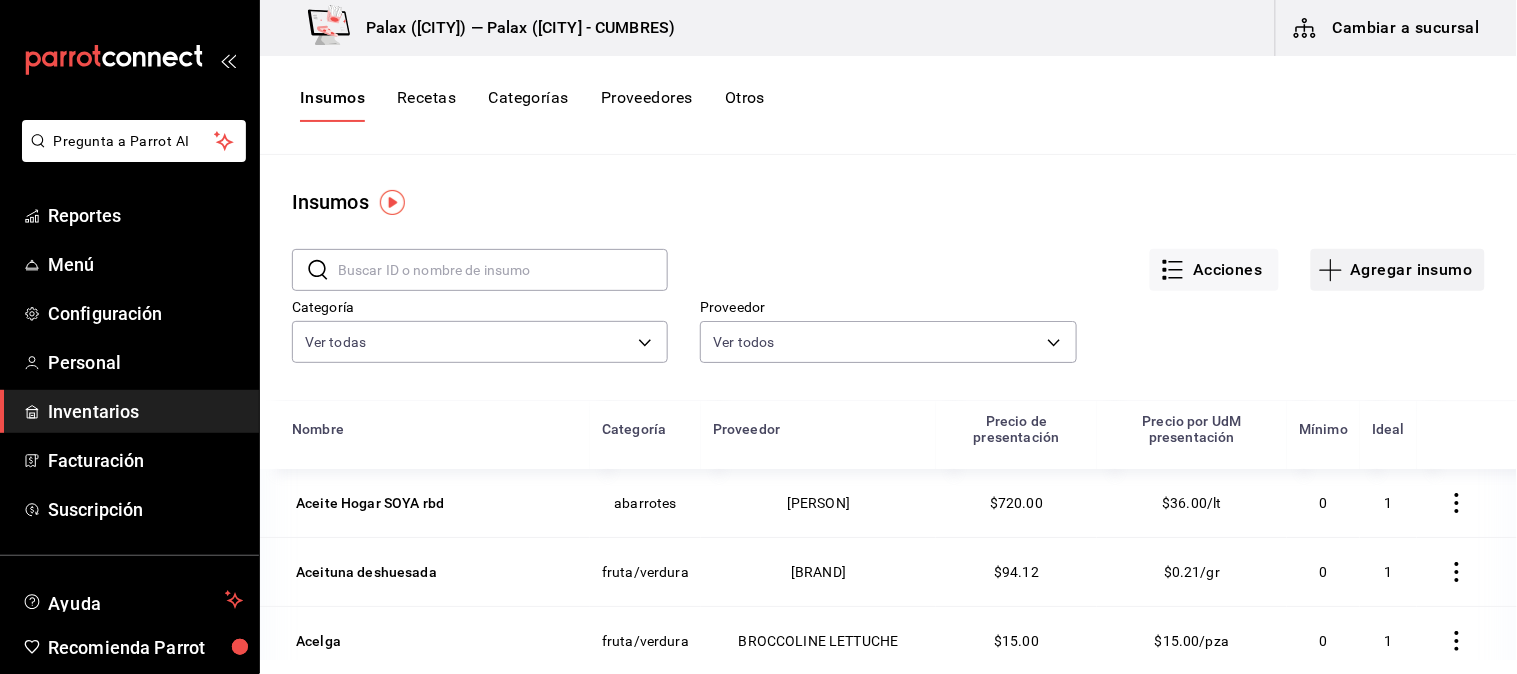 click on "Agregar insumo" at bounding box center [1398, 270] 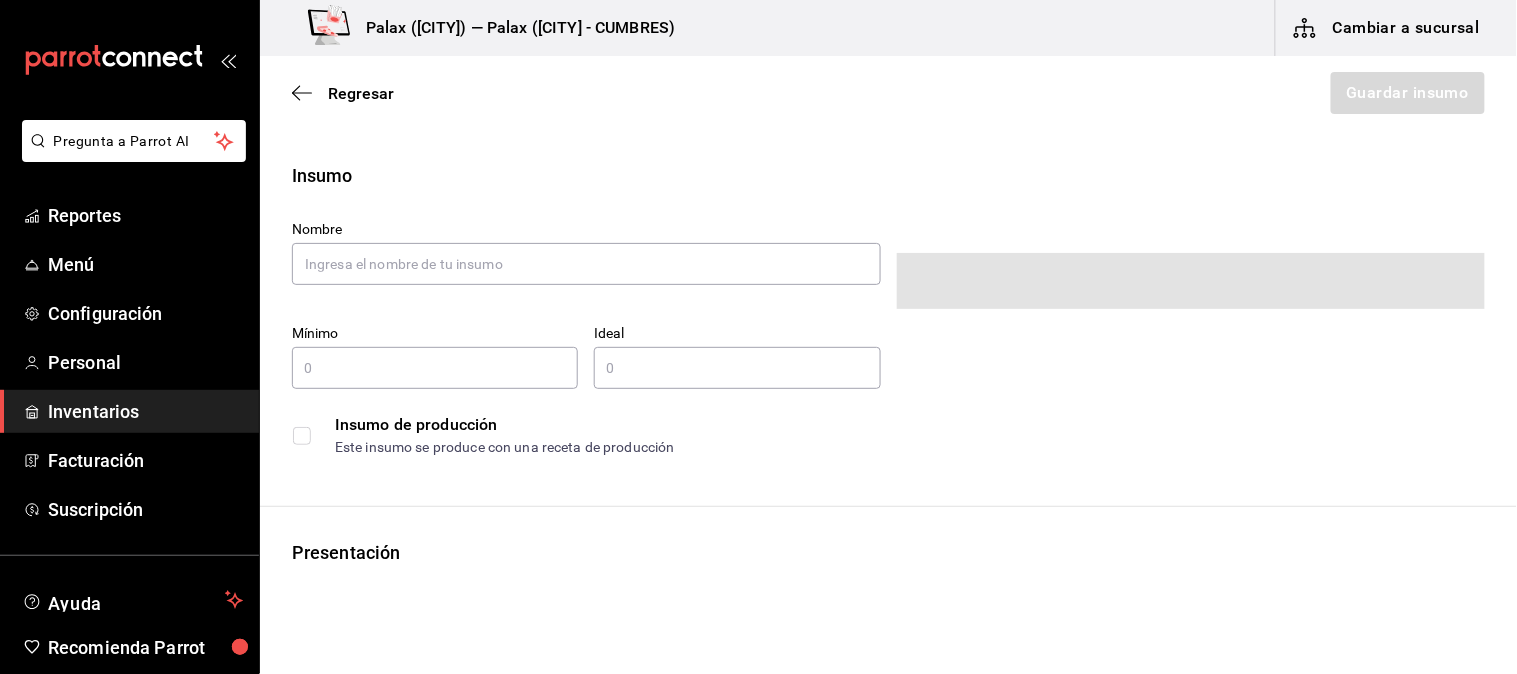 type on "$0.00" 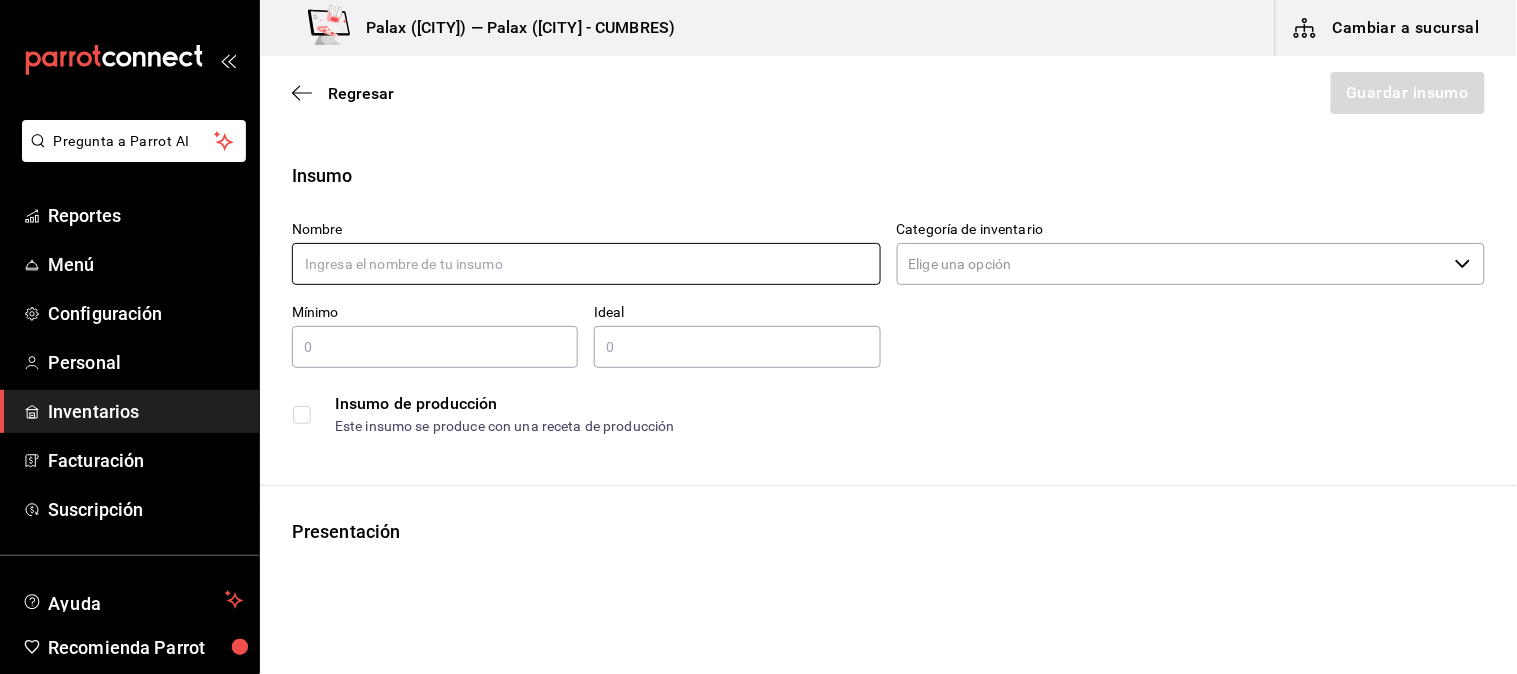 click at bounding box center [586, 264] 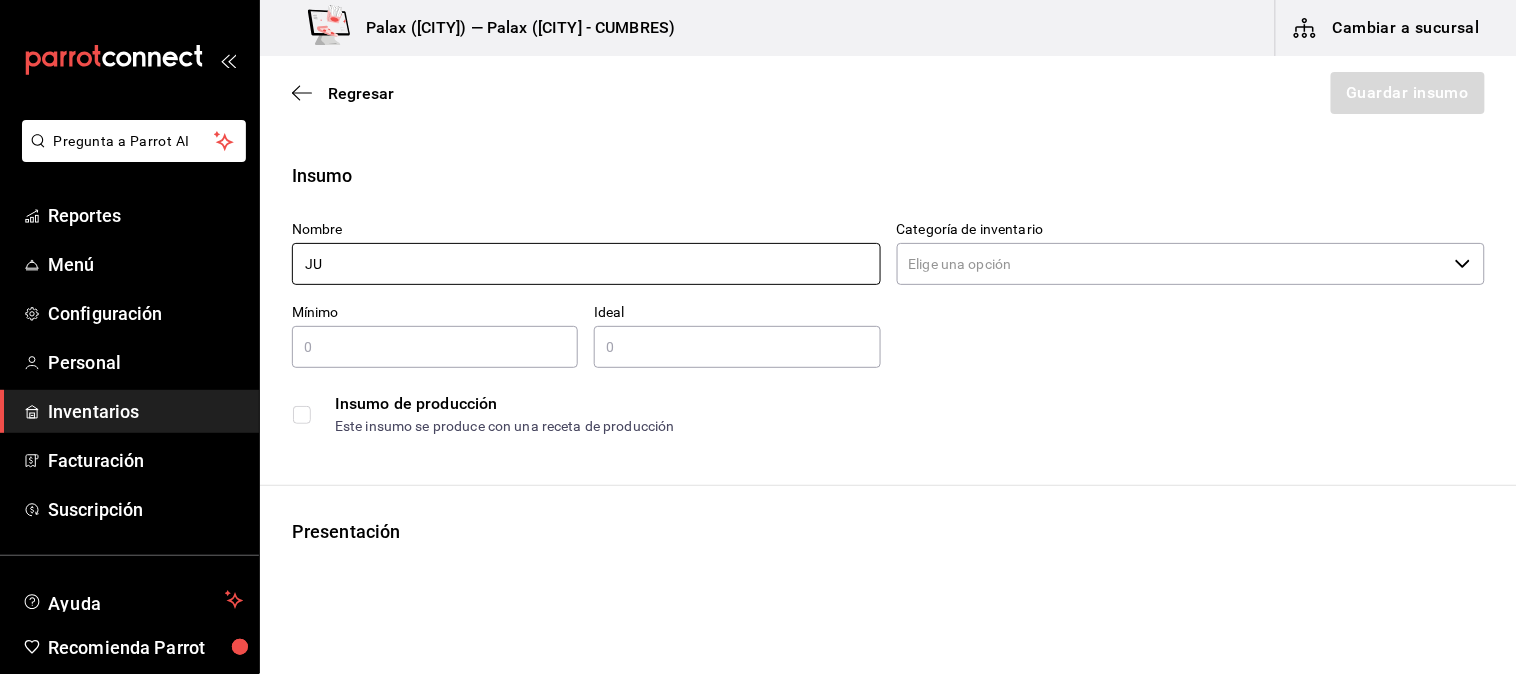 type on "Jugo de Naranja" 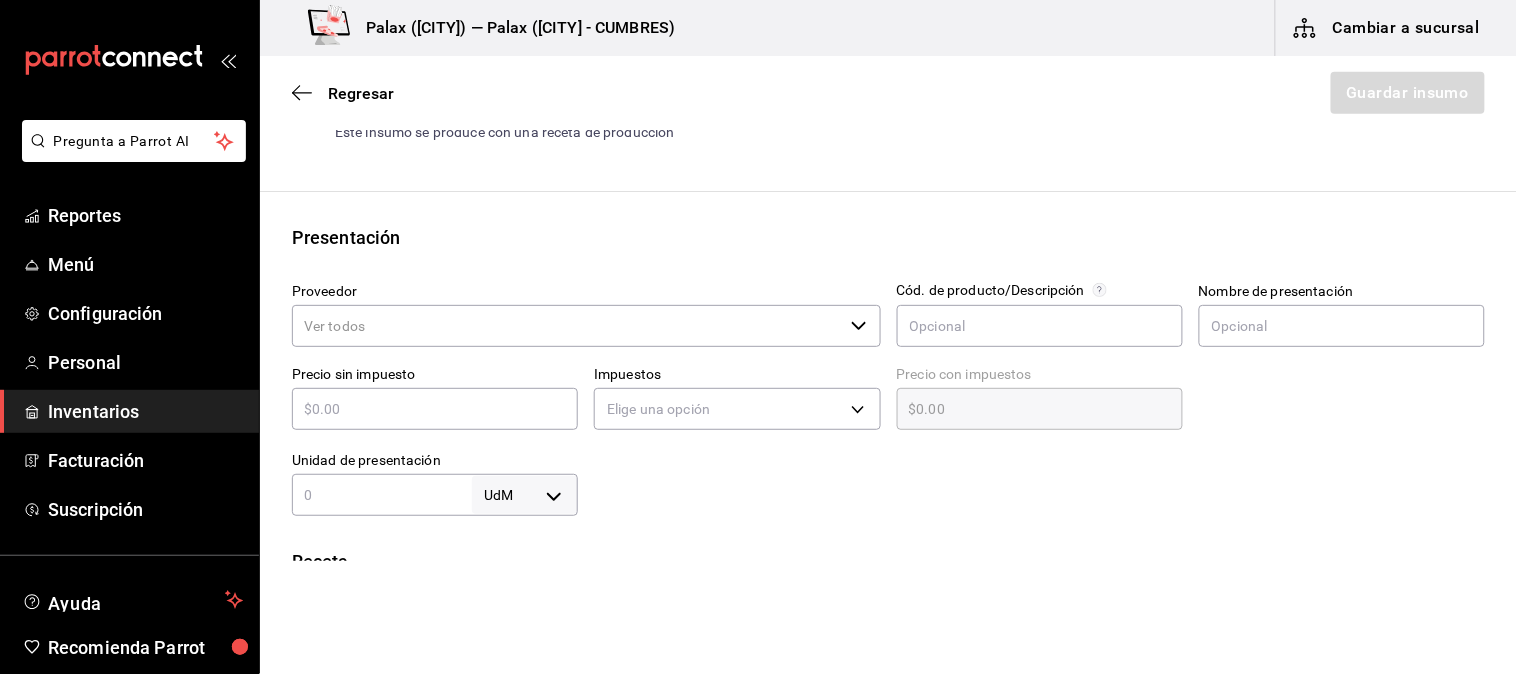 scroll, scrollTop: 333, scrollLeft: 0, axis: vertical 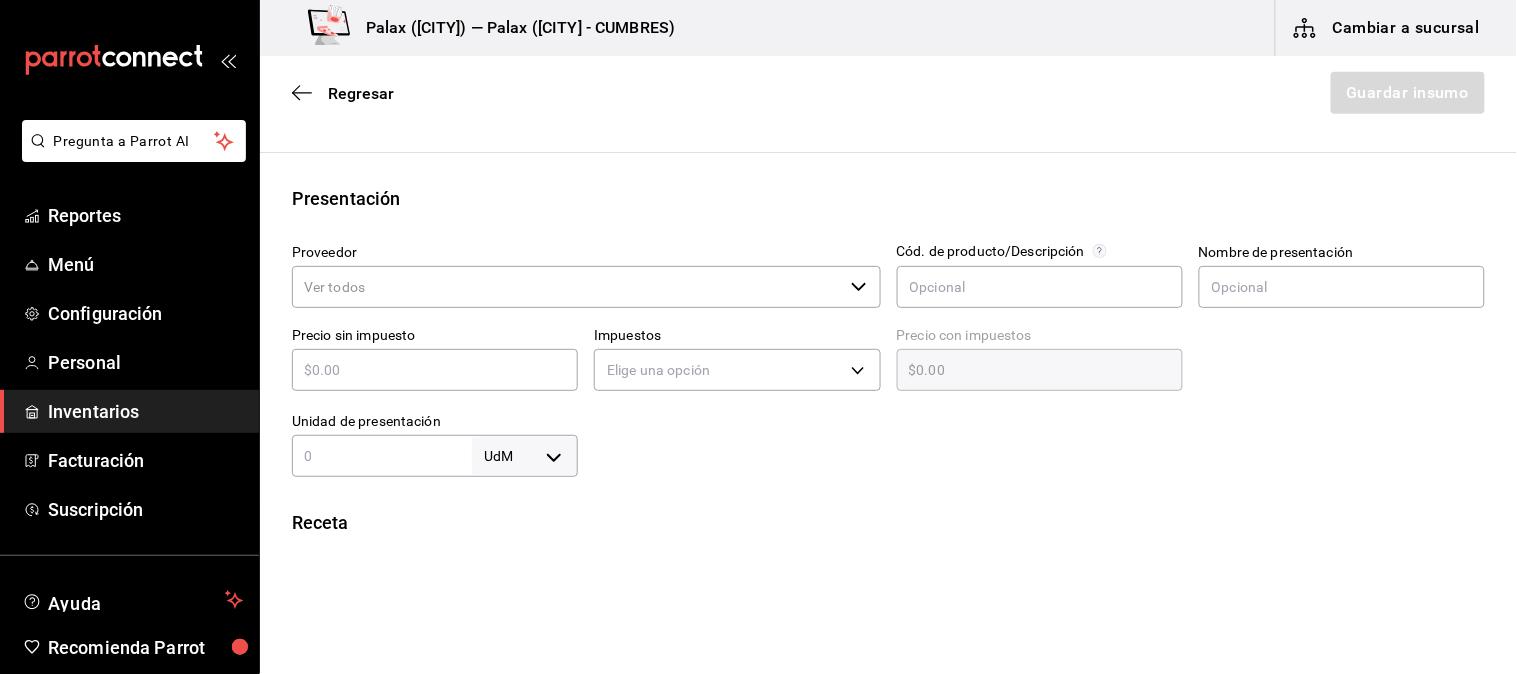 click on "Proveedor" at bounding box center (586, 253) 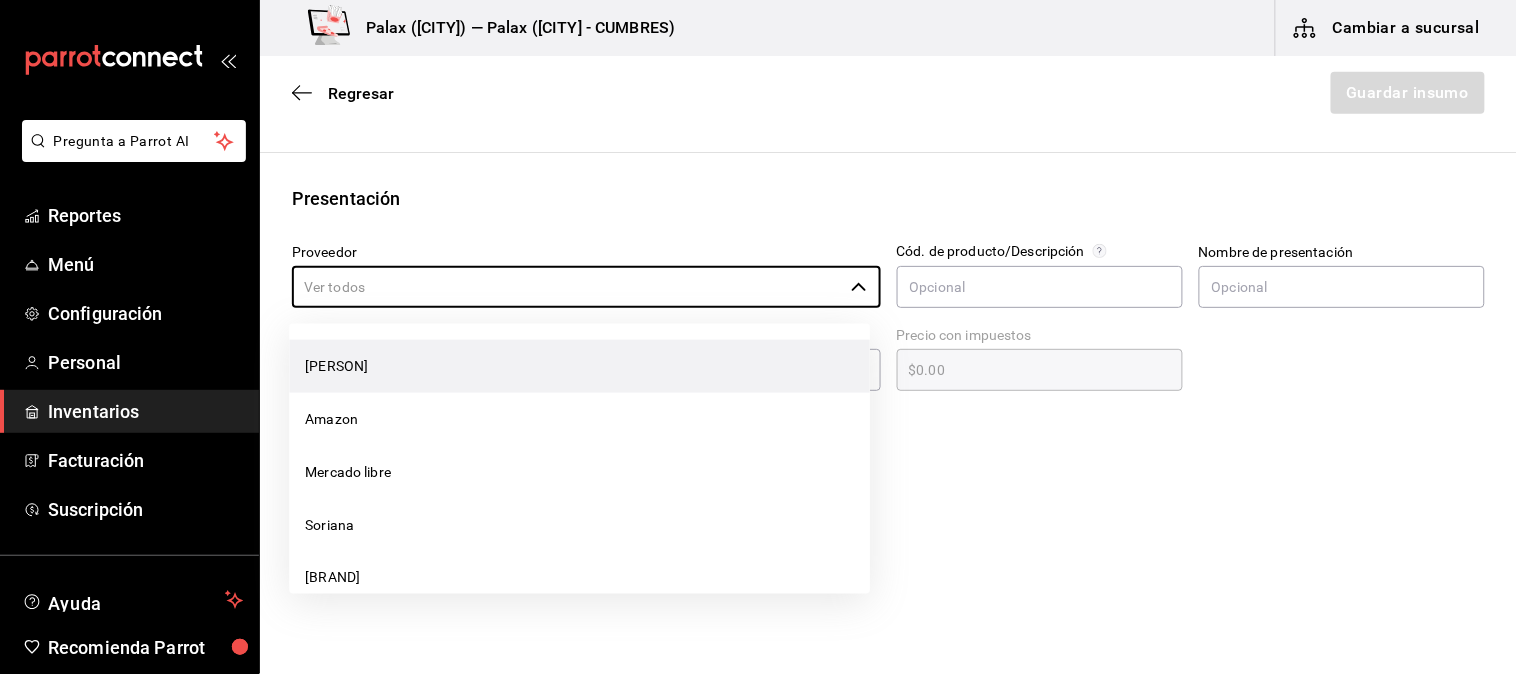 click on "[FIRST] [MIDDLE] [LAST]" at bounding box center (579, 366) 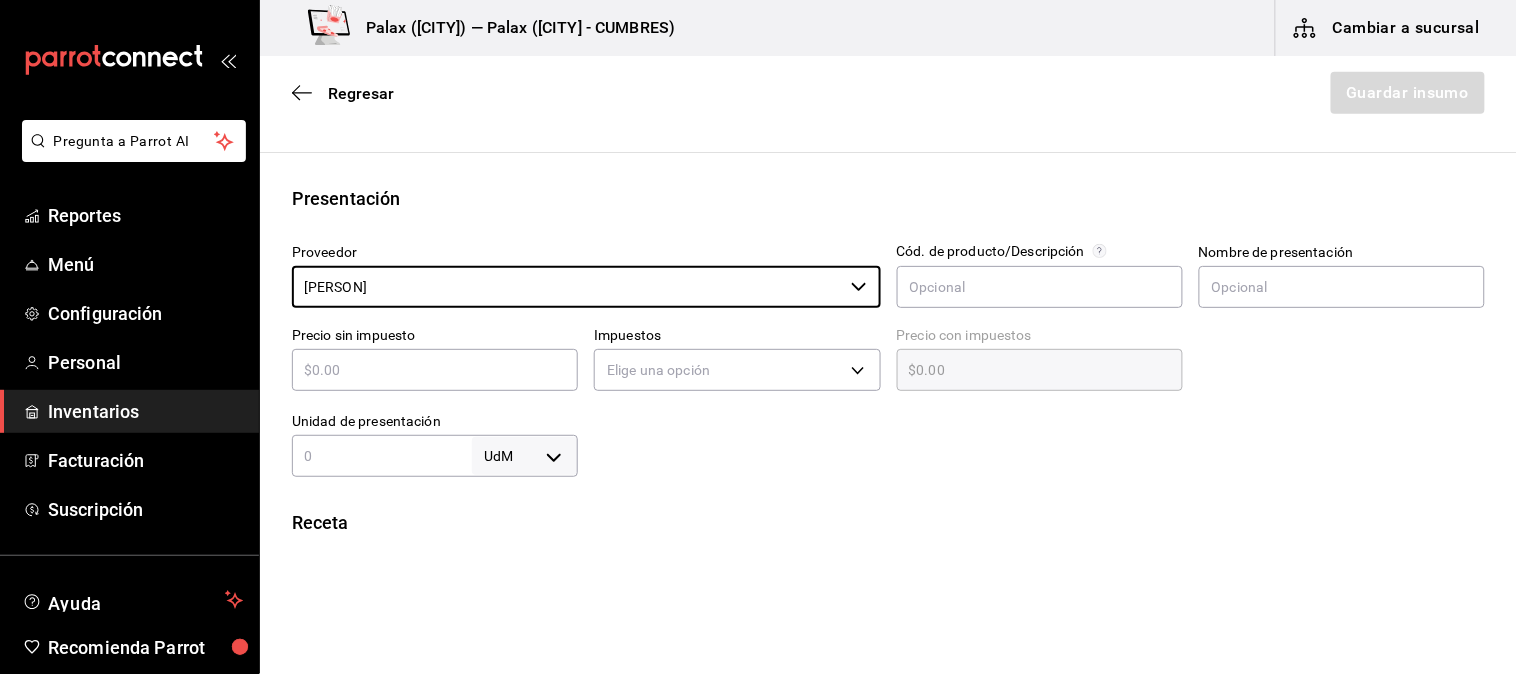 click on "Insumo Nombre Jugo de Naranja Categoría de inventario ​ Mínimo ​ Ideal ​ Insumo de producción Este insumo se produce con una receta de producción Presentación Proveedor LUIS ANGEL GOMEZ VILLARREAL ​ Cód. de producto/Descripción Nombre de presentación Precio sin impuesto ​ Impuestos Elige una opción Precio con impuestos $0.00 ​ Unidad de presentación UdM ​ Receta Unidad de receta Elige una opción Factor de conversión ​ Ver ayuda de conversiones ¿La presentación  viene en otra caja? Si No Presentaciones por caja ​ Sin definir Unidades de conteo" at bounding box center (888, 423) 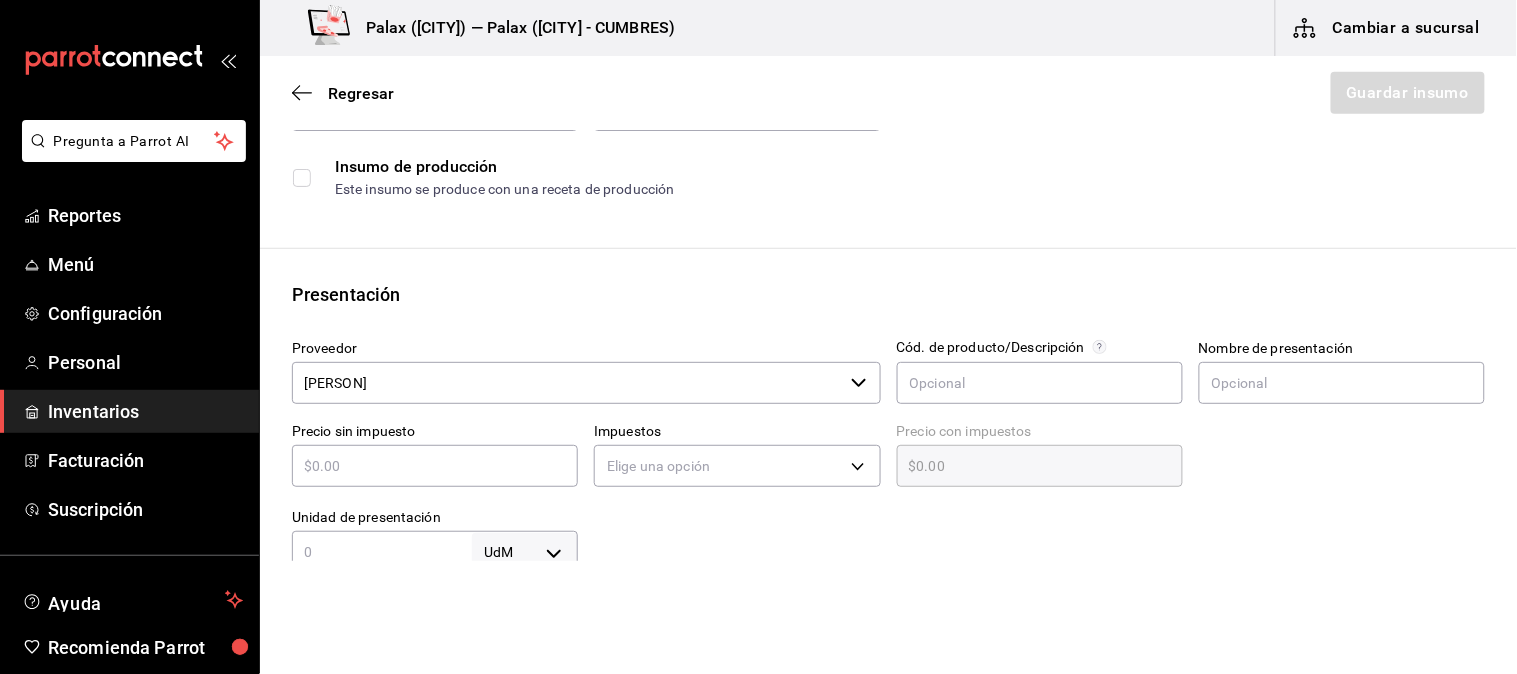scroll, scrollTop: 0, scrollLeft: 0, axis: both 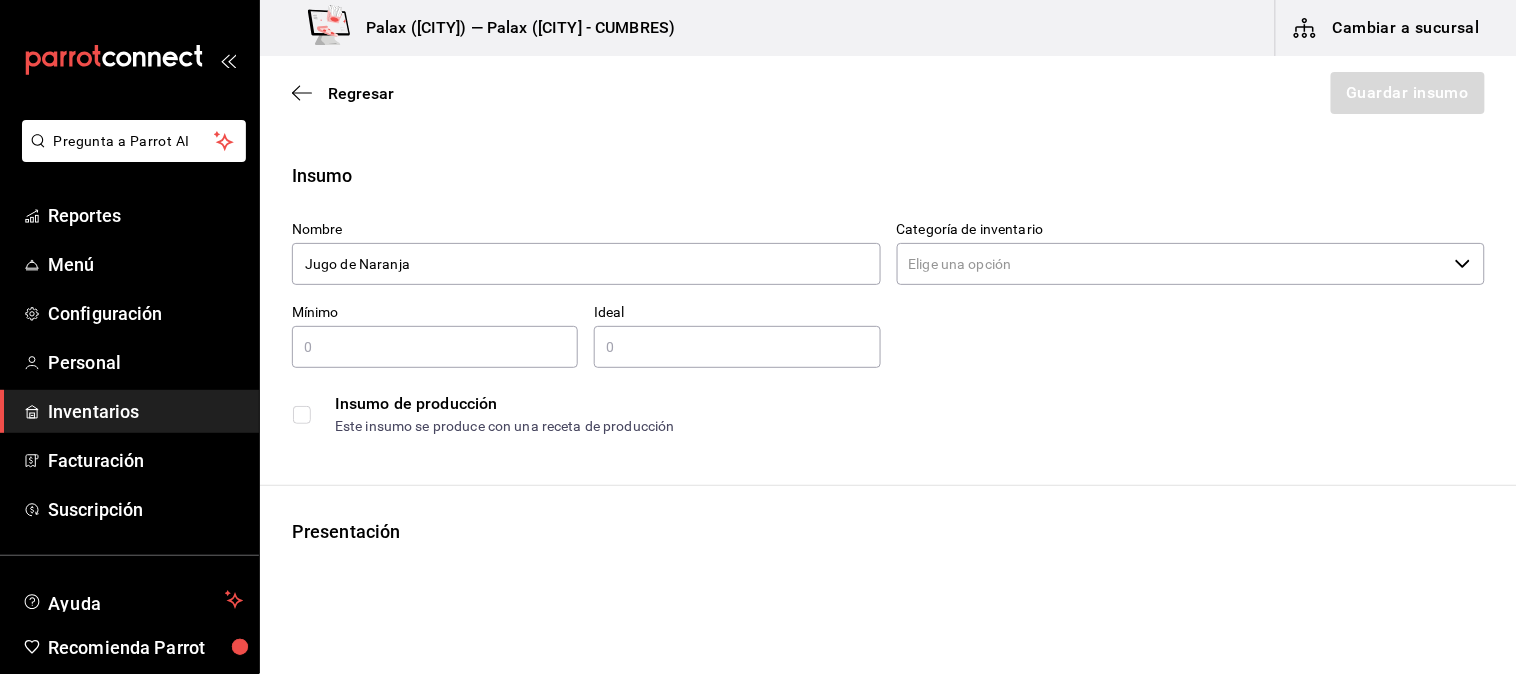 click on "Categoría de inventario" at bounding box center (1172, 264) 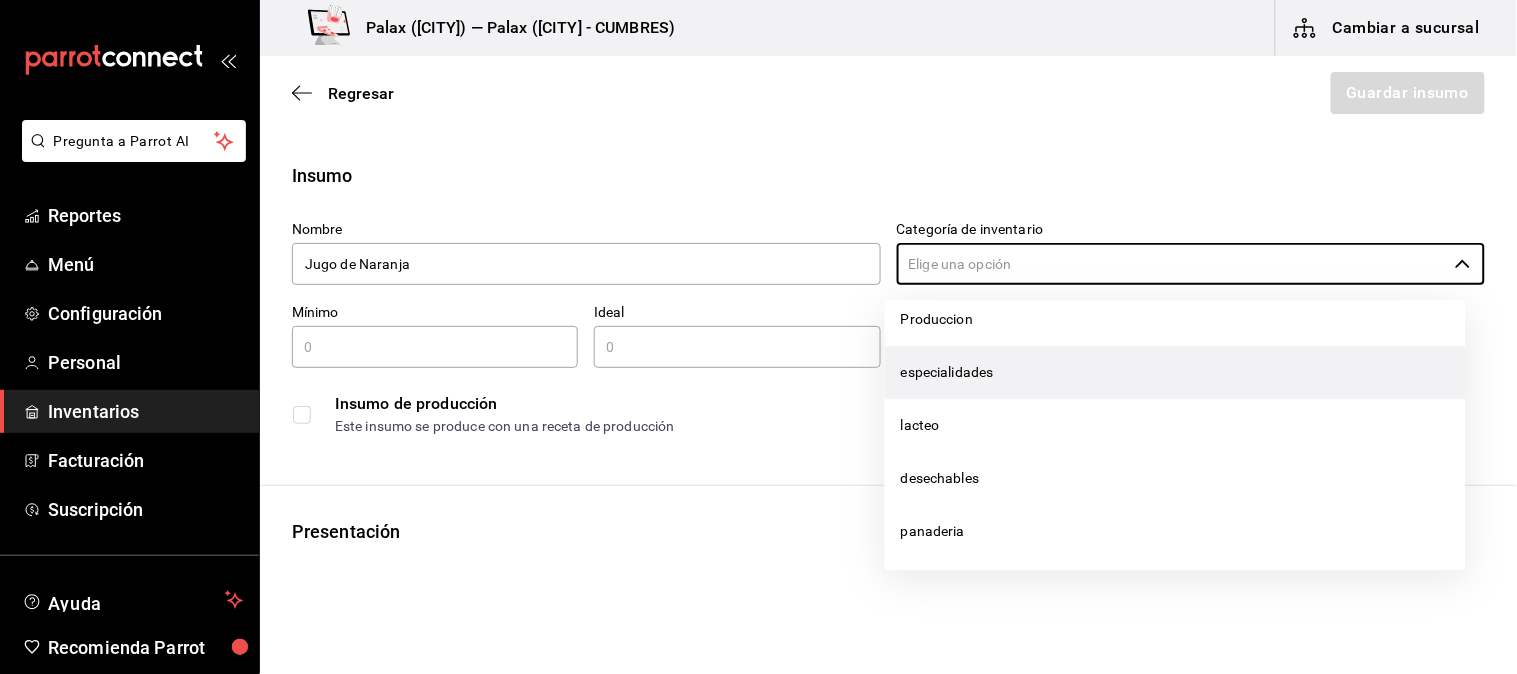 scroll, scrollTop: 0, scrollLeft: 0, axis: both 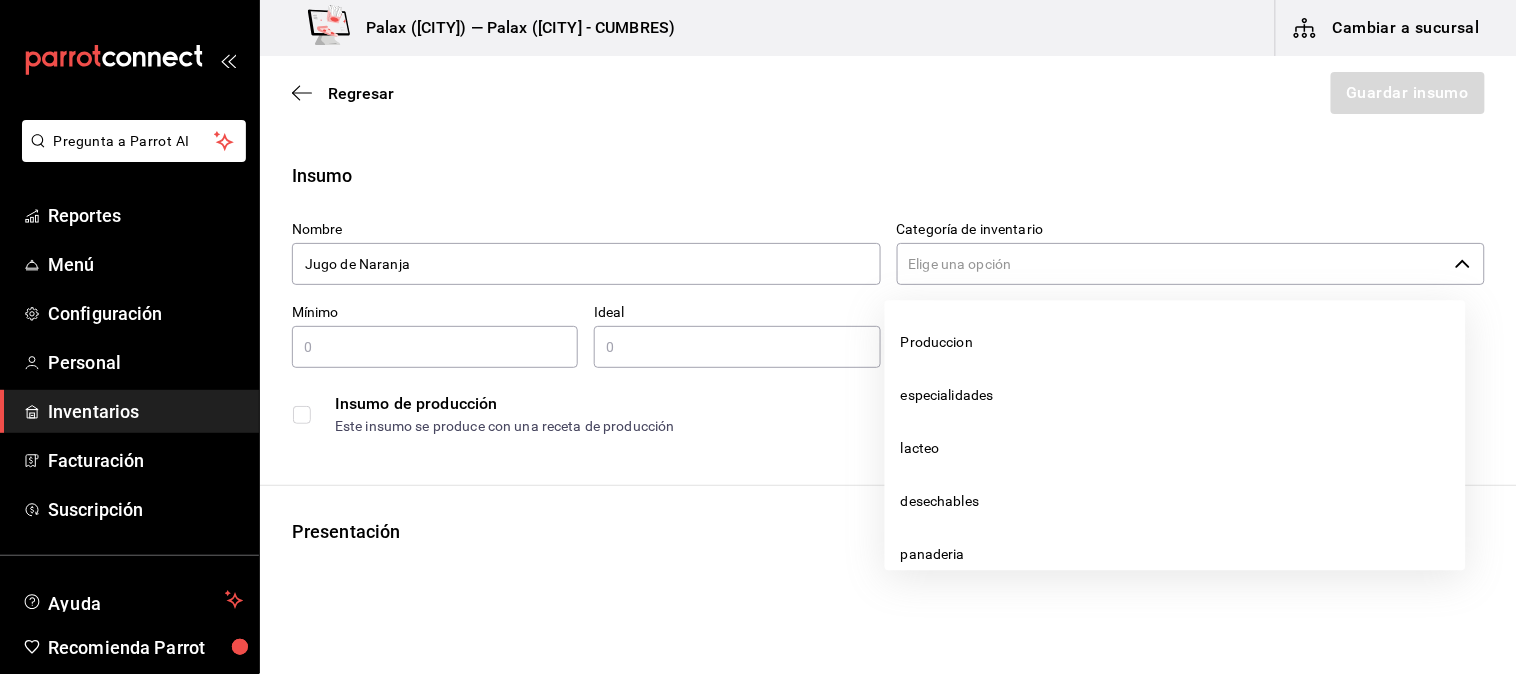 click on "Categoría de inventario" at bounding box center [1172, 264] 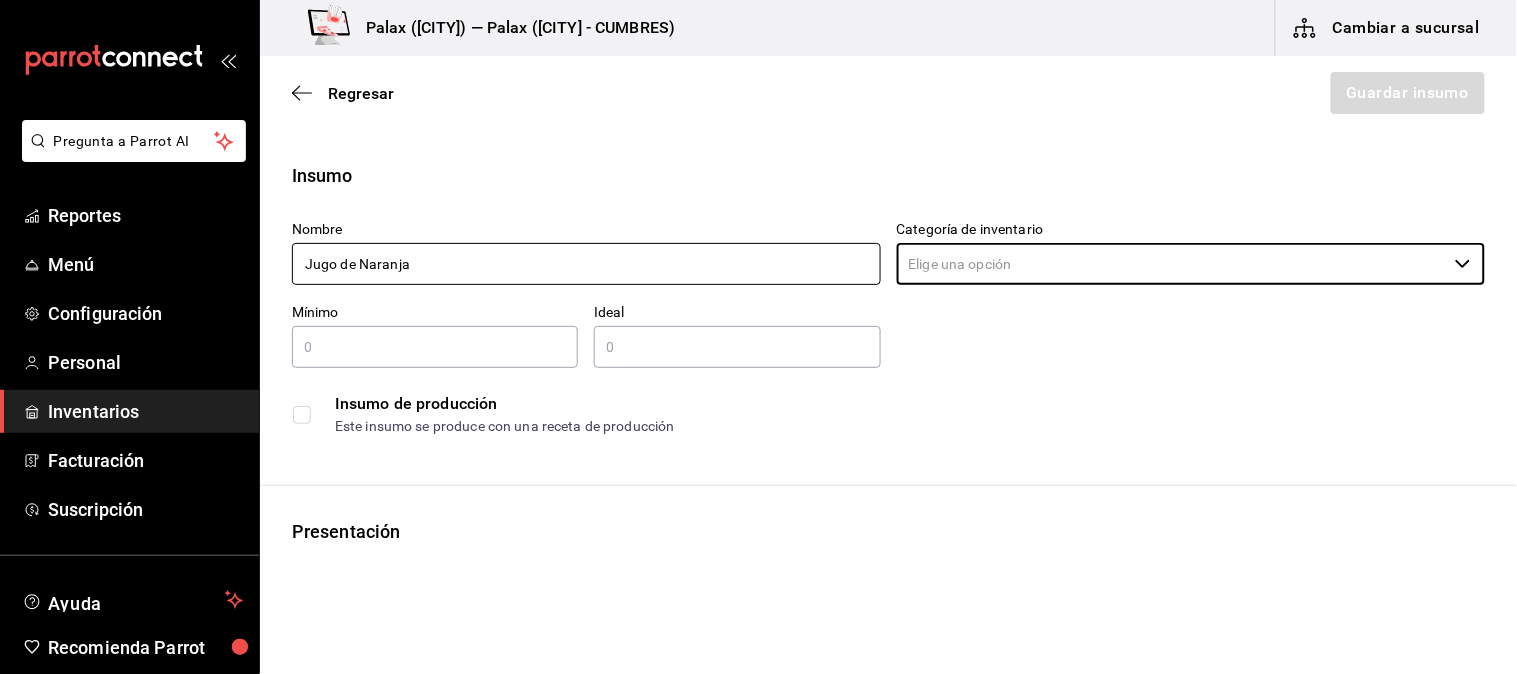 click on "Jugo de Naranja" at bounding box center (586, 264) 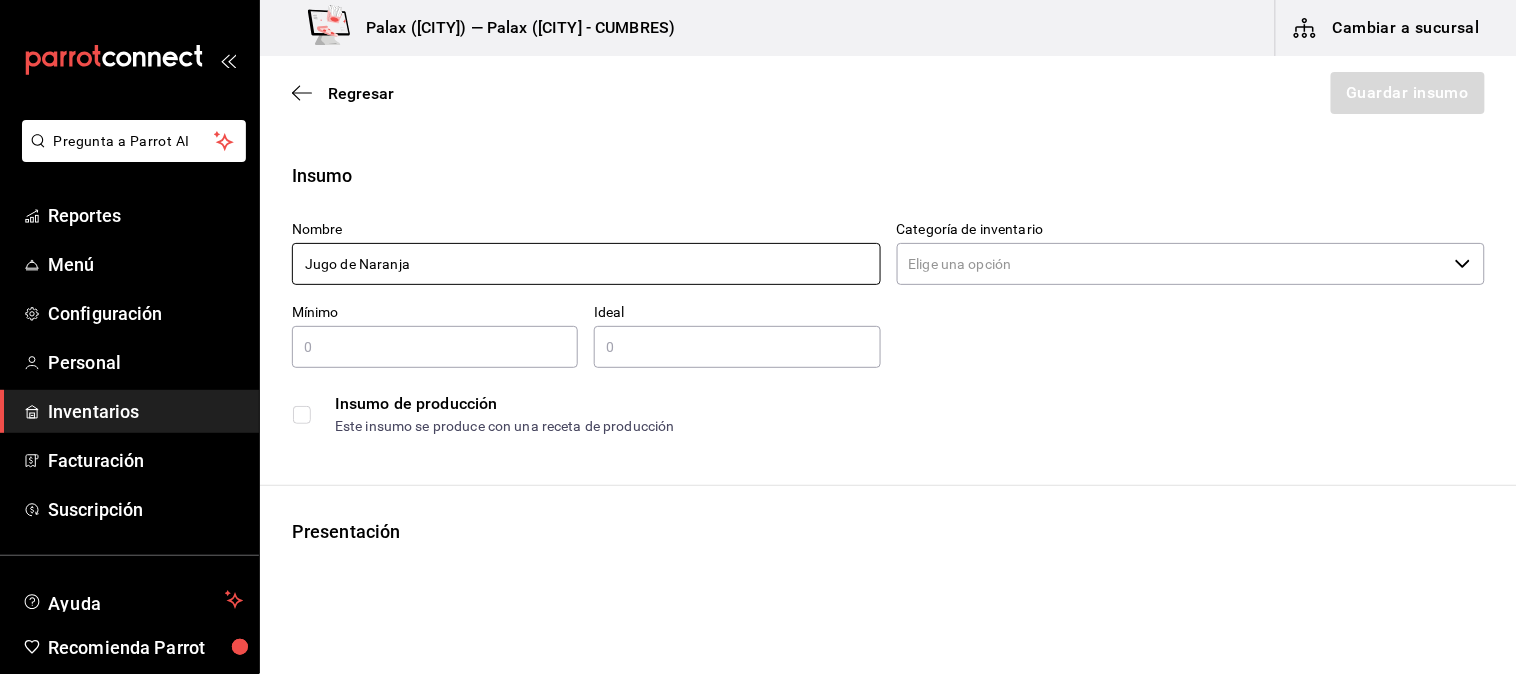 click on "Jugo de Naranja" at bounding box center [586, 264] 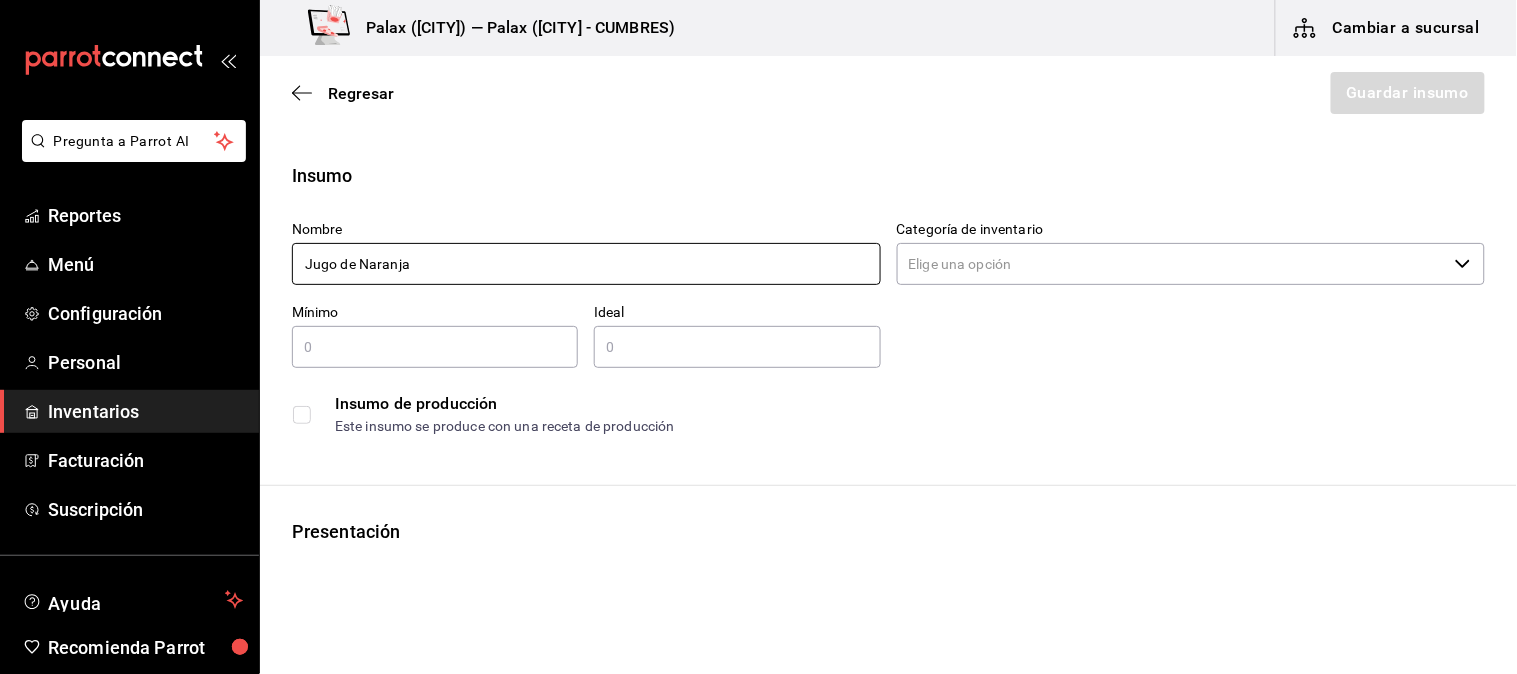 click on "Jugo de Naranja" at bounding box center [586, 264] 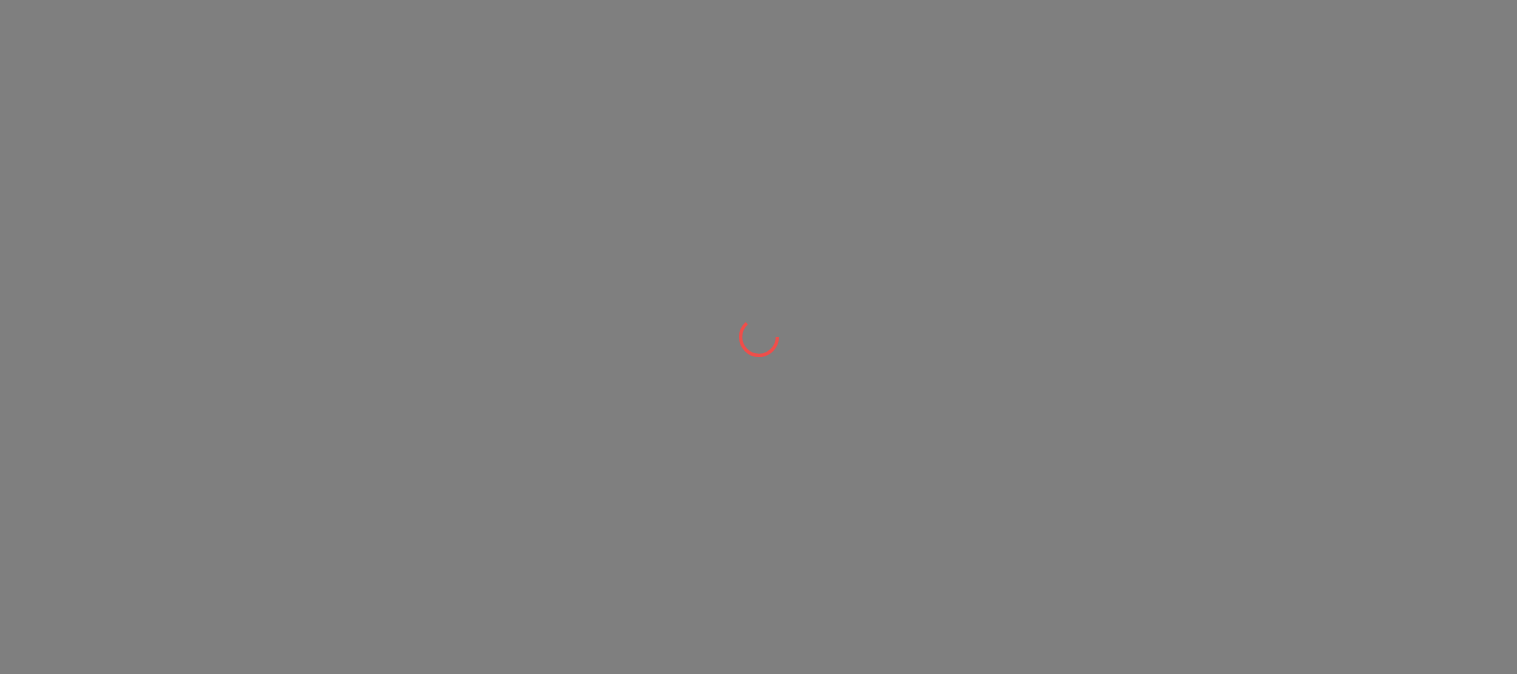 scroll, scrollTop: 0, scrollLeft: 0, axis: both 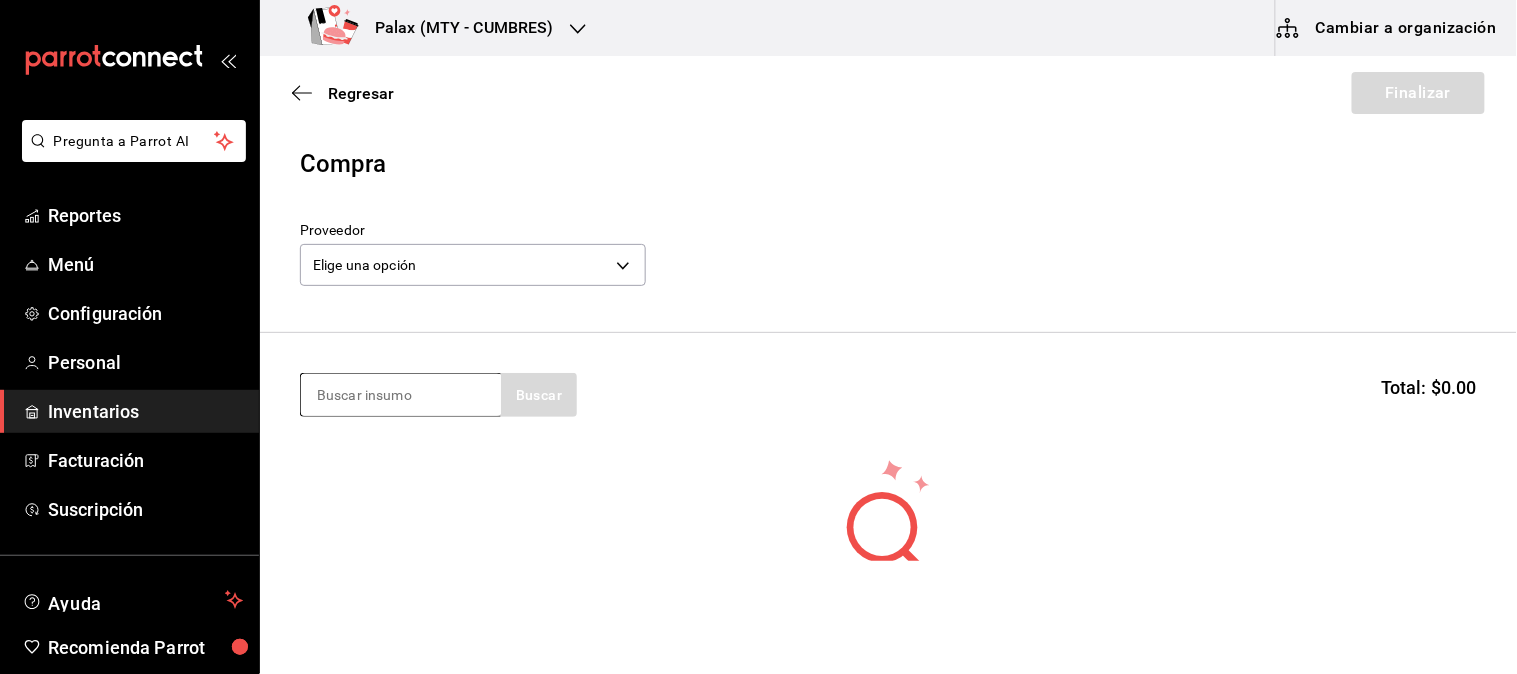 click at bounding box center [401, 395] 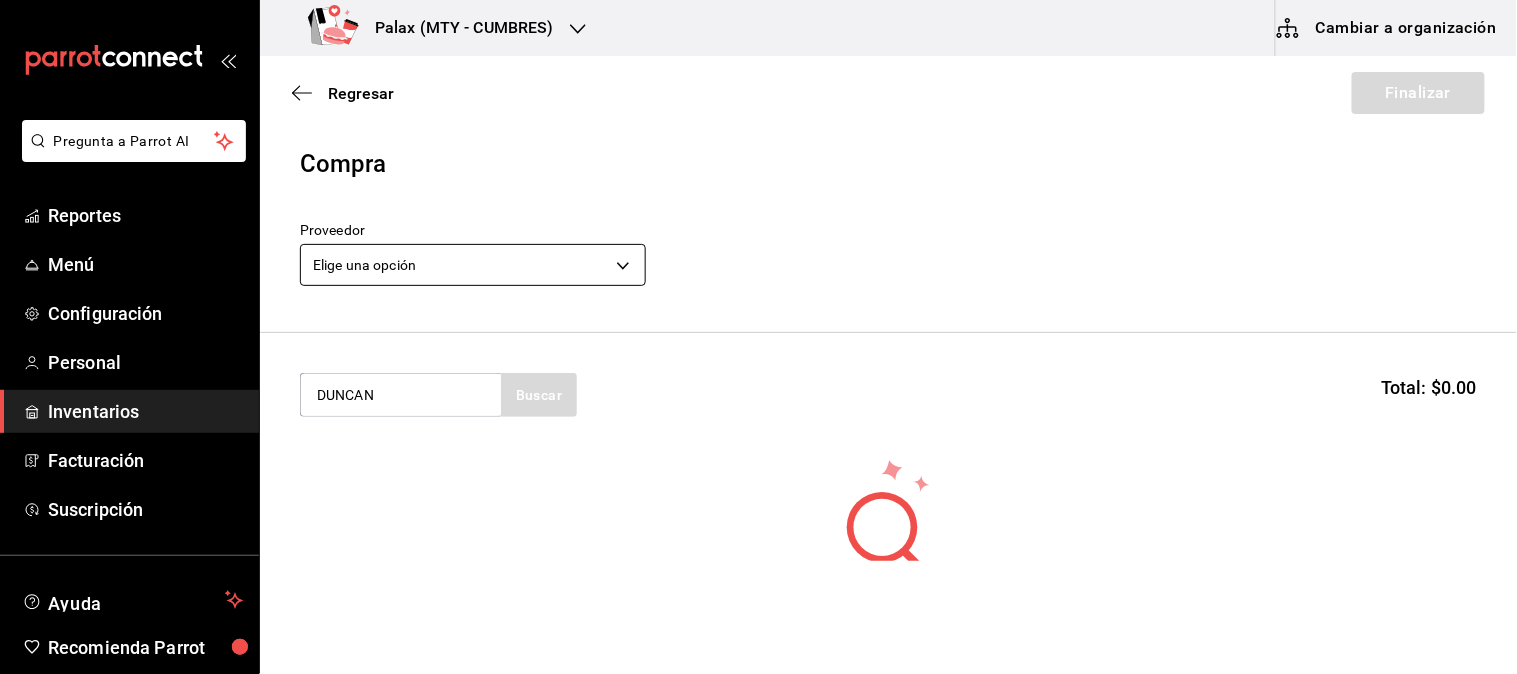 type on "DUNCAN" 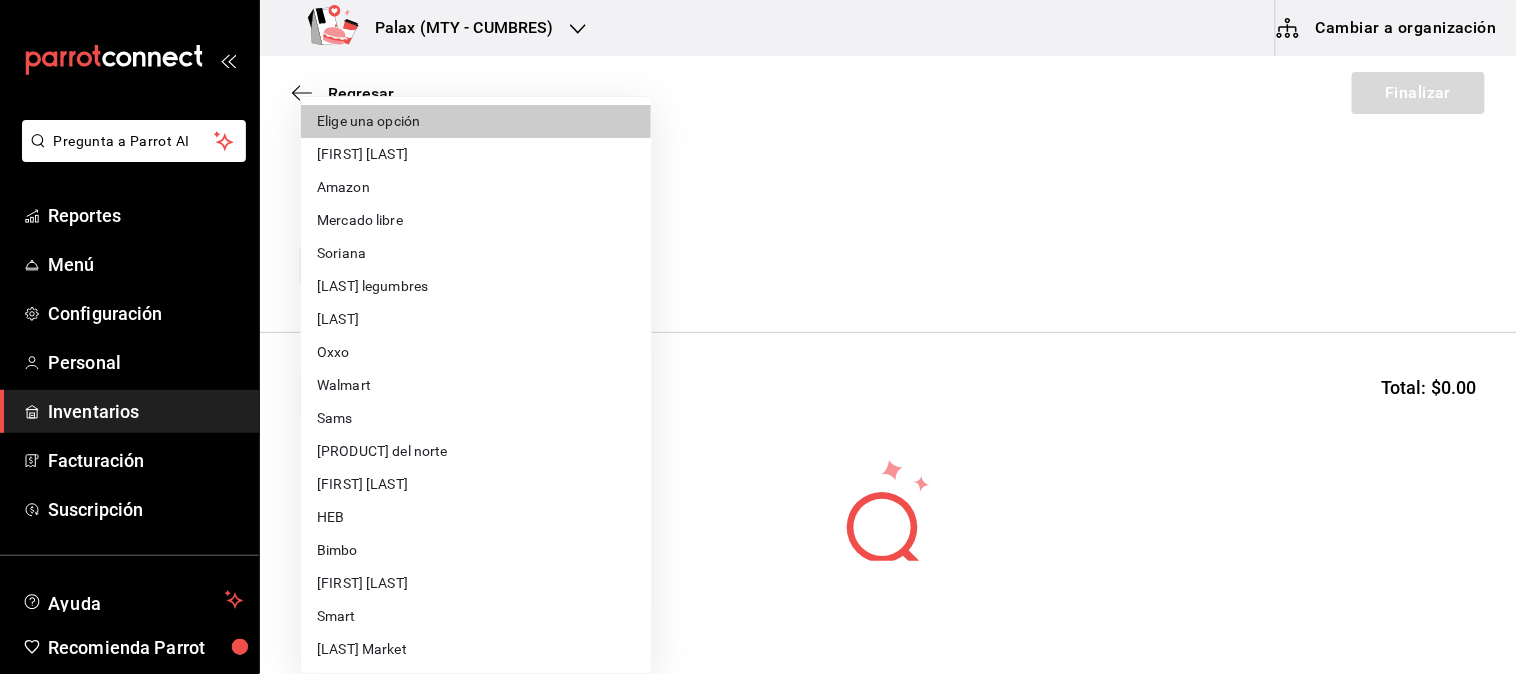click on "HEB" at bounding box center (476, 517) 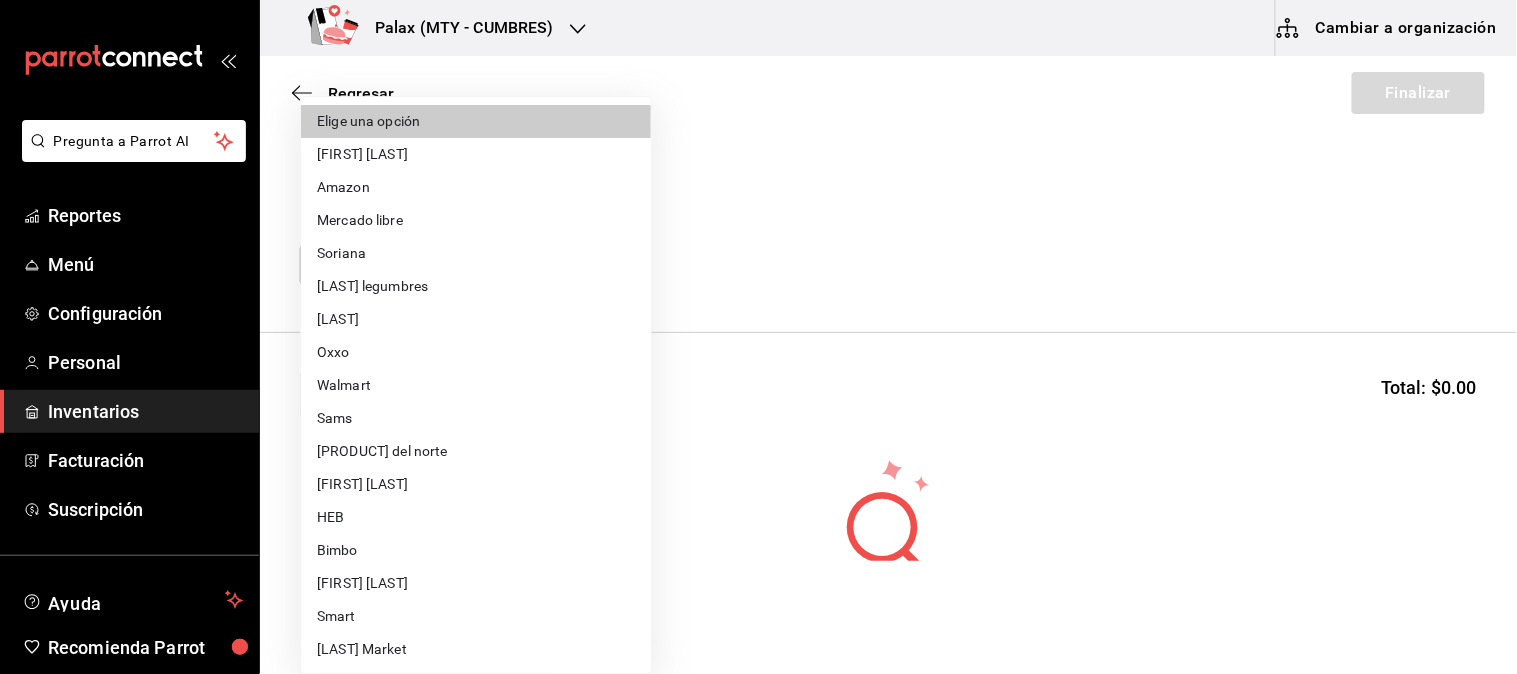 type on "[UUID]" 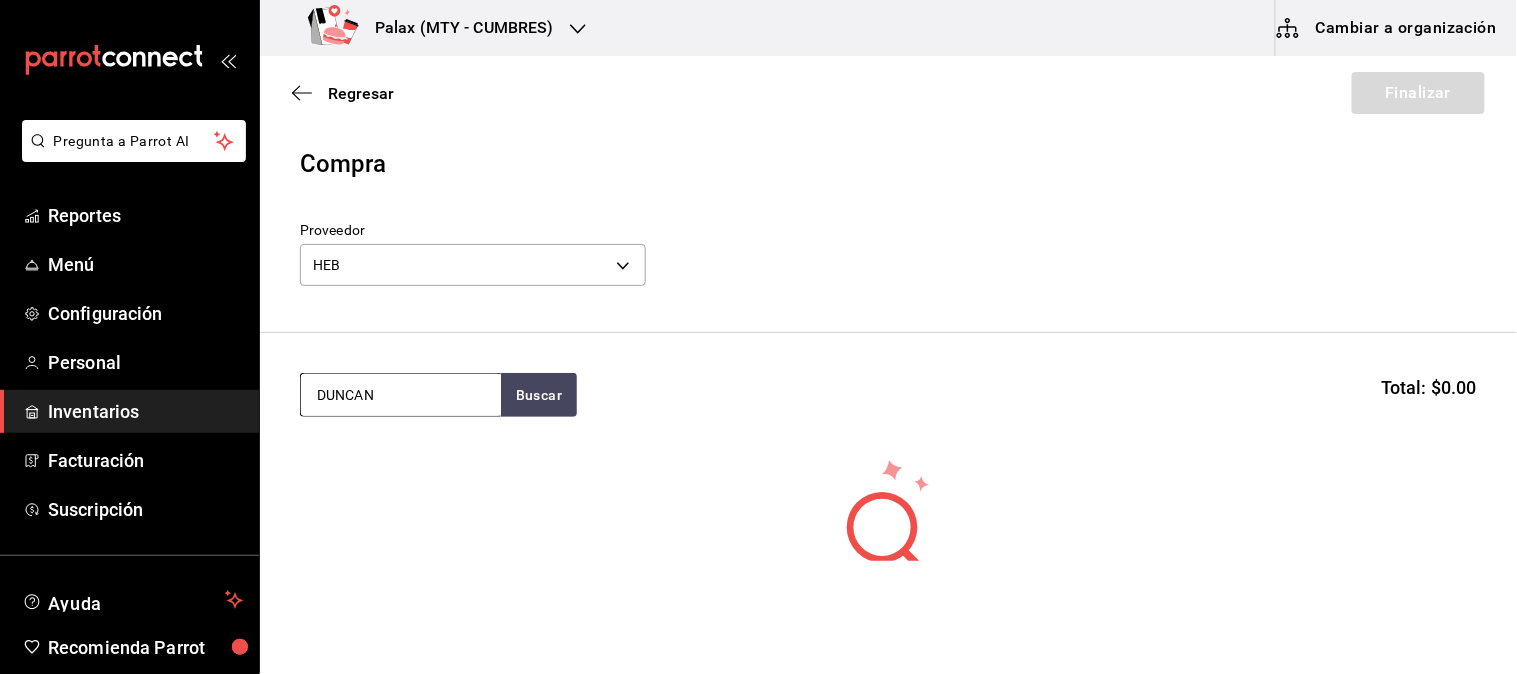 click on "DUNCAN" at bounding box center (401, 395) 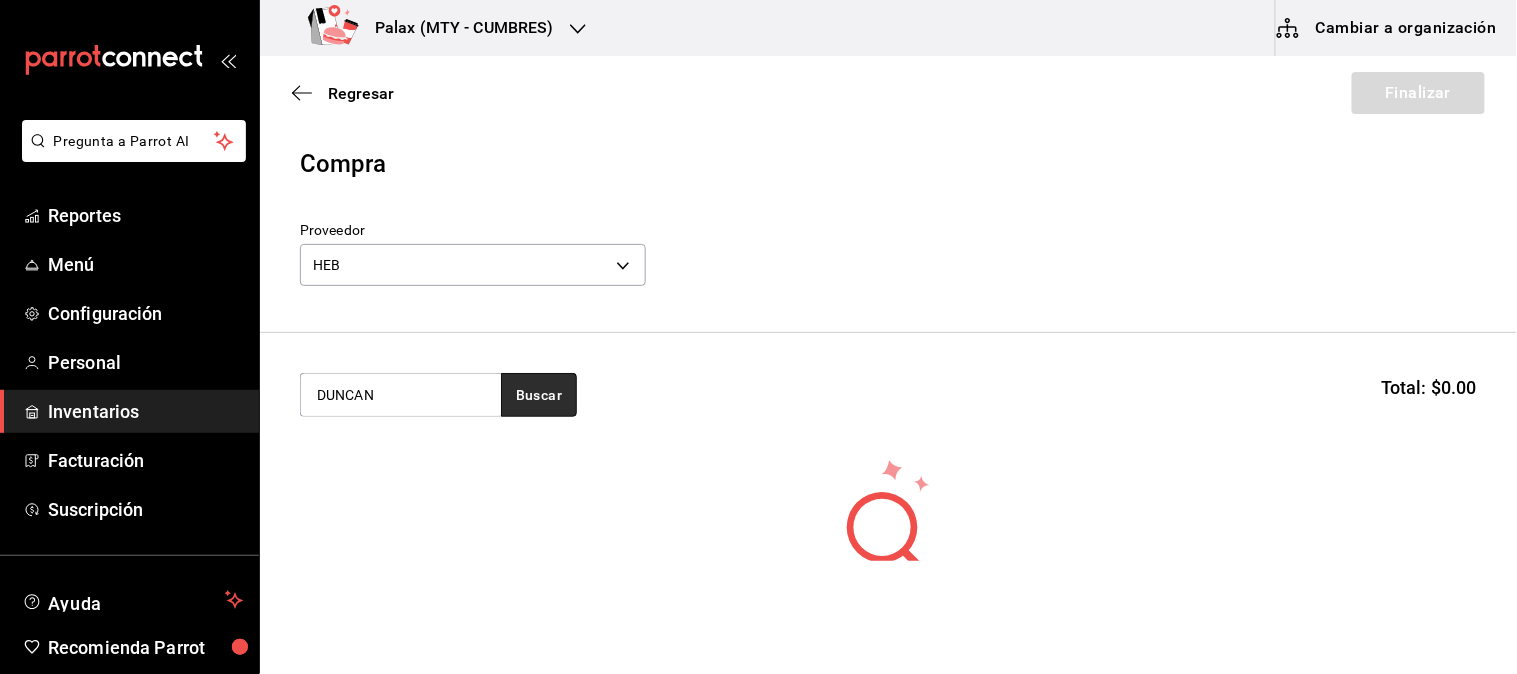 click on "Buscar" at bounding box center (539, 395) 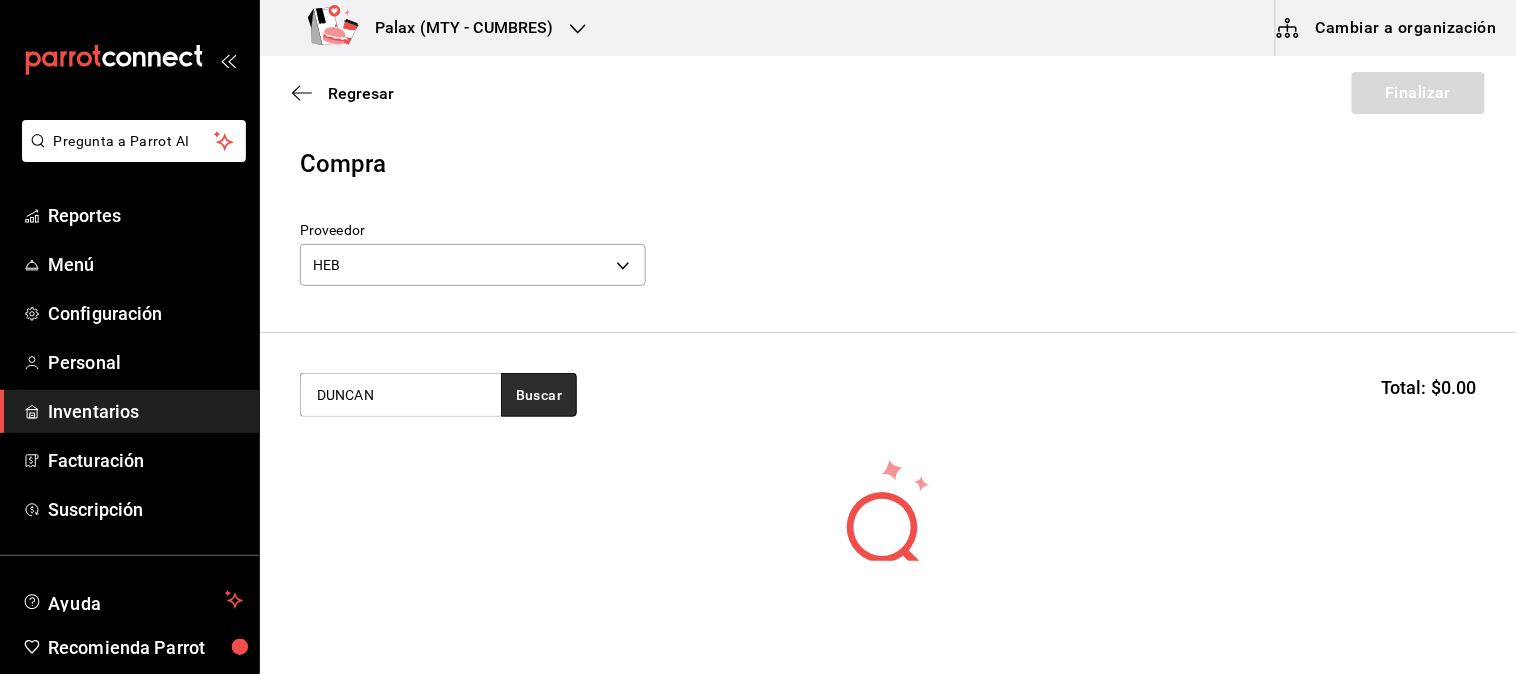 click on "Buscar" at bounding box center (539, 395) 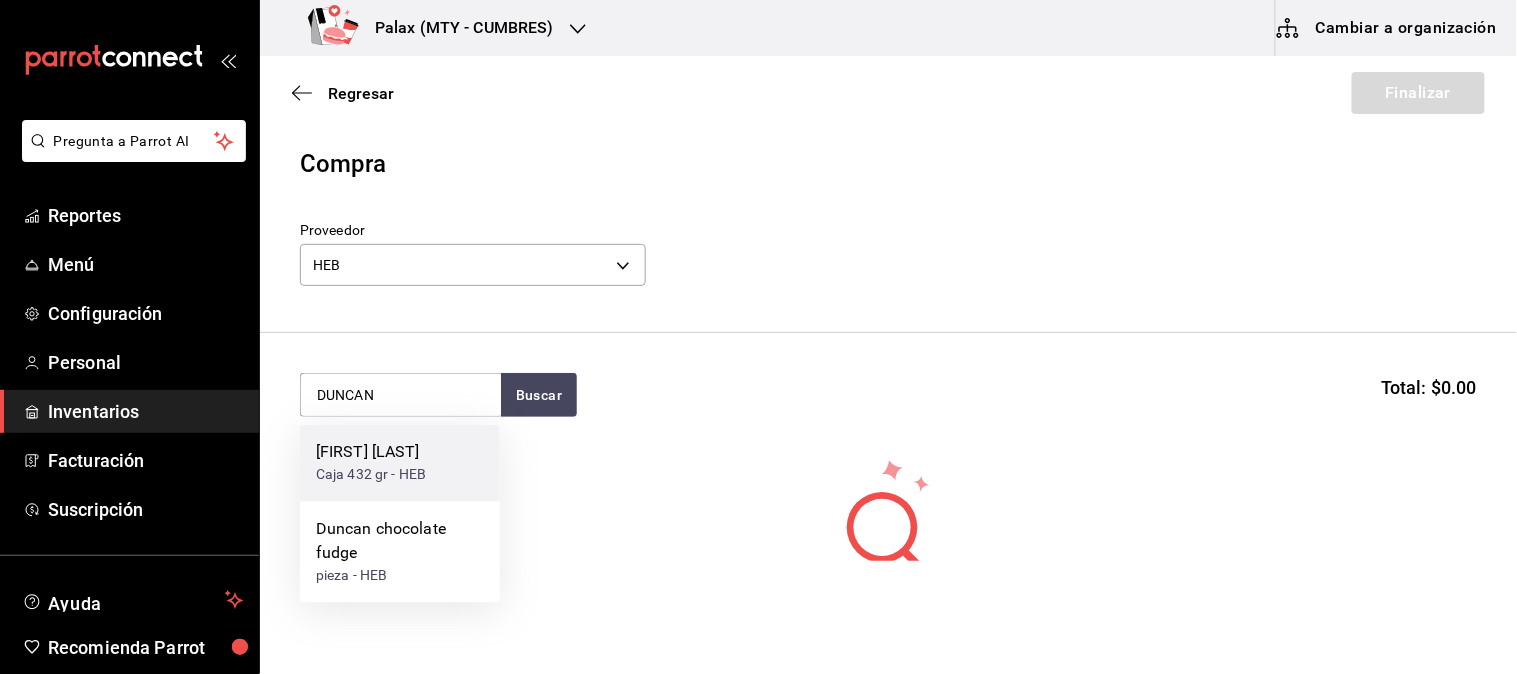 click on "Duncan vainilla francesa" at bounding box center [371, 453] 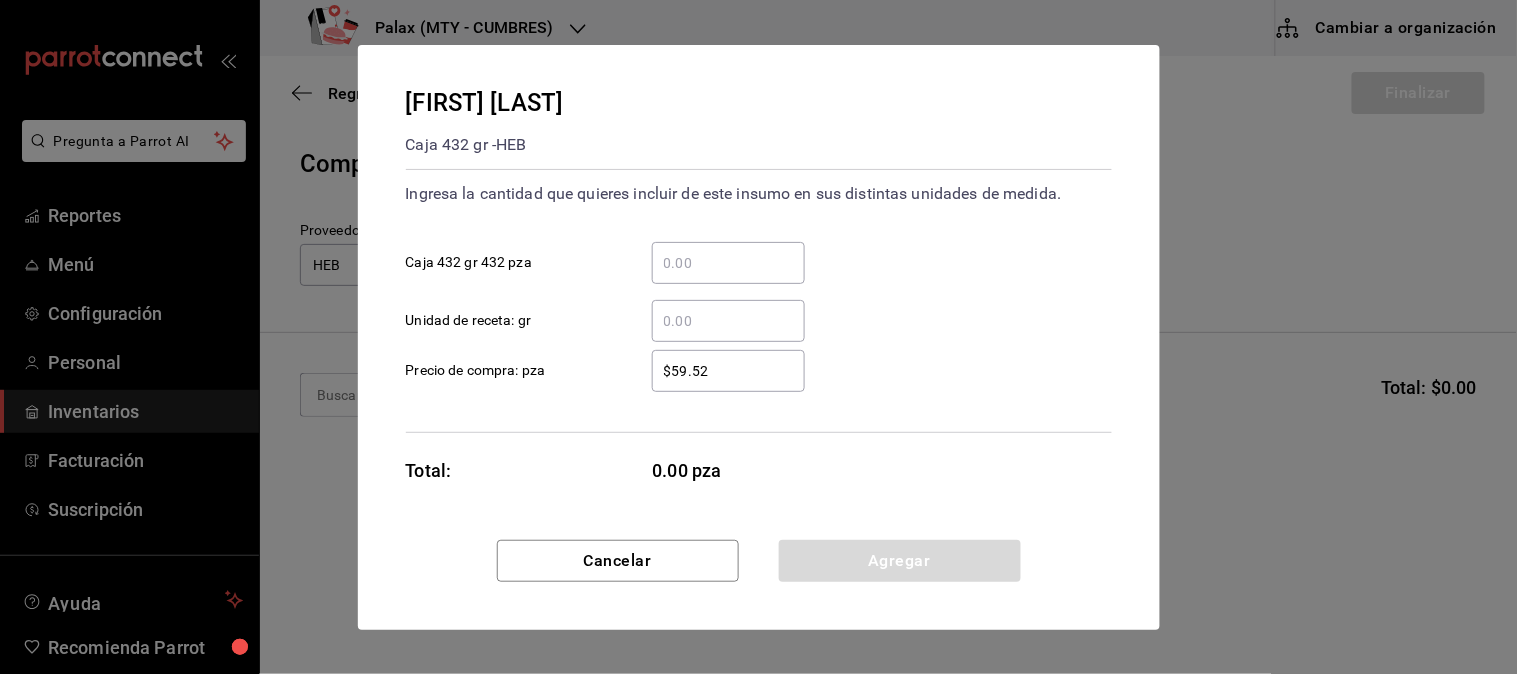 click on "​ Caja 432 gr 432 pza" at bounding box center (728, 263) 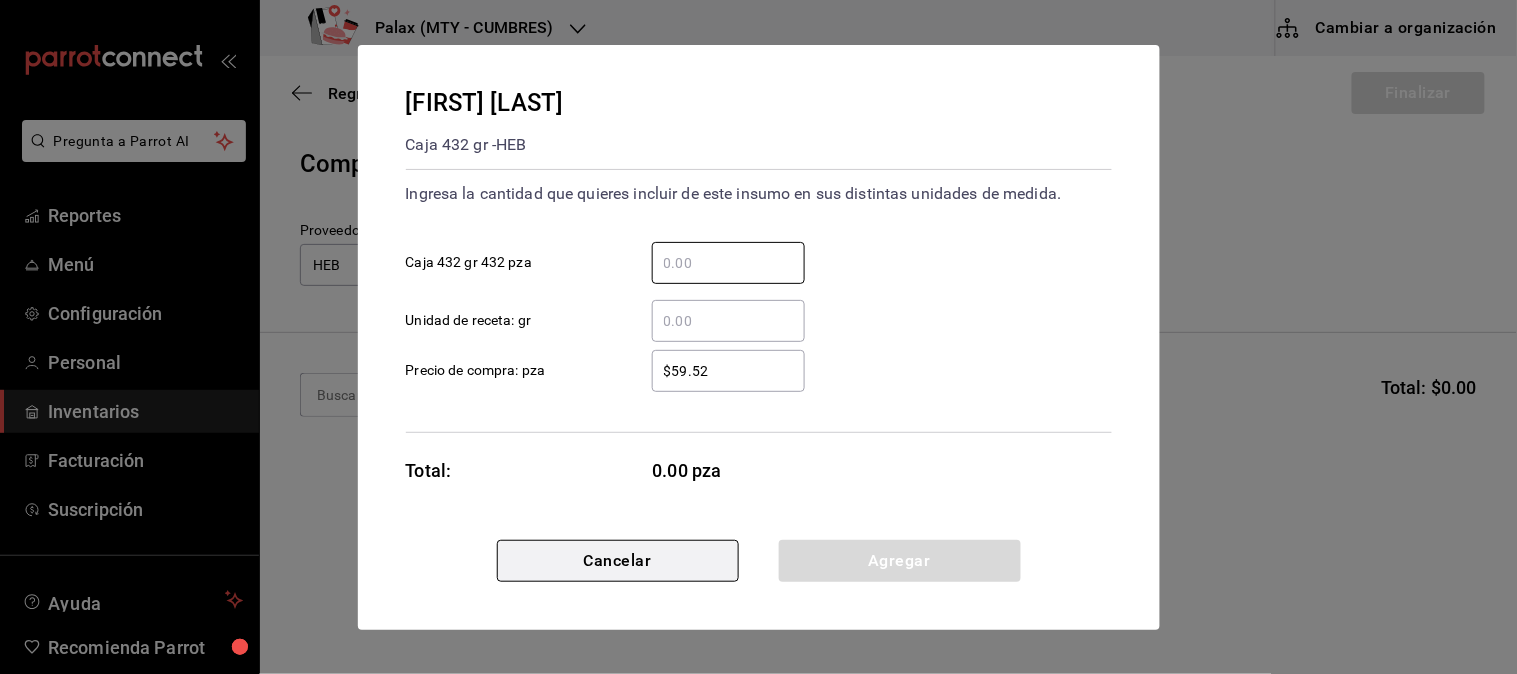click on "Cancelar" at bounding box center [618, 561] 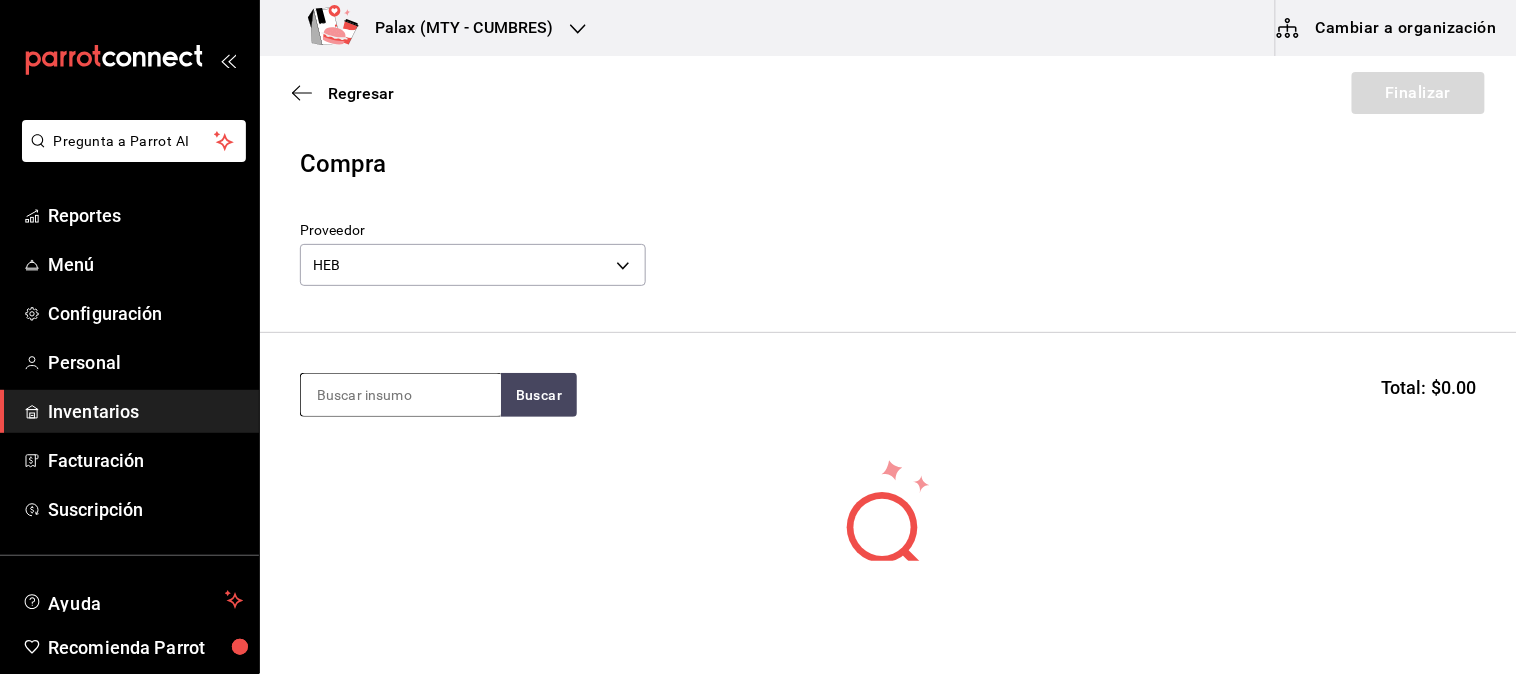 click at bounding box center (401, 395) 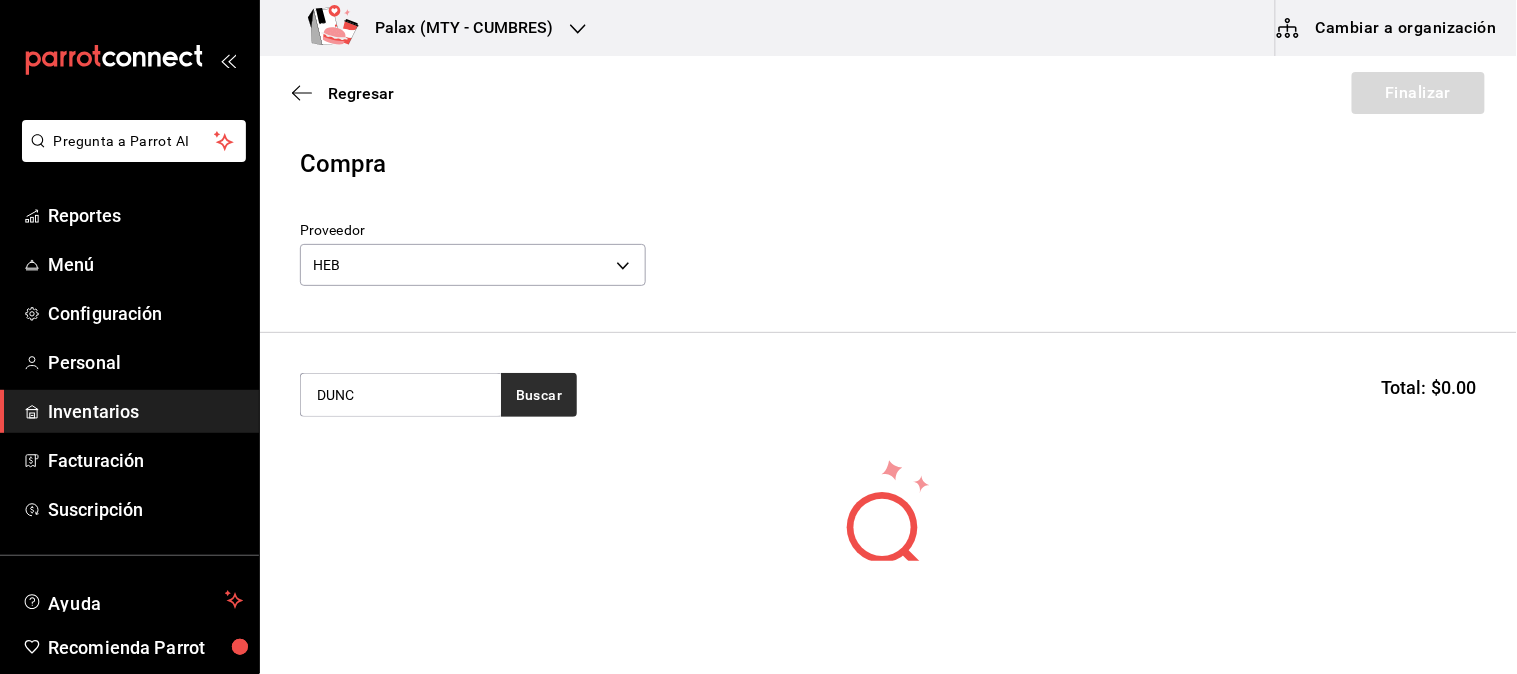 type on "DUNC" 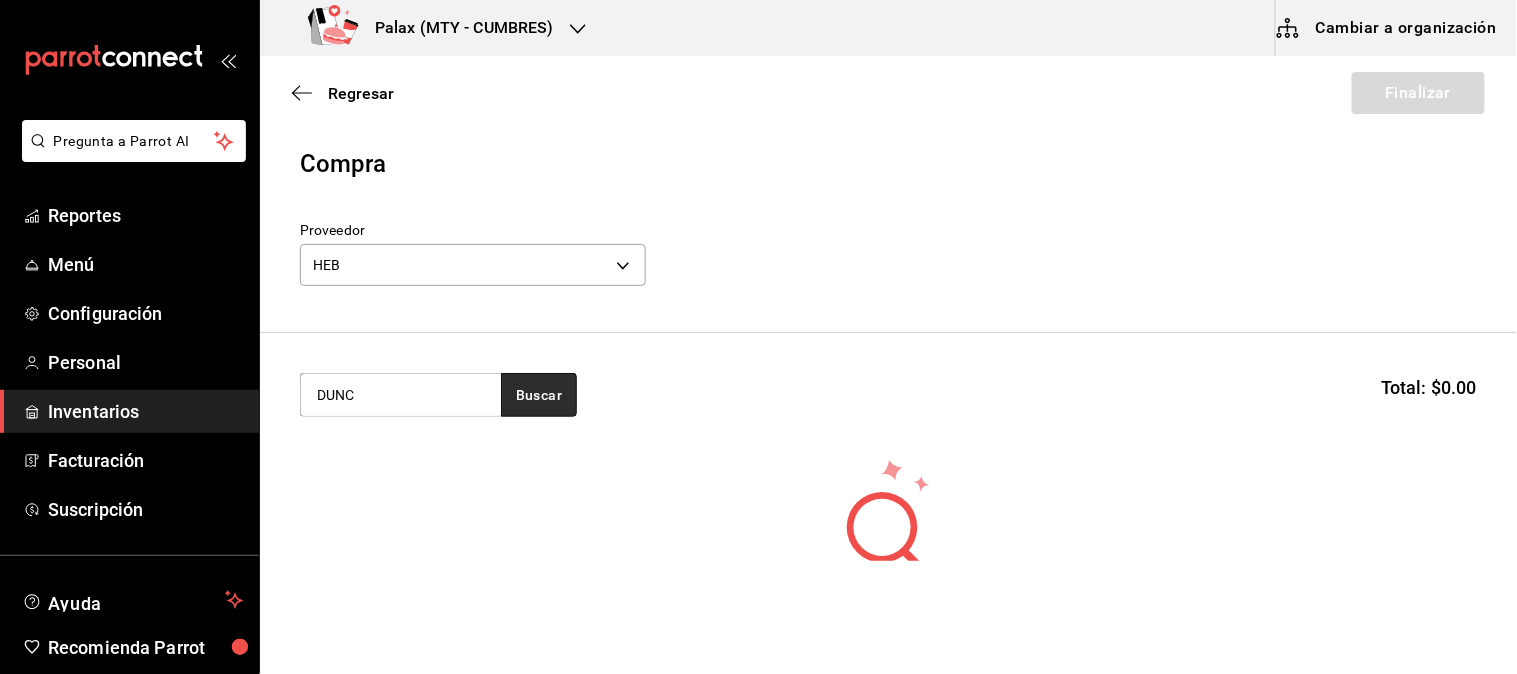 click on "Buscar" at bounding box center [539, 395] 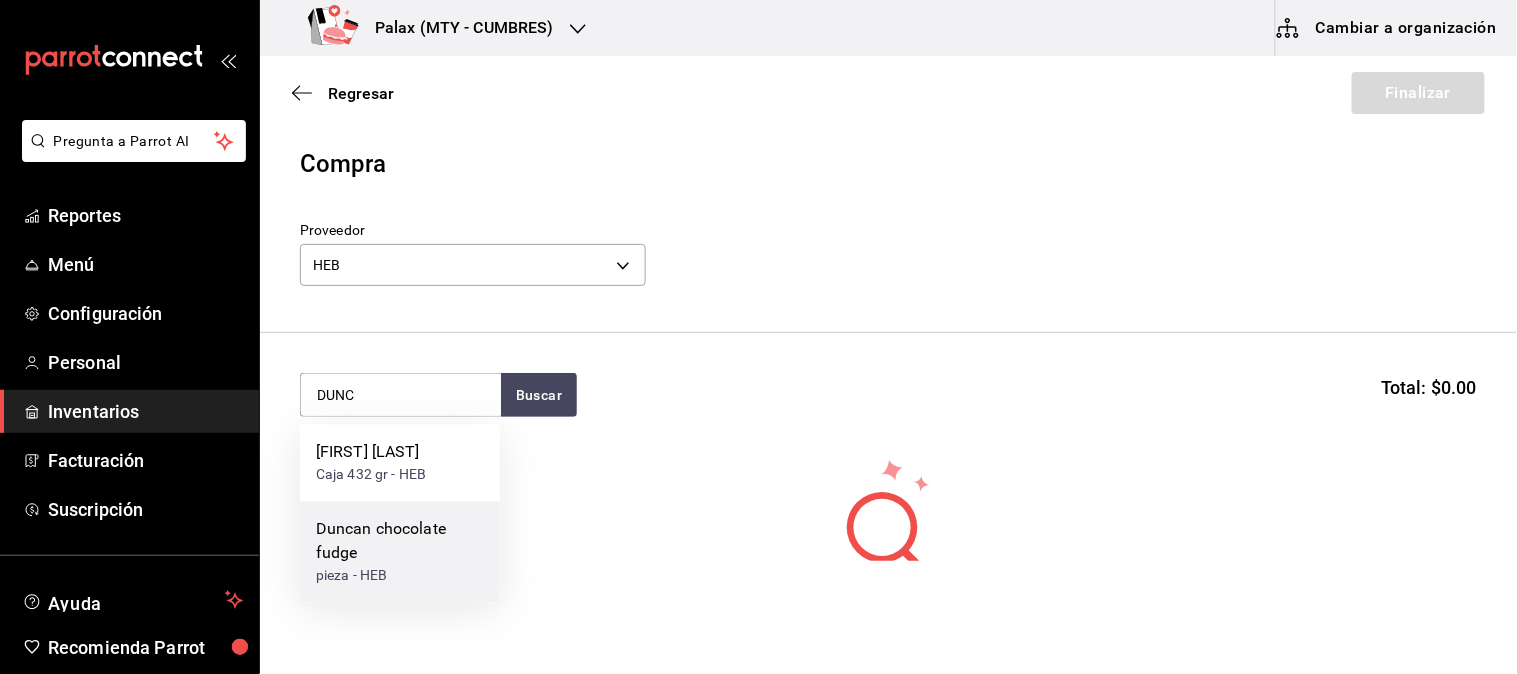 click on "Duncan chocolate fudge" at bounding box center (400, 542) 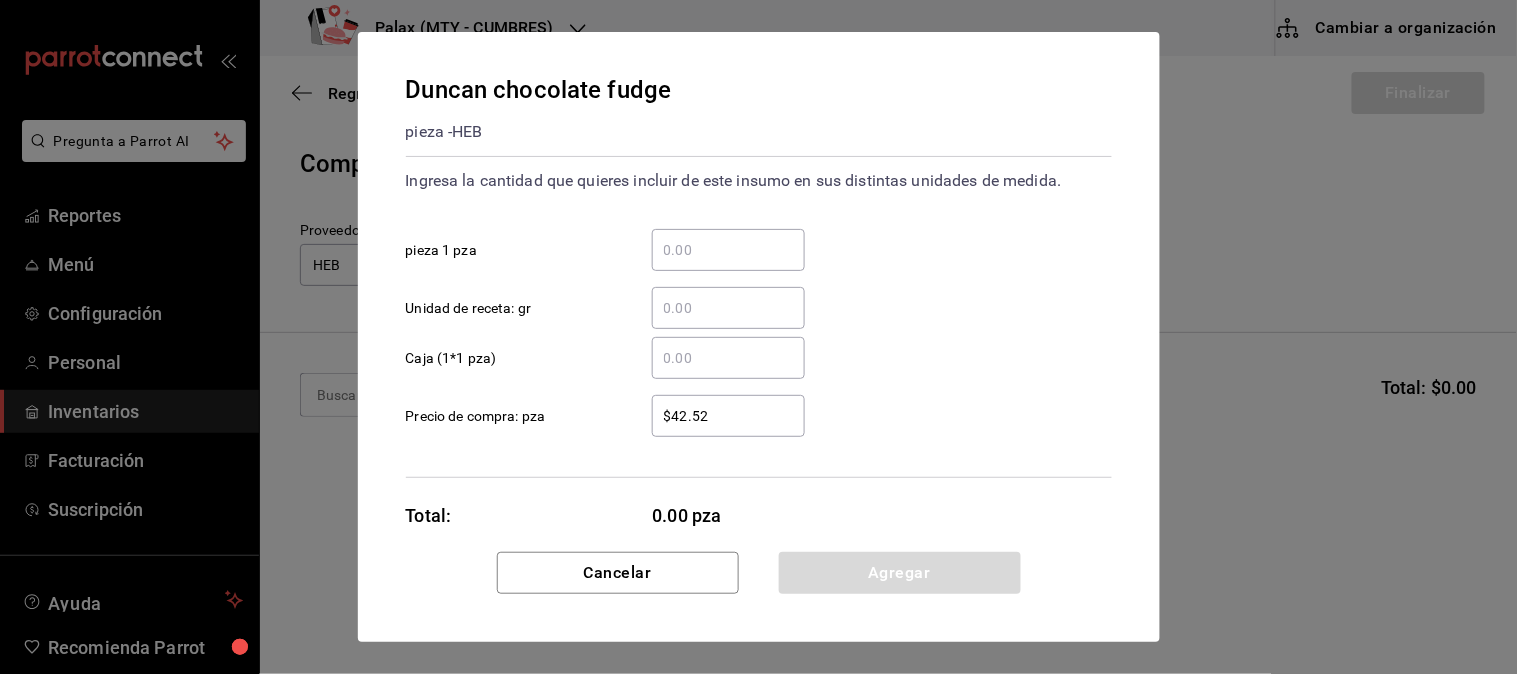 click on "​ pieza 1 pza" at bounding box center [728, 250] 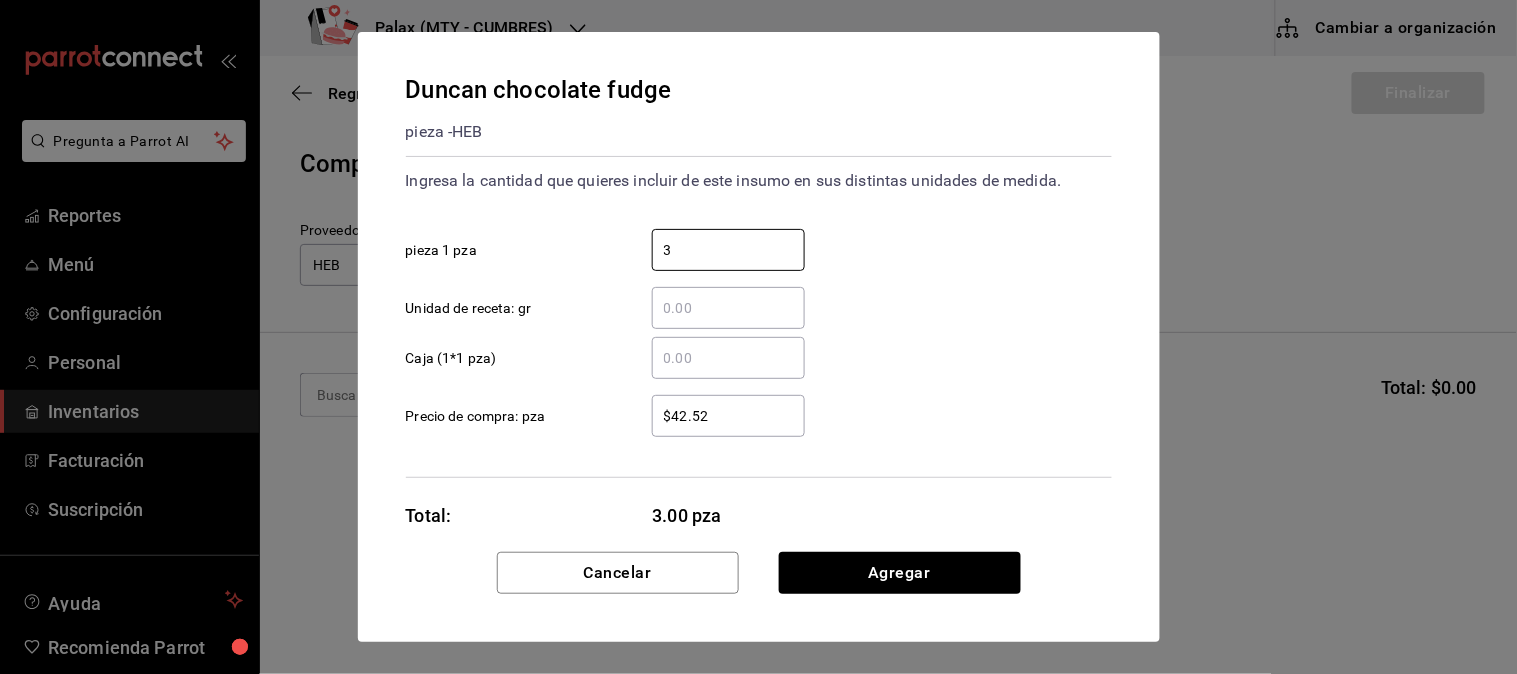 type on "3" 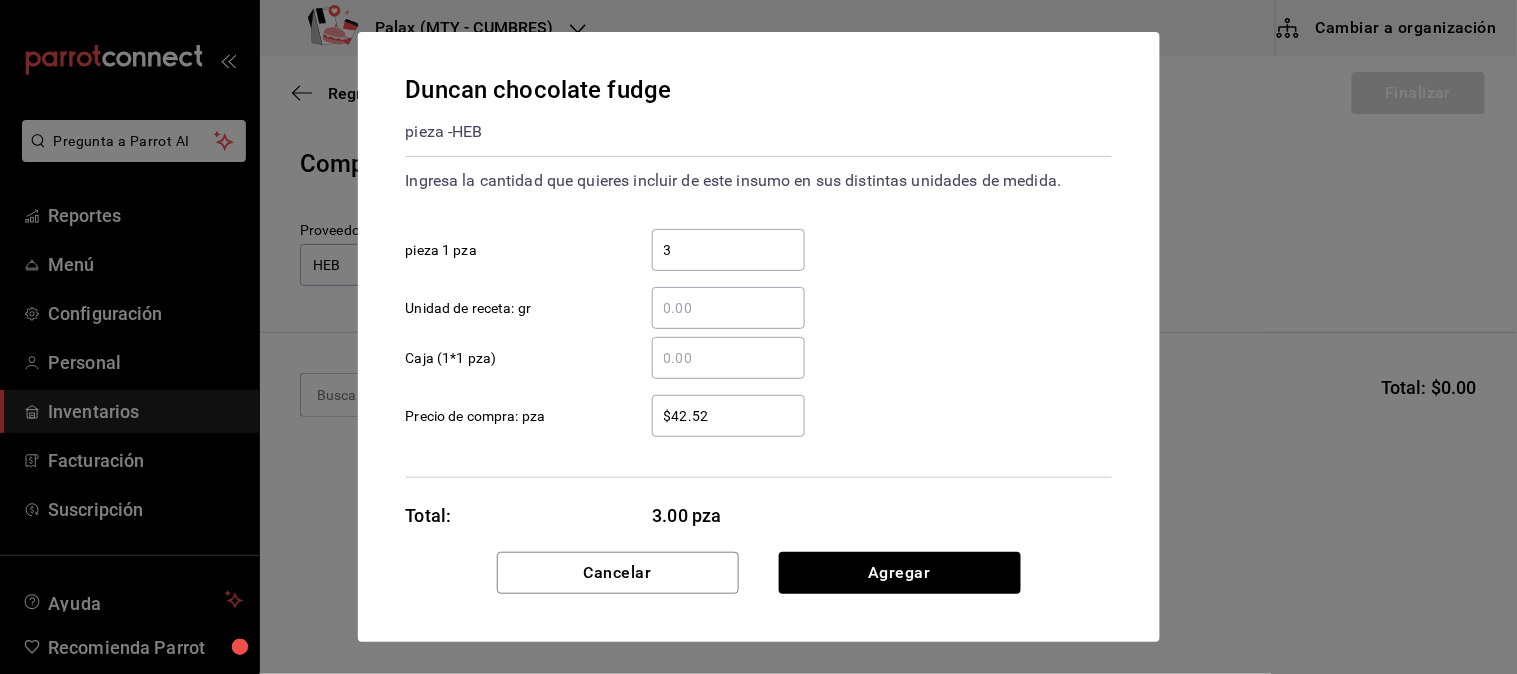 click on "3 ​" at bounding box center (728, 250) 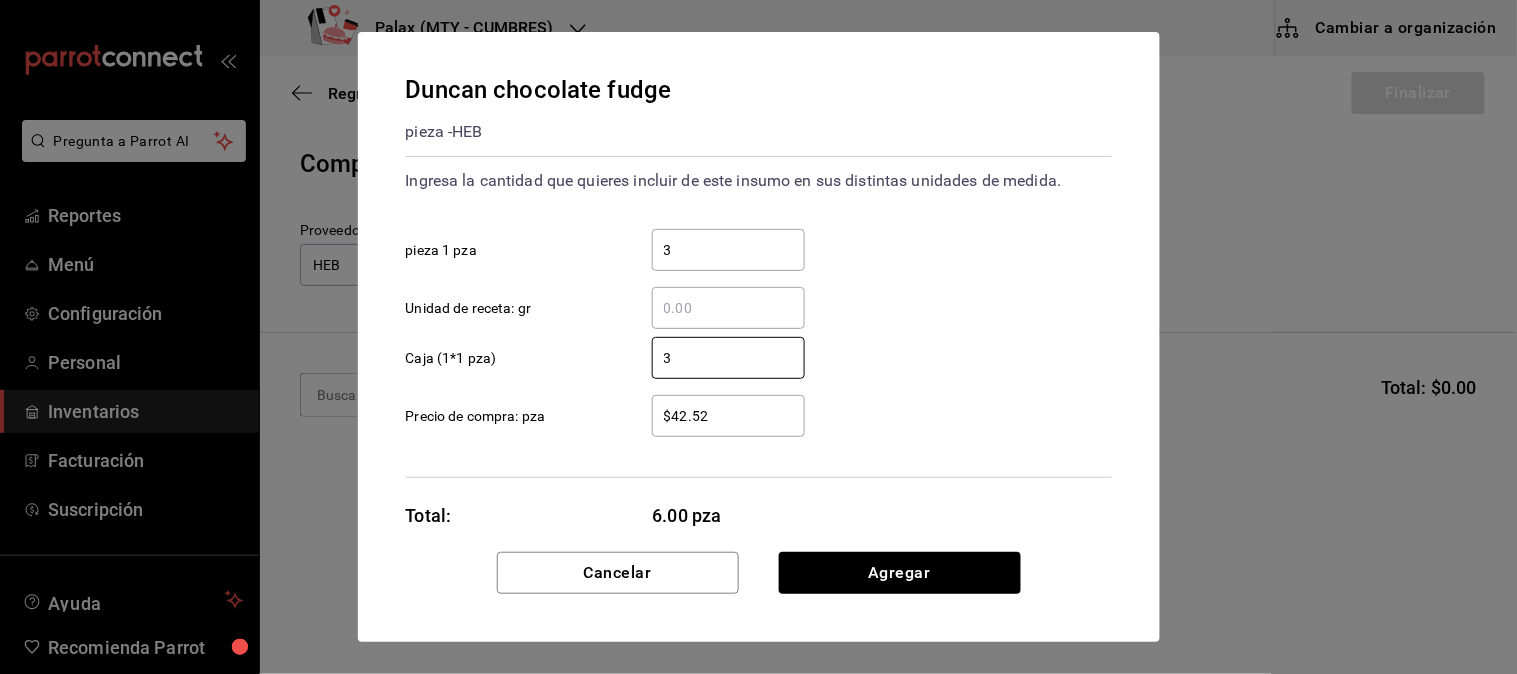 click on "3" at bounding box center [728, 250] 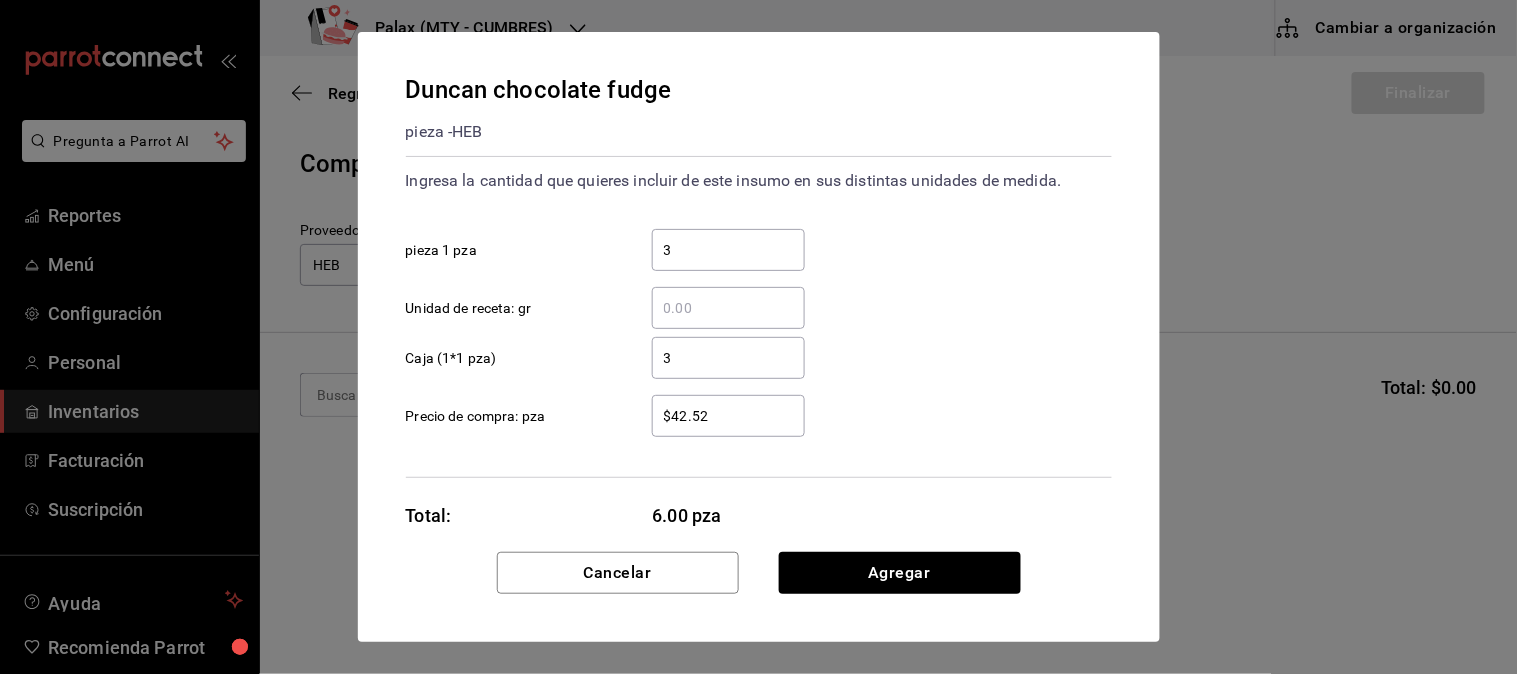 click on "3" at bounding box center [728, 250] 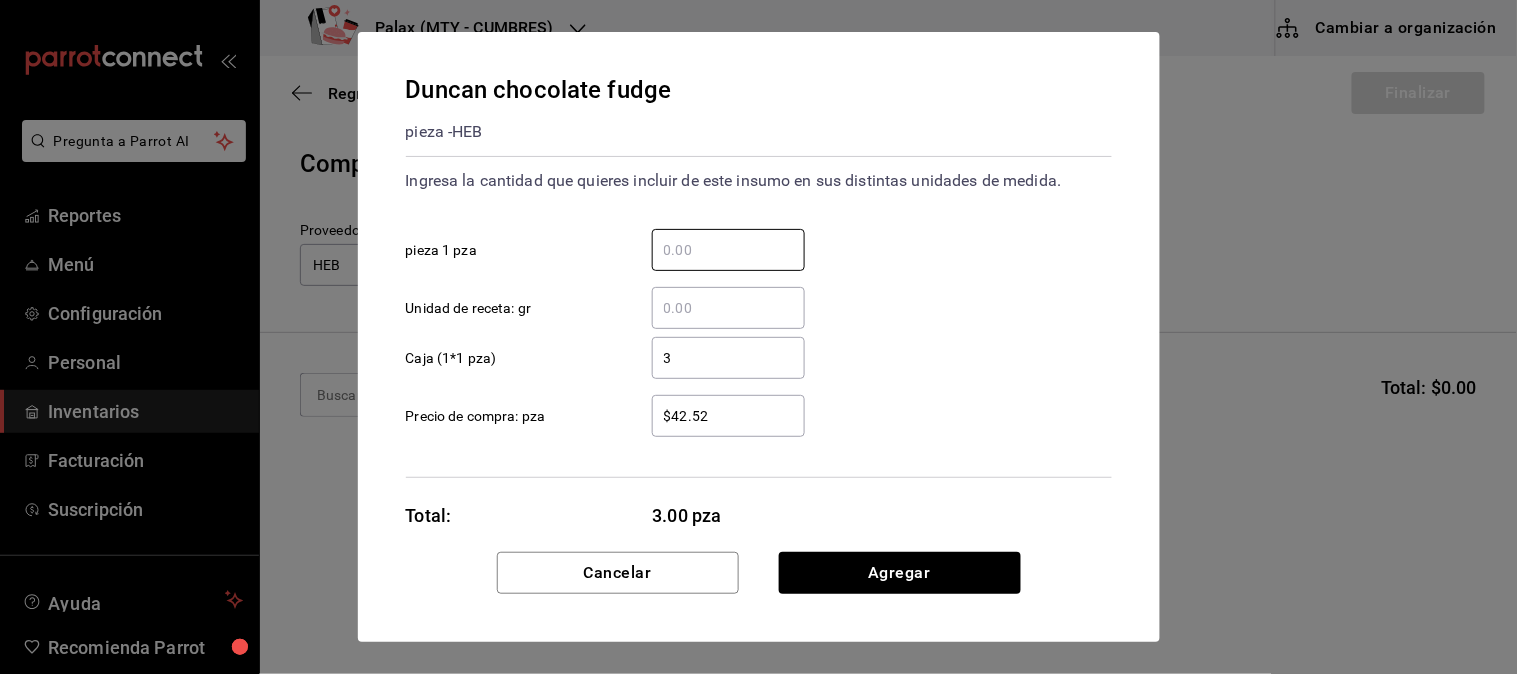type 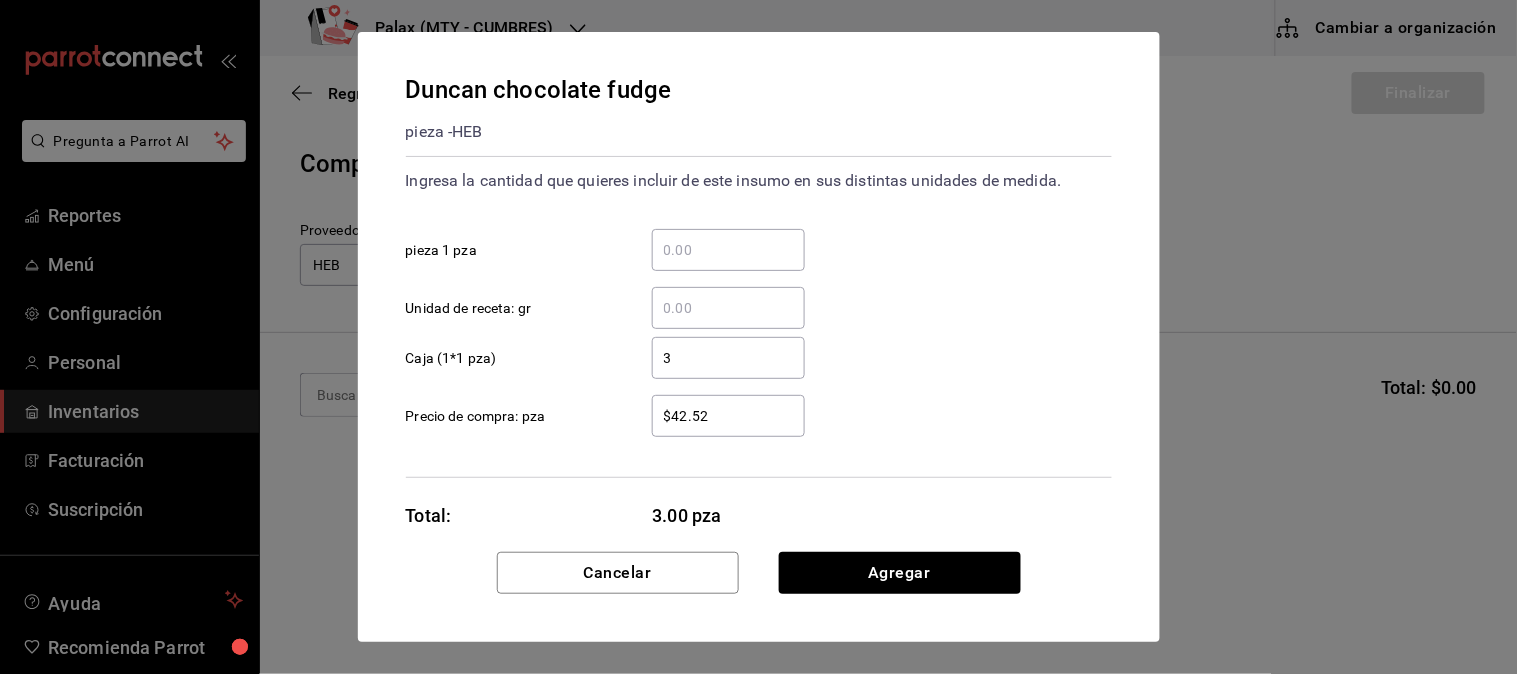 click on "3" at bounding box center [728, 358] 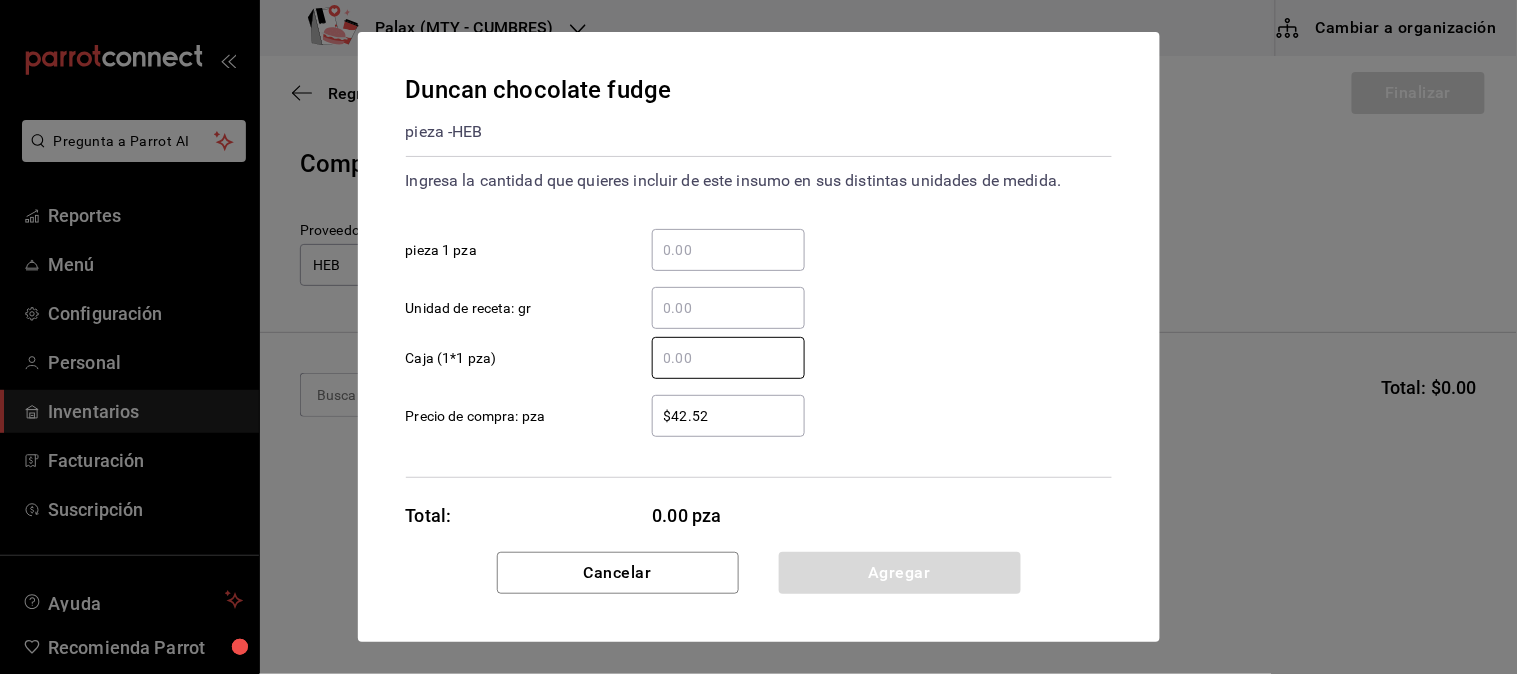 type 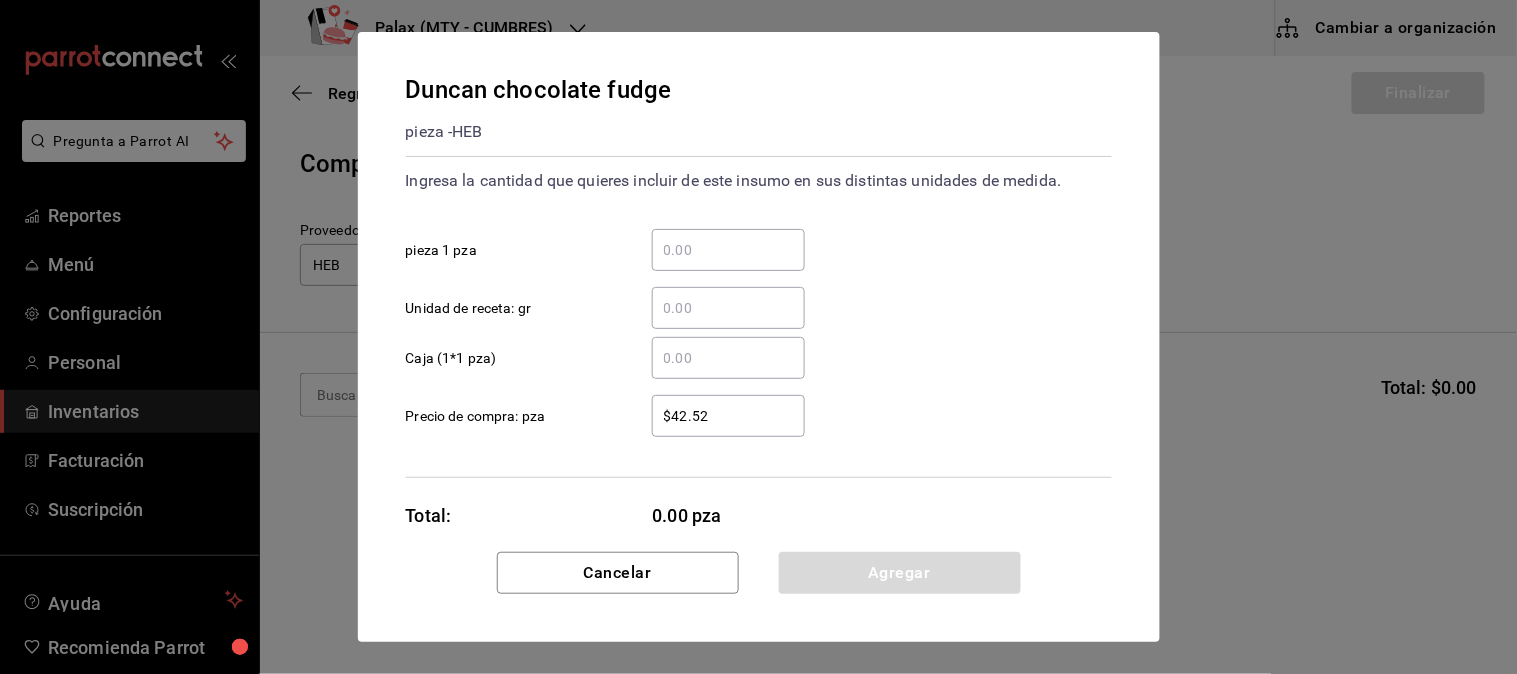 click on "​ pieza 1 pza" at bounding box center [728, 250] 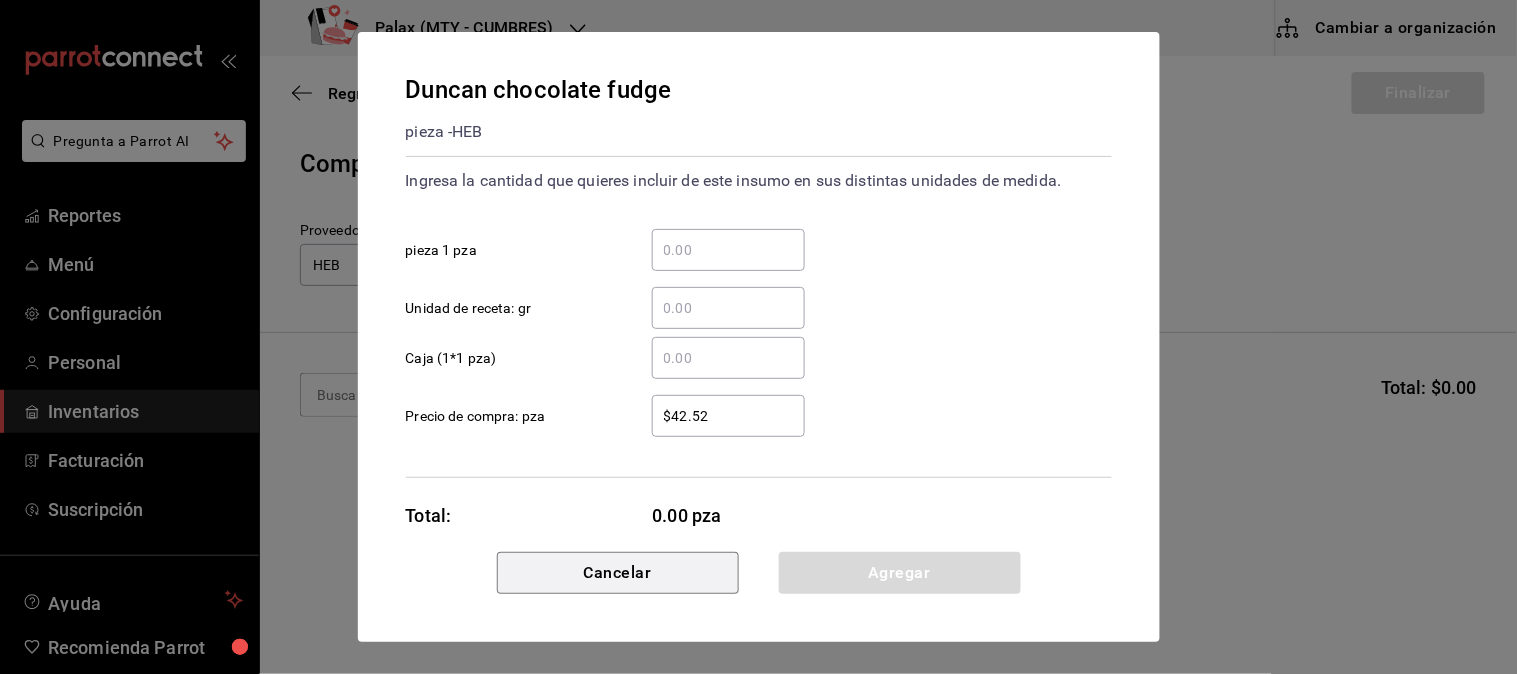 click on "Cancelar" at bounding box center (618, 573) 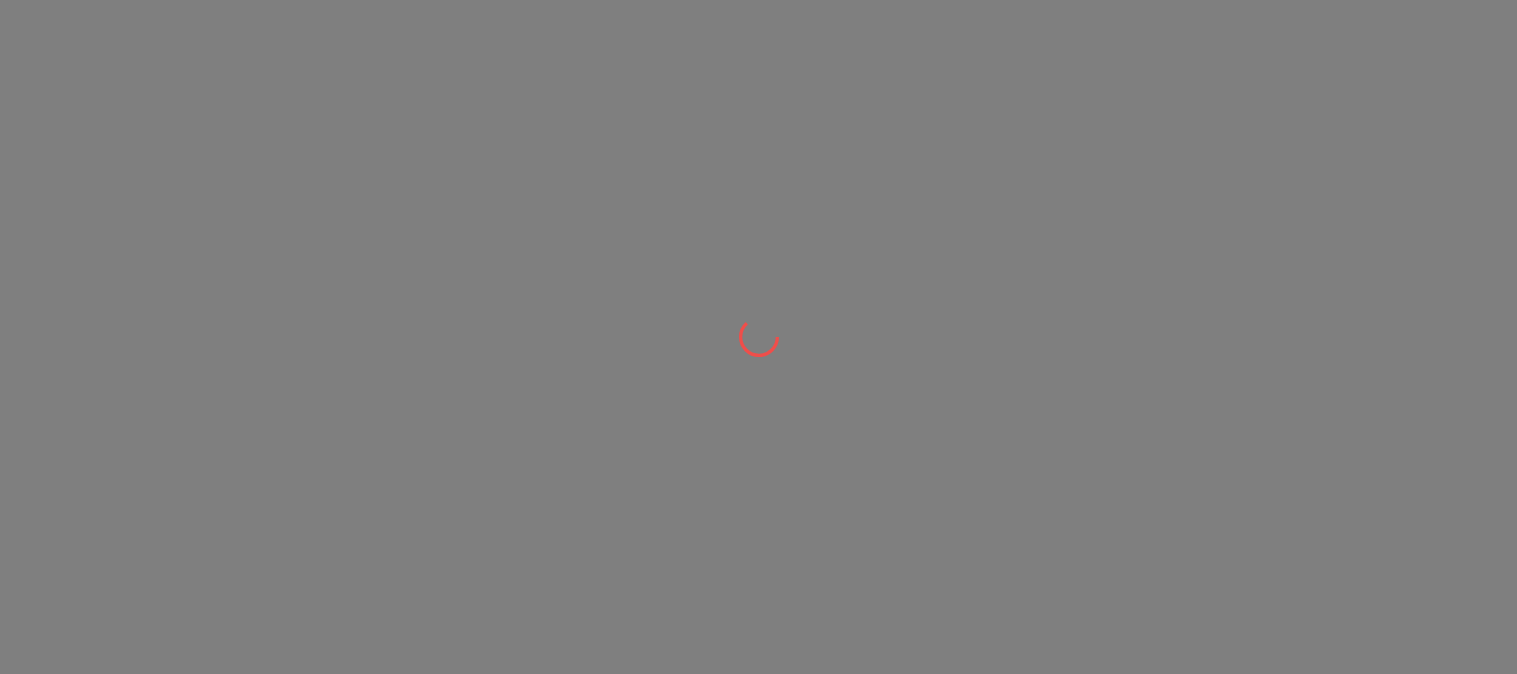 scroll, scrollTop: 0, scrollLeft: 0, axis: both 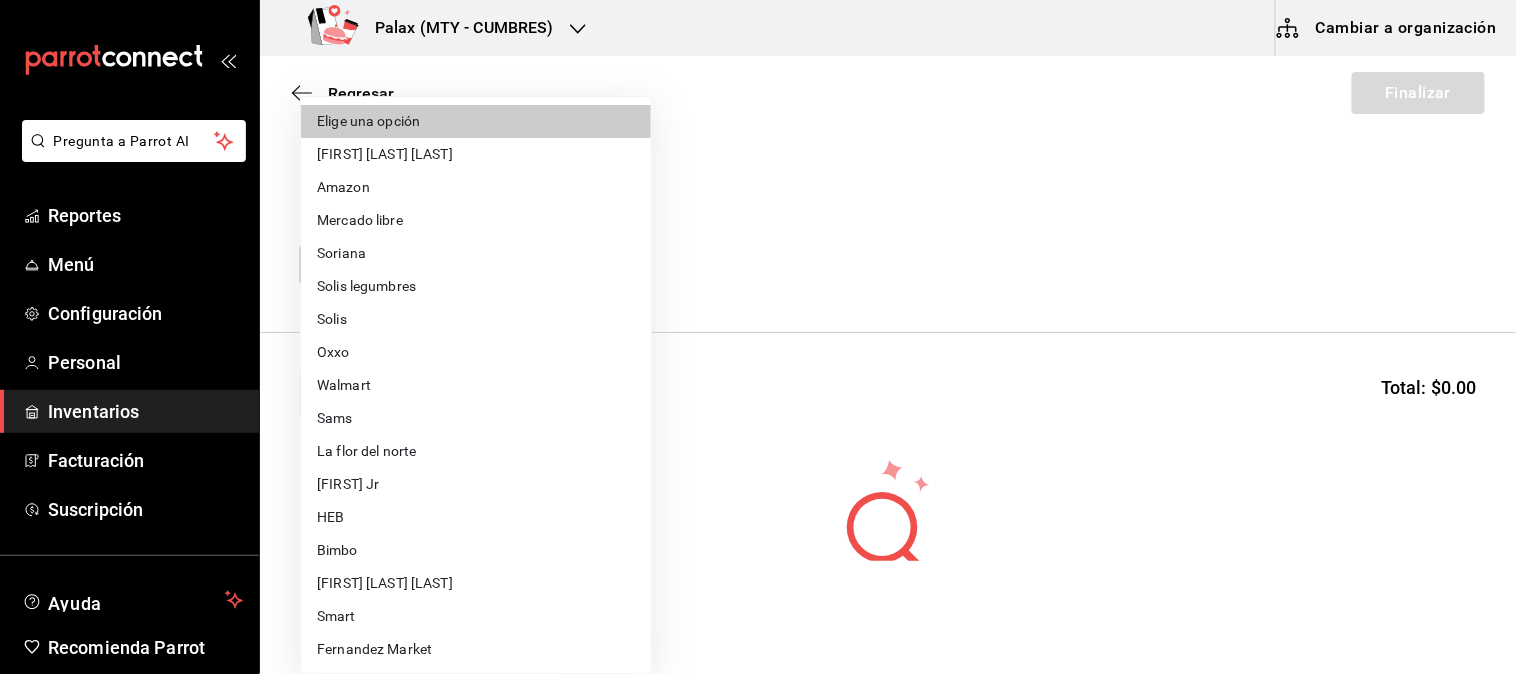 click on "Pregunta a Parrot AI Reportes   Menú   Configuración   Personal   Inventarios   Facturación   Suscripción   Ayuda Recomienda Parrot   Mutiuser Palax   Sugerir nueva función   Palax (MTY - CUMBRES) Cambiar a organización Regresar Finalizar Compra Proveedor Elige una opción default Buscar Total: $0.00 No hay insumos a mostrar. Busca un insumo para agregarlo a la lista Pregunta a Parrot AI Reportes   Menú   Configuración   Personal   Inventarios   Facturación   Suscripción   Ayuda Recomienda Parrot   Mutiuser Palax   Sugerir nueva función   Editar Eliminar Visitar centro de ayuda (81) 2046 6363 soporte@parrotsoftware.io Visitar centro de ayuda (81) 2046 6363 soporte@parrotsoftware.io Elige una opción LUIS ANGEL GOMEZ VILLARREAL Amazon Mercado libre Soriana Solis legumbres Solis Oxxo Walmart Sams La flor del norte Peny Jr HEB Bimbo Jaime Ochoa Ureña Smart Fernandez Market Agua y Drenaje Monterrey La regional chisemex Mauricio Villarreal Chapa Frutas Cisneros Jesus Eduardo Venezuela Frayre garcomex" at bounding box center [758, 280] 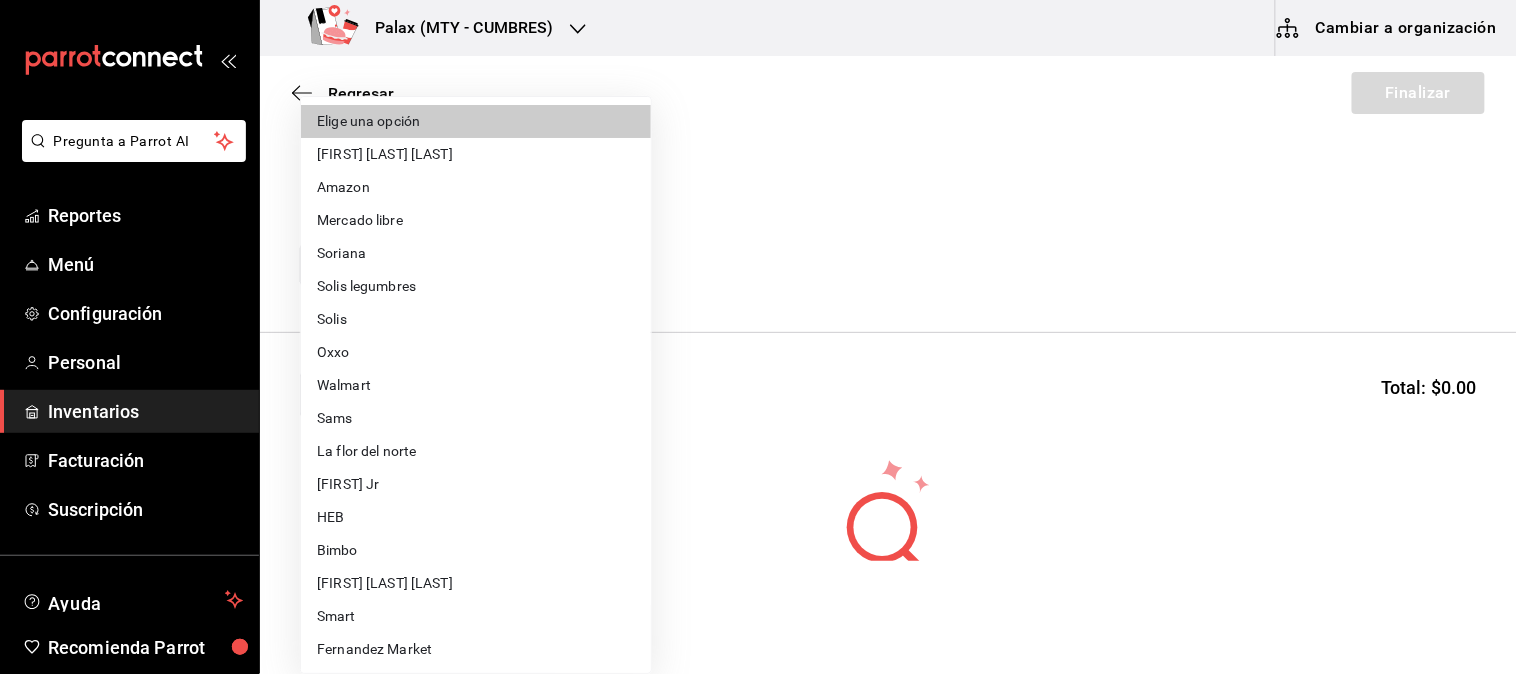 click on "HEB" at bounding box center (476, 517) 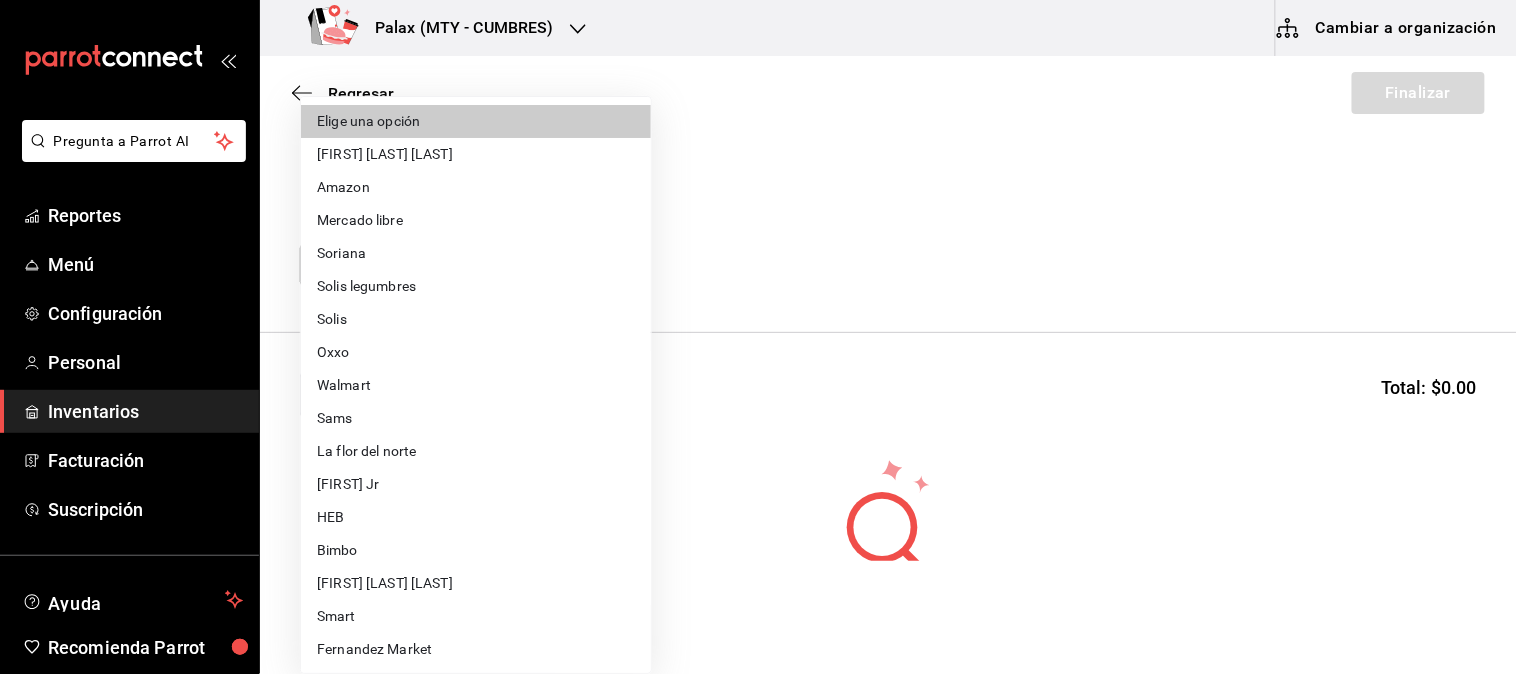 type on "16728730-f65e-4800-875b-d568d58e0c63" 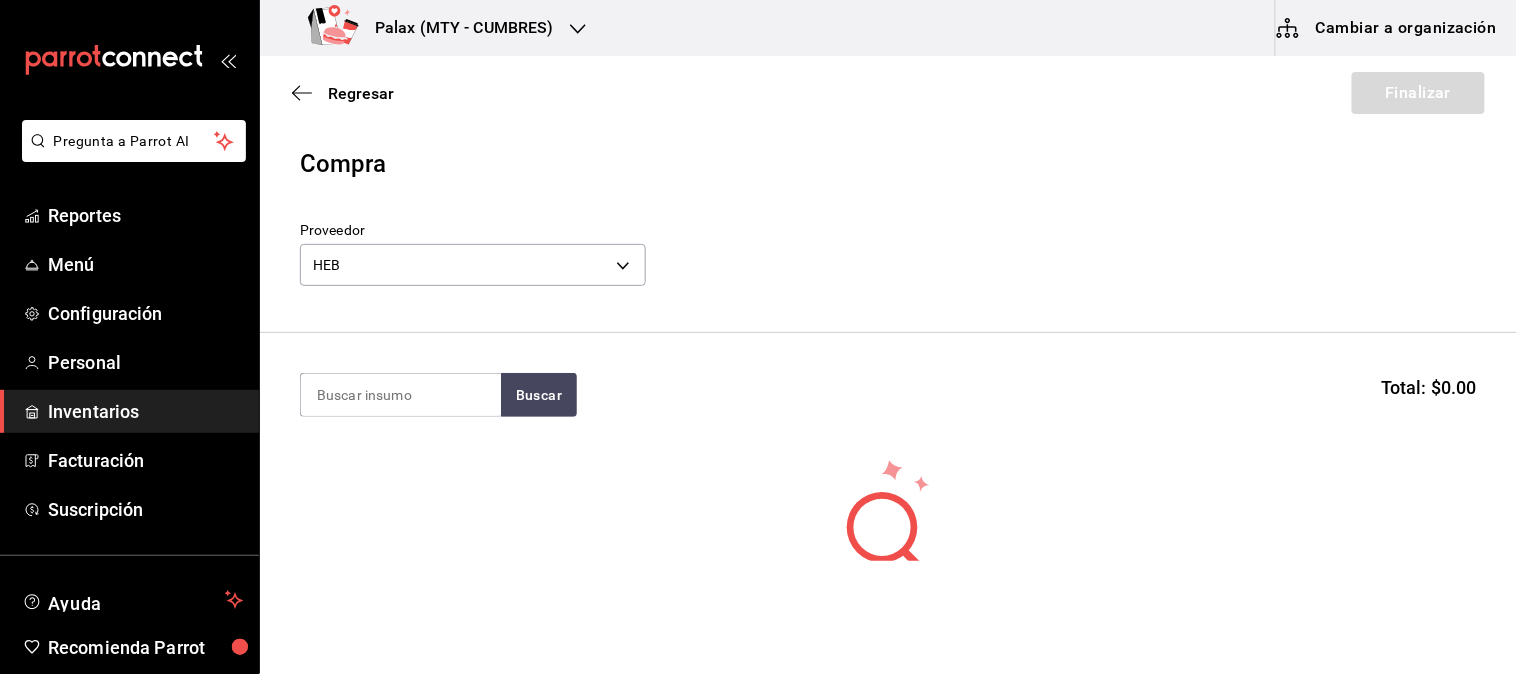 click on "Compra" at bounding box center [888, 164] 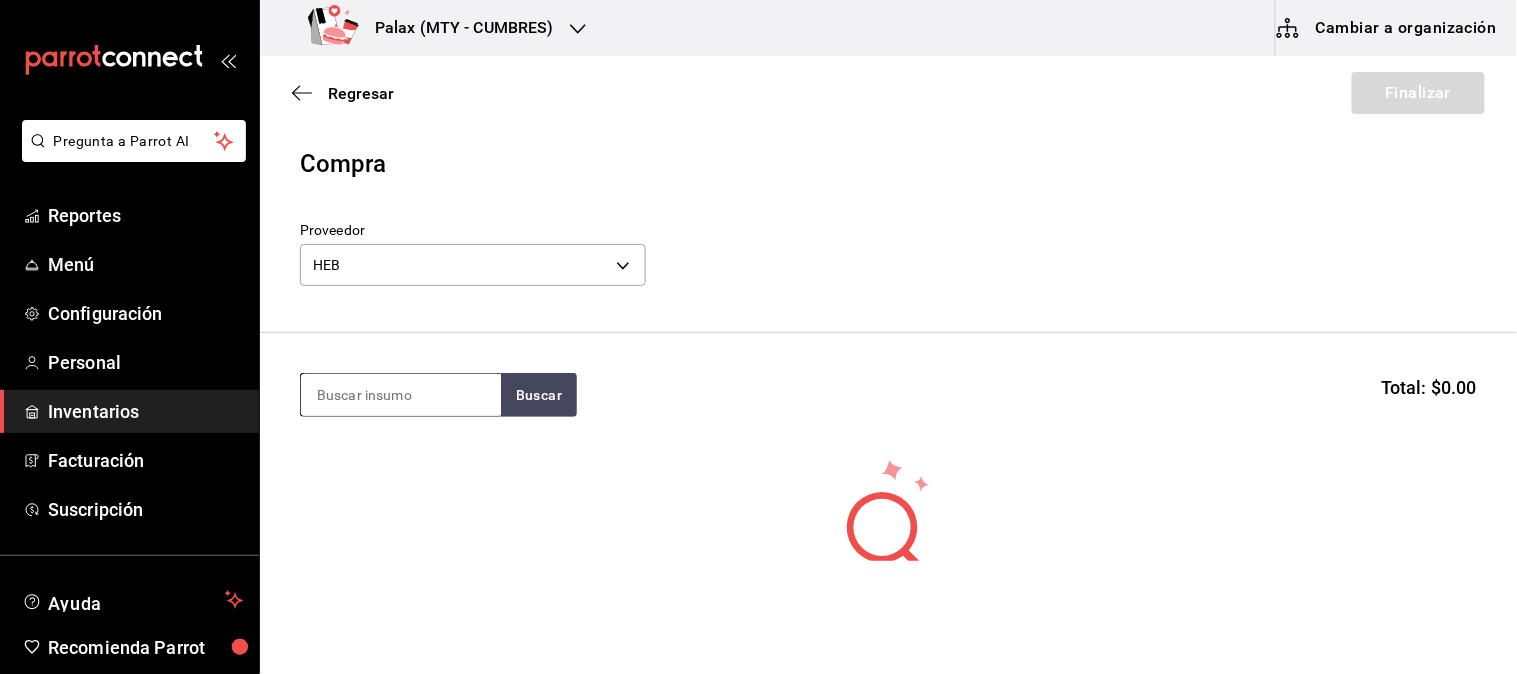 click at bounding box center [401, 395] 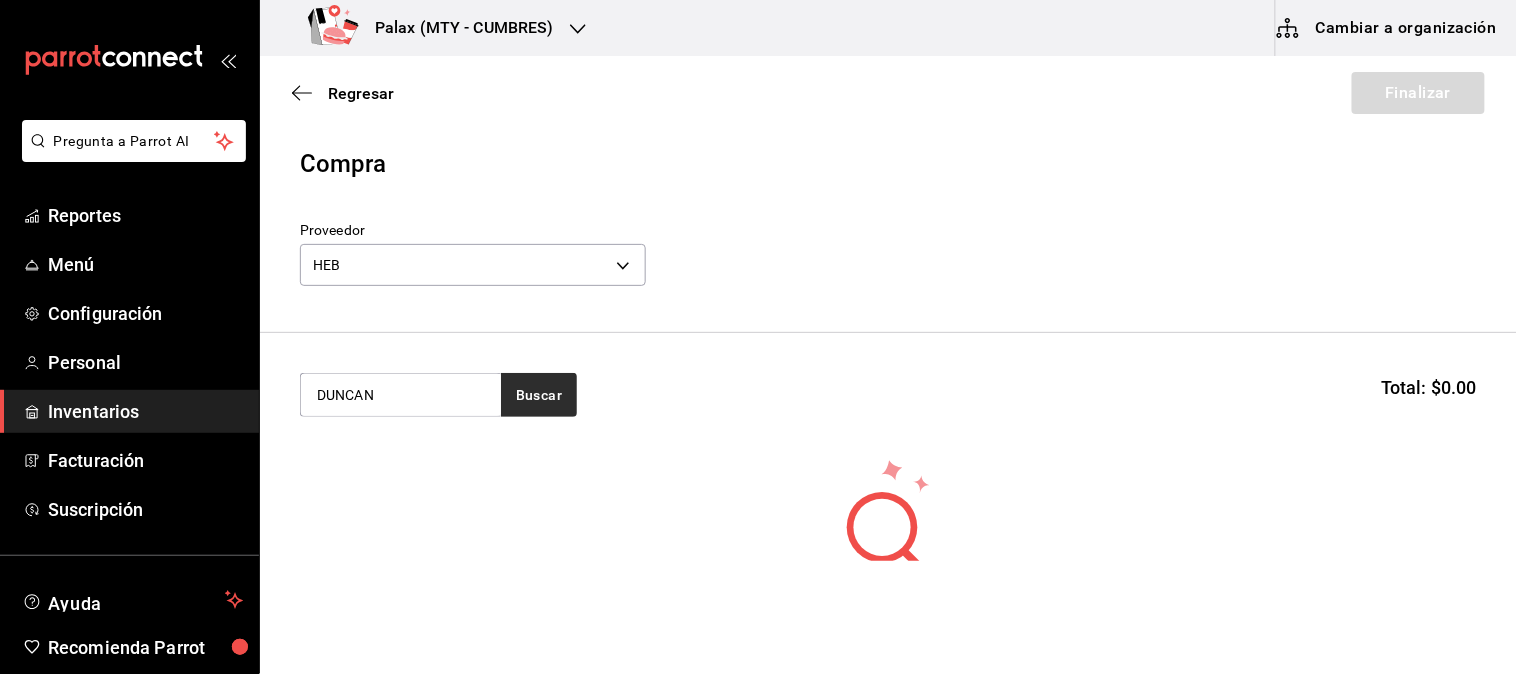 type on "DUNCAN" 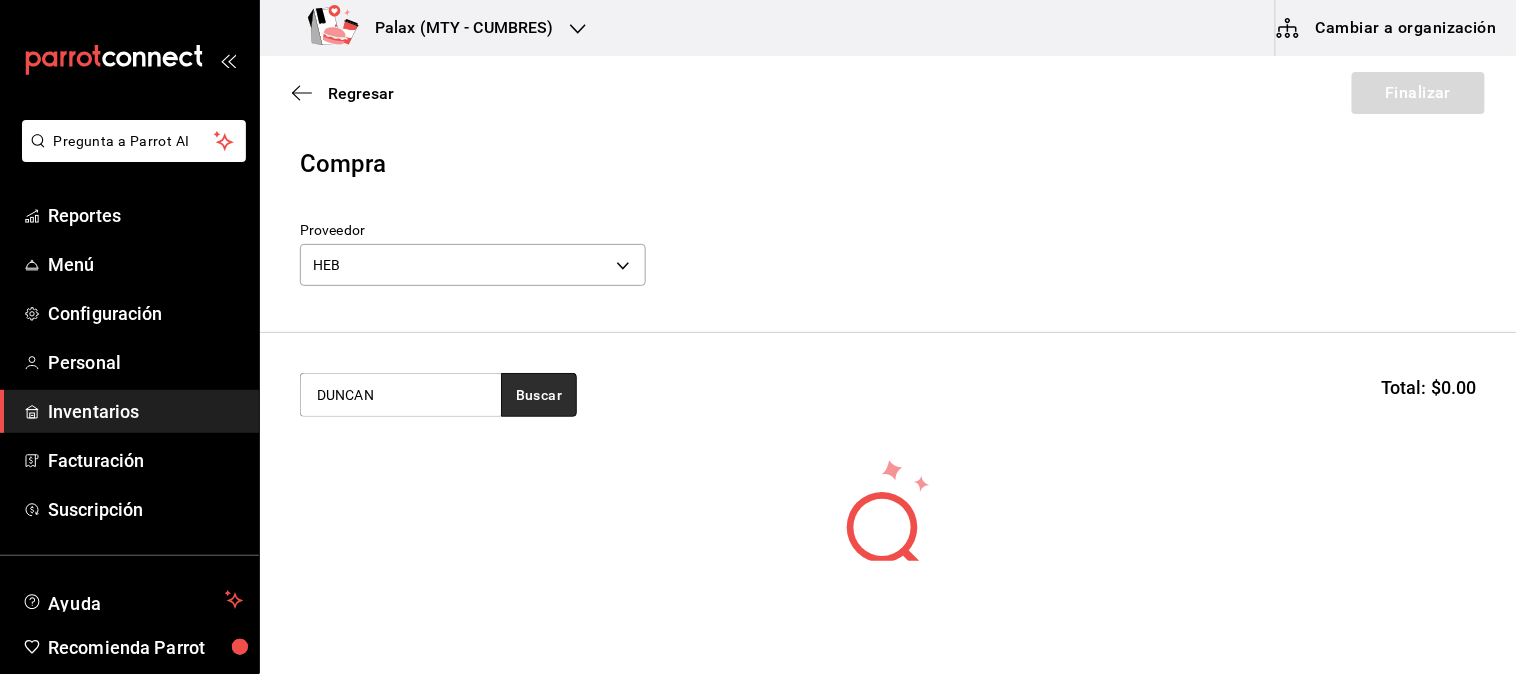 click on "Buscar" at bounding box center [539, 395] 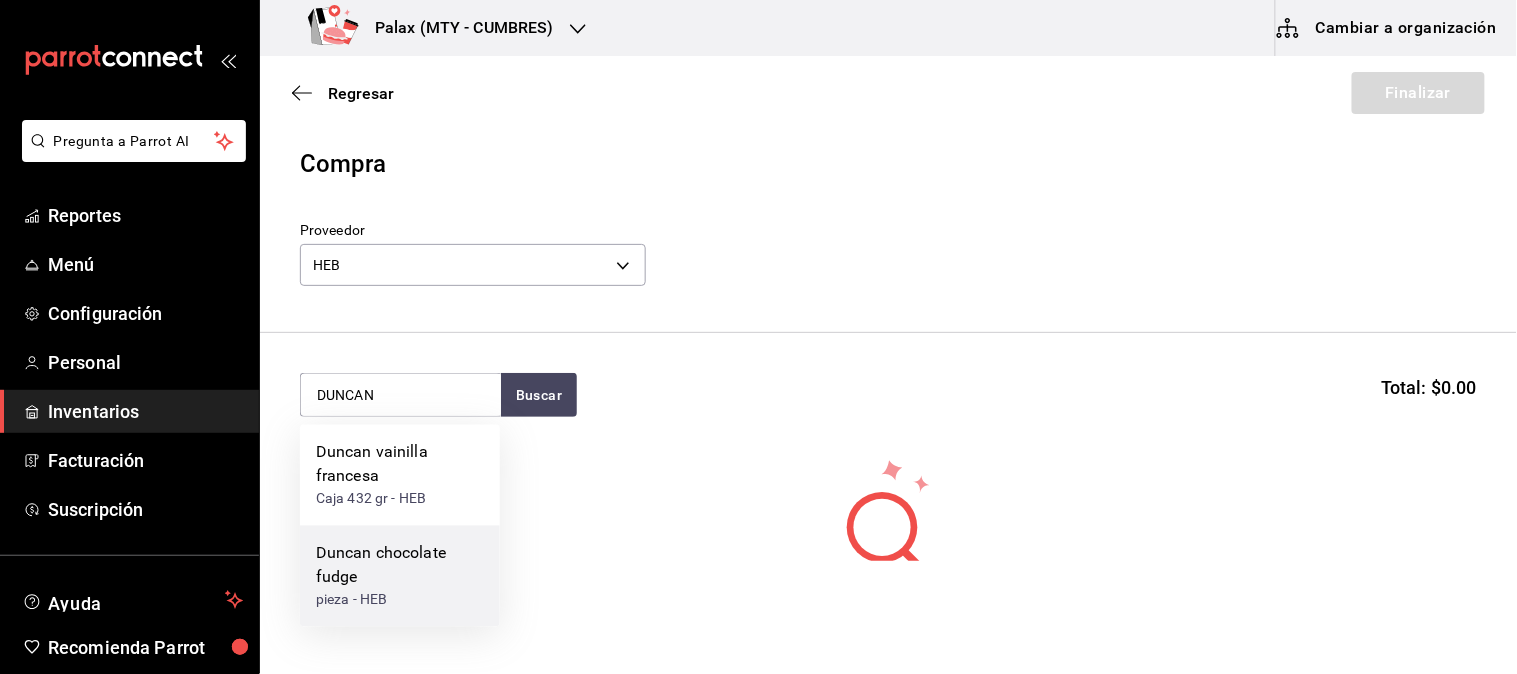 click on "Duncan chocolate fudge" at bounding box center [400, 566] 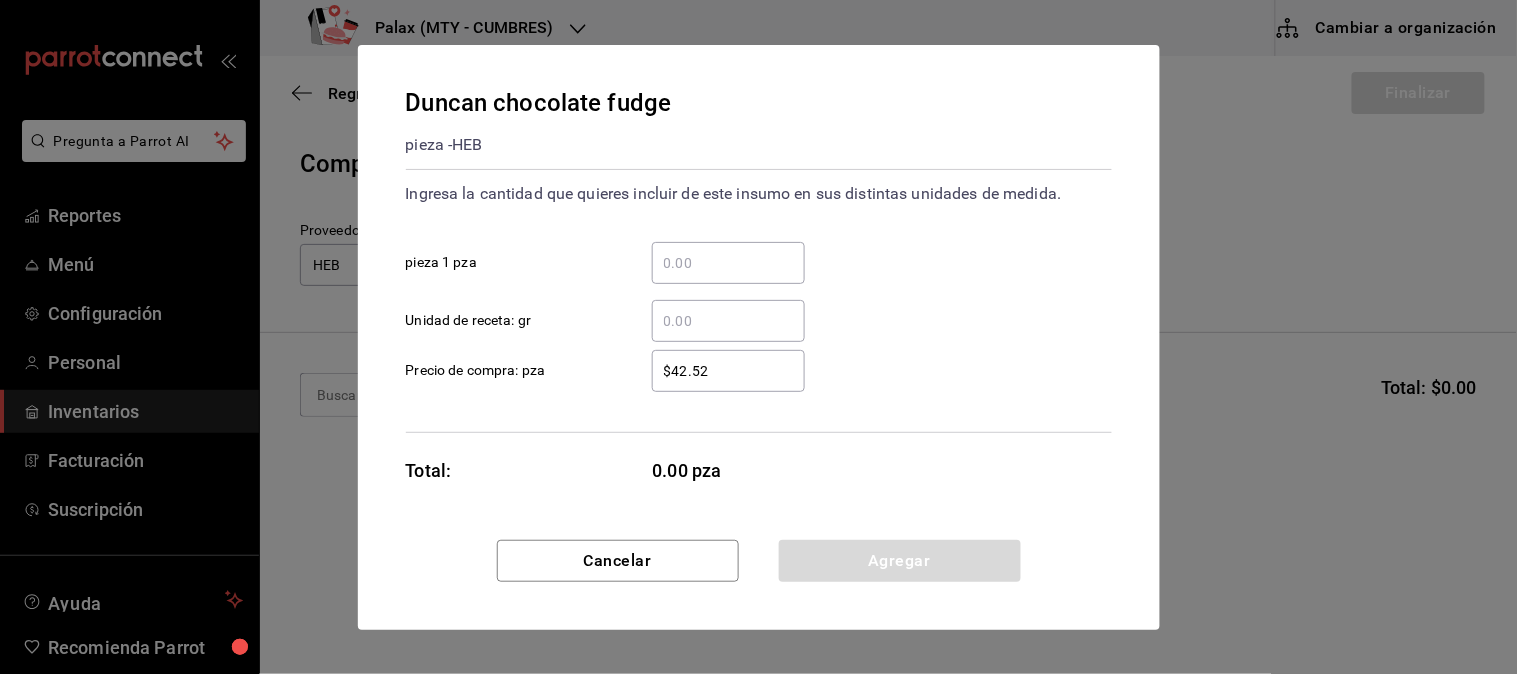 click on "​ pieza 1 pza" at bounding box center [728, 263] 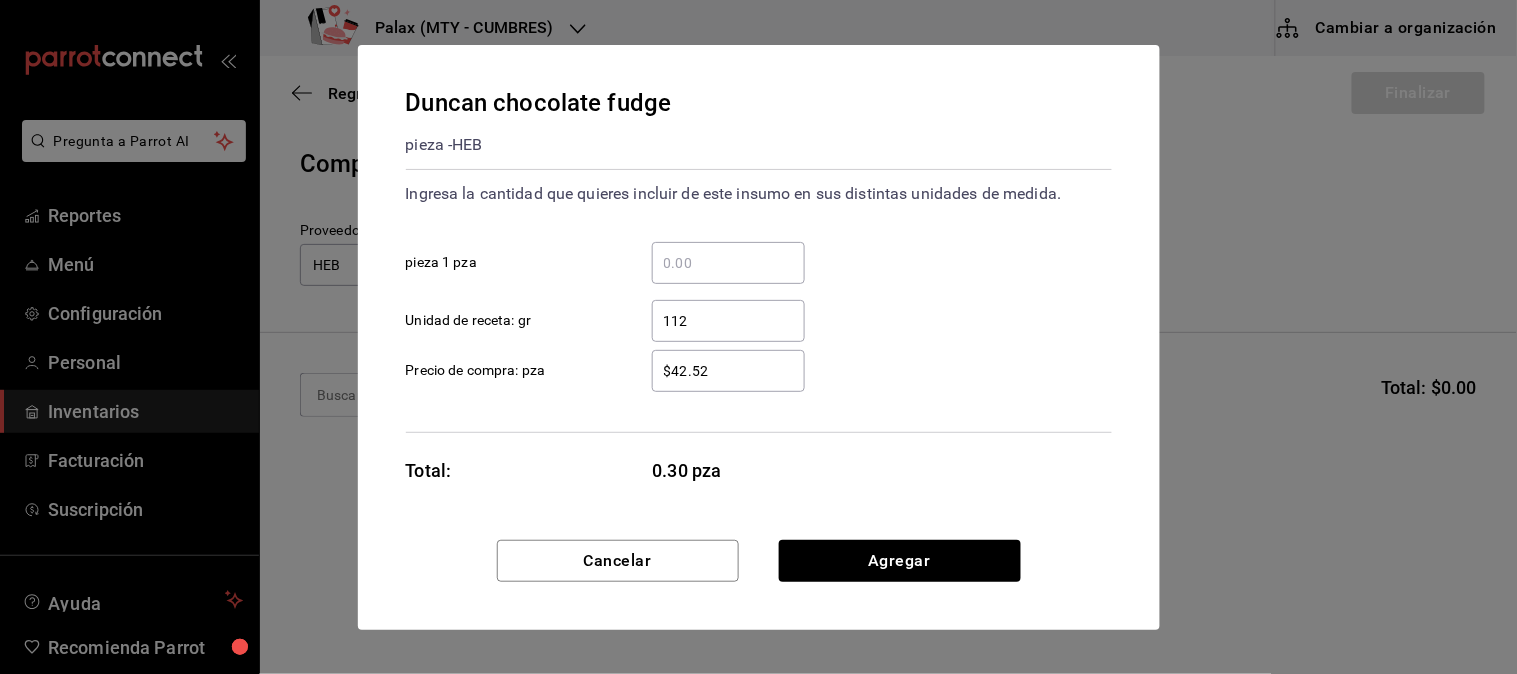 type on "1,125" 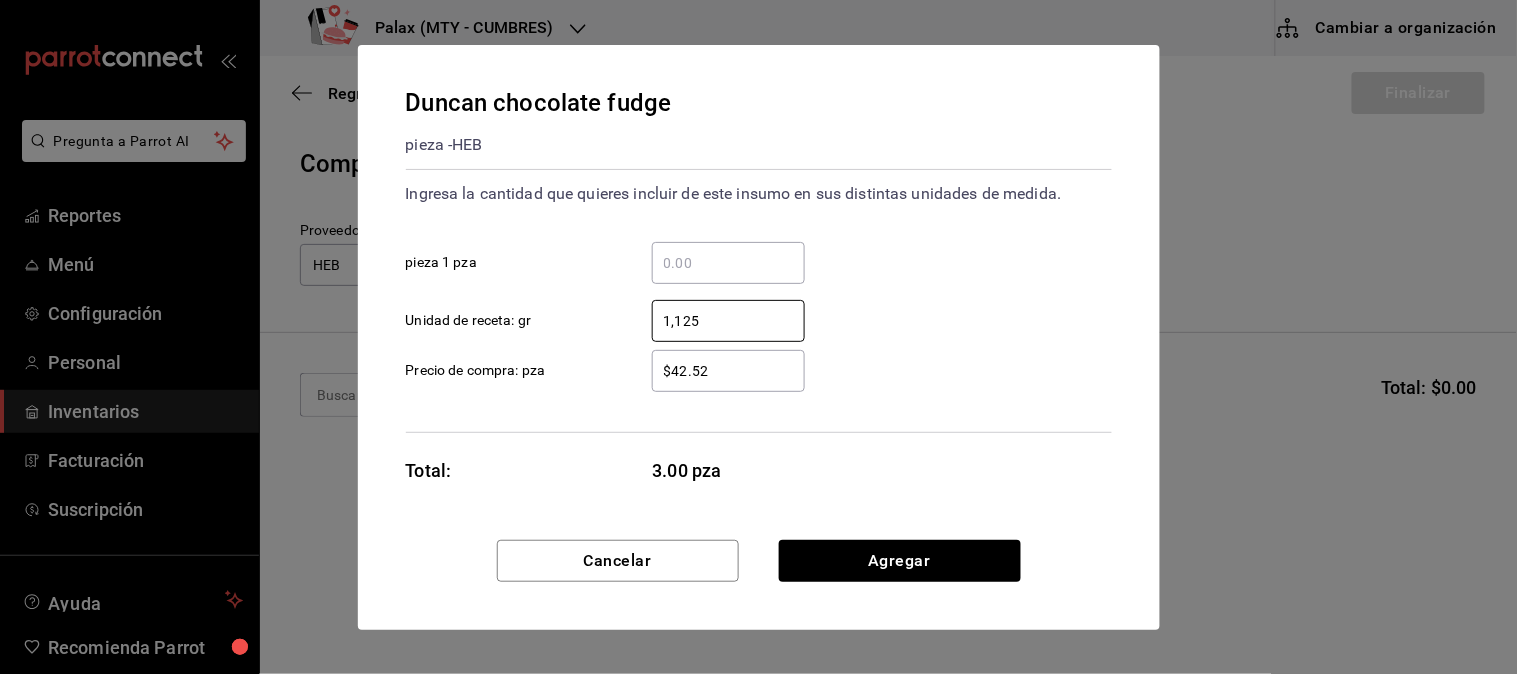 drag, startPoint x: 704, startPoint y: 318, endPoint x: 481, endPoint y: 318, distance: 223 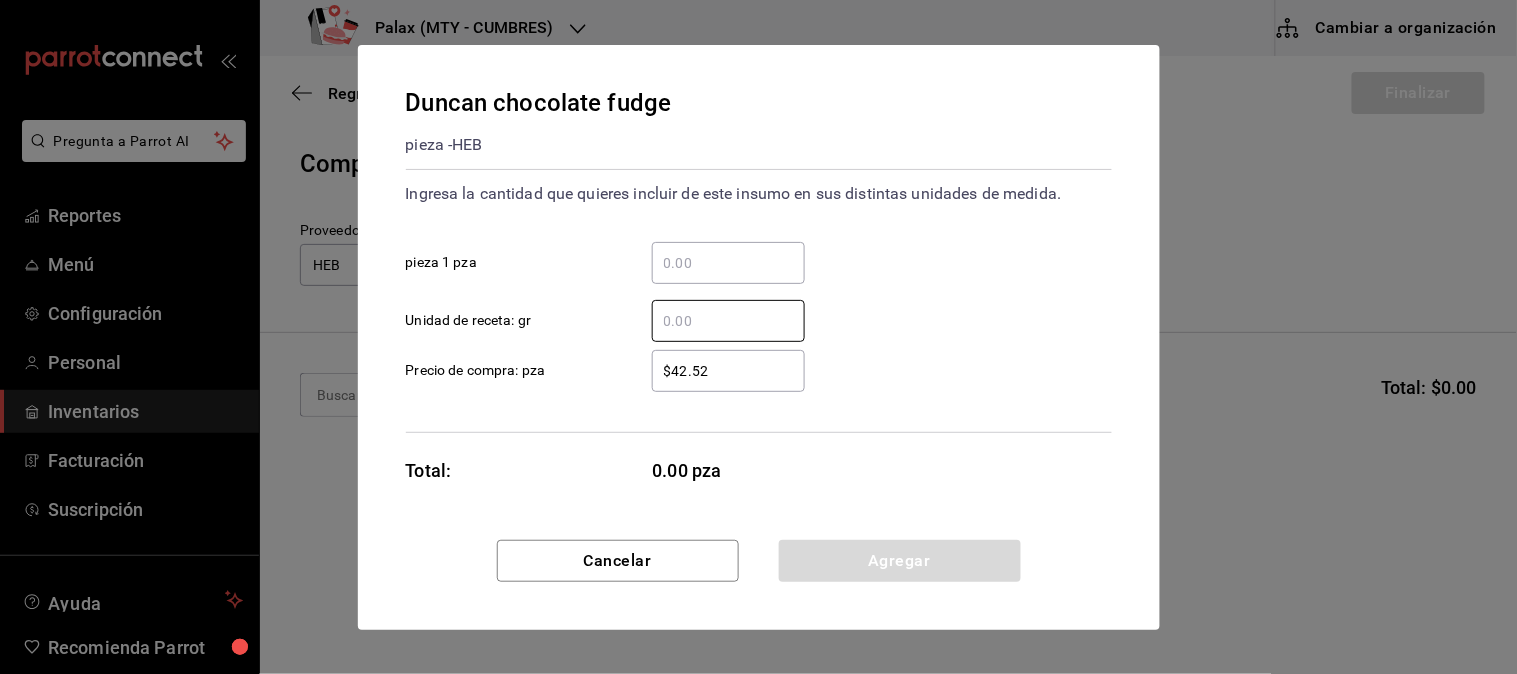 click on "​ pieza 1 pza" at bounding box center [728, 263] 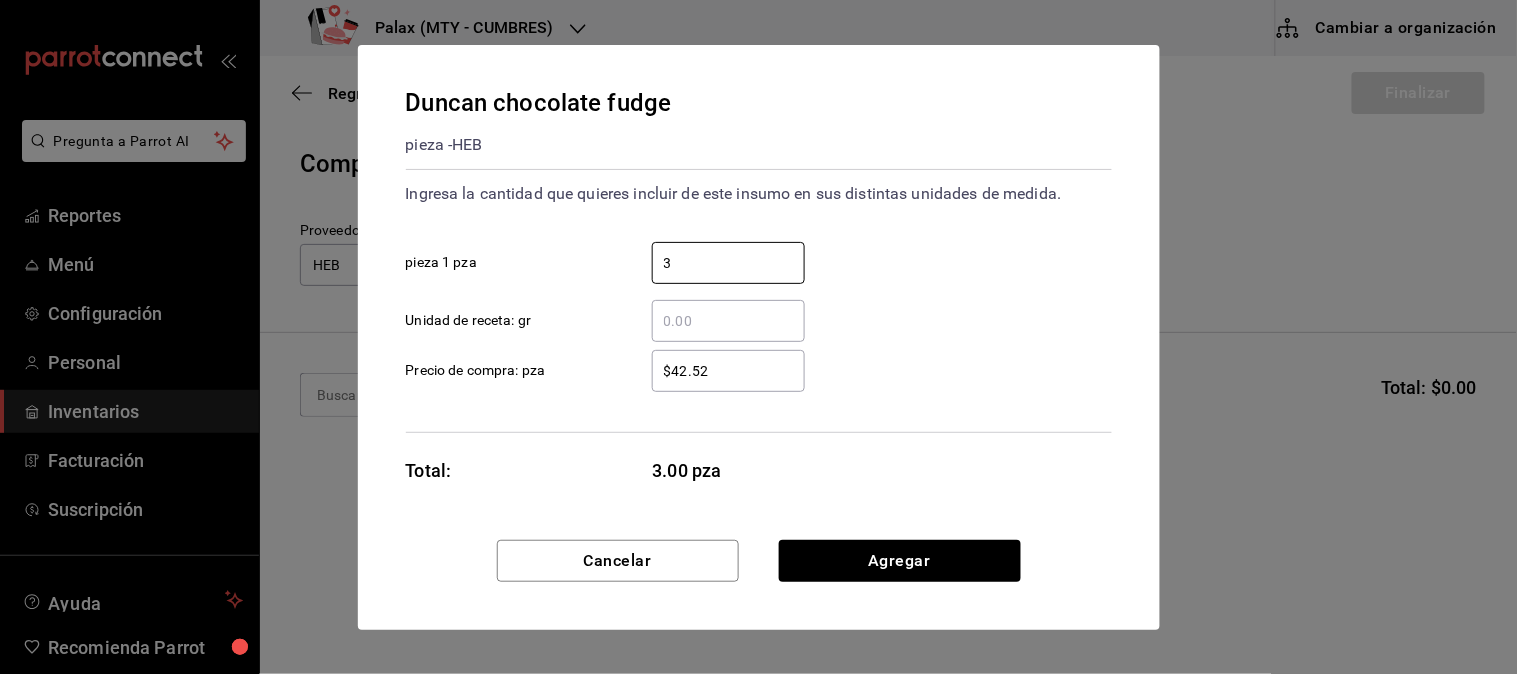 type on "3" 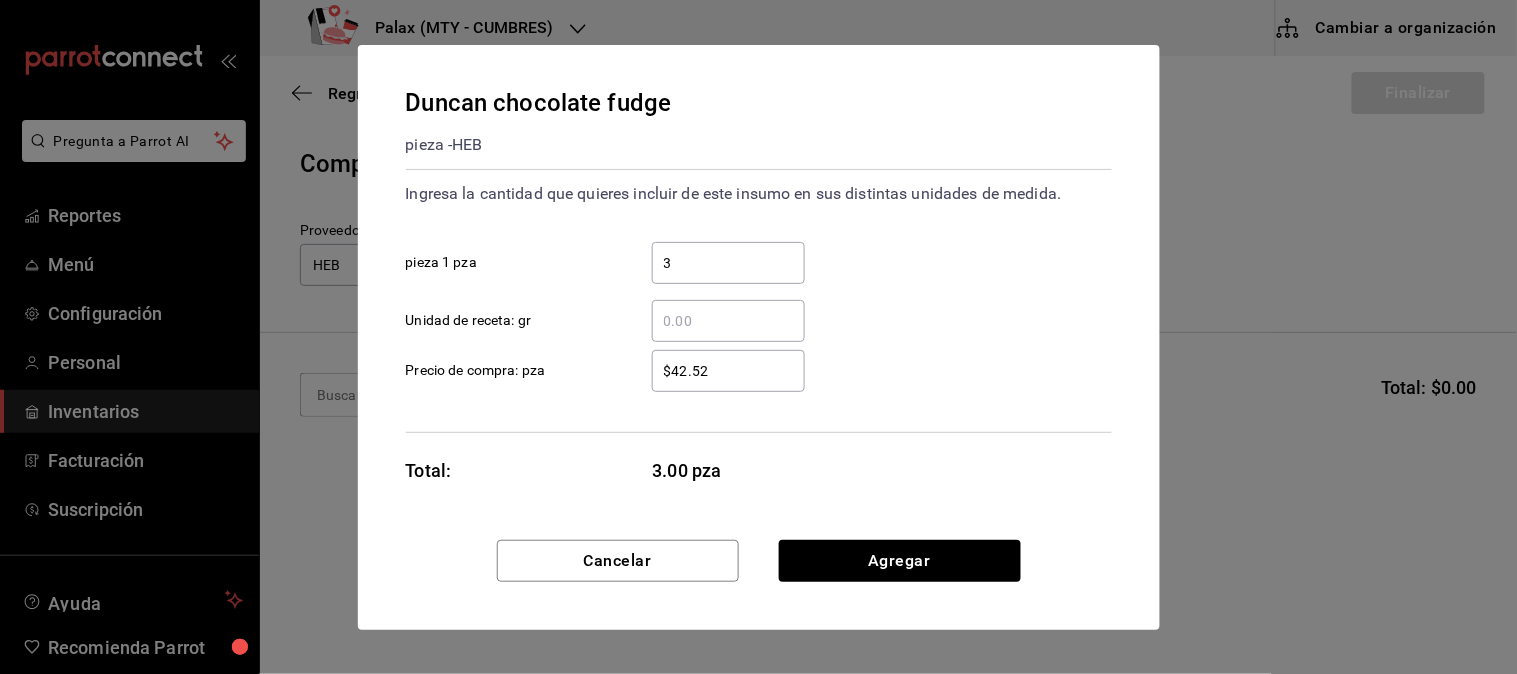 click on "3" at bounding box center (728, 263) 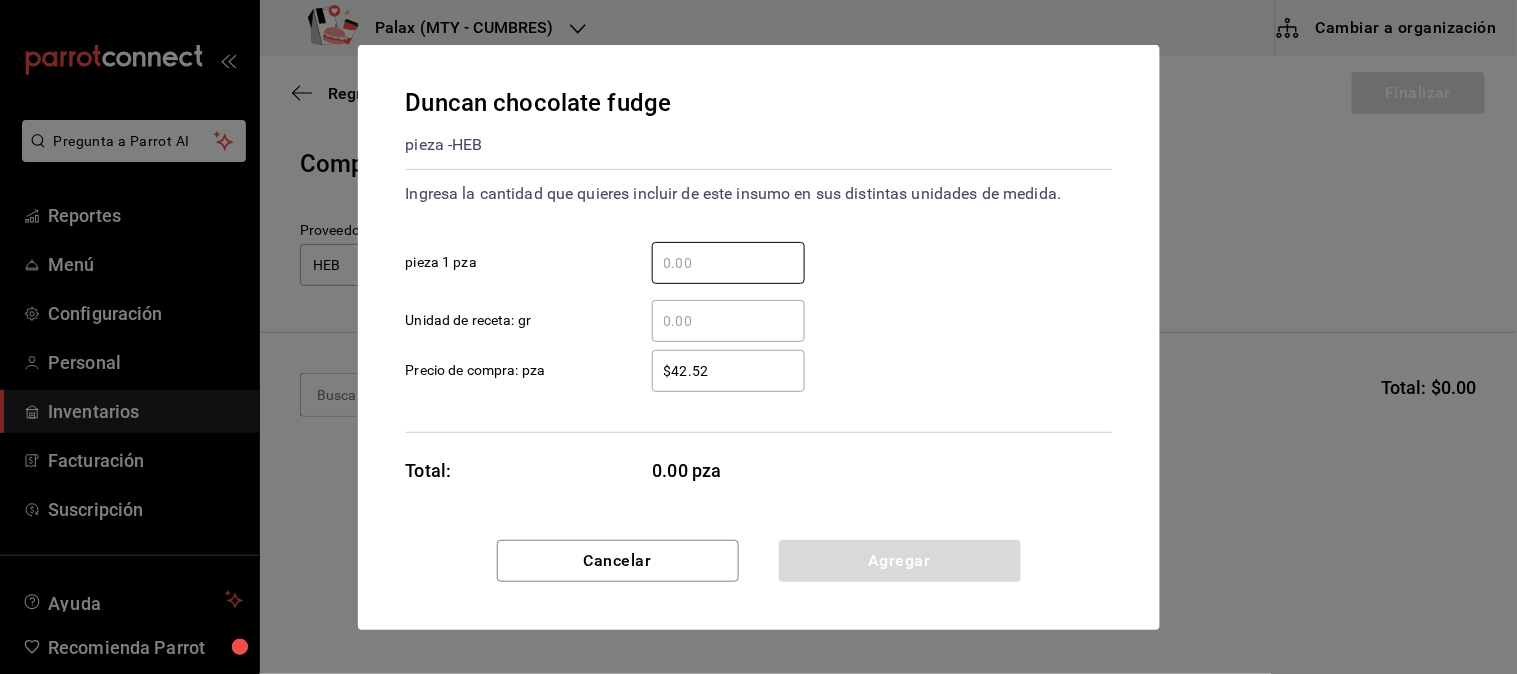 type 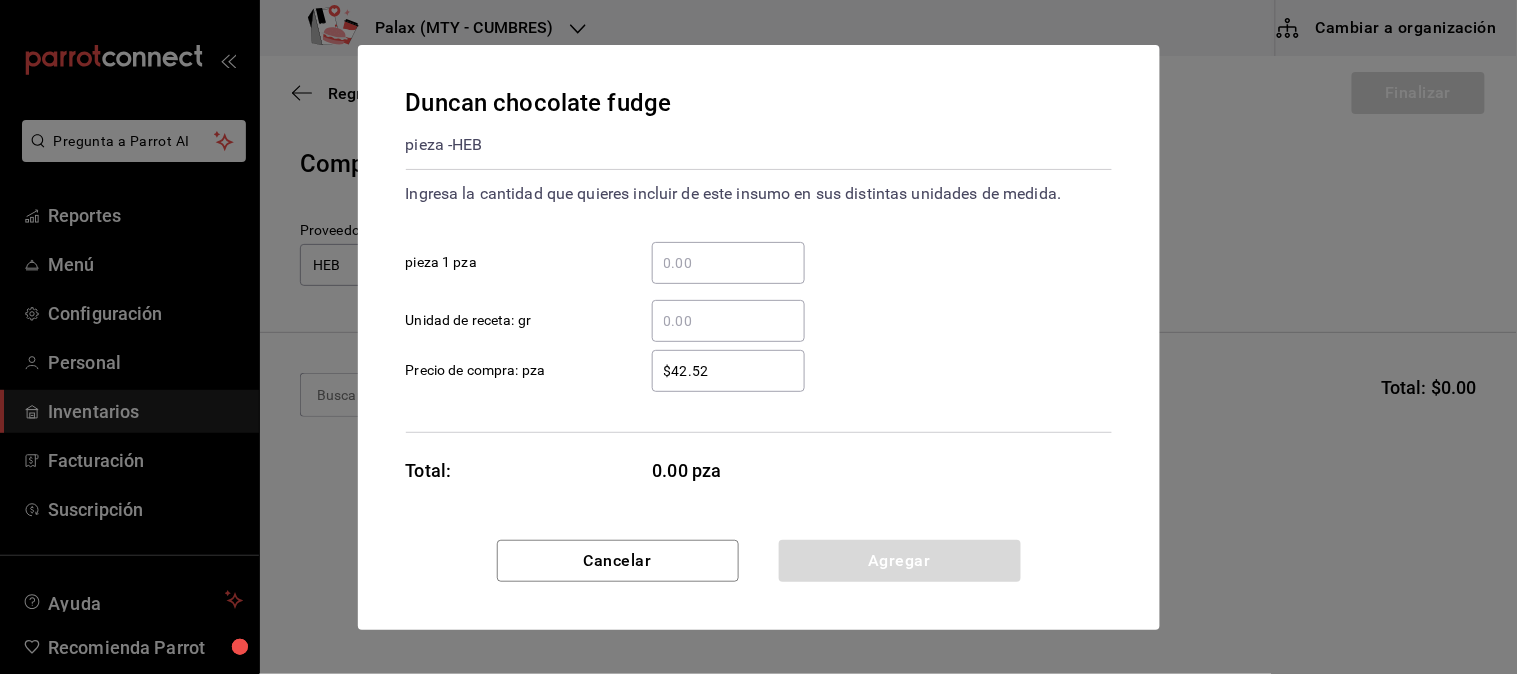 drag, startPoint x: 671, startPoint y: 324, endPoint x: 683, endPoint y: 324, distance: 12 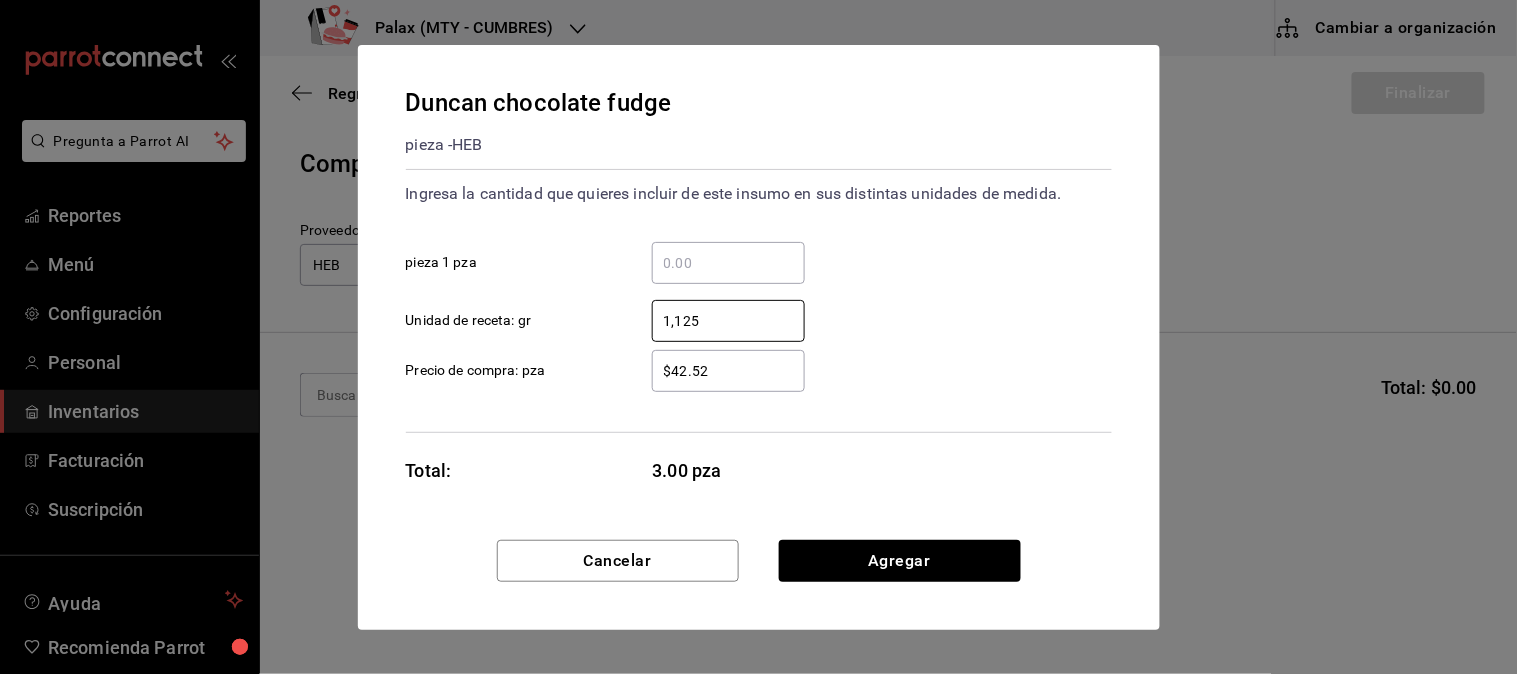 type on "1,125" 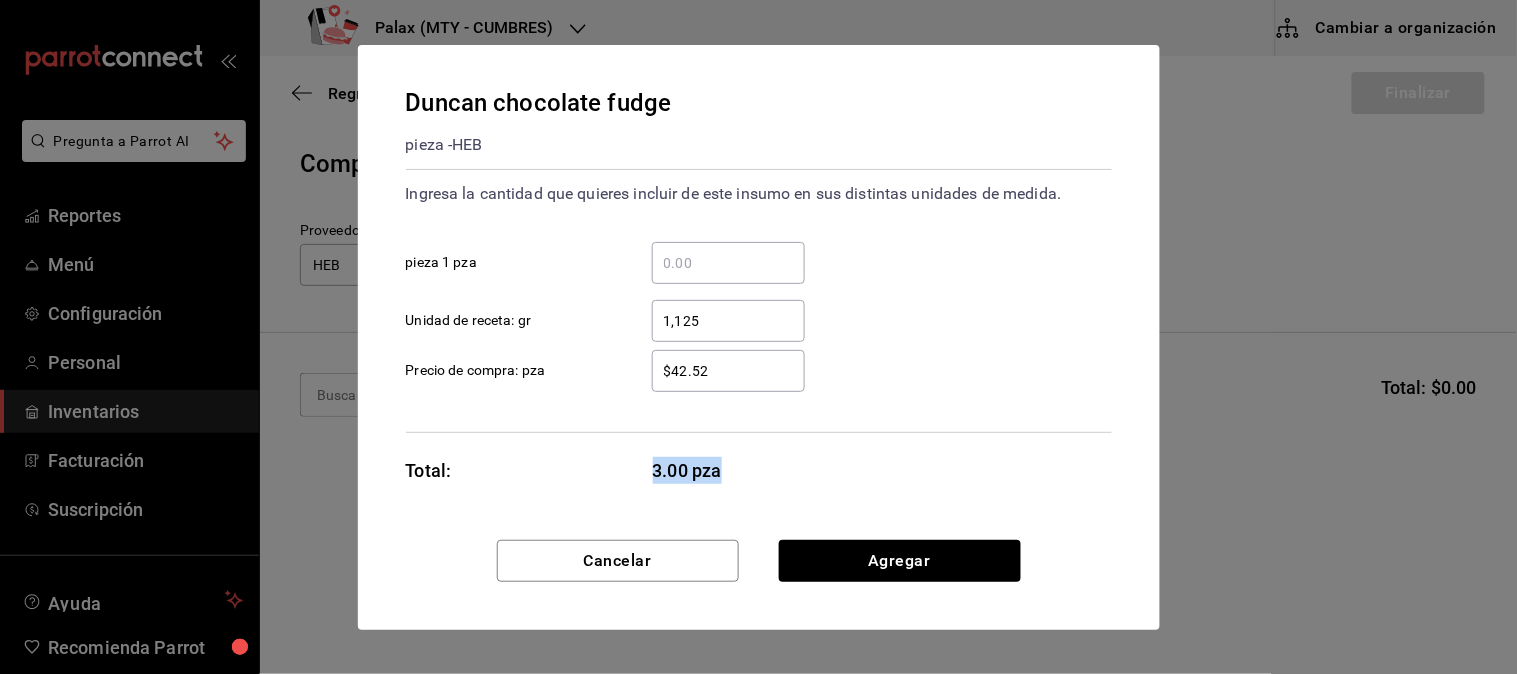 drag, startPoint x: 737, startPoint y: 460, endPoint x: 578, endPoint y: 471, distance: 159.38005 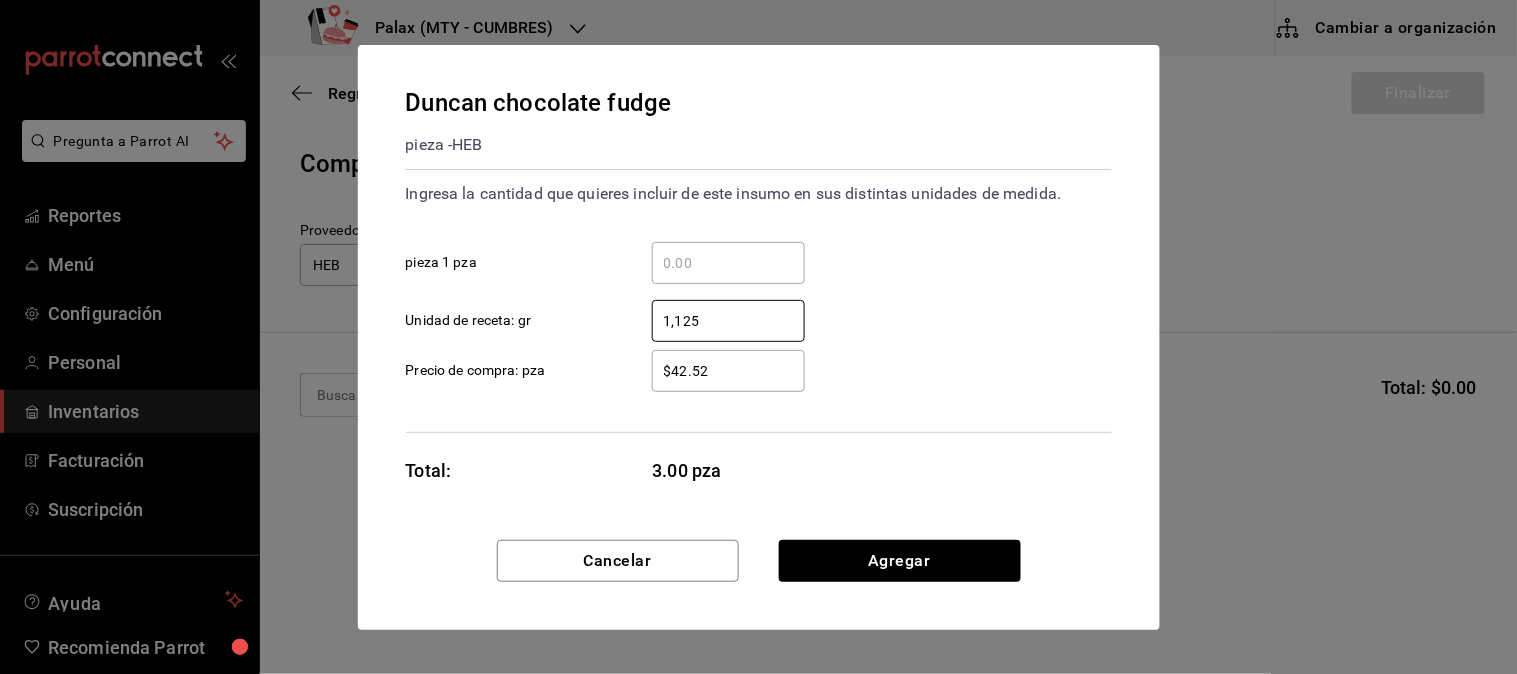 drag, startPoint x: 700, startPoint y: 315, endPoint x: 603, endPoint y: 317, distance: 97.020615 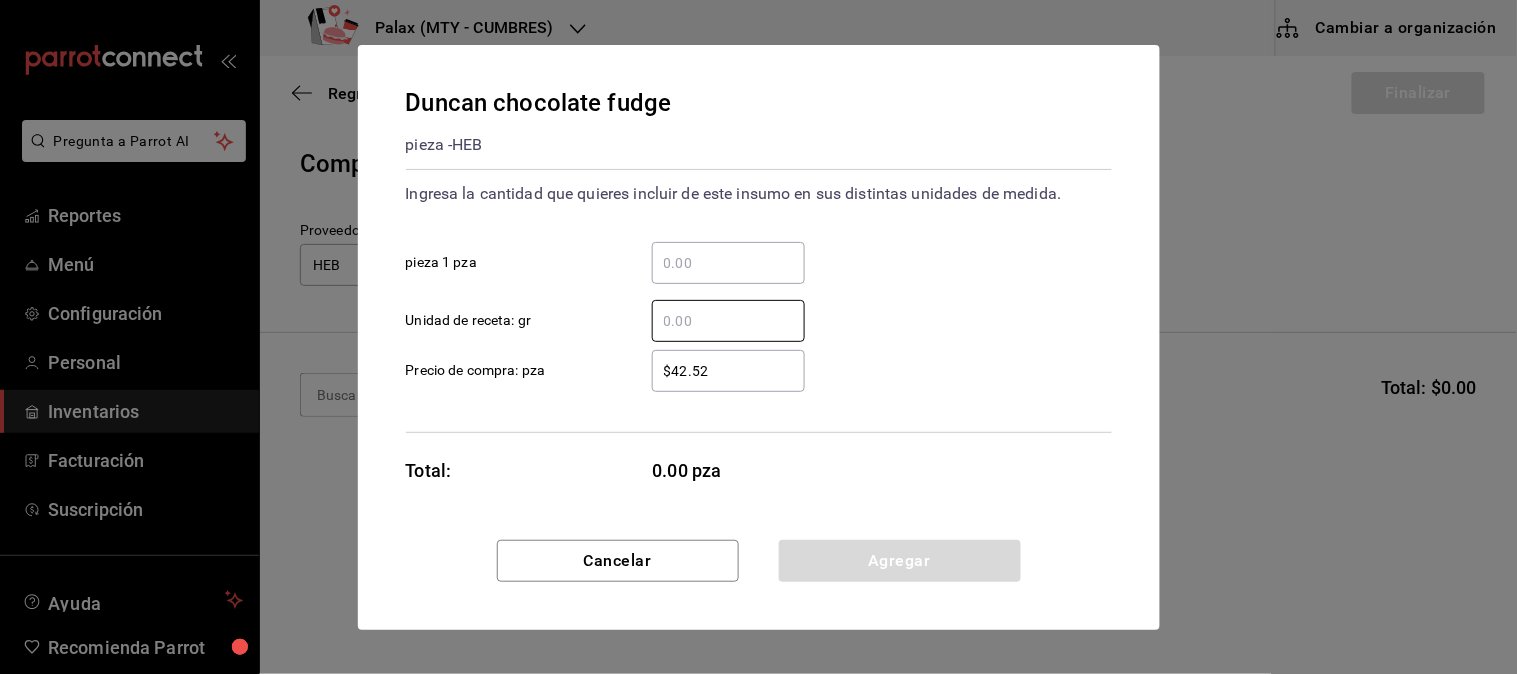 type 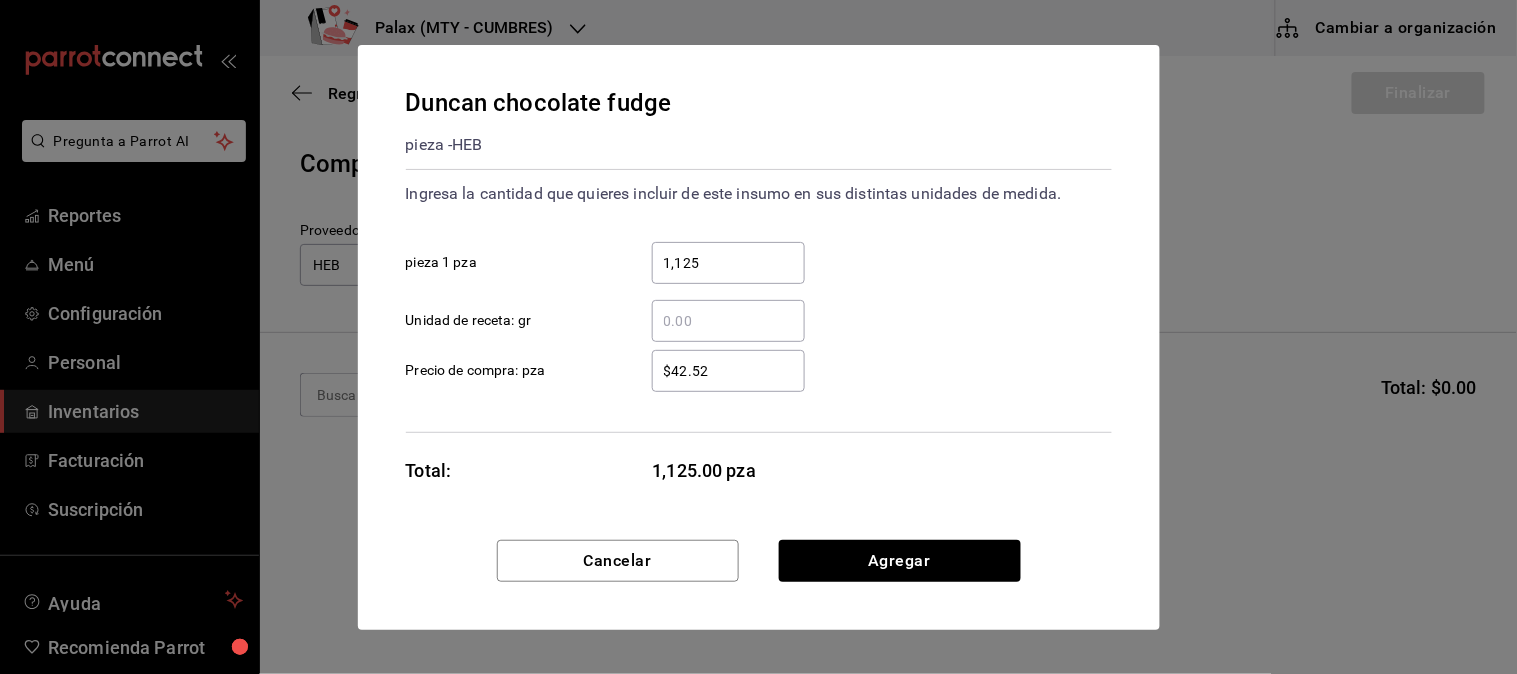 click on "$42.52" at bounding box center [728, 371] 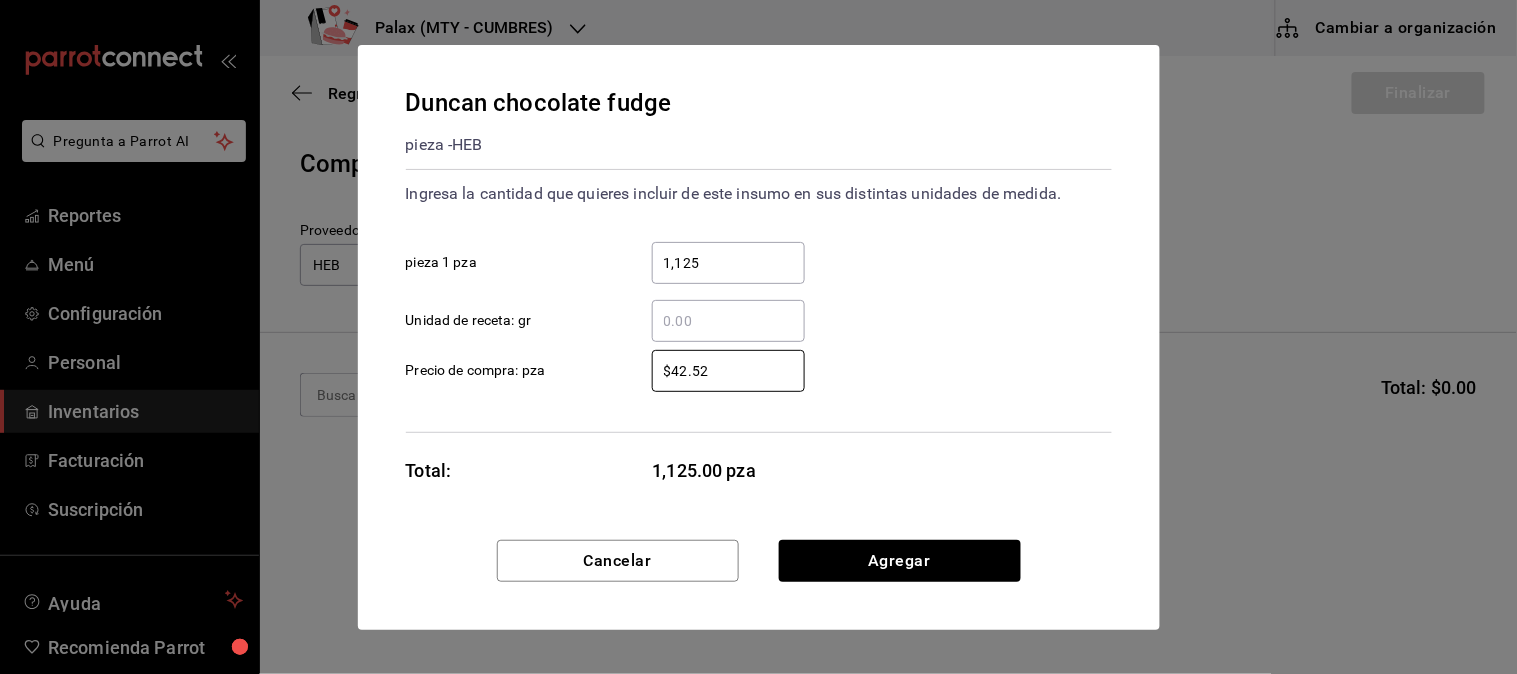 click on "​ Unidad de receta: gr" at bounding box center [751, 313] 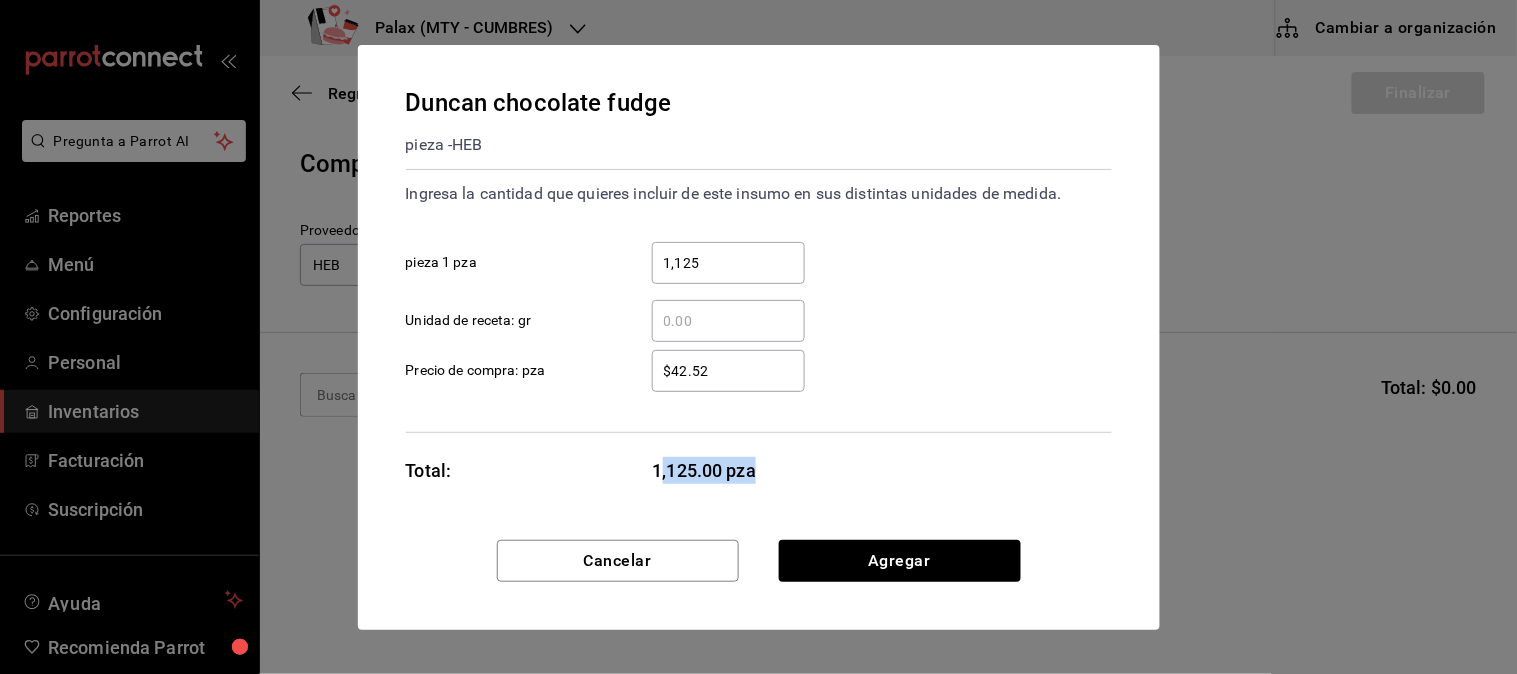 drag, startPoint x: 662, startPoint y: 463, endPoint x: 784, endPoint y: 460, distance: 122.03688 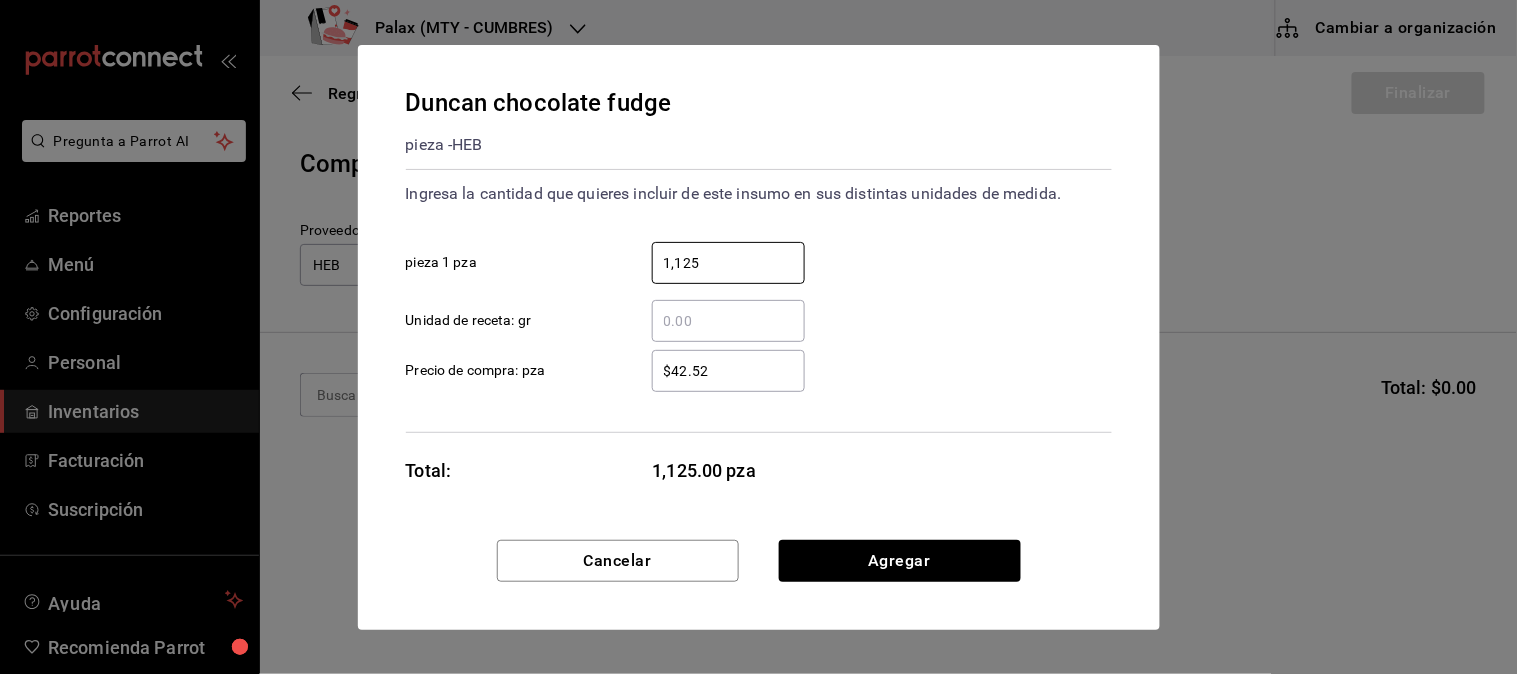 drag, startPoint x: 714, startPoint y: 255, endPoint x: 506, endPoint y: 285, distance: 210.15233 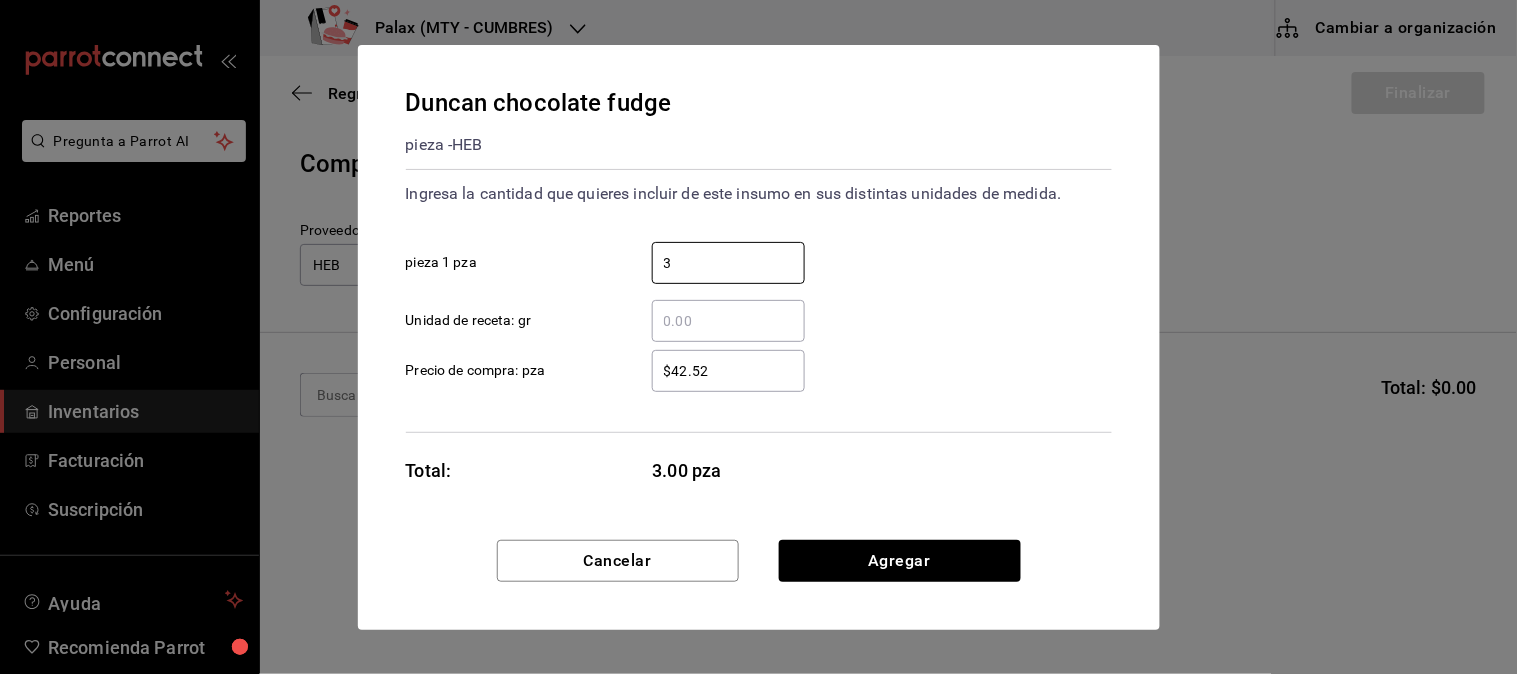 type on "3" 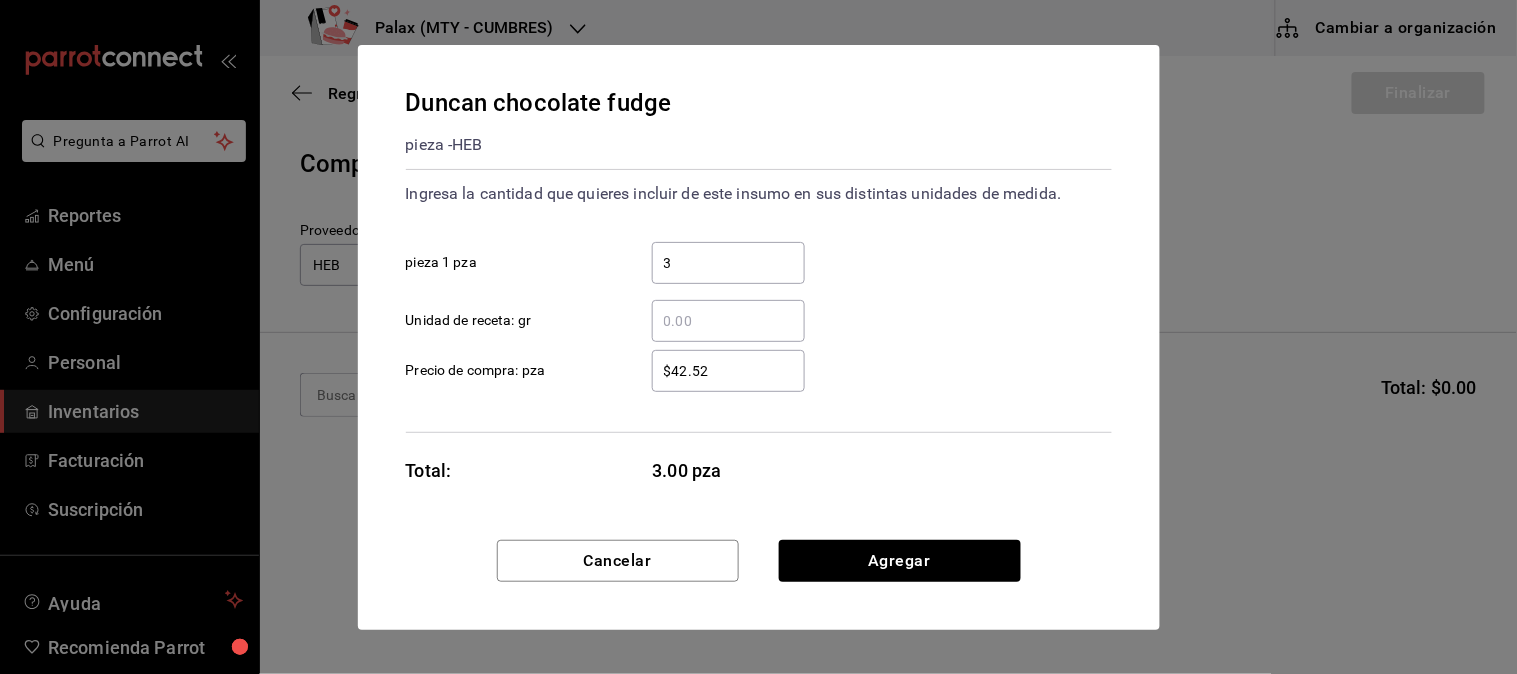 click on "Duncan chocolate fudge   pieza -  HEB Ingresa la cantidad que quieres incluir de este insumo en sus distintas unidades de medida. 3 ​ pieza 1 pza ​ Unidad de receta: gr $42.52 ​ Precio de compra: pza Total: 3.00 pza" at bounding box center (759, 292) 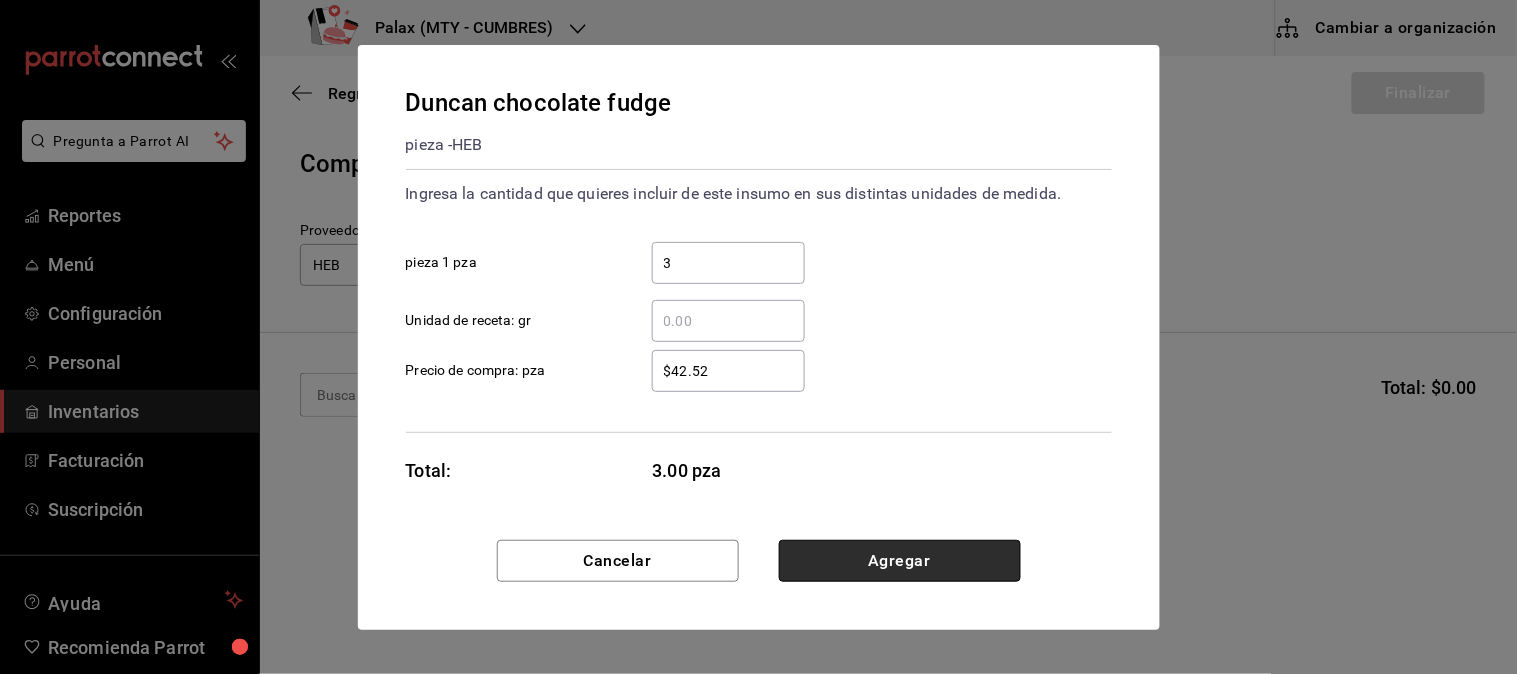 click on "Agregar" at bounding box center (900, 561) 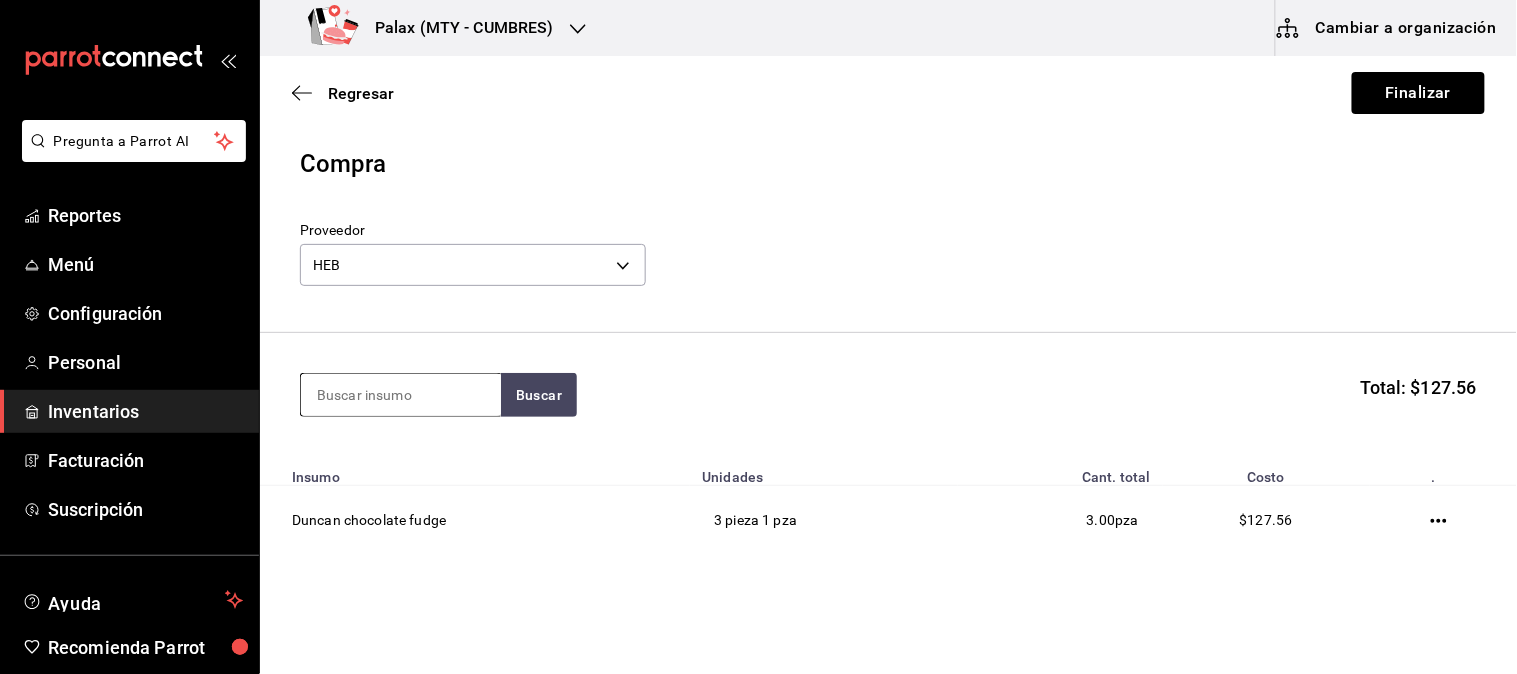 click at bounding box center [401, 395] 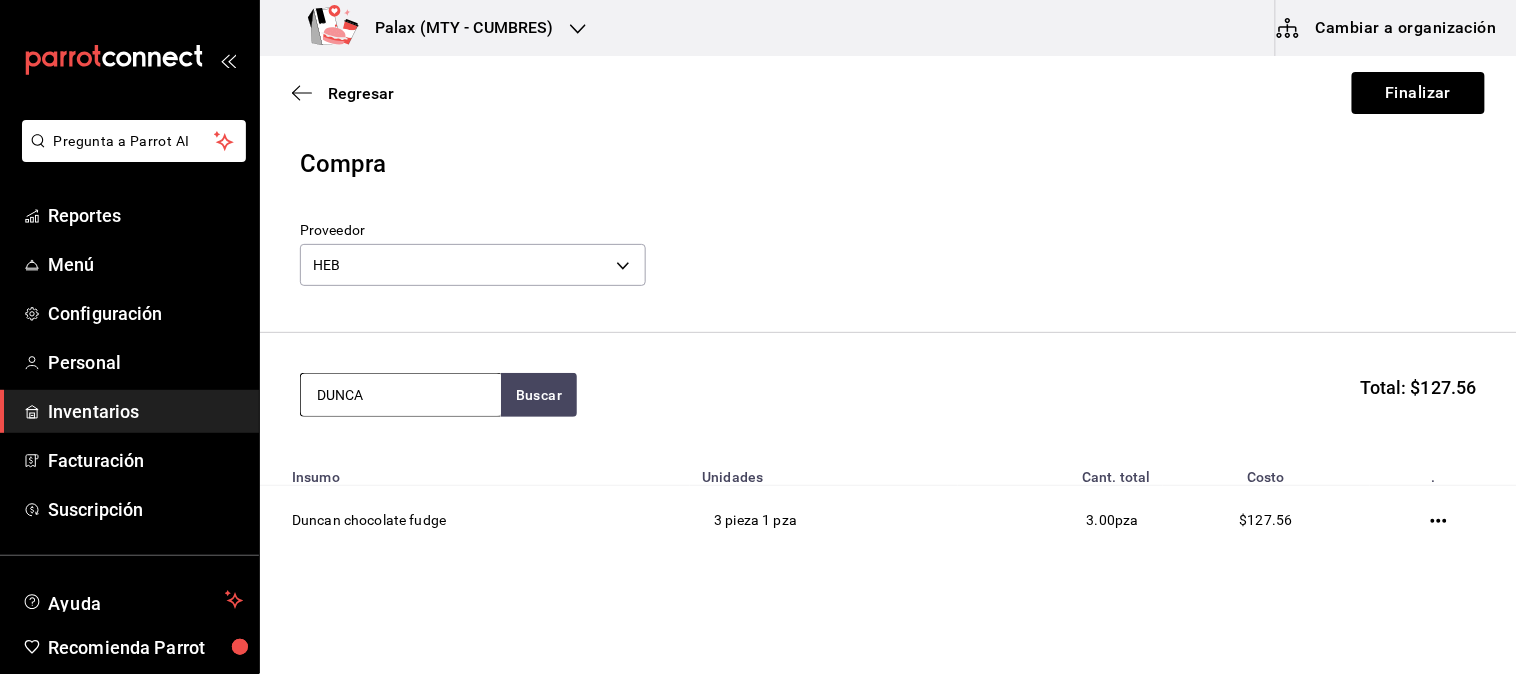 type on "DUNCAN" 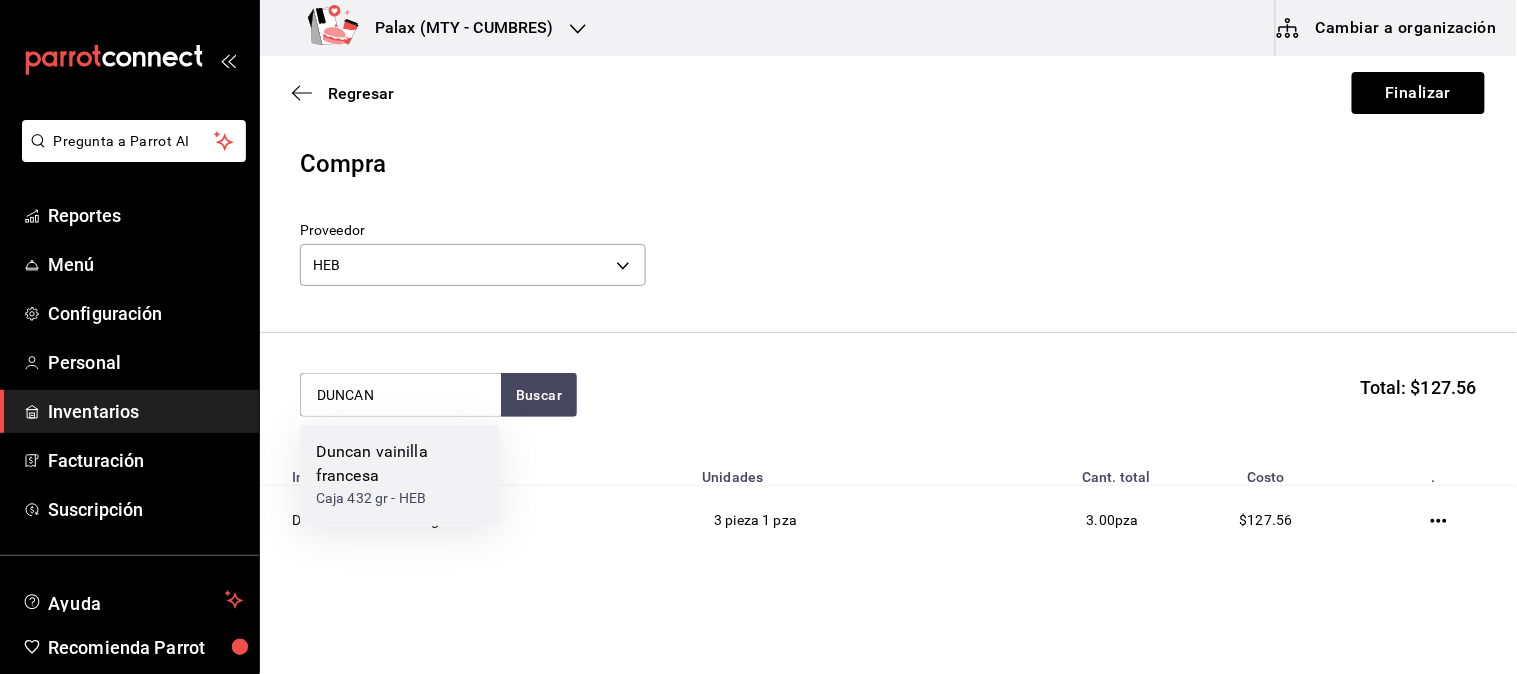 click on "Caja 432 gr - HEB" at bounding box center [400, 499] 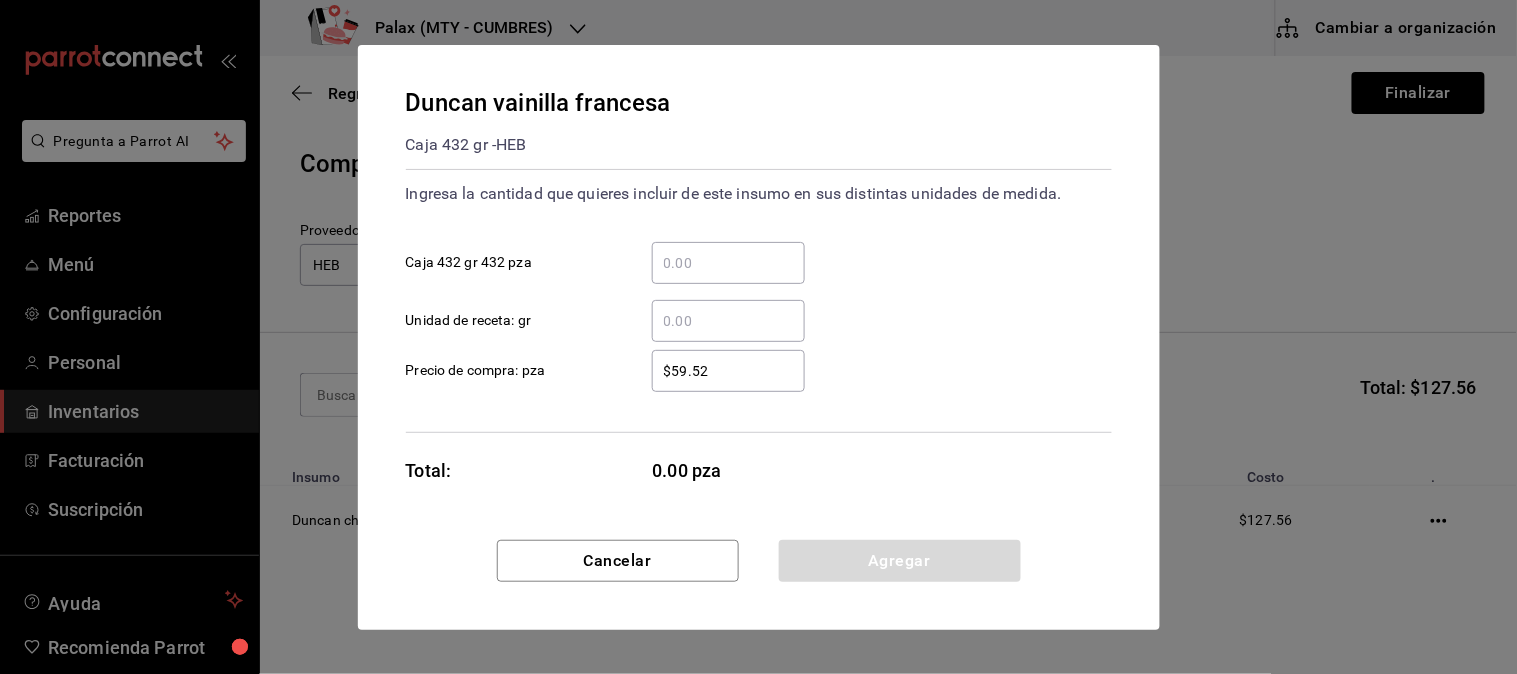 click on "​ Caja 432 gr 432 pza" at bounding box center (728, 263) 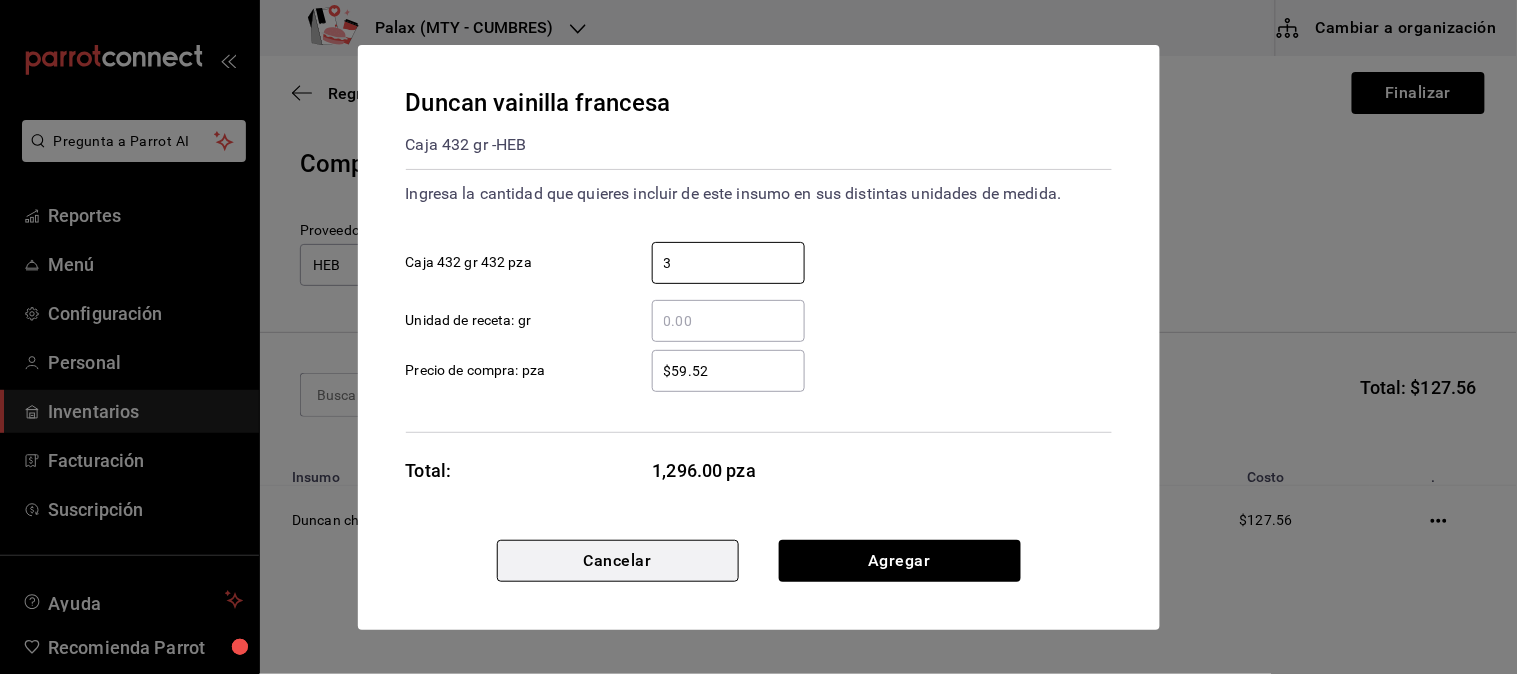 click on "Cancelar" at bounding box center [618, 561] 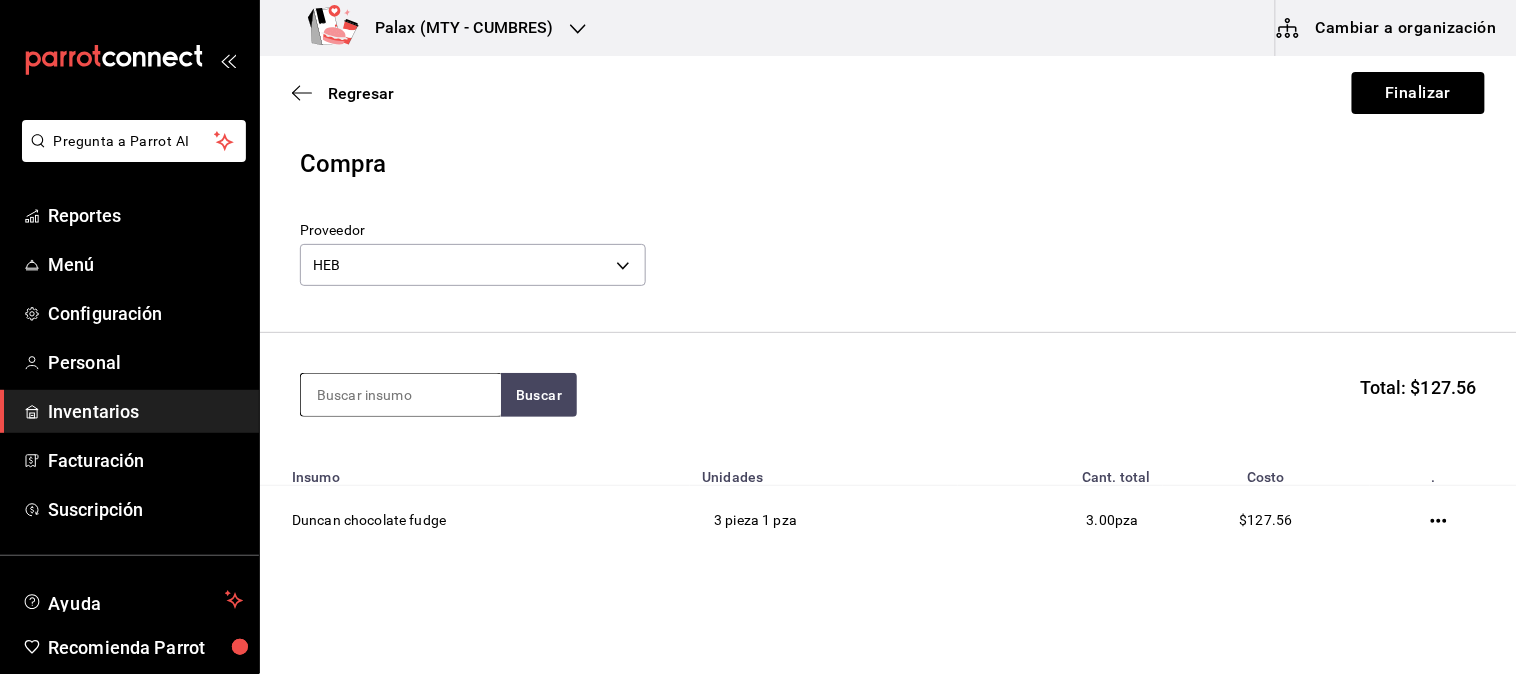 click at bounding box center (401, 395) 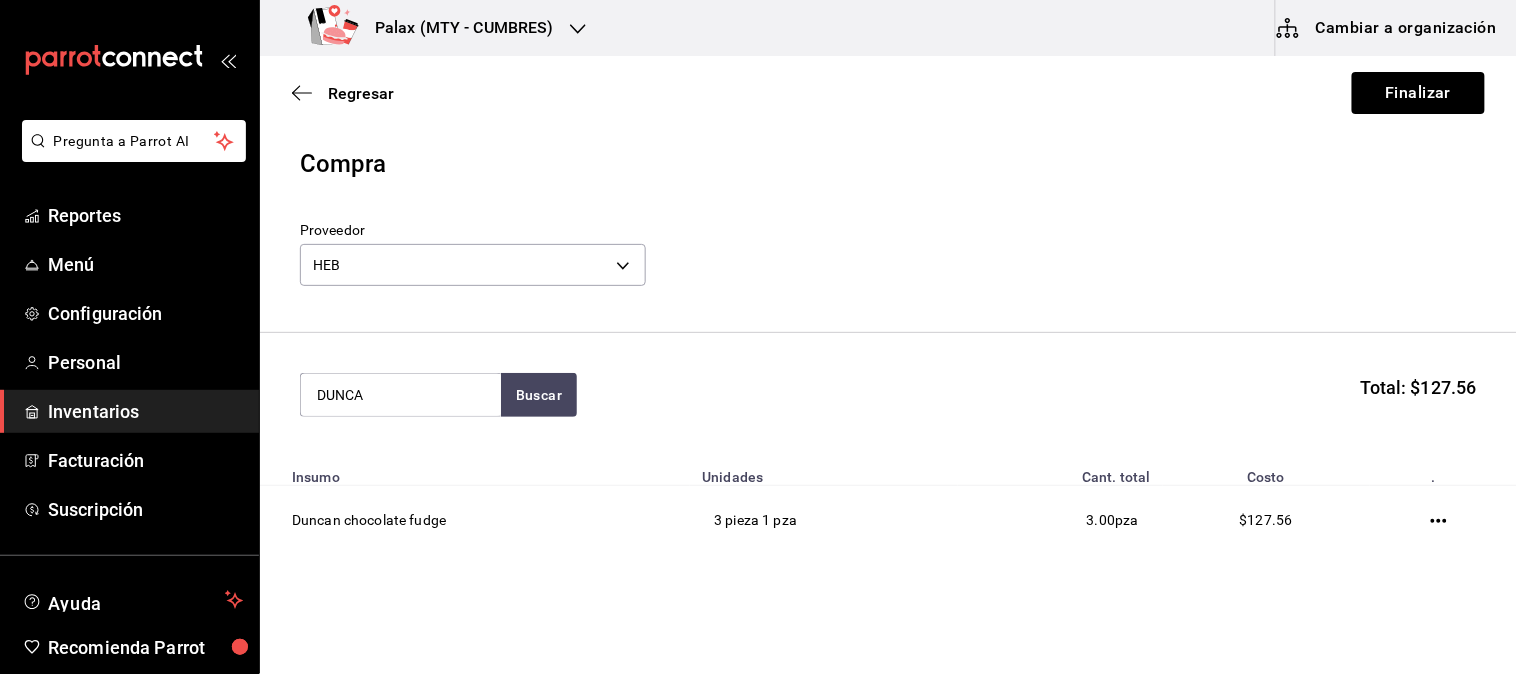 type on "DUNCAN" 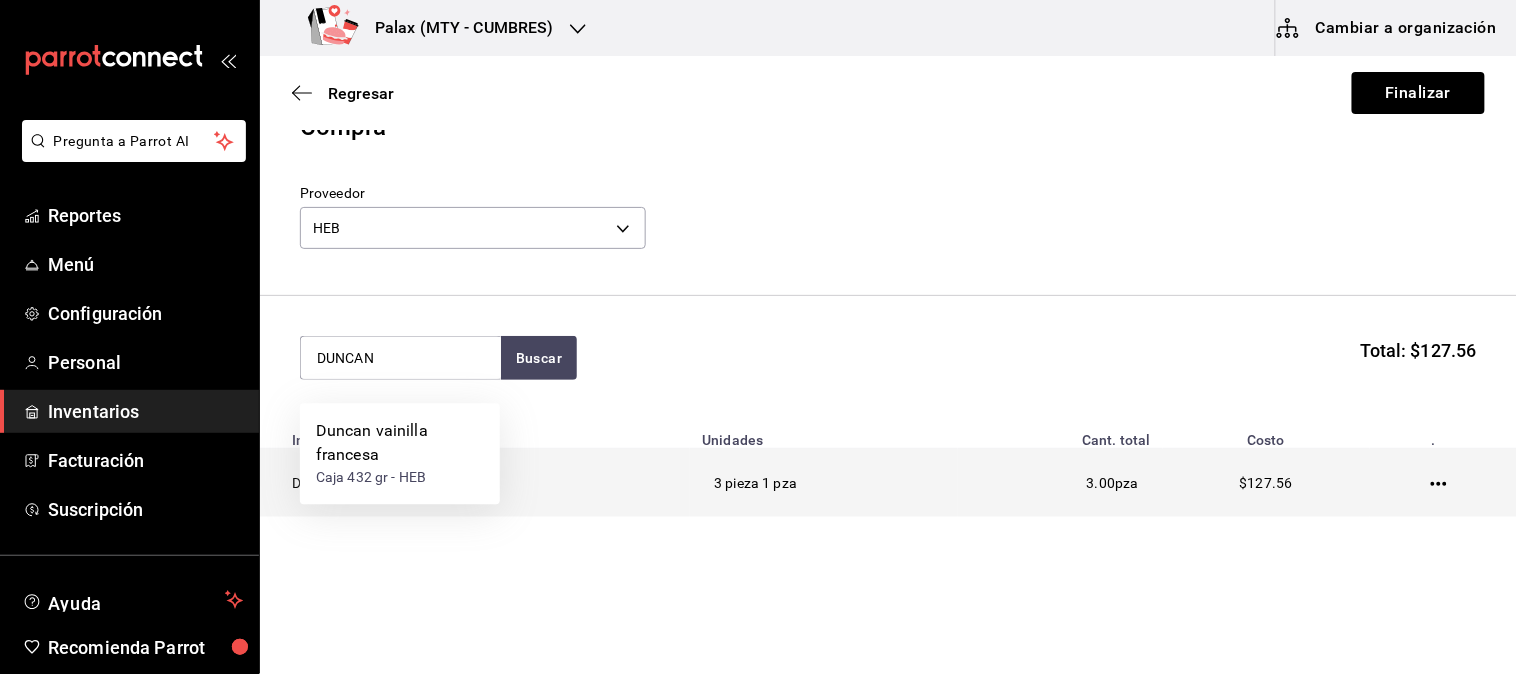 scroll, scrollTop: 56, scrollLeft: 0, axis: vertical 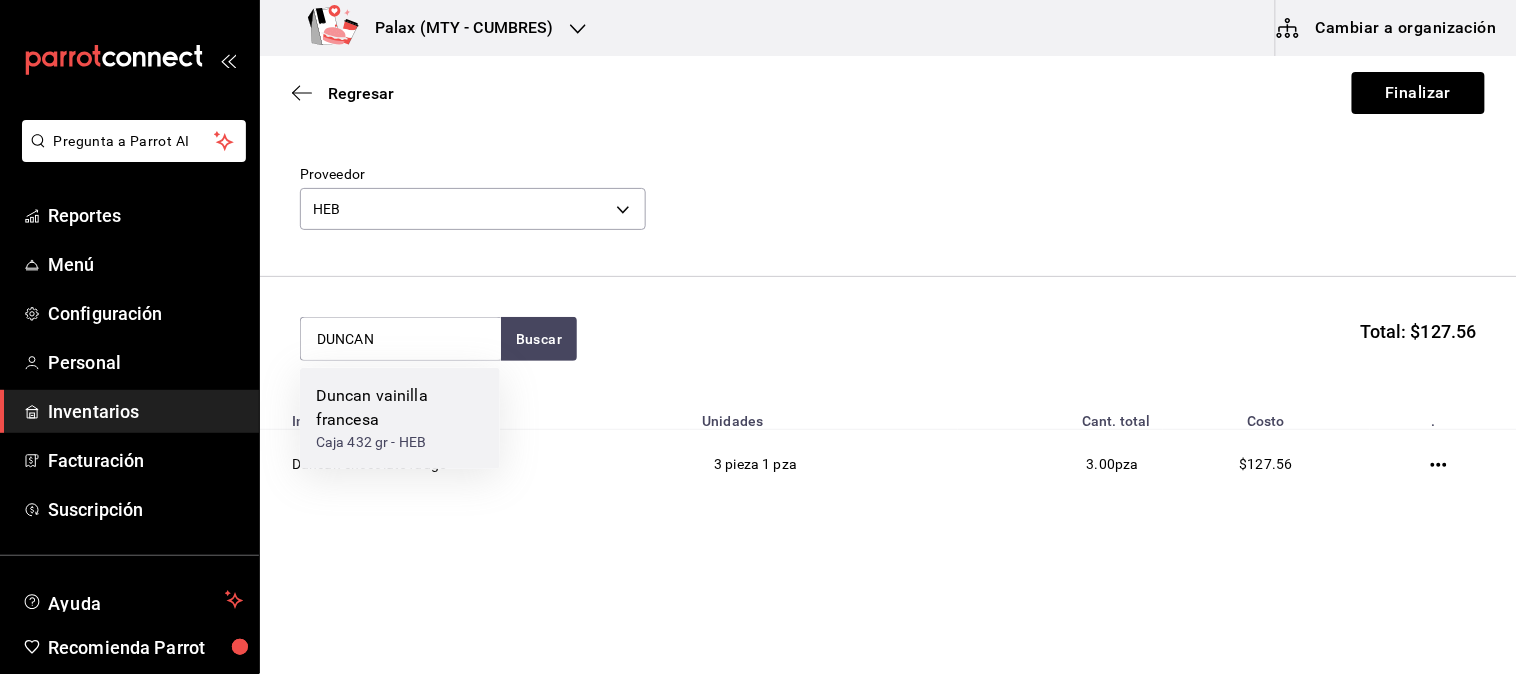 click on "Duncan vainilla francesa" at bounding box center (400, 408) 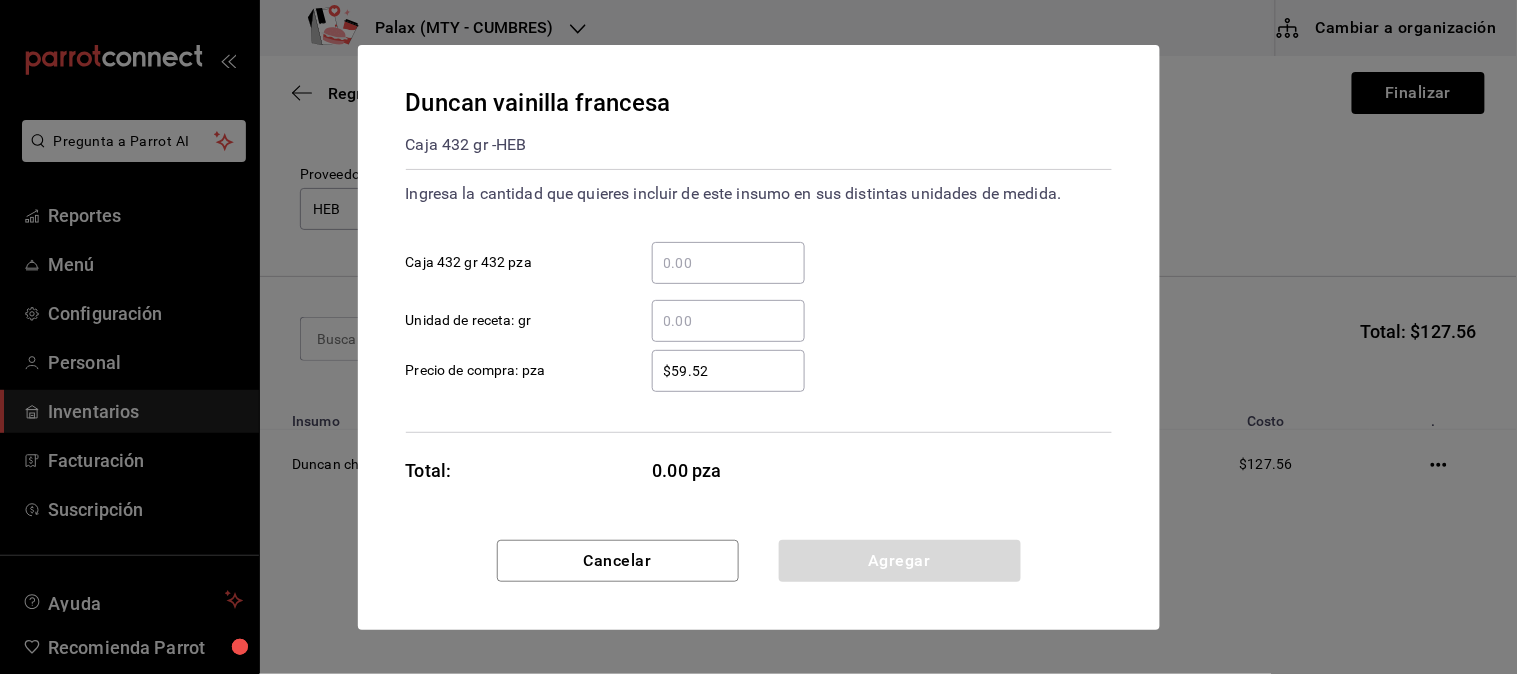 click on "​" at bounding box center [728, 263] 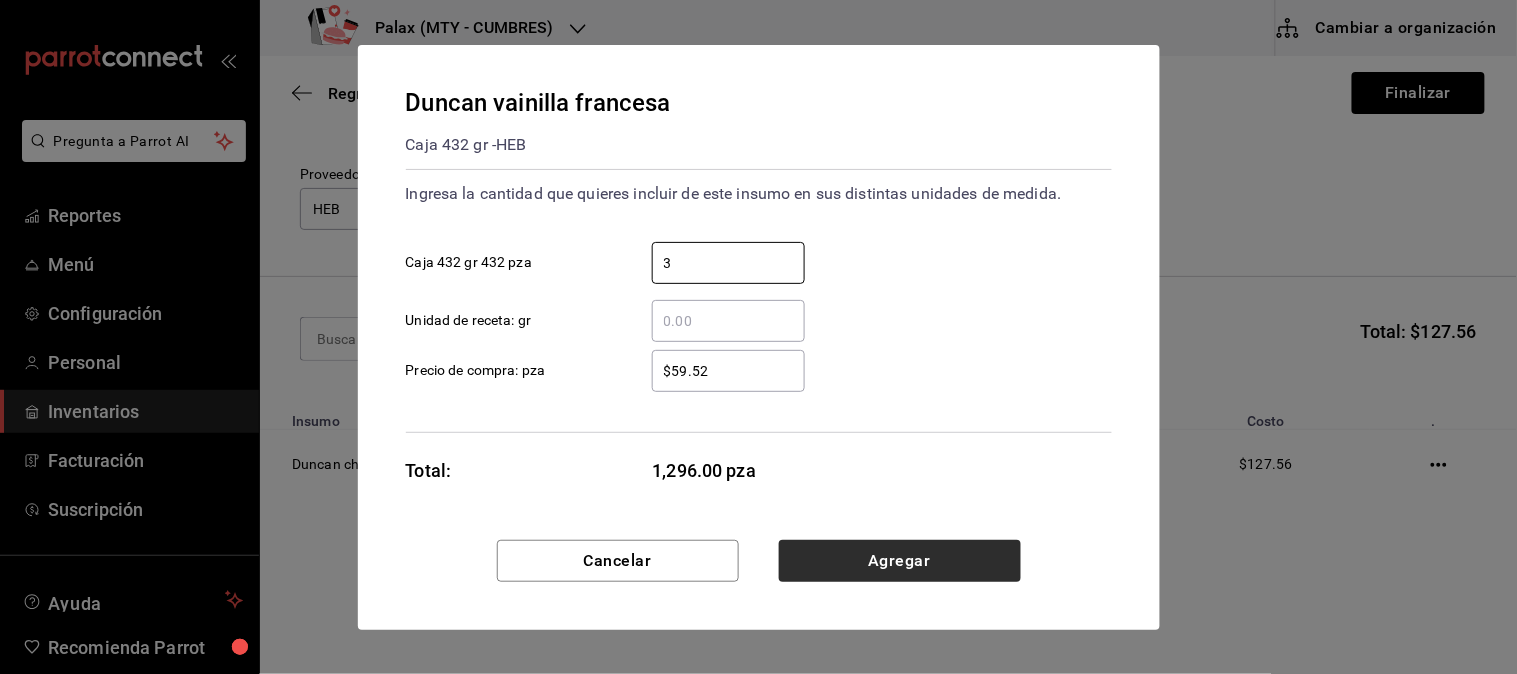 type on "3" 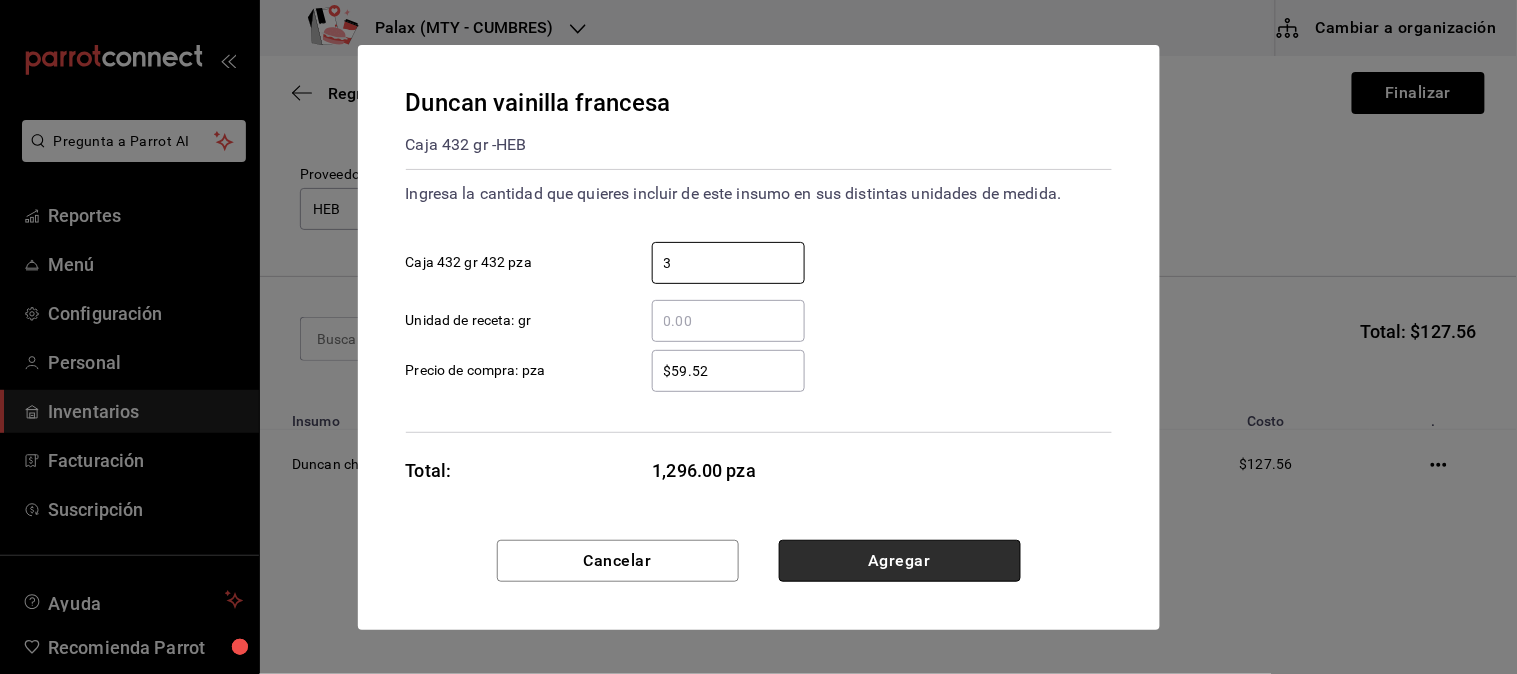 click on "Agregar" at bounding box center [900, 561] 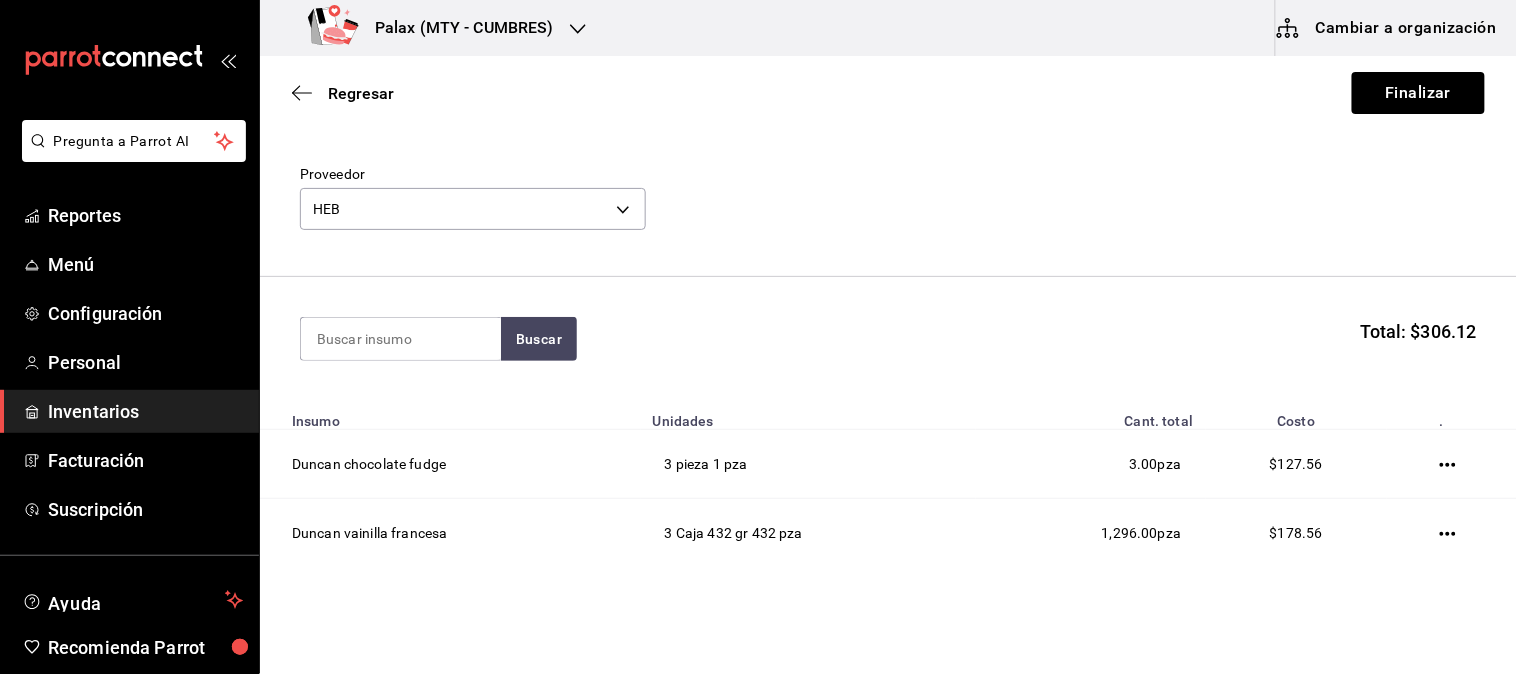 click on "Regresar Finalizar" at bounding box center [888, 93] 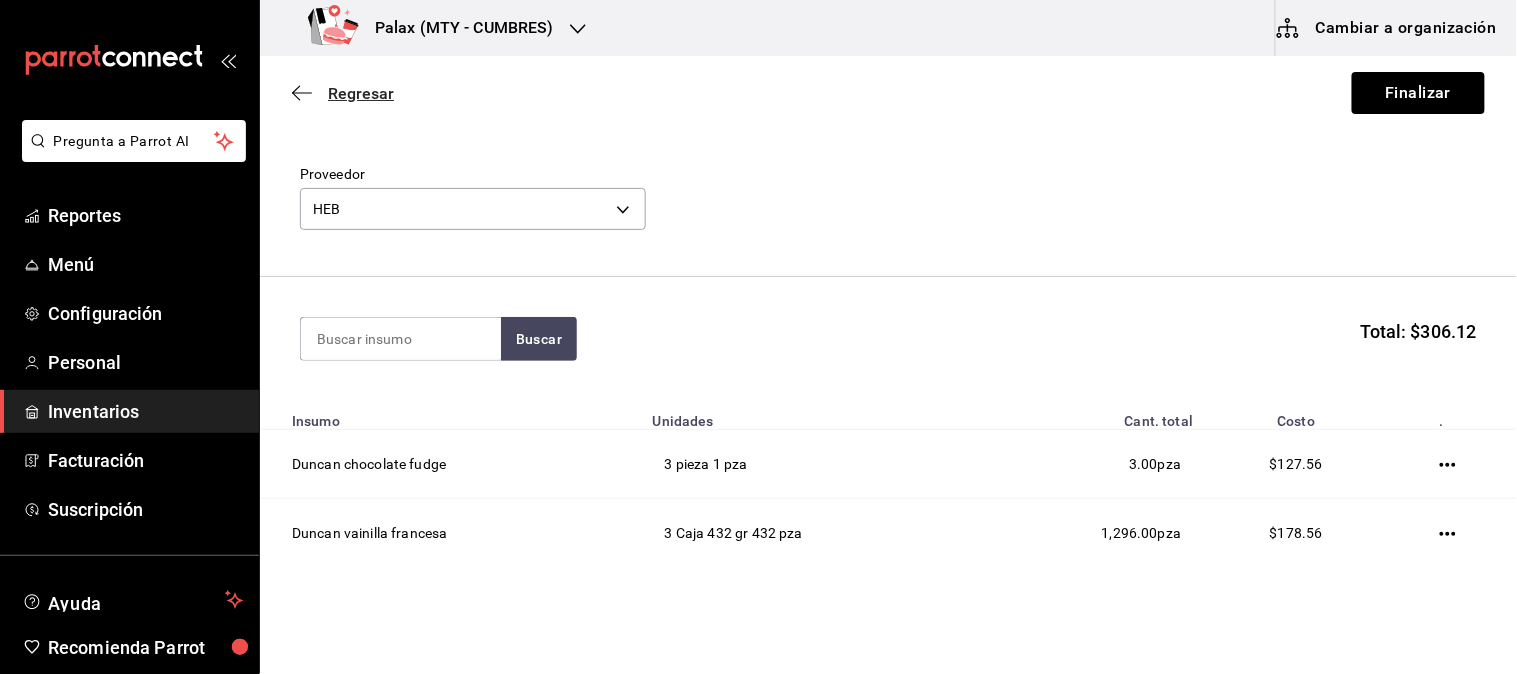 click on "Regresar" at bounding box center (361, 93) 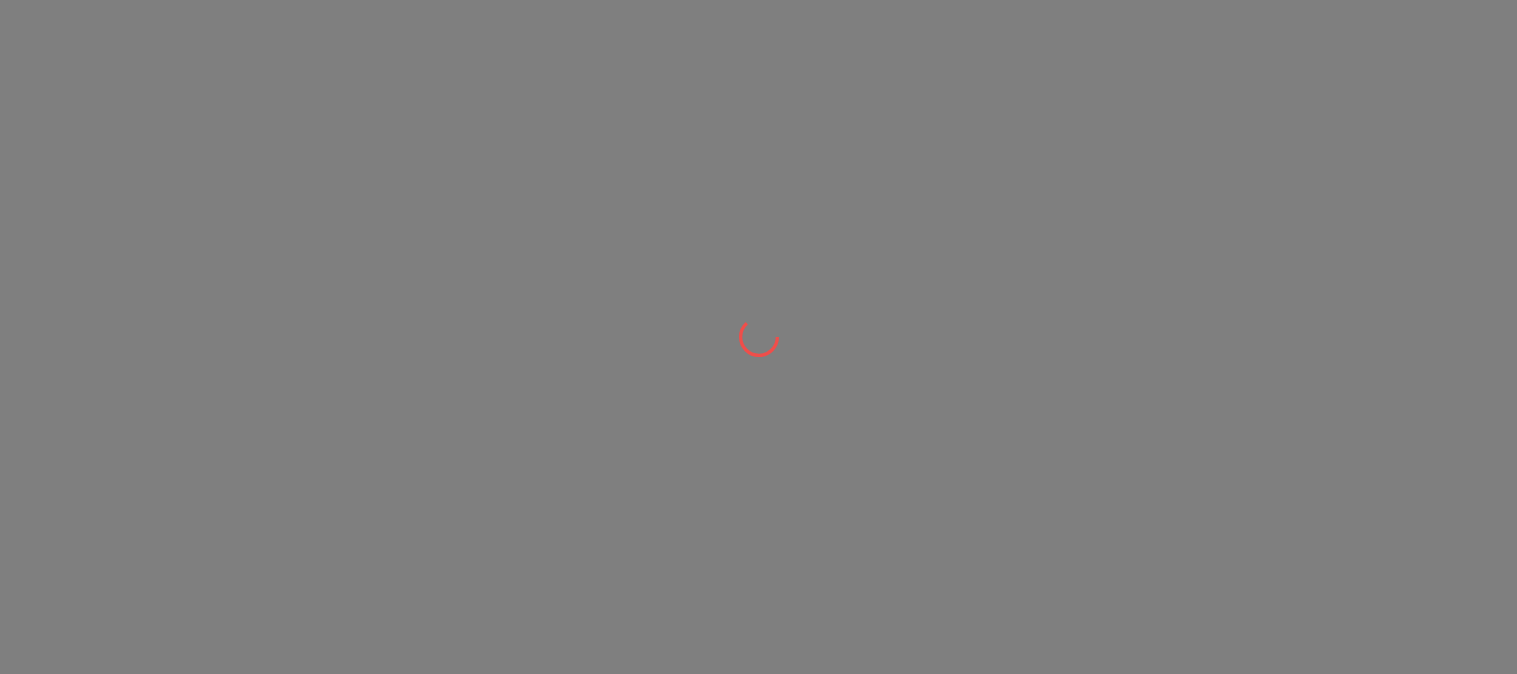 scroll, scrollTop: 0, scrollLeft: 0, axis: both 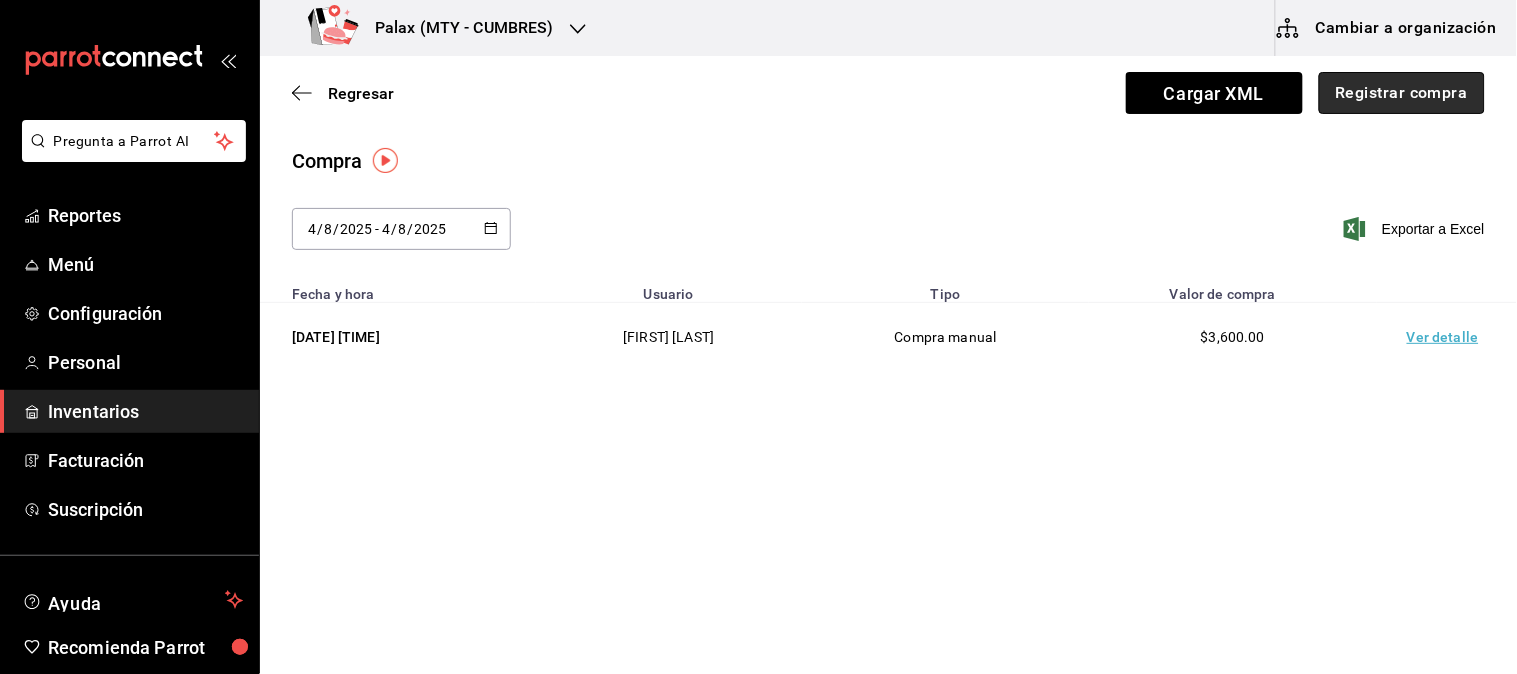click on "Registrar compra" at bounding box center (1402, 93) 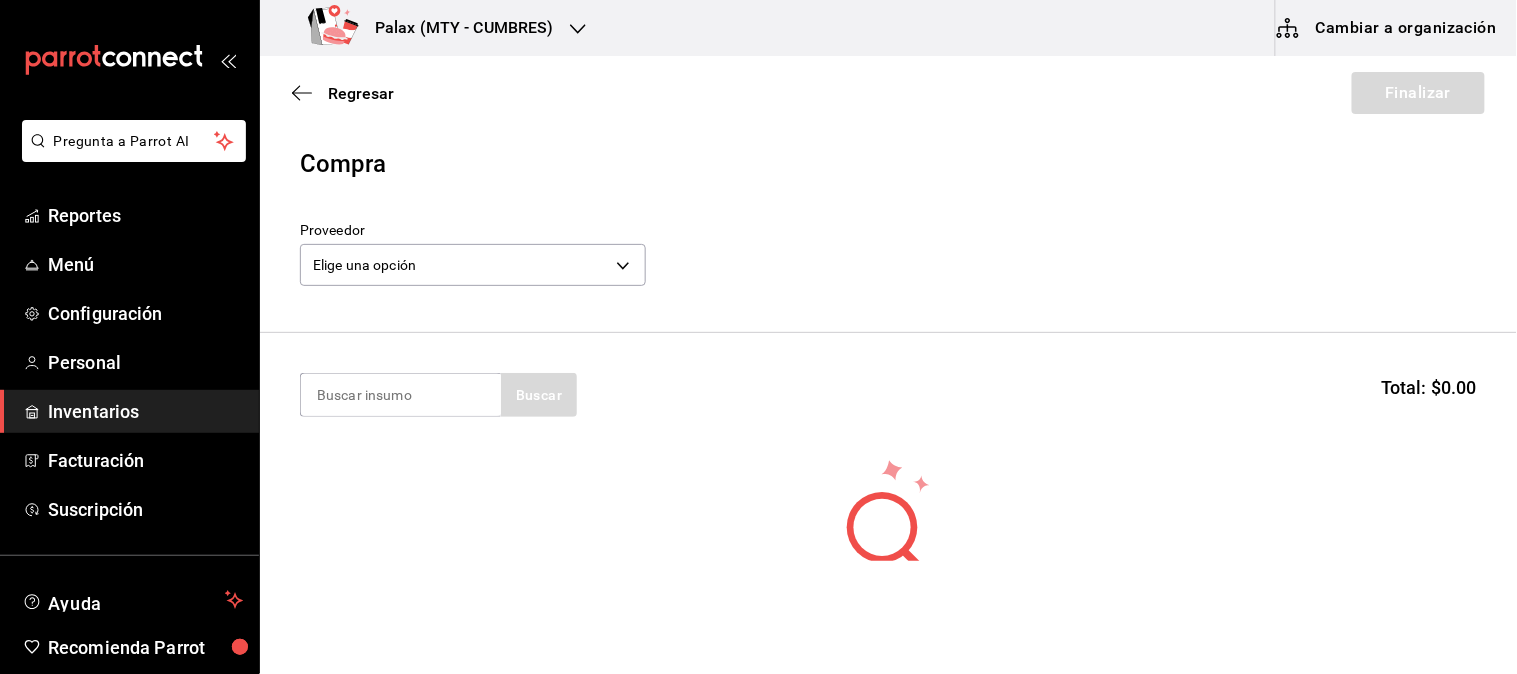 drag, startPoint x: 366, startPoint y: 424, endPoint x: 377, endPoint y: 383, distance: 42.44997 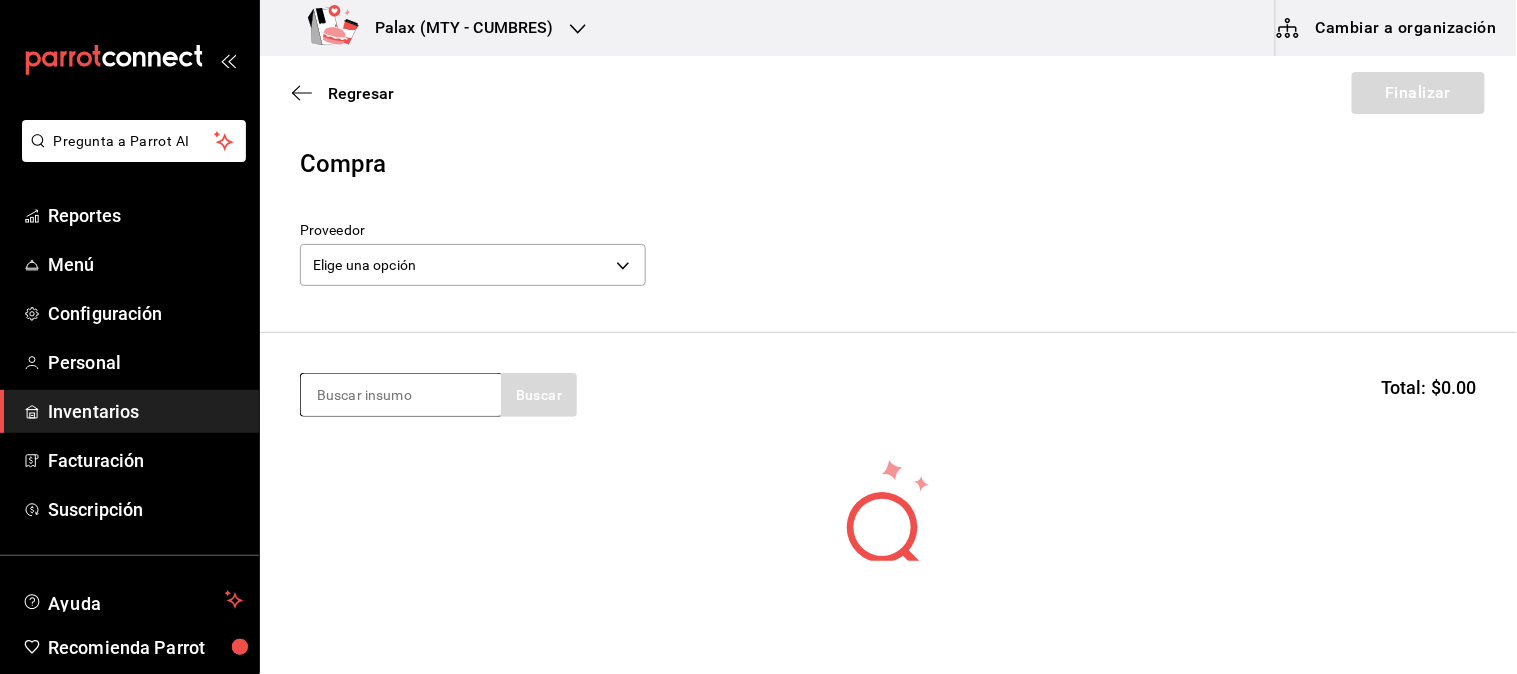 click on "Buscar Total: $0.00" at bounding box center (888, 395) 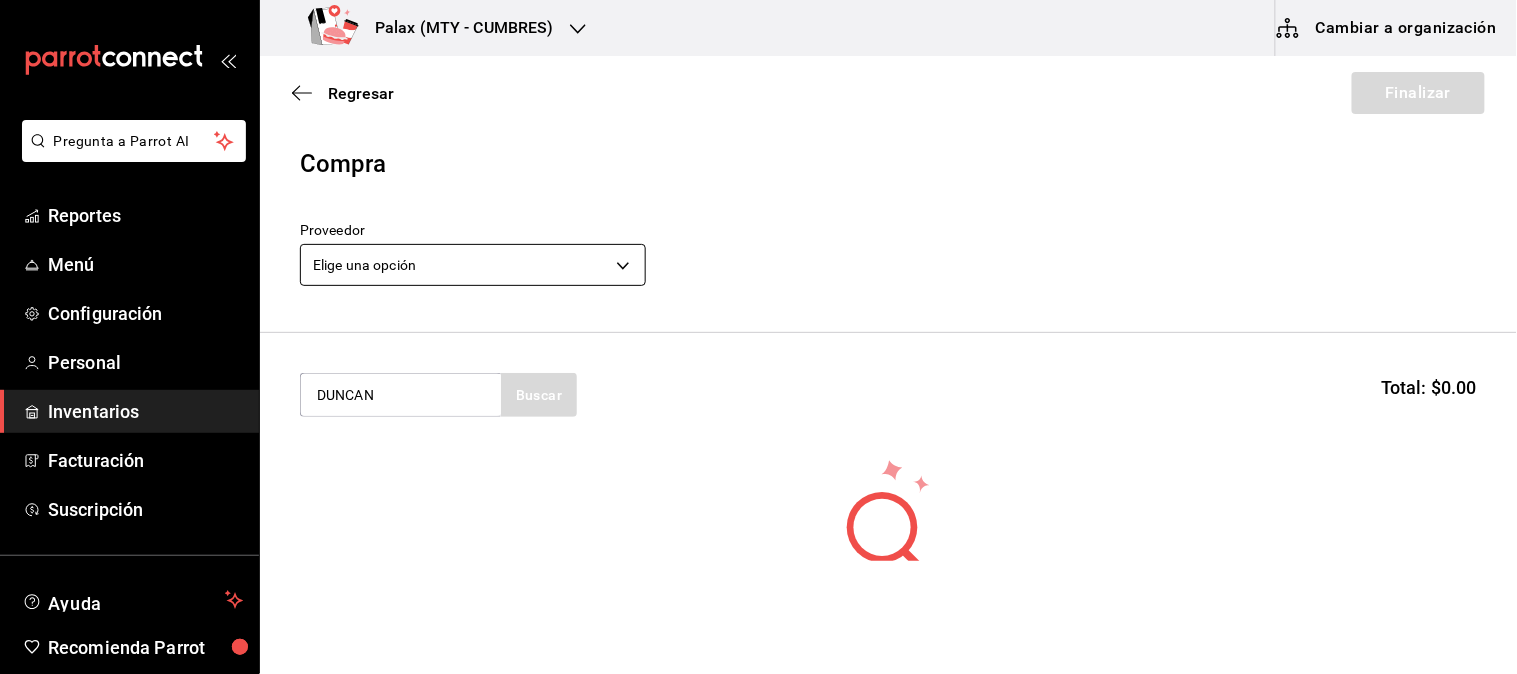type on "DUNCAN" 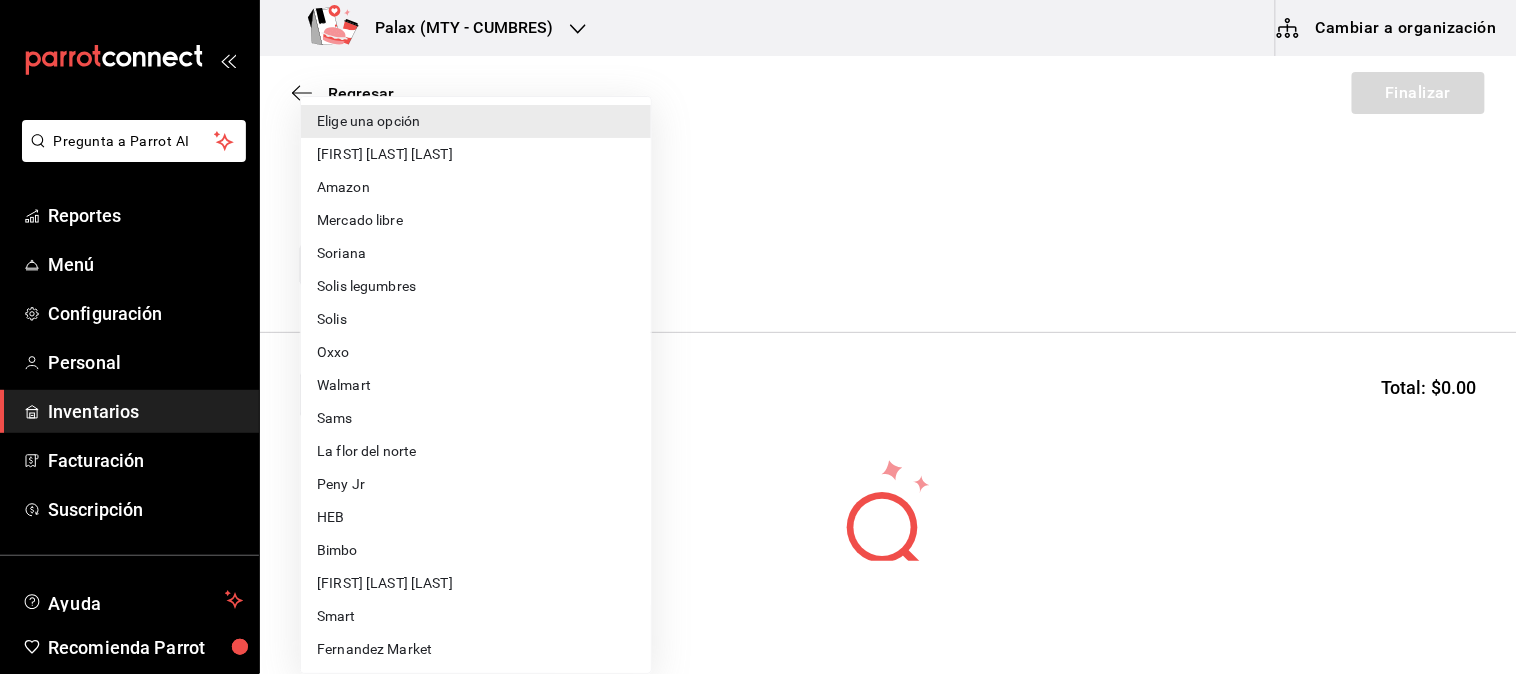 click on "HEB" at bounding box center (476, 517) 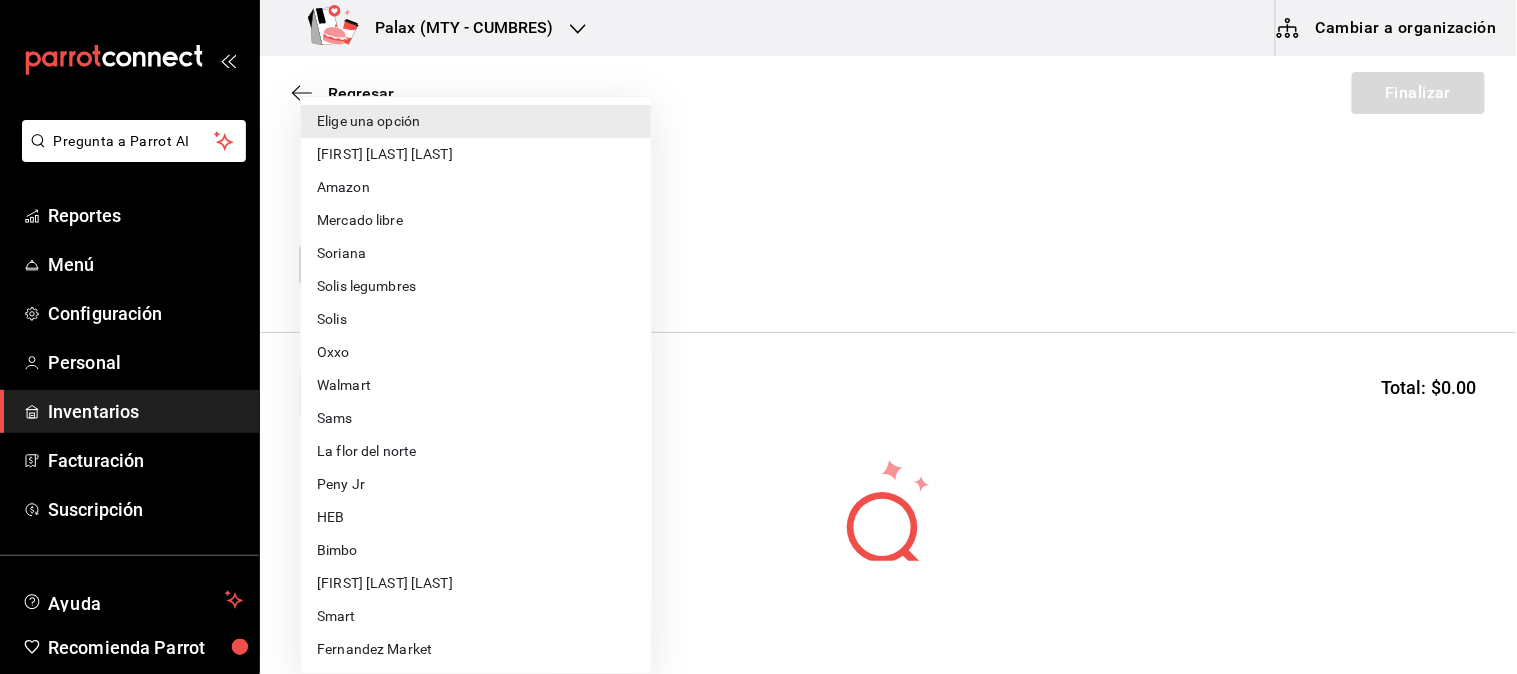 type on "16728730-f65e-4800-875b-d568d58e0c63" 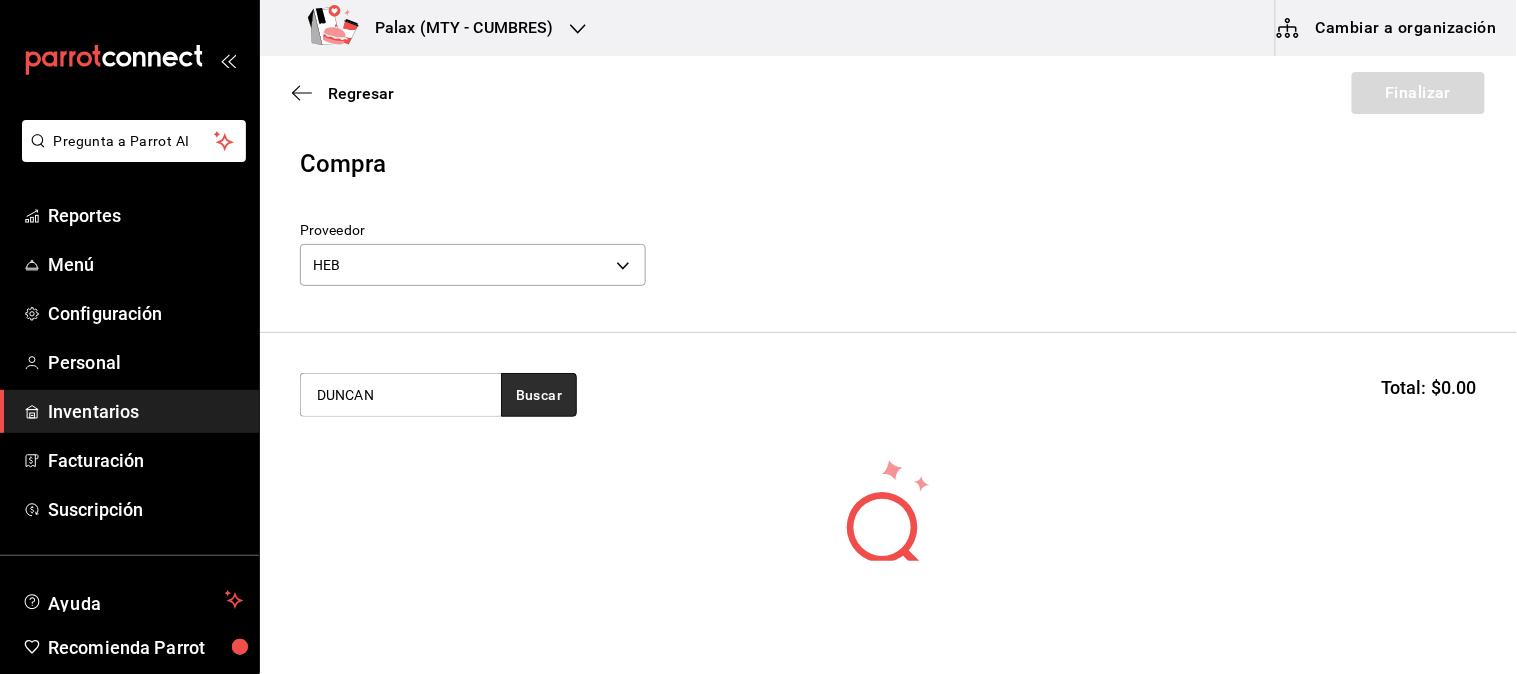 click on "Buscar" at bounding box center (539, 395) 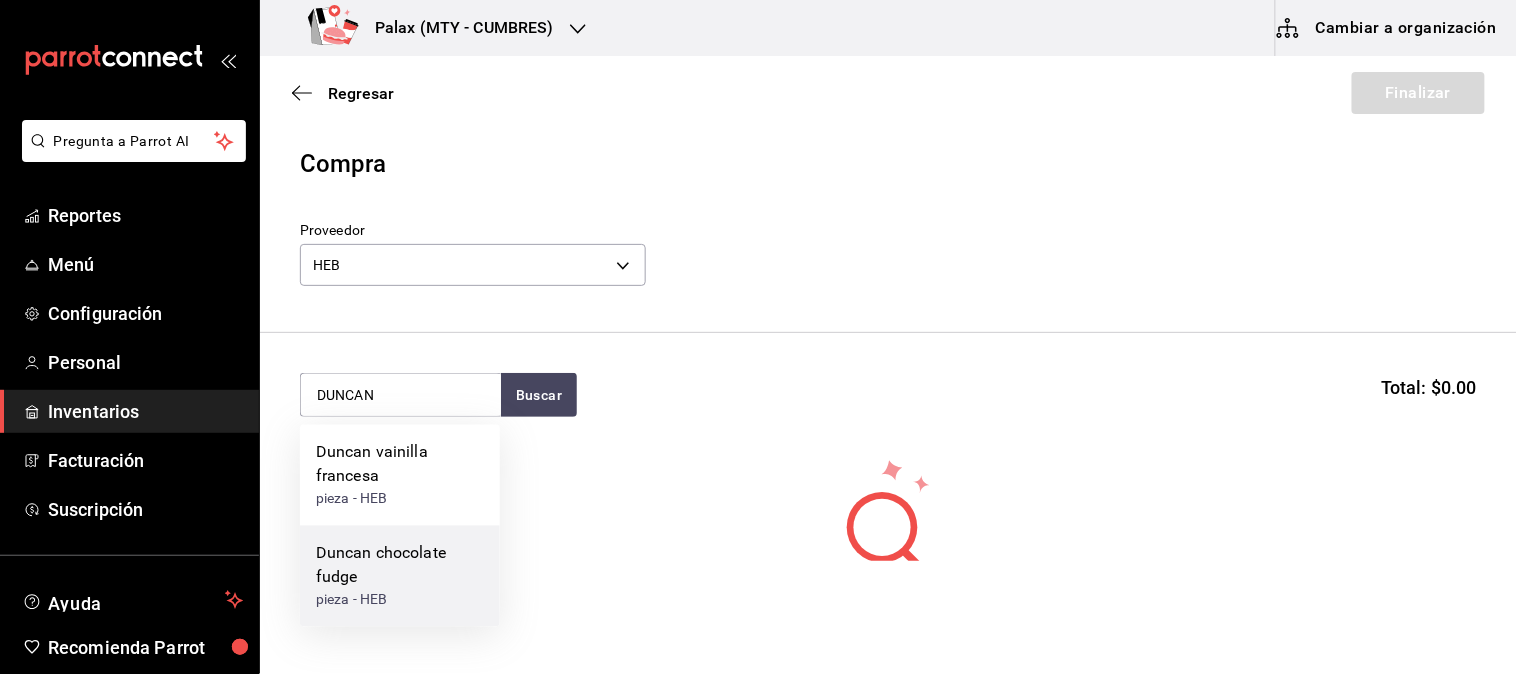 click on "Duncan chocolate fudge" at bounding box center [400, 566] 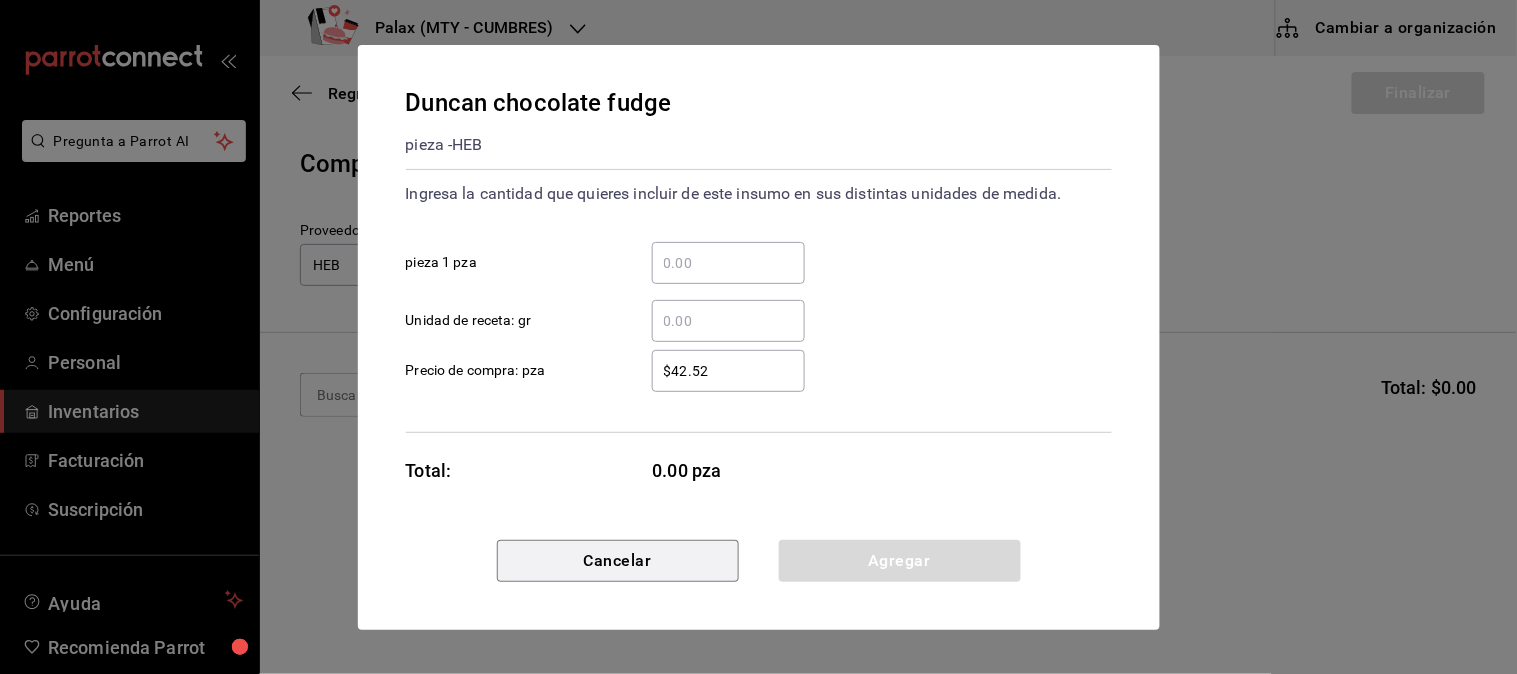click on "Cancelar" at bounding box center [618, 561] 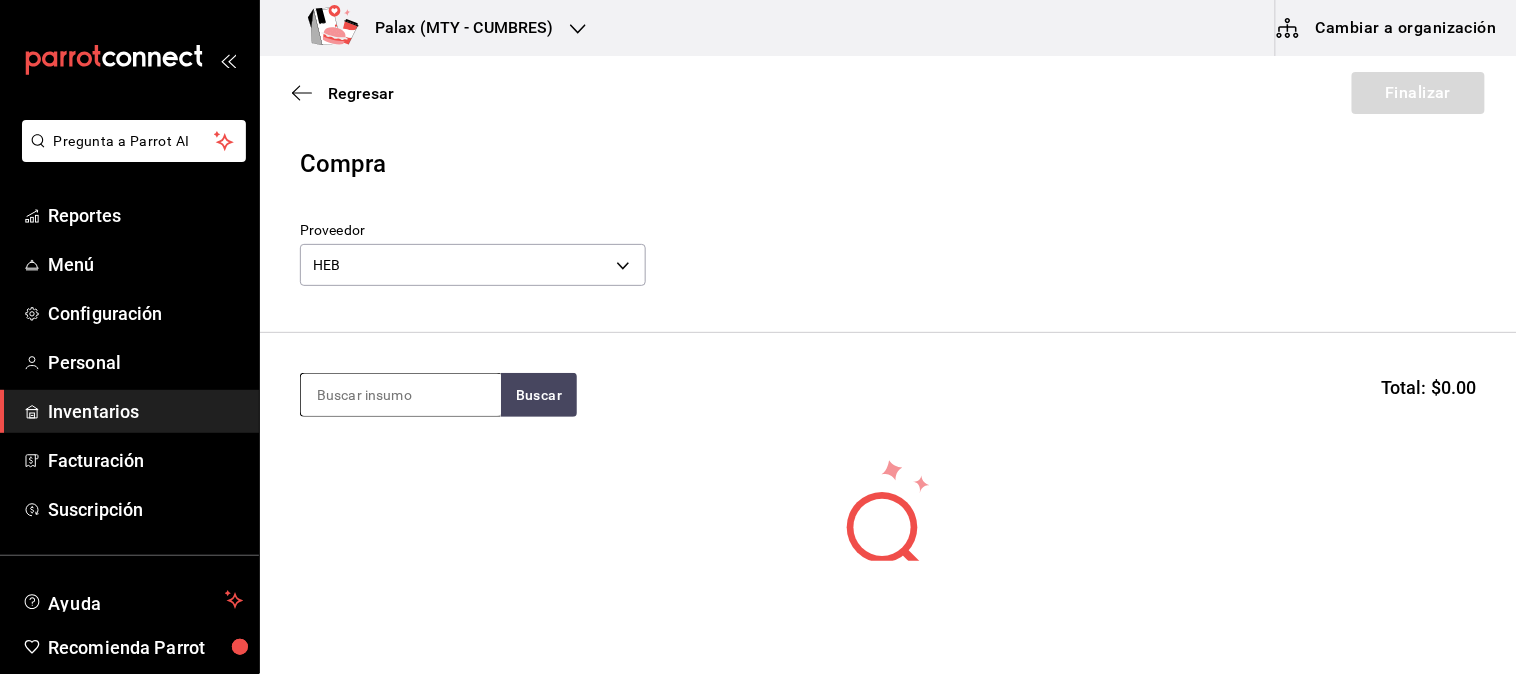 click at bounding box center (401, 395) 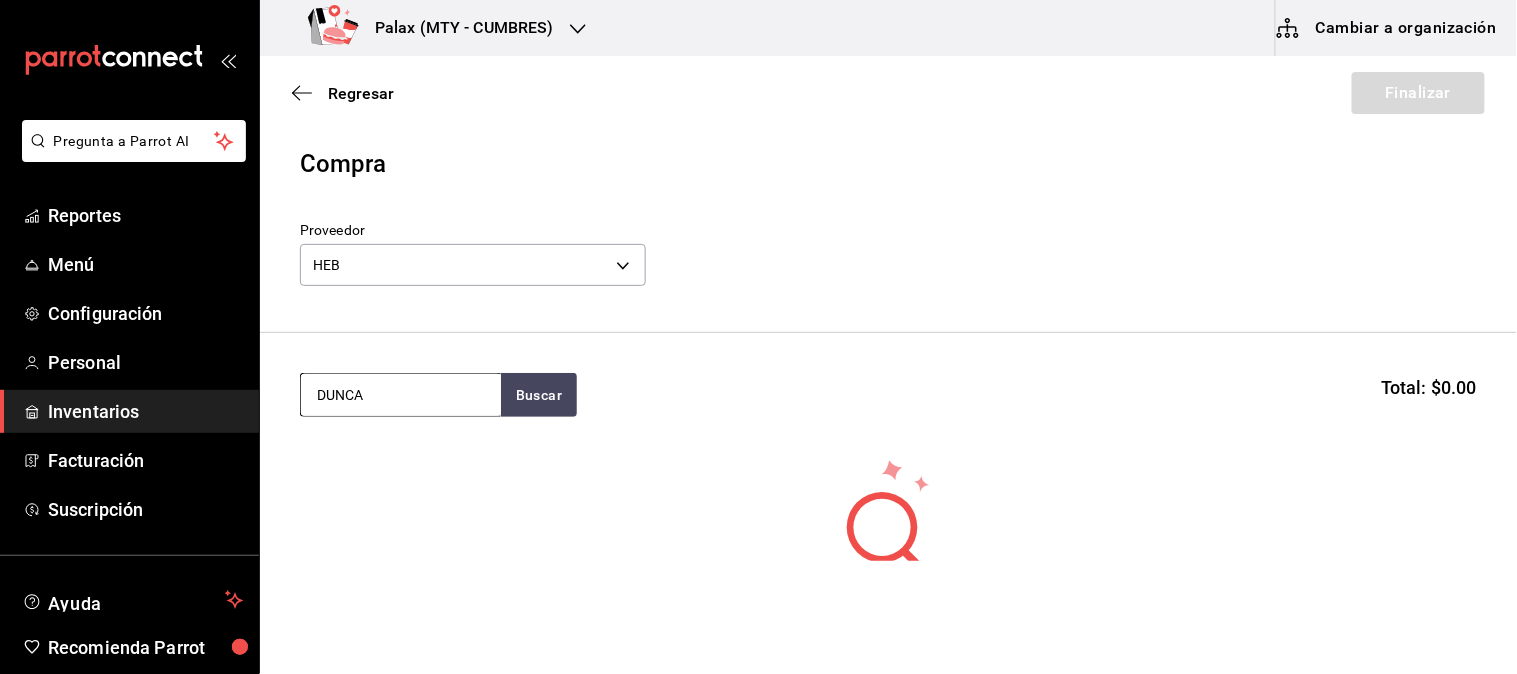 type on "DUNCAN" 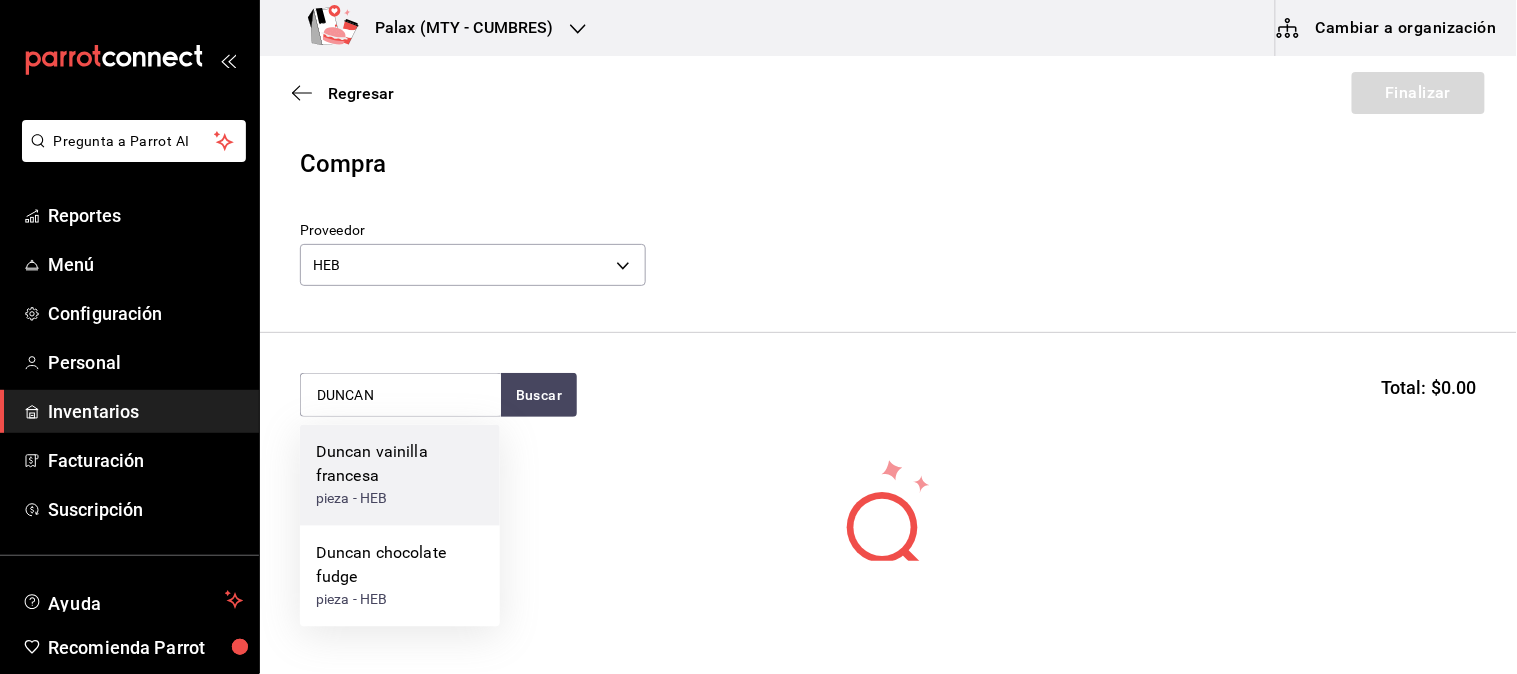 click on "Duncan vainilla francesa" at bounding box center (400, 465) 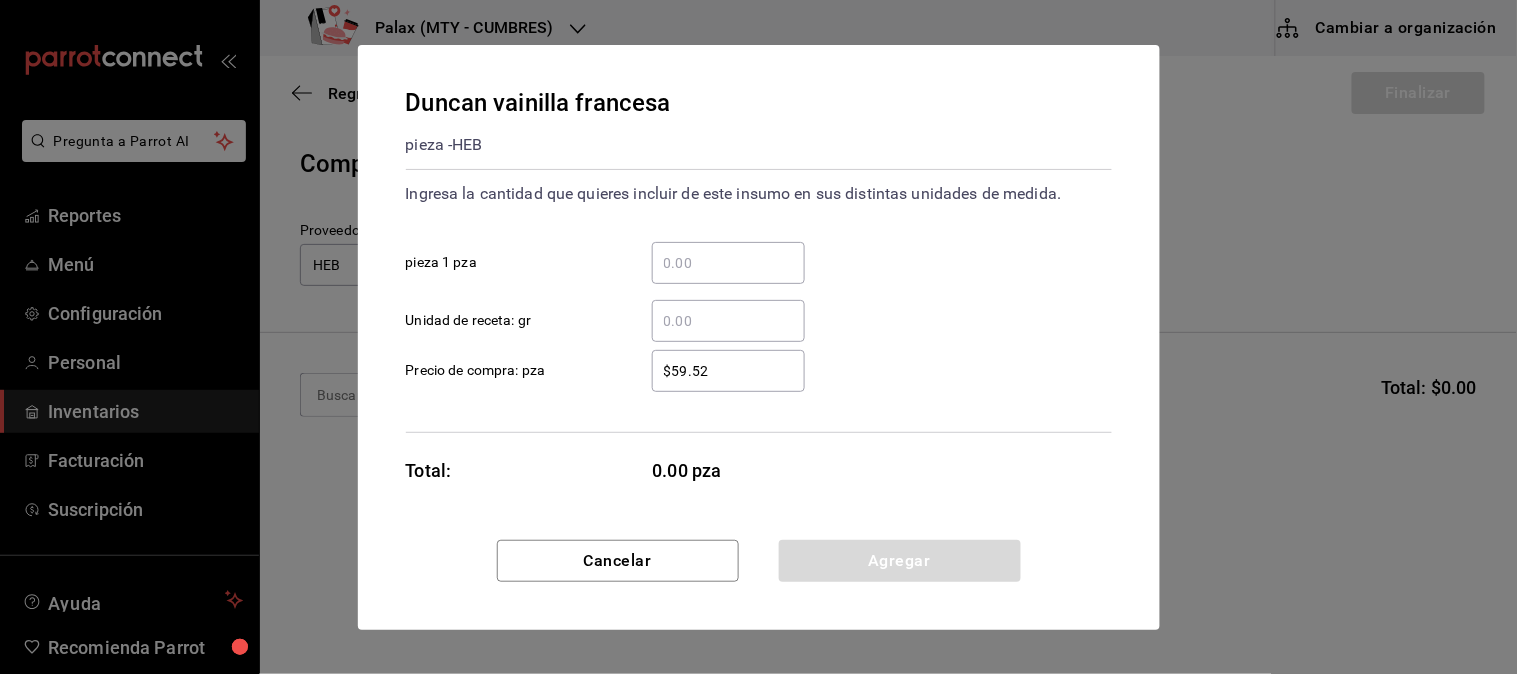 click on "​ pieza 1 pza" at bounding box center [728, 263] 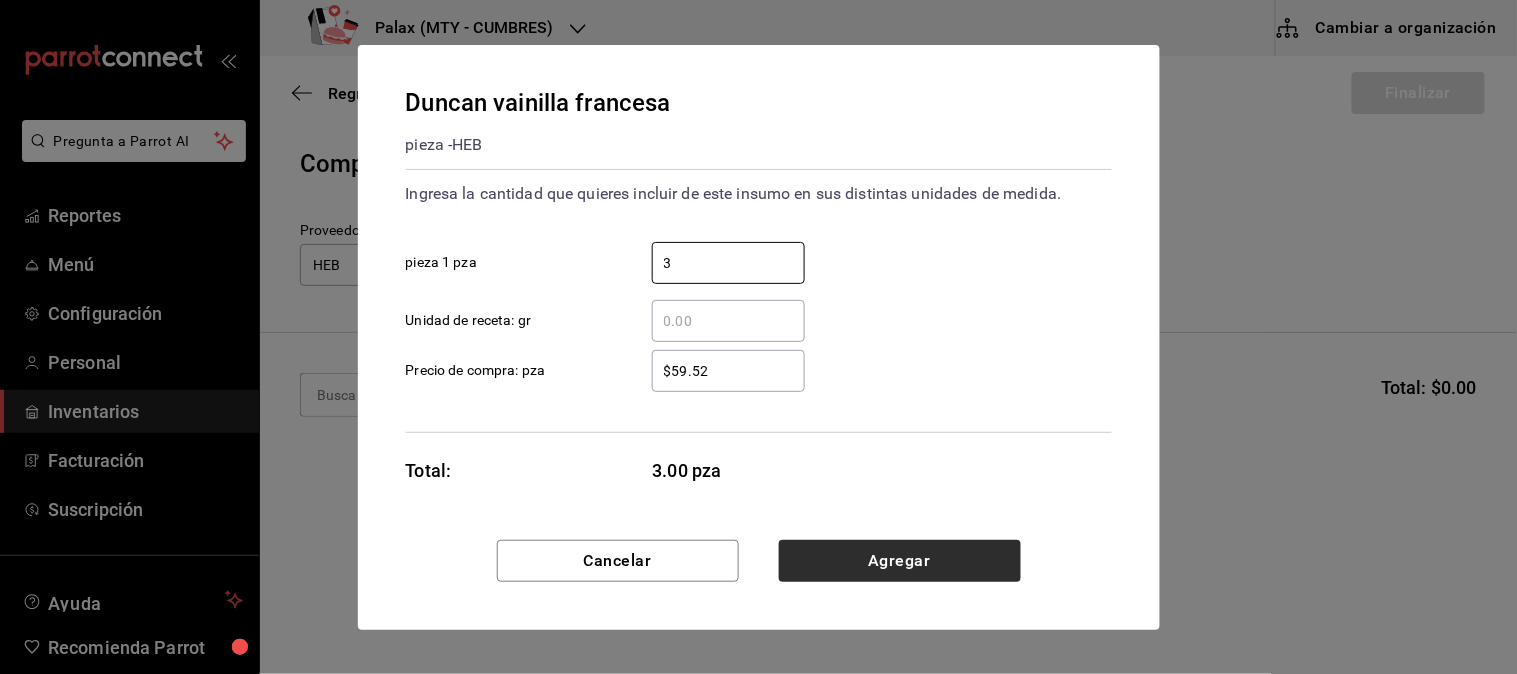 type on "3" 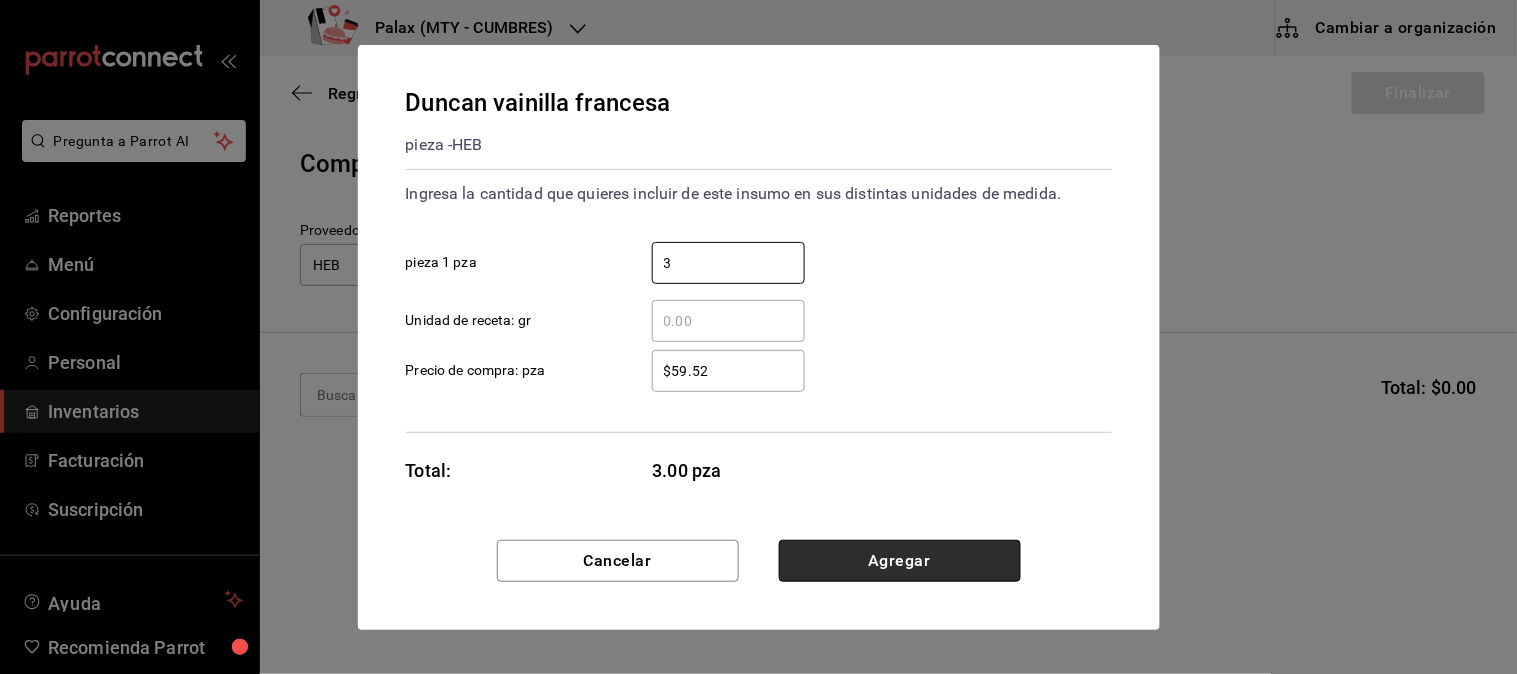 click on "Agregar" at bounding box center (900, 561) 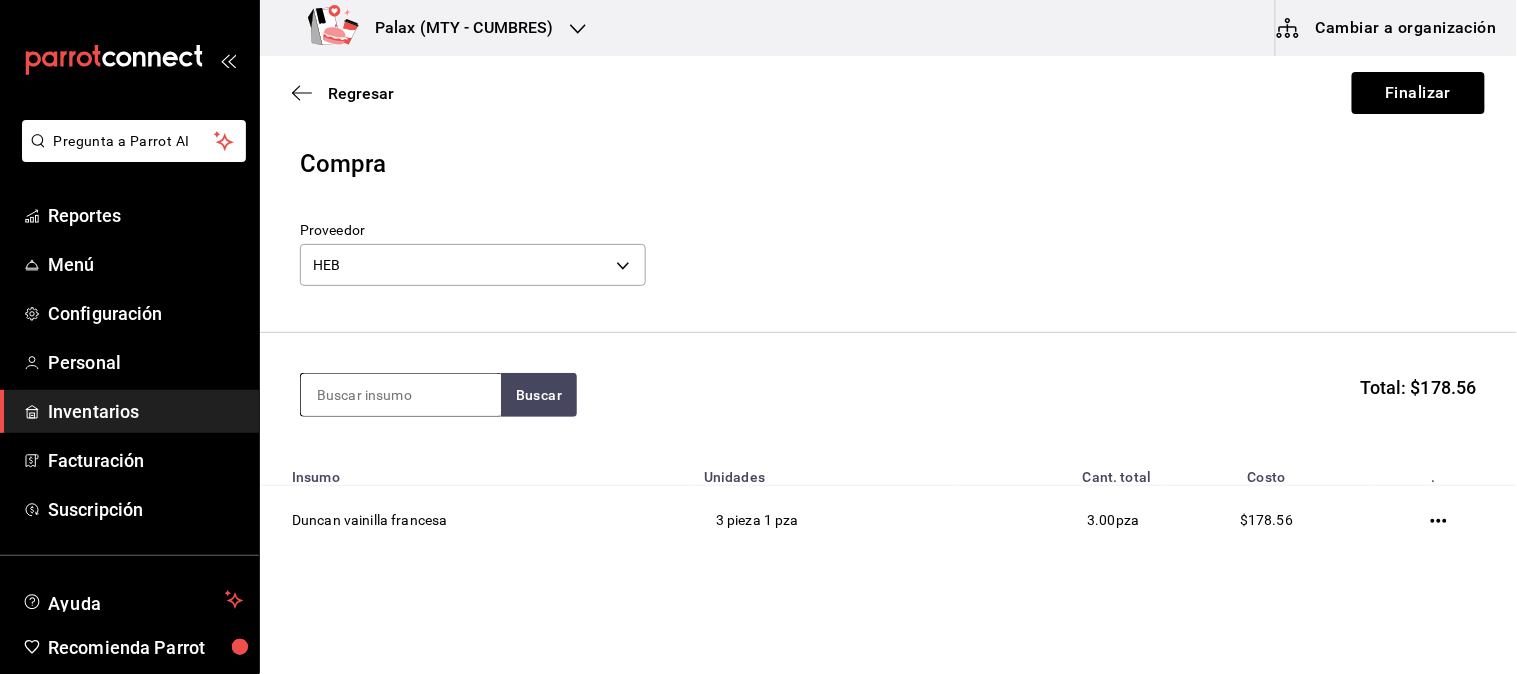 click at bounding box center (401, 395) 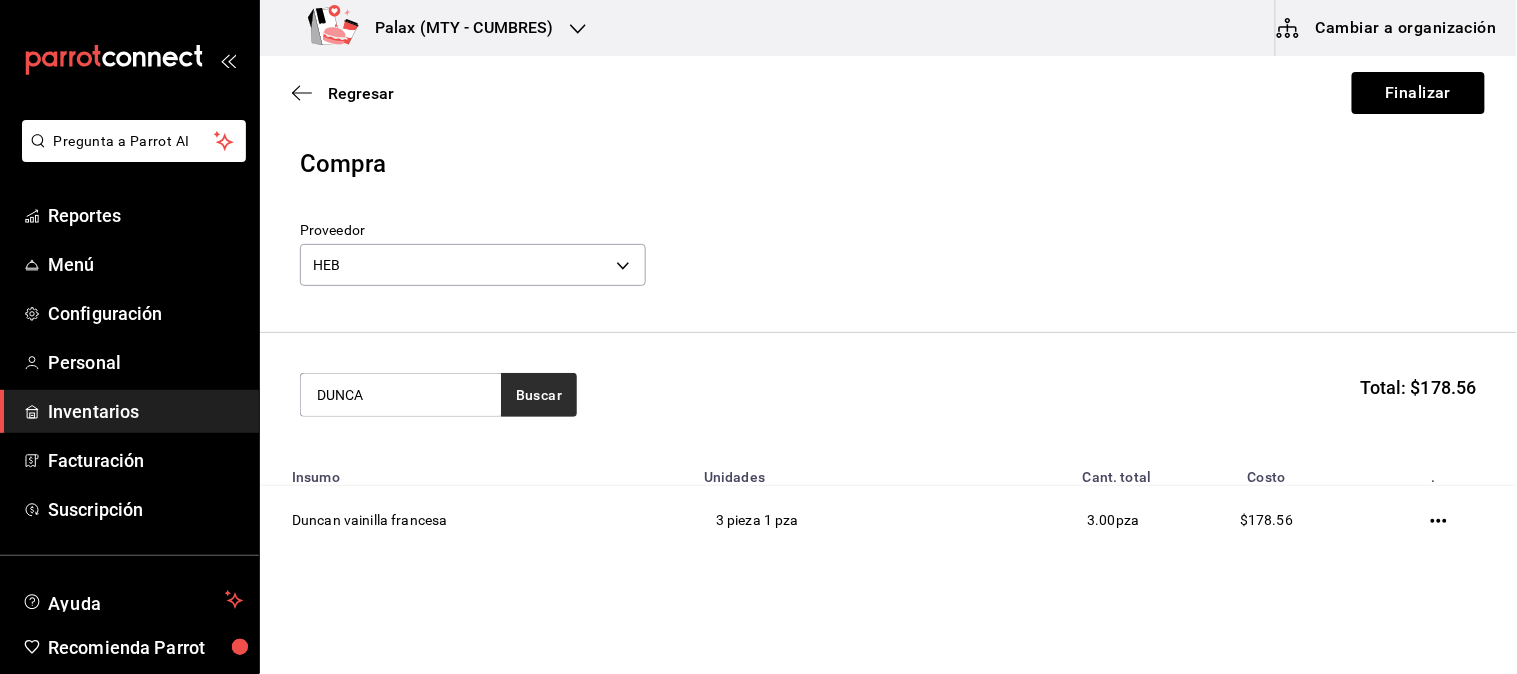 type on "DUNCA" 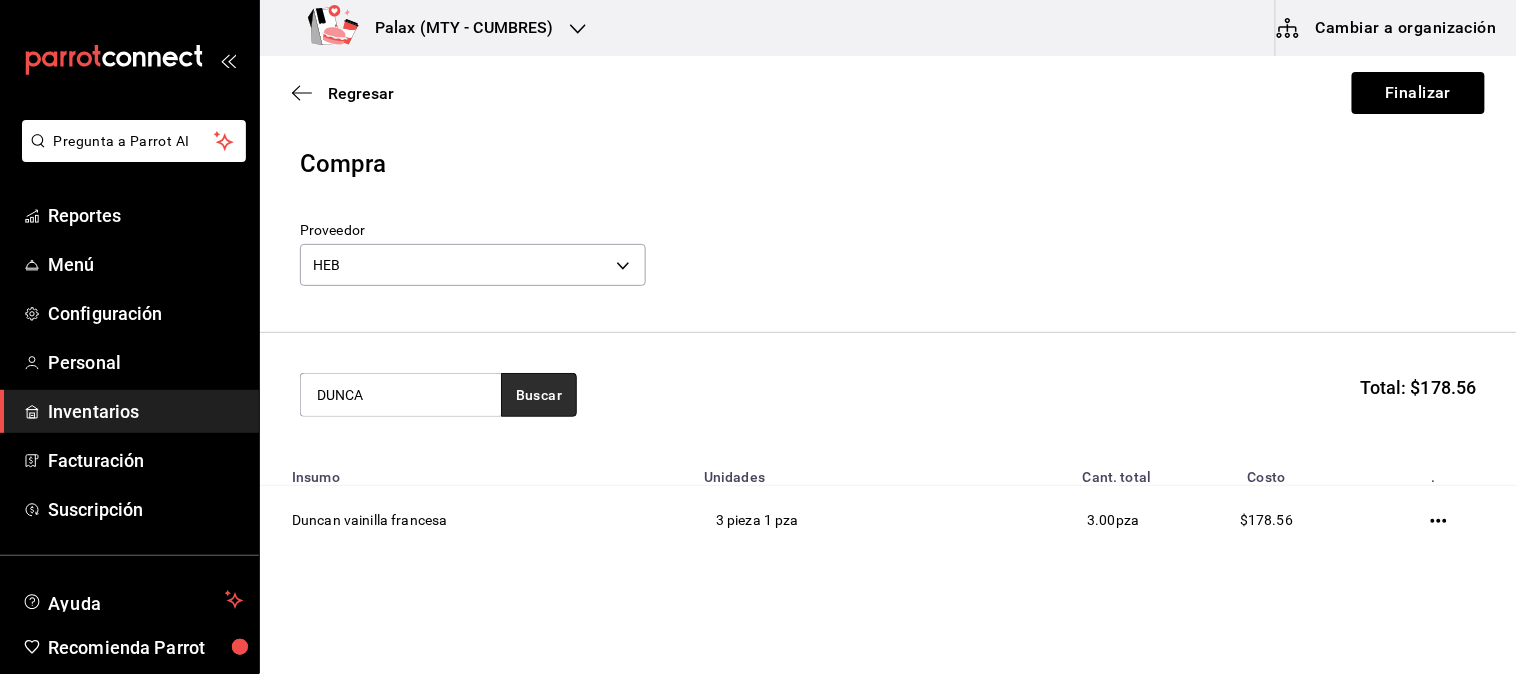 click on "Buscar" at bounding box center (539, 395) 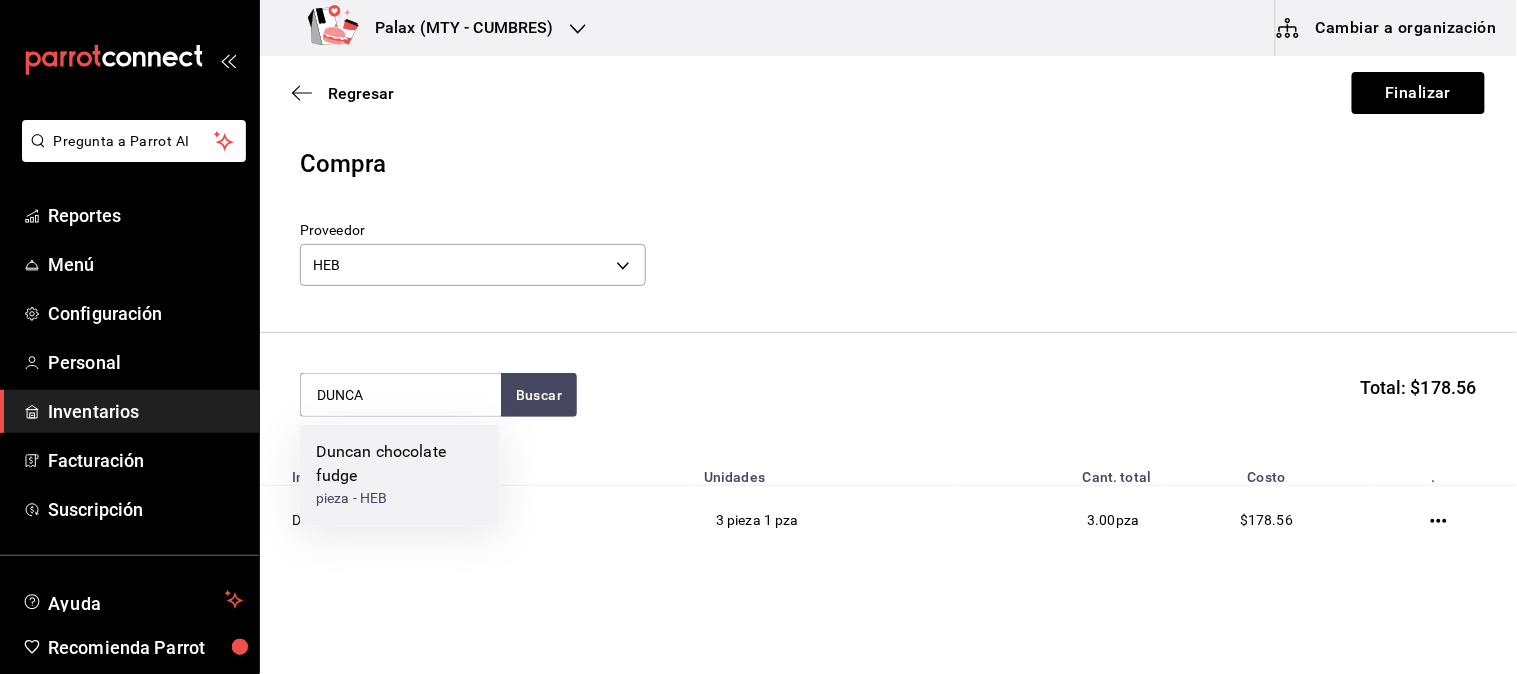 click on "Duncan chocolate fudge" at bounding box center (400, 465) 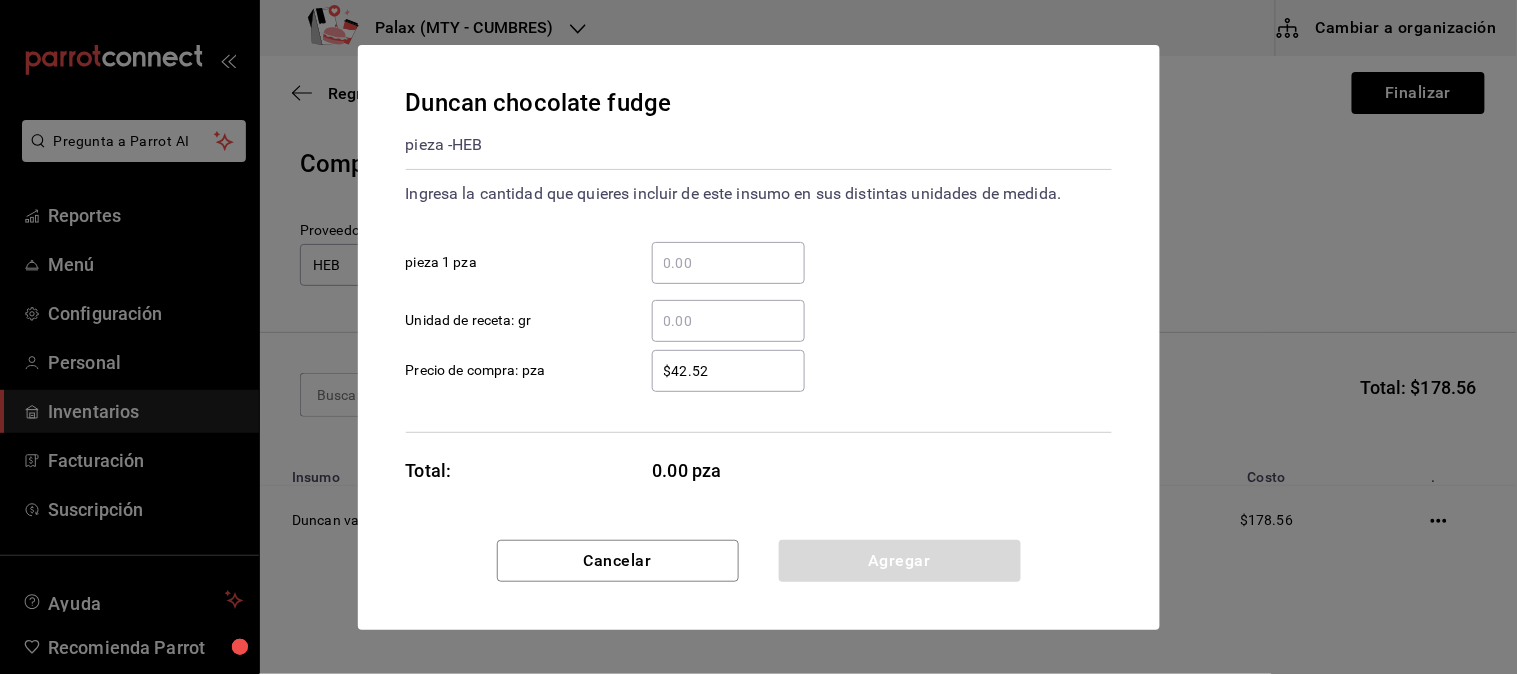 click on "​ pieza 1 pza" at bounding box center [728, 263] 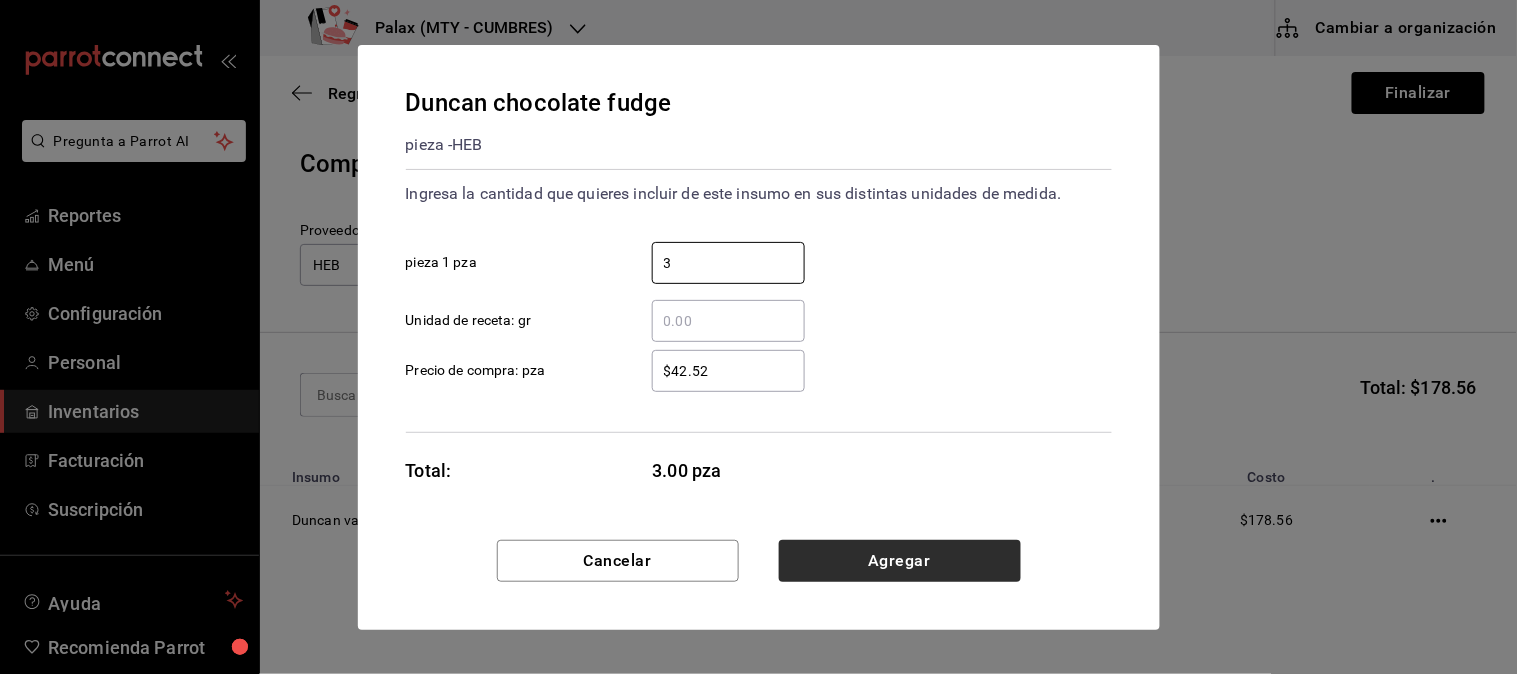 type on "3" 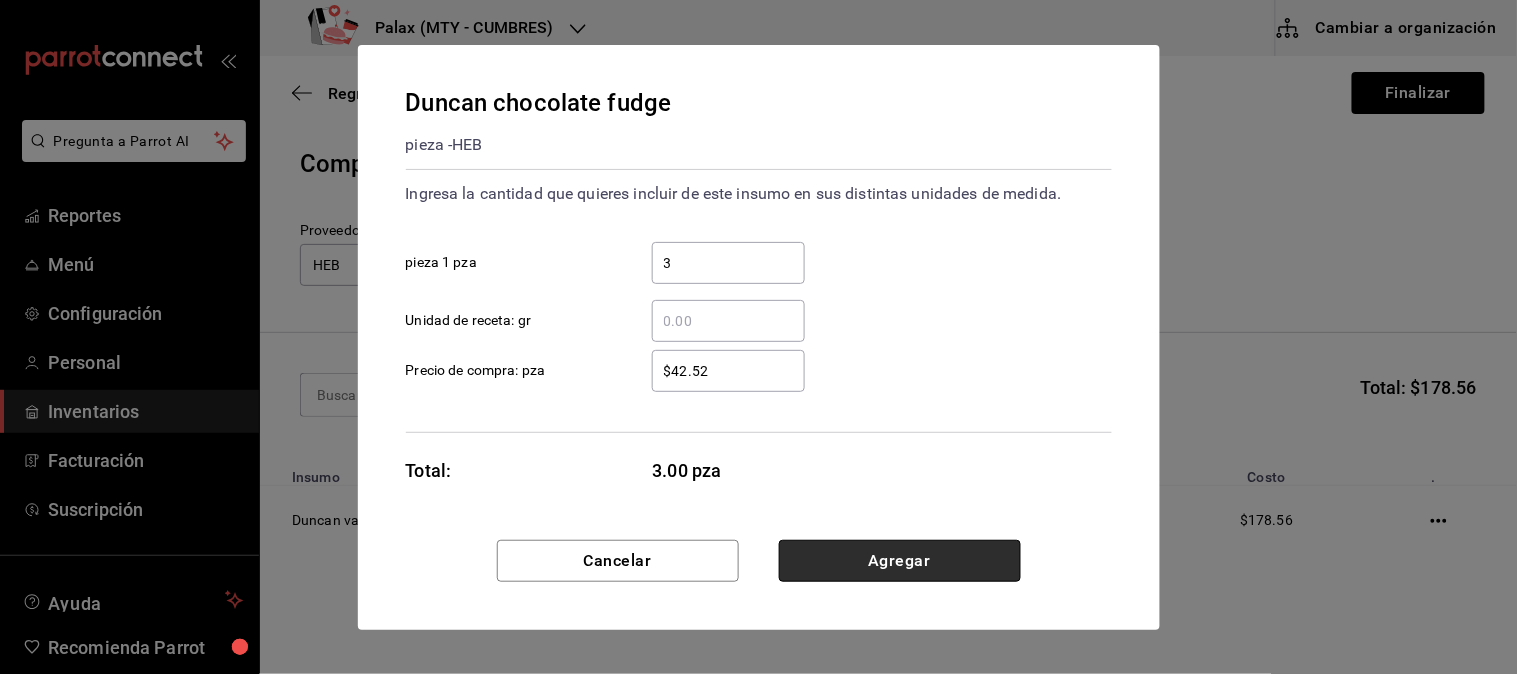 click on "Agregar" at bounding box center (900, 561) 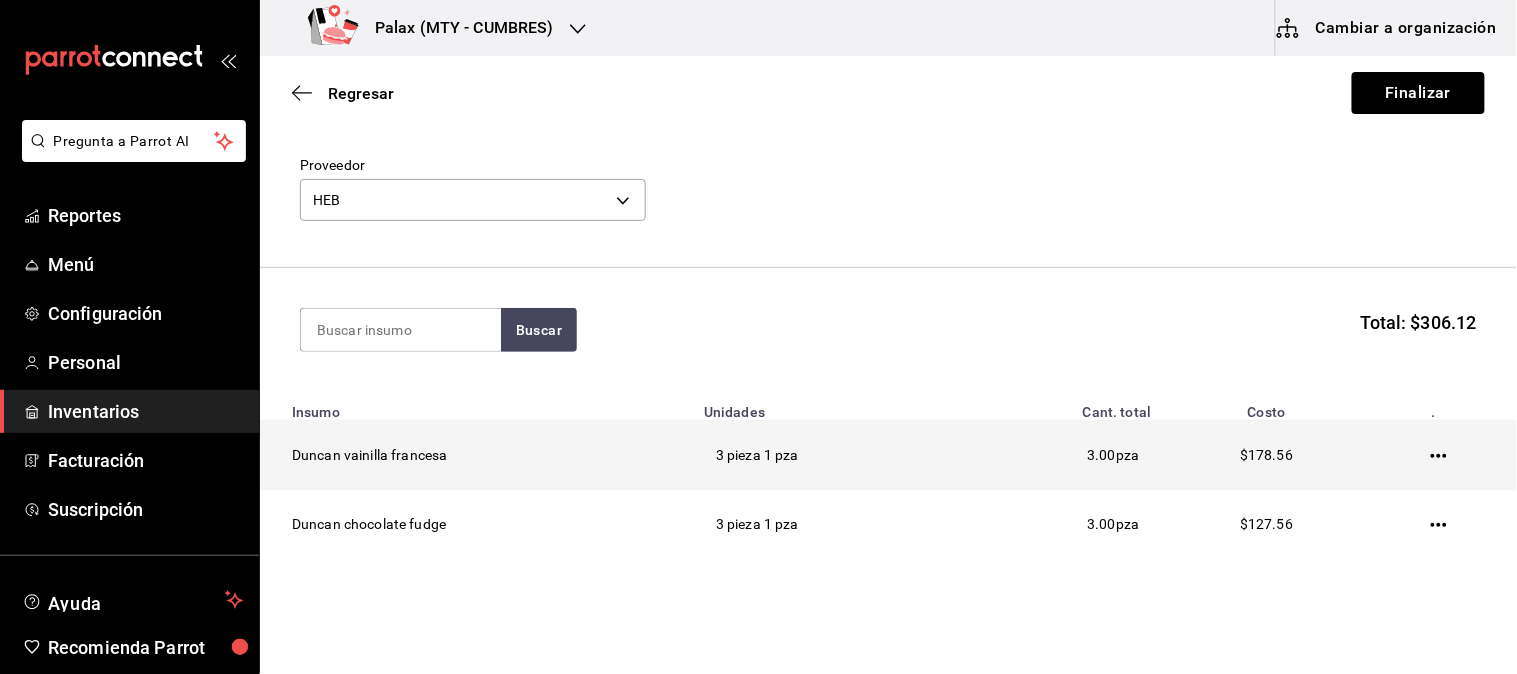 scroll, scrollTop: 126, scrollLeft: 0, axis: vertical 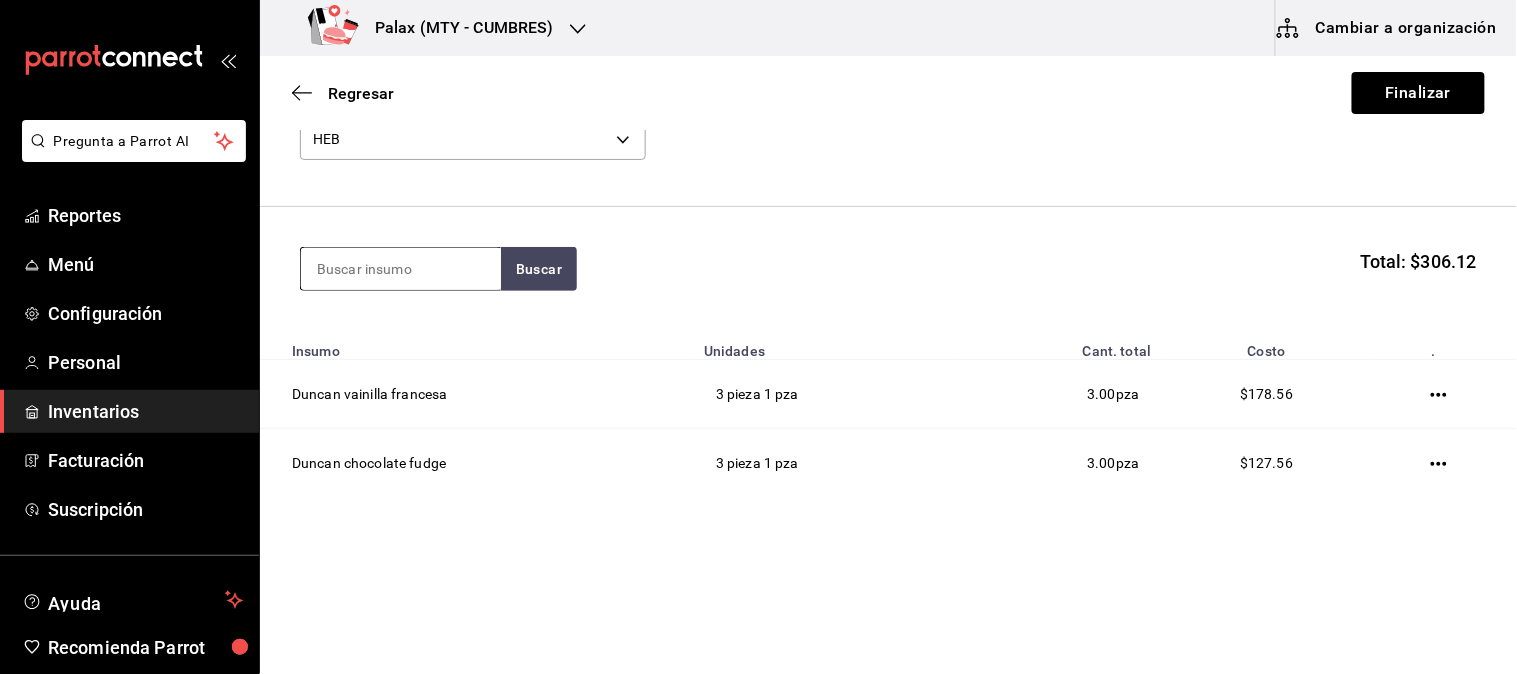 click at bounding box center (401, 269) 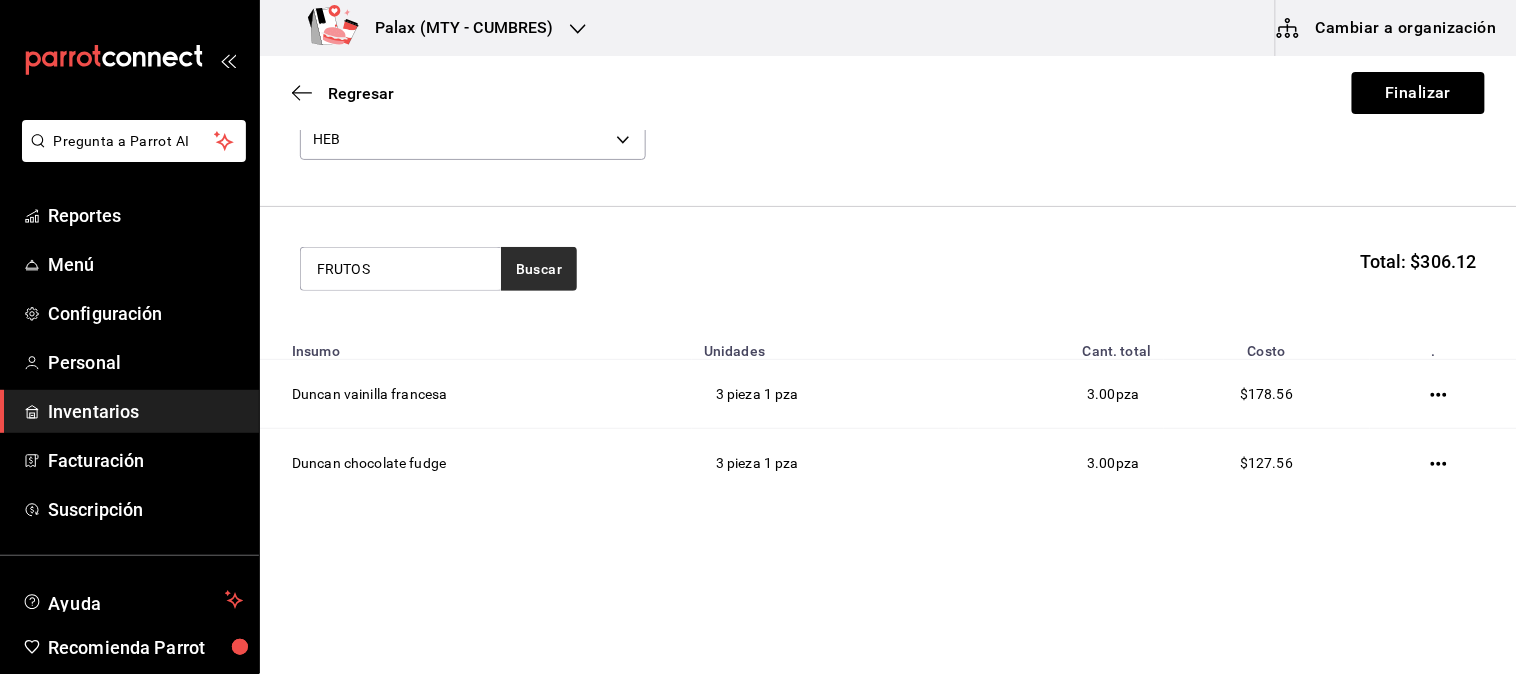 type on "FRUTOS" 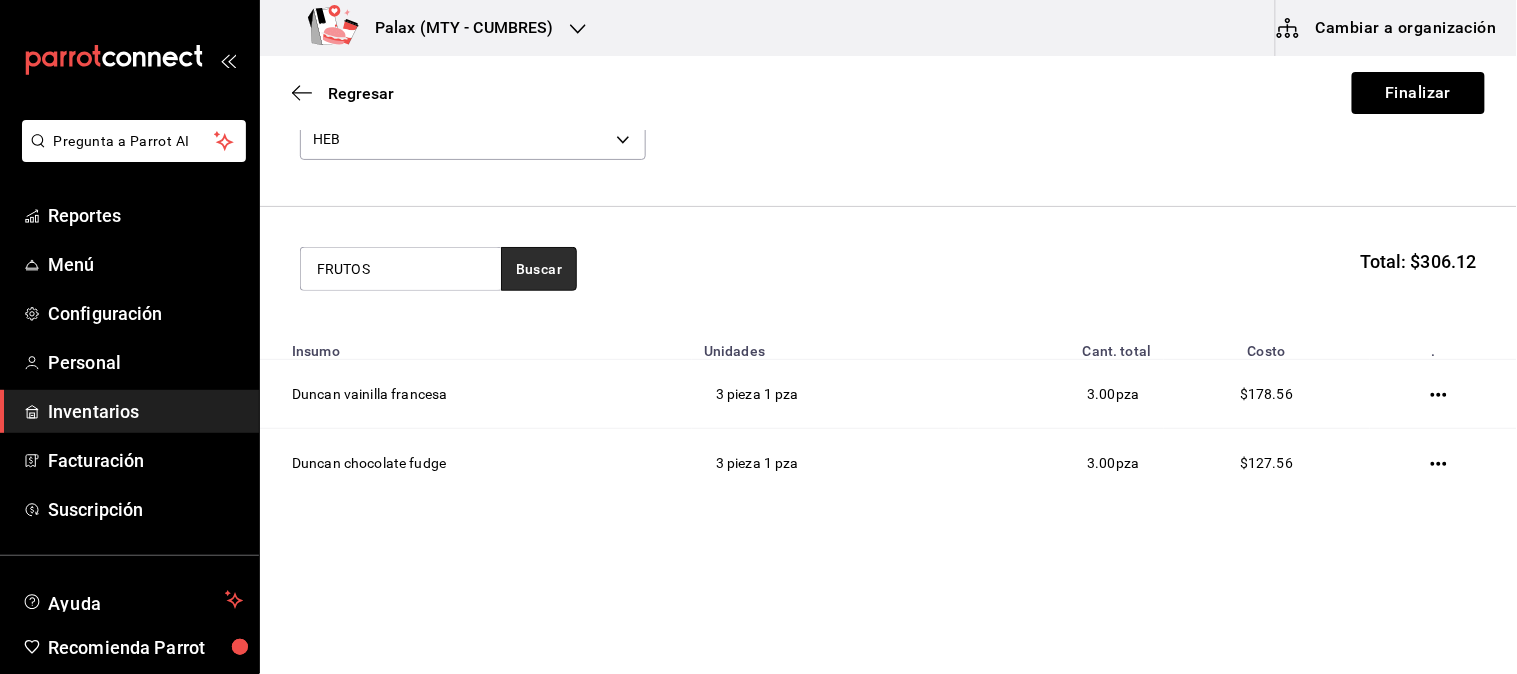click on "Buscar" at bounding box center [539, 269] 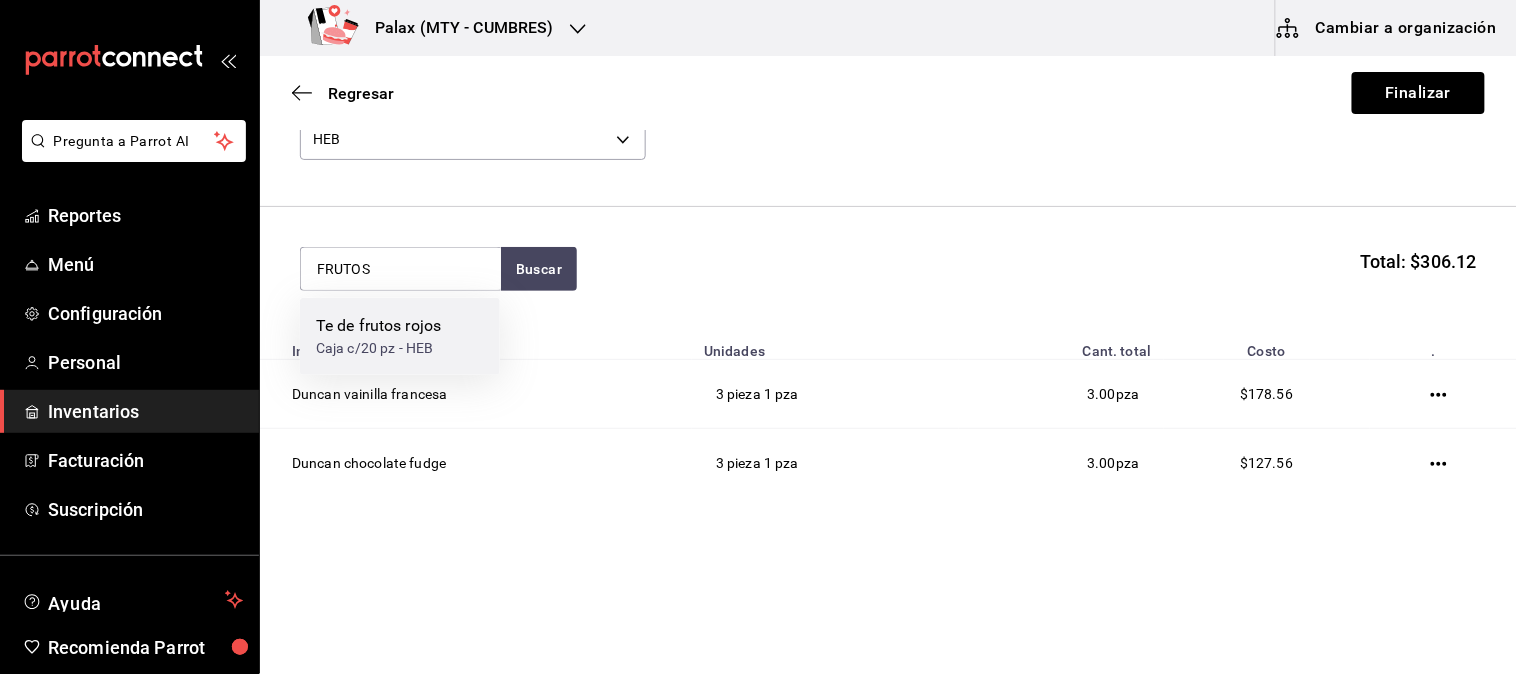 click on "Caja c/20 pz - HEB" at bounding box center [378, 348] 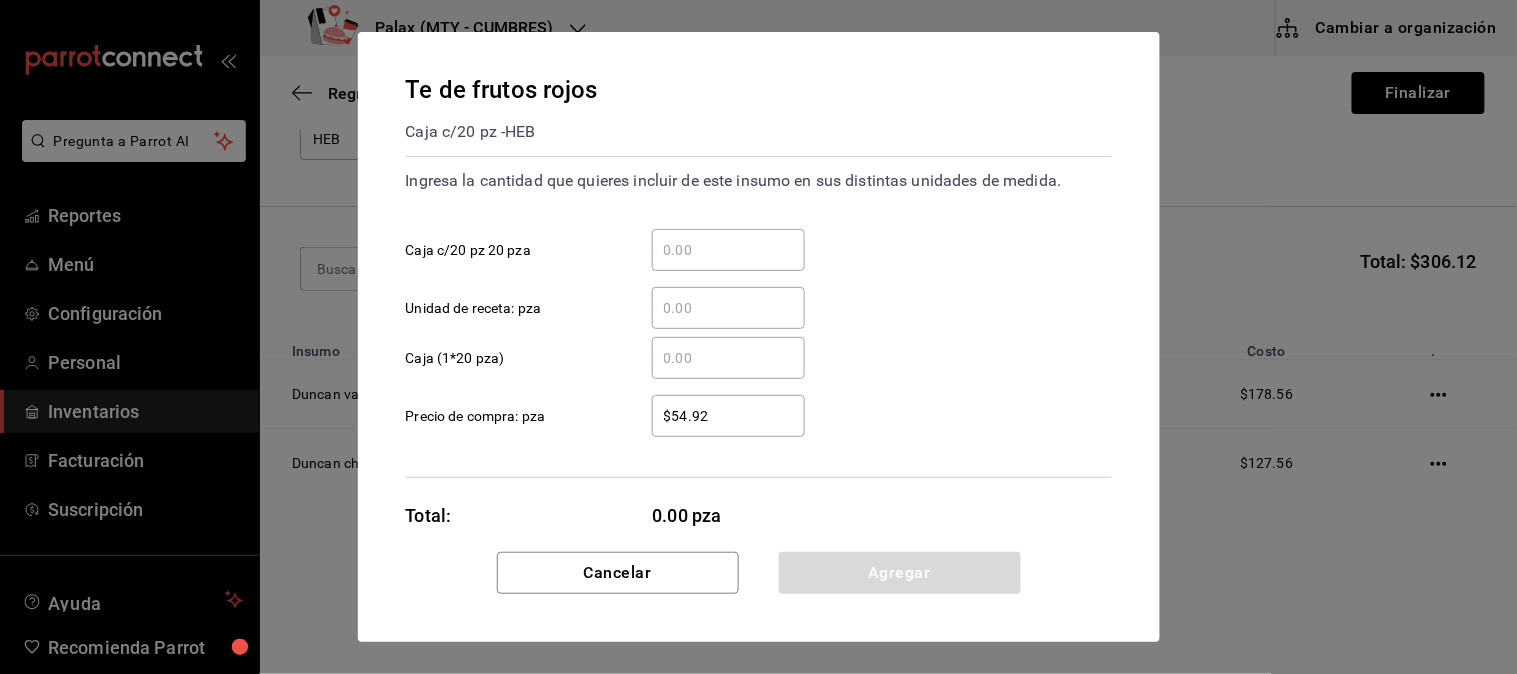 click on "​ Unidad de receta: pza" at bounding box center [751, 300] 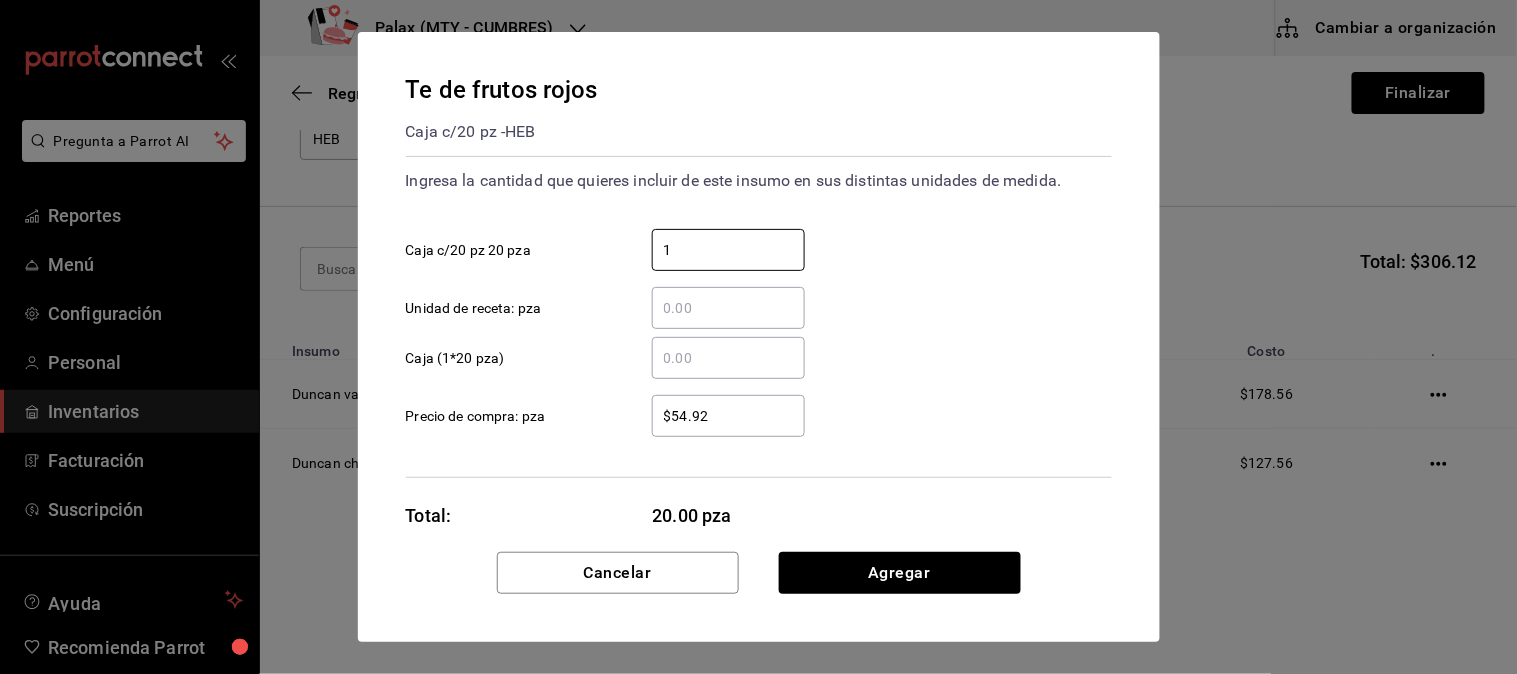 type on "1" 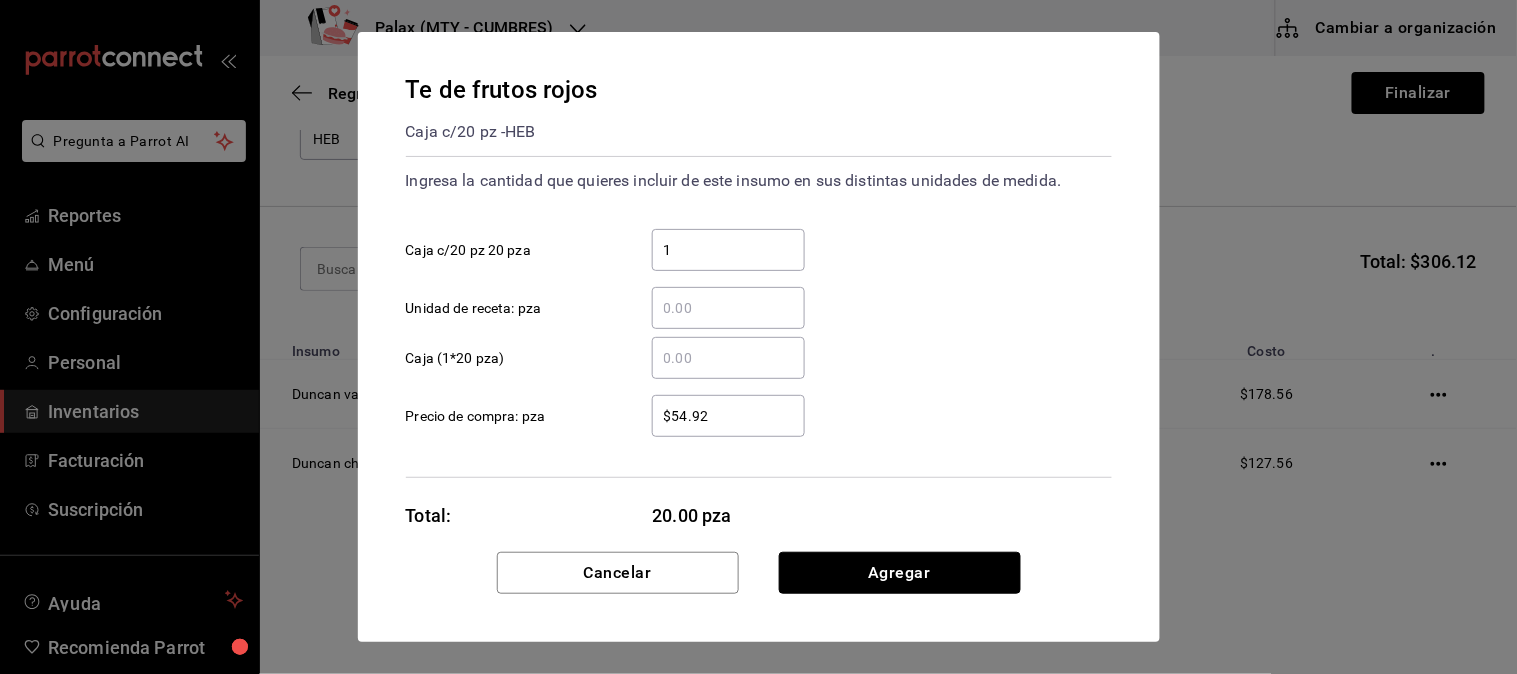 click on "Agregar" at bounding box center [900, 573] 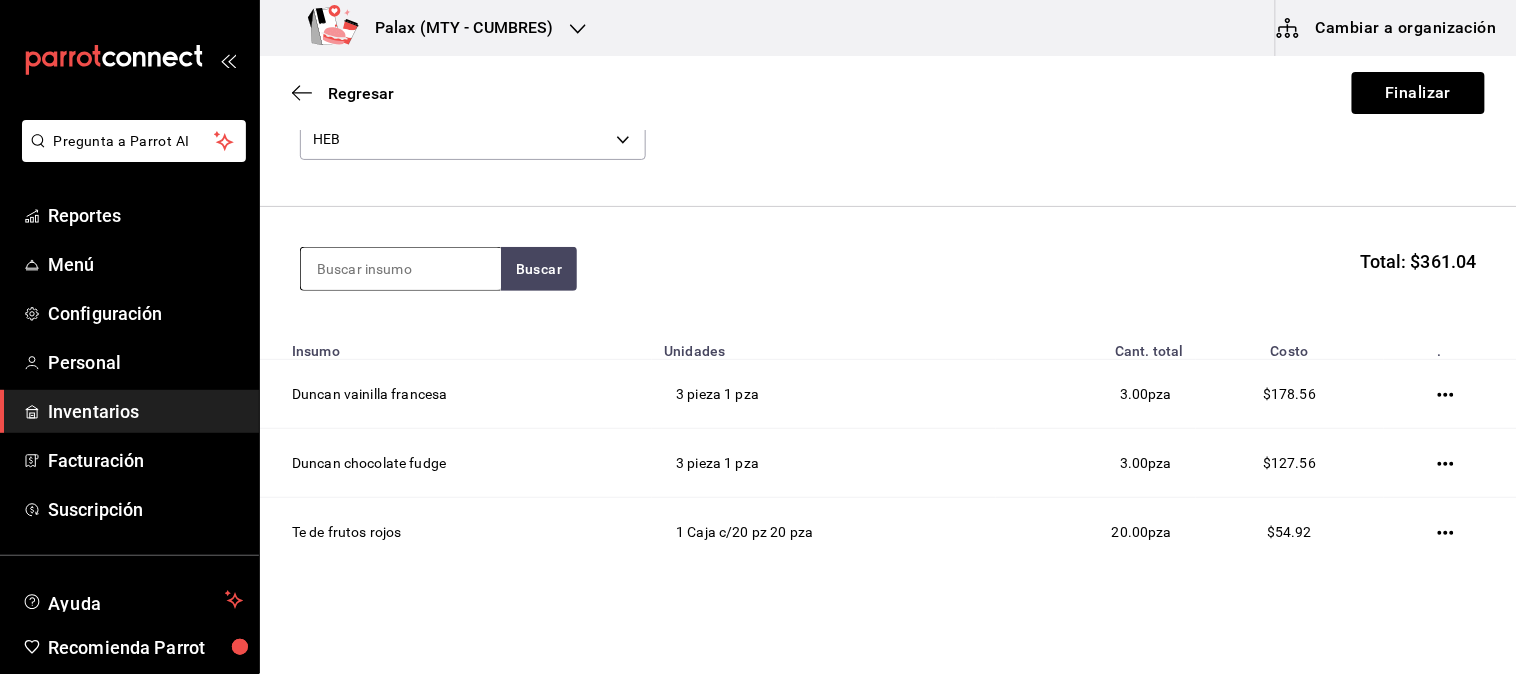 click at bounding box center (401, 269) 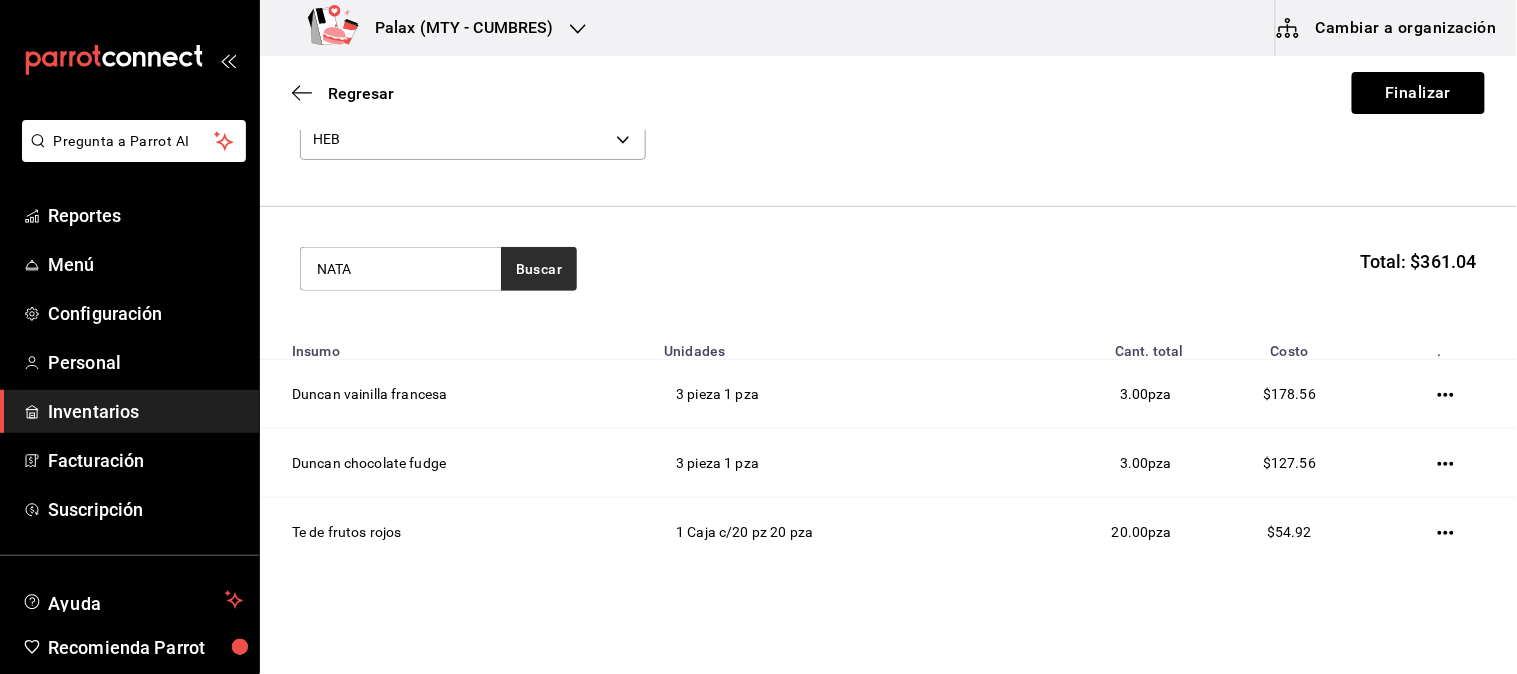 type on "NATA" 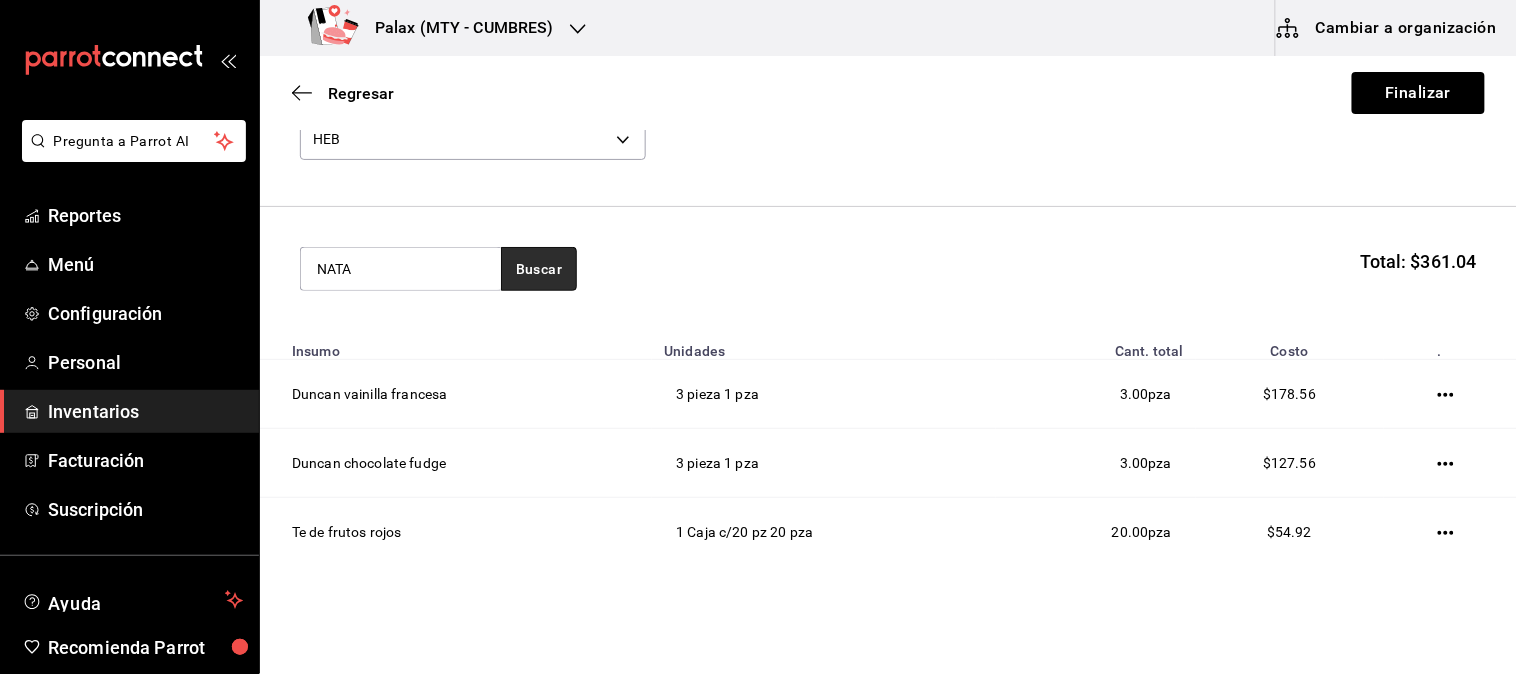 click on "Buscar" at bounding box center (539, 269) 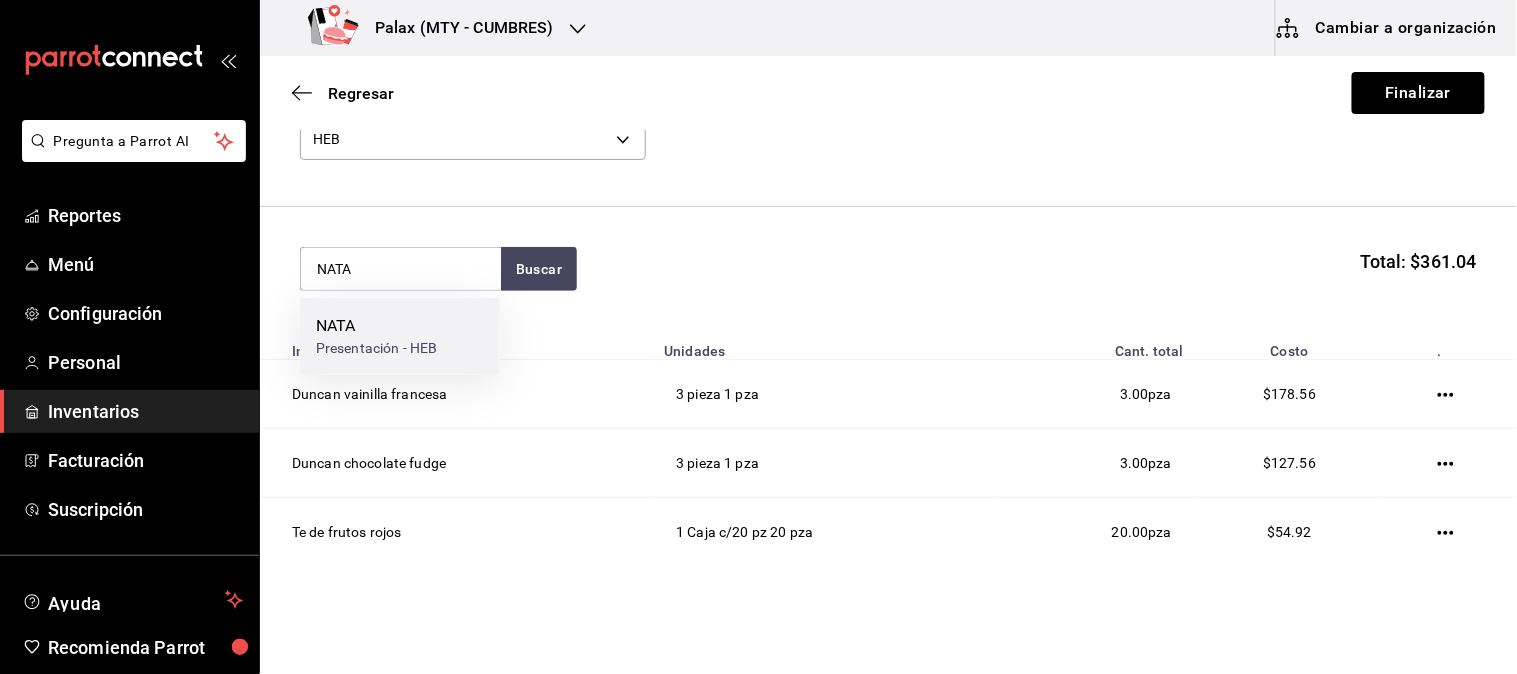 click on "NATA" at bounding box center [376, 326] 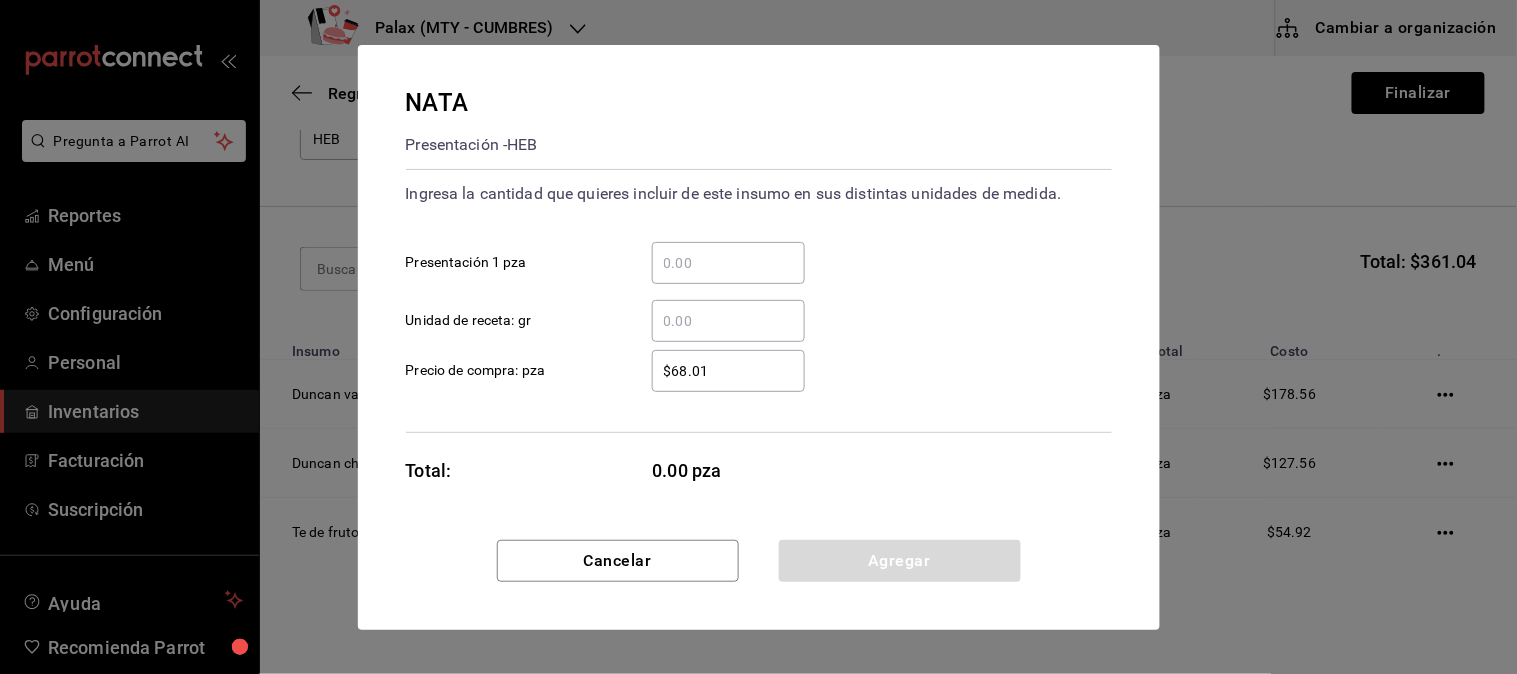 click on "​ Presentación 1 pza" at bounding box center [751, 255] 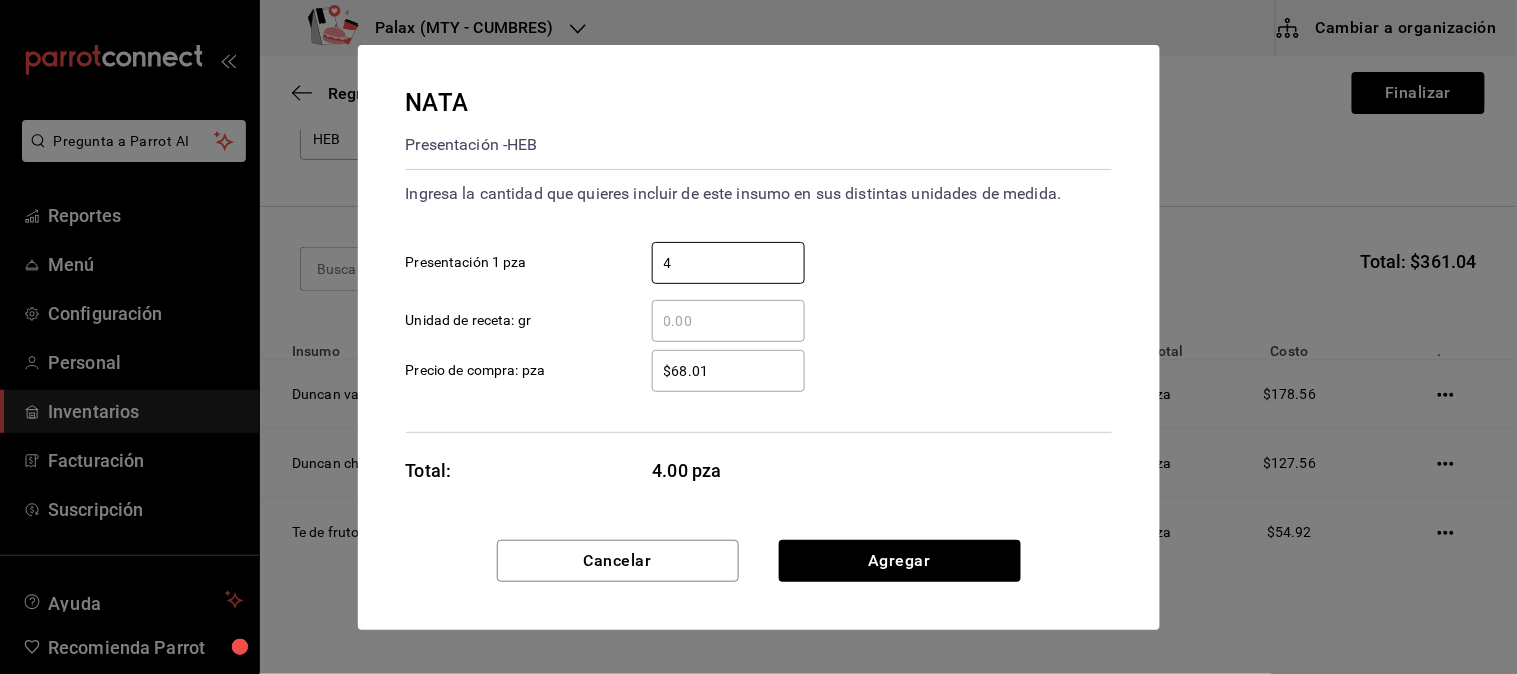type on "4" 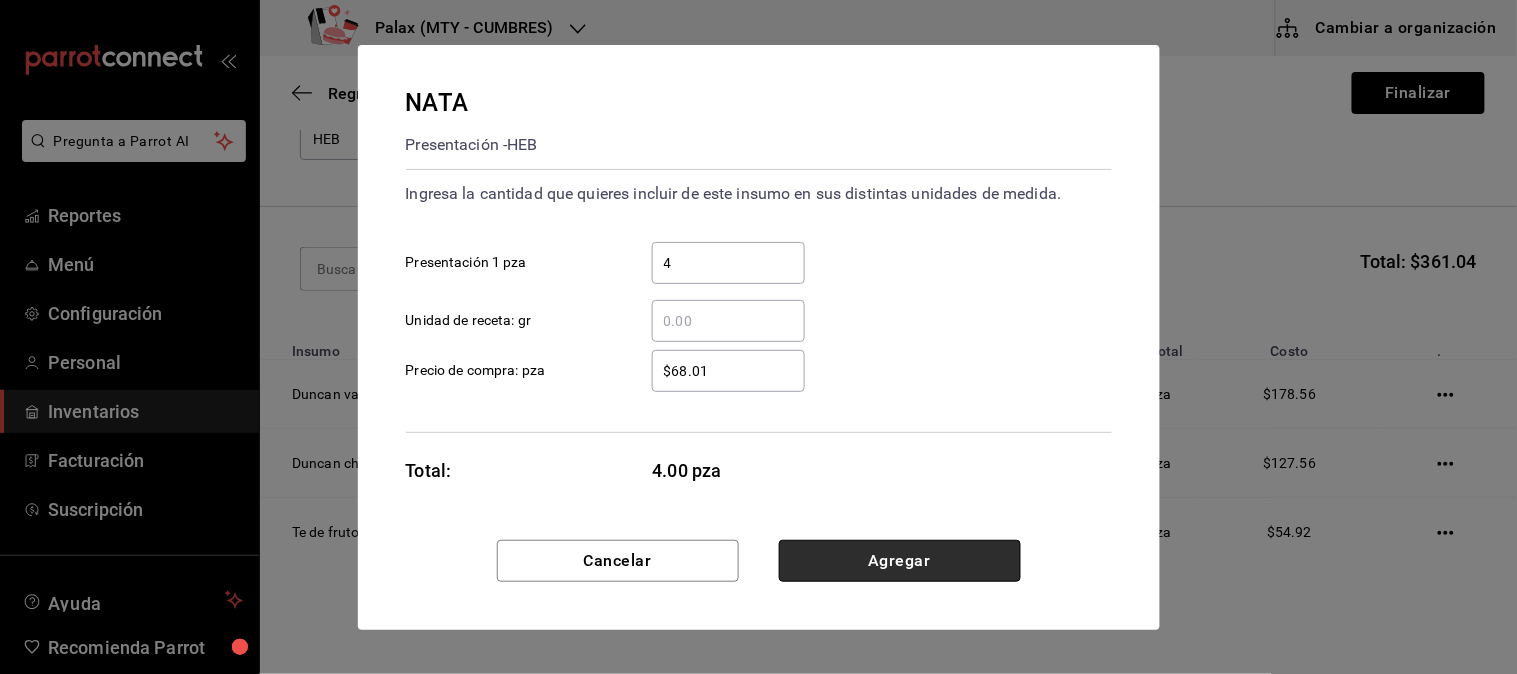 click on "Agregar" at bounding box center [900, 561] 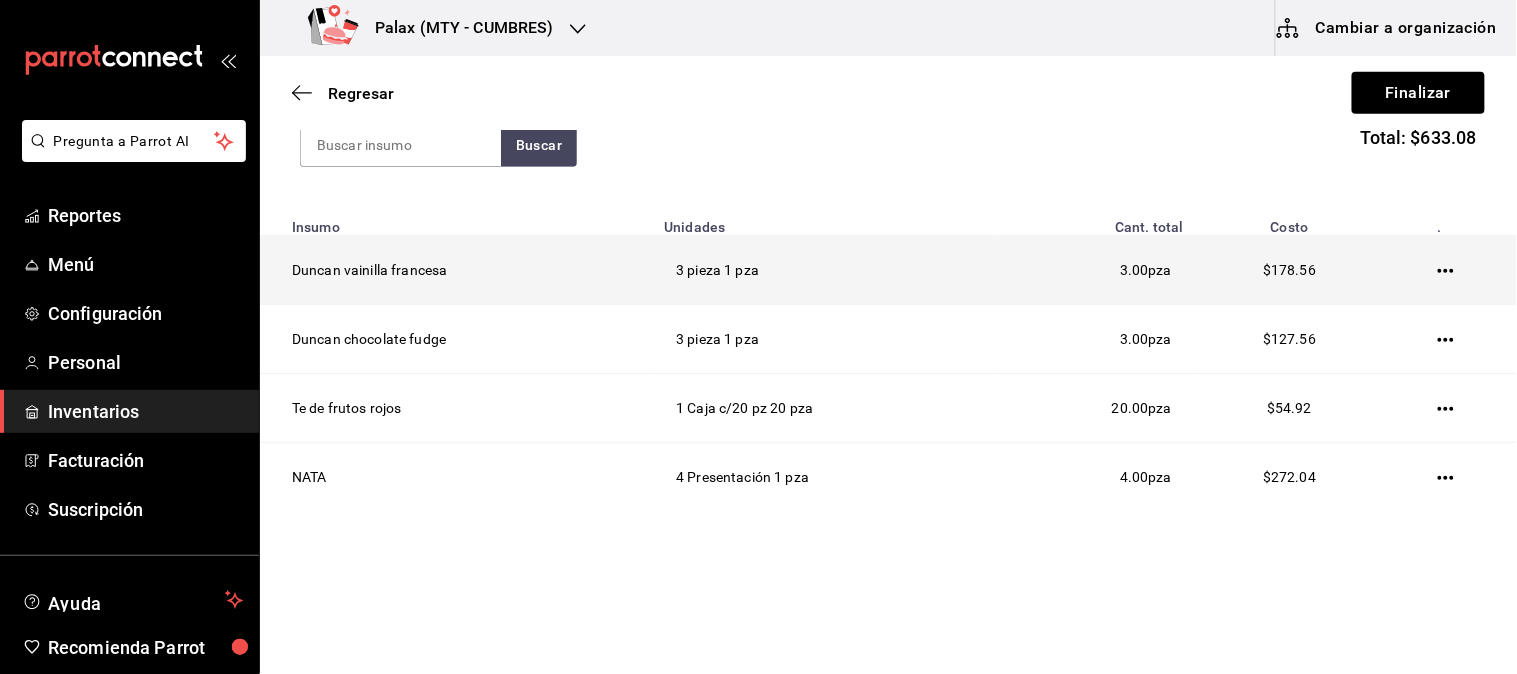 scroll, scrollTop: 264, scrollLeft: 0, axis: vertical 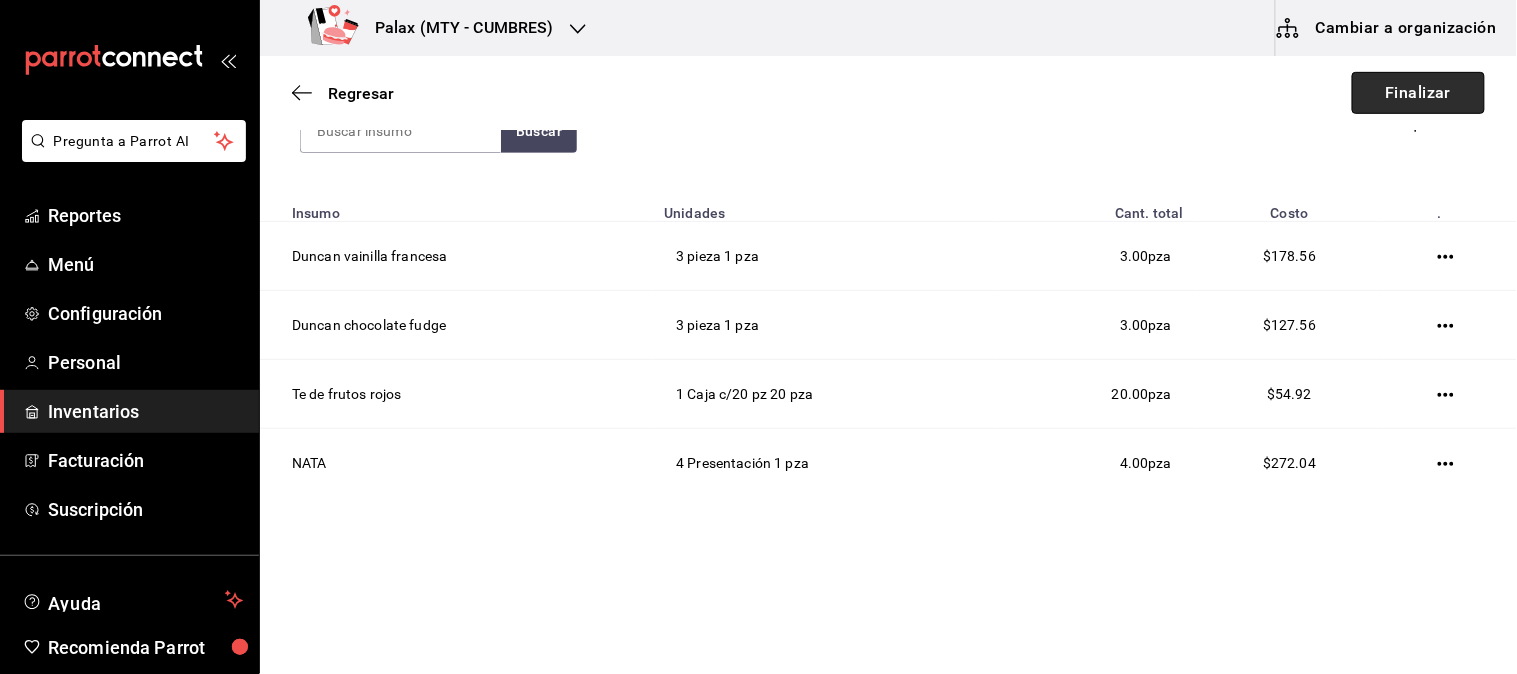 click on "Finalizar" at bounding box center [1418, 93] 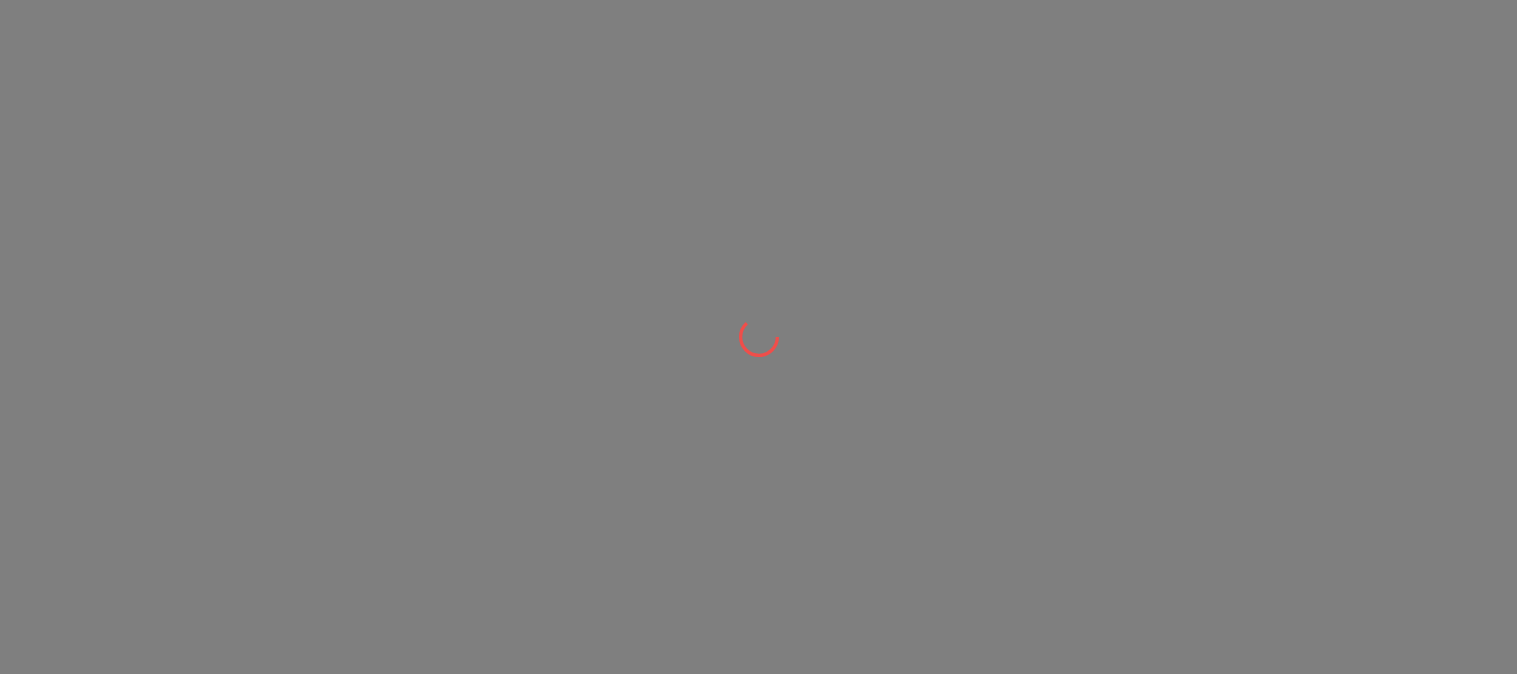scroll, scrollTop: 0, scrollLeft: 0, axis: both 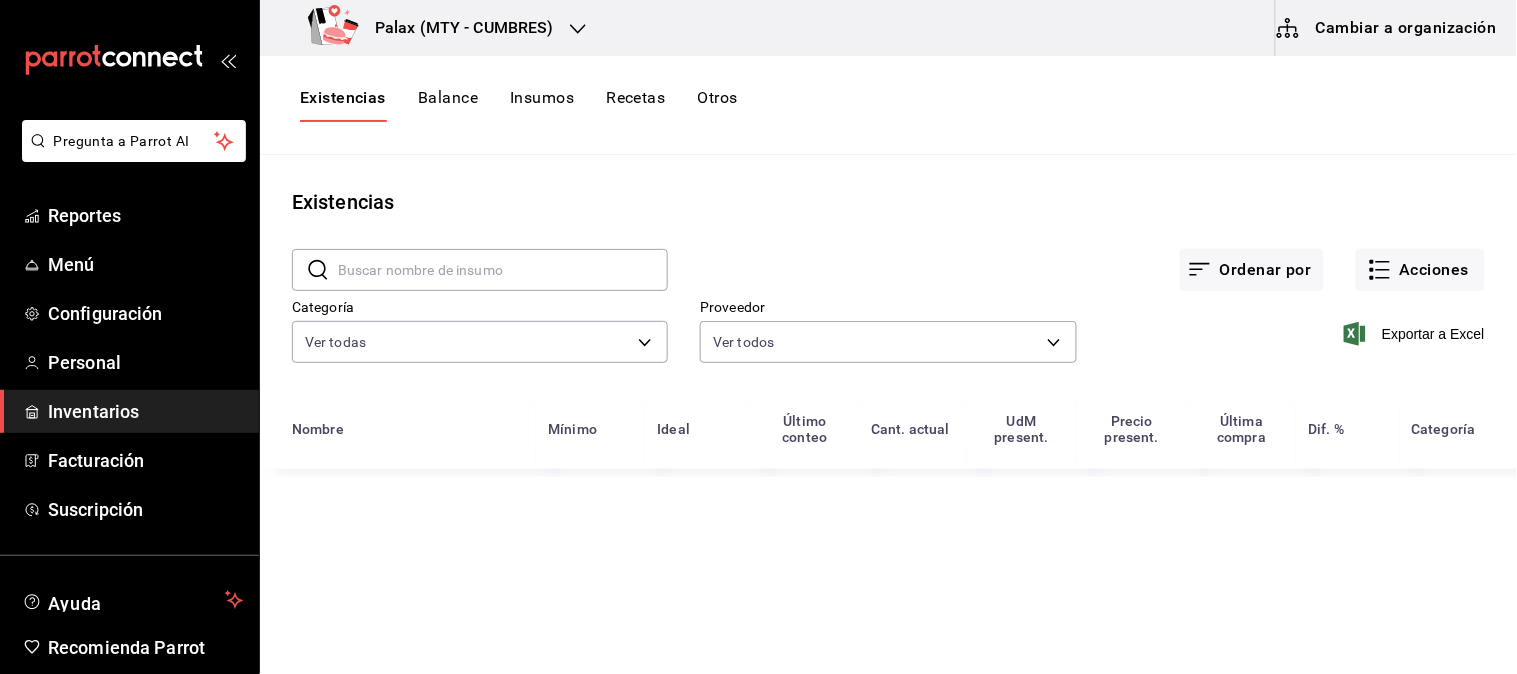 click at bounding box center (503, 270) 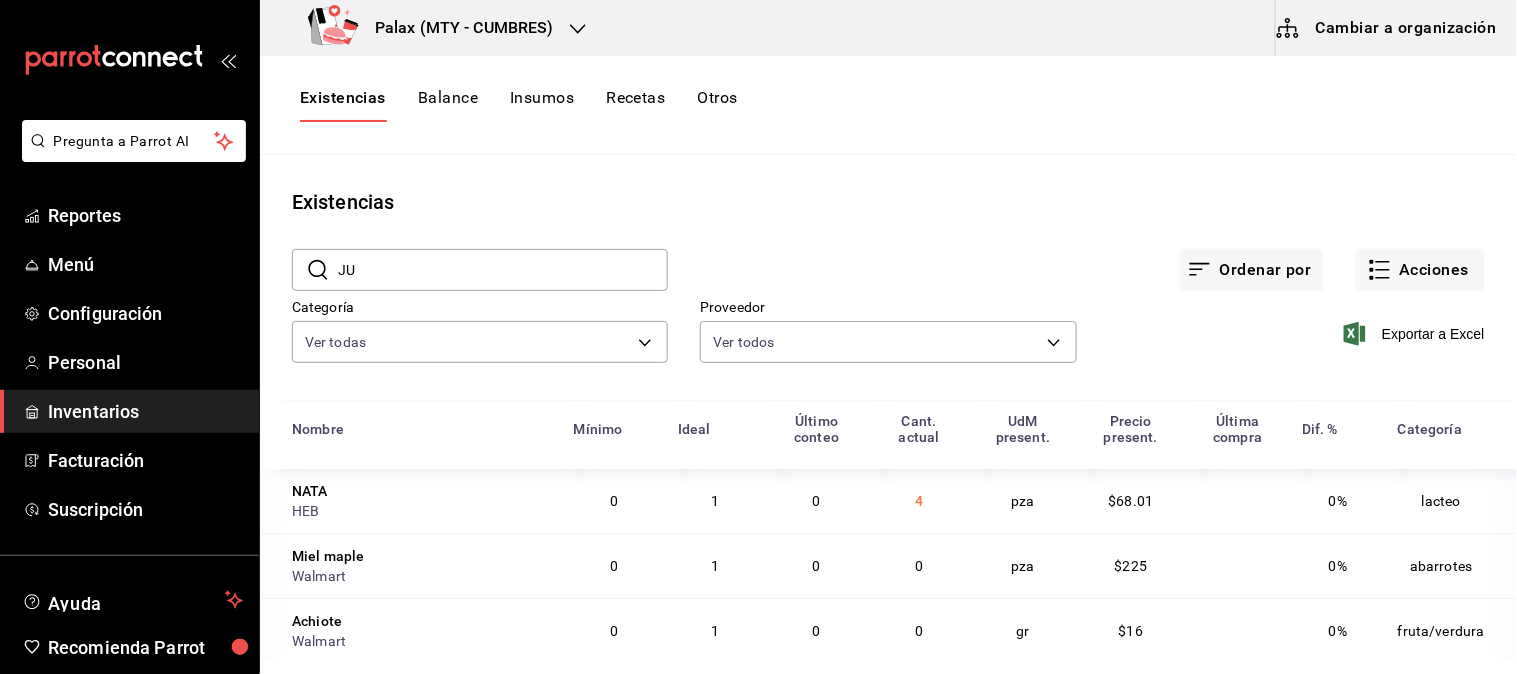 type on "jugo de nara" 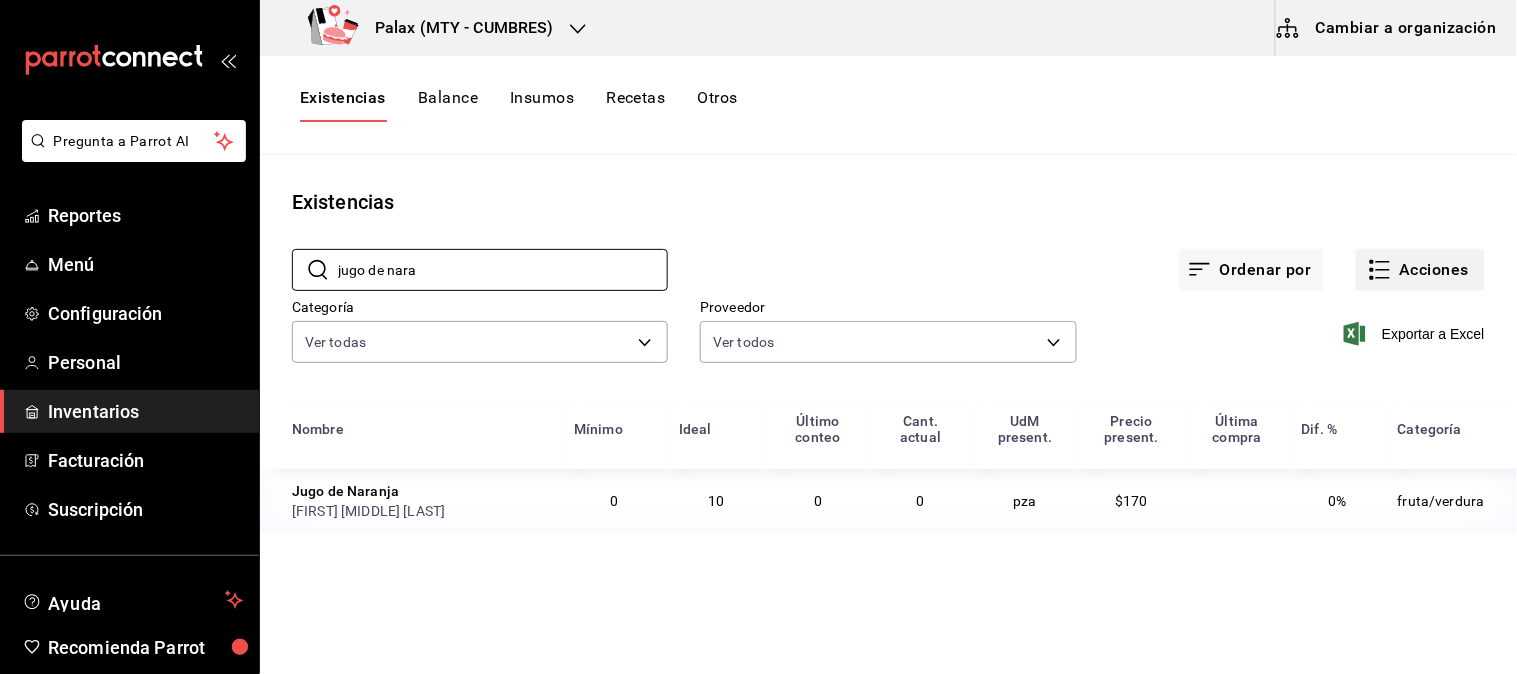 click on "Acciones" at bounding box center (1420, 270) 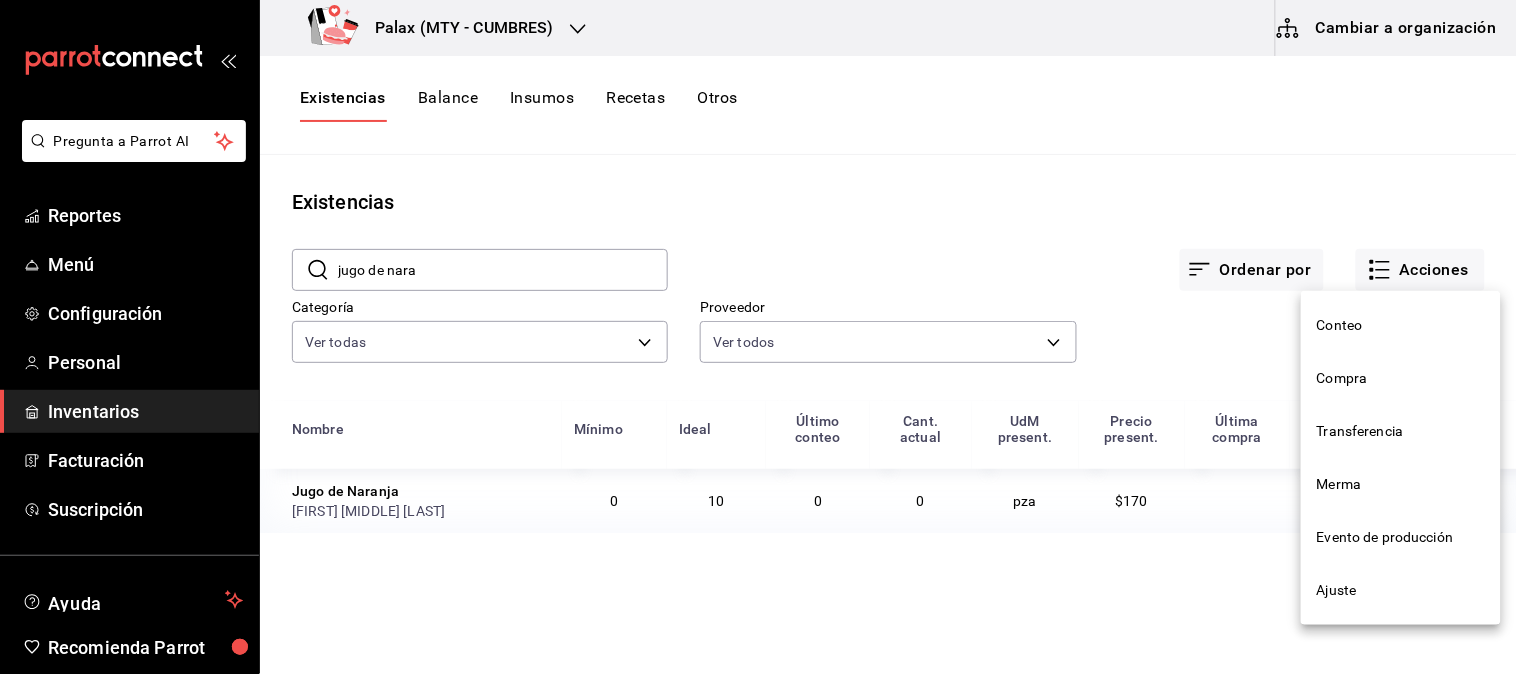 click on "Compra" at bounding box center (1401, 378) 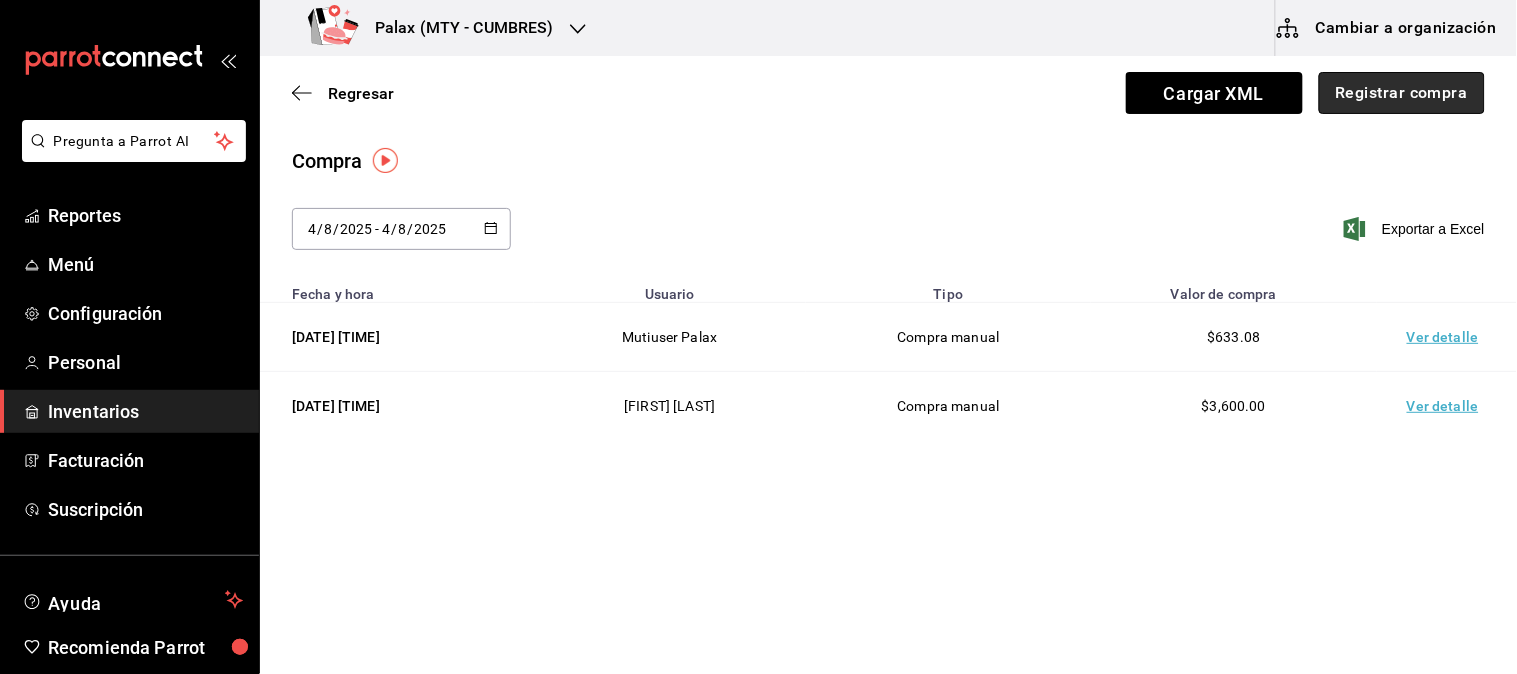 click on "Registrar compra" at bounding box center [1402, 93] 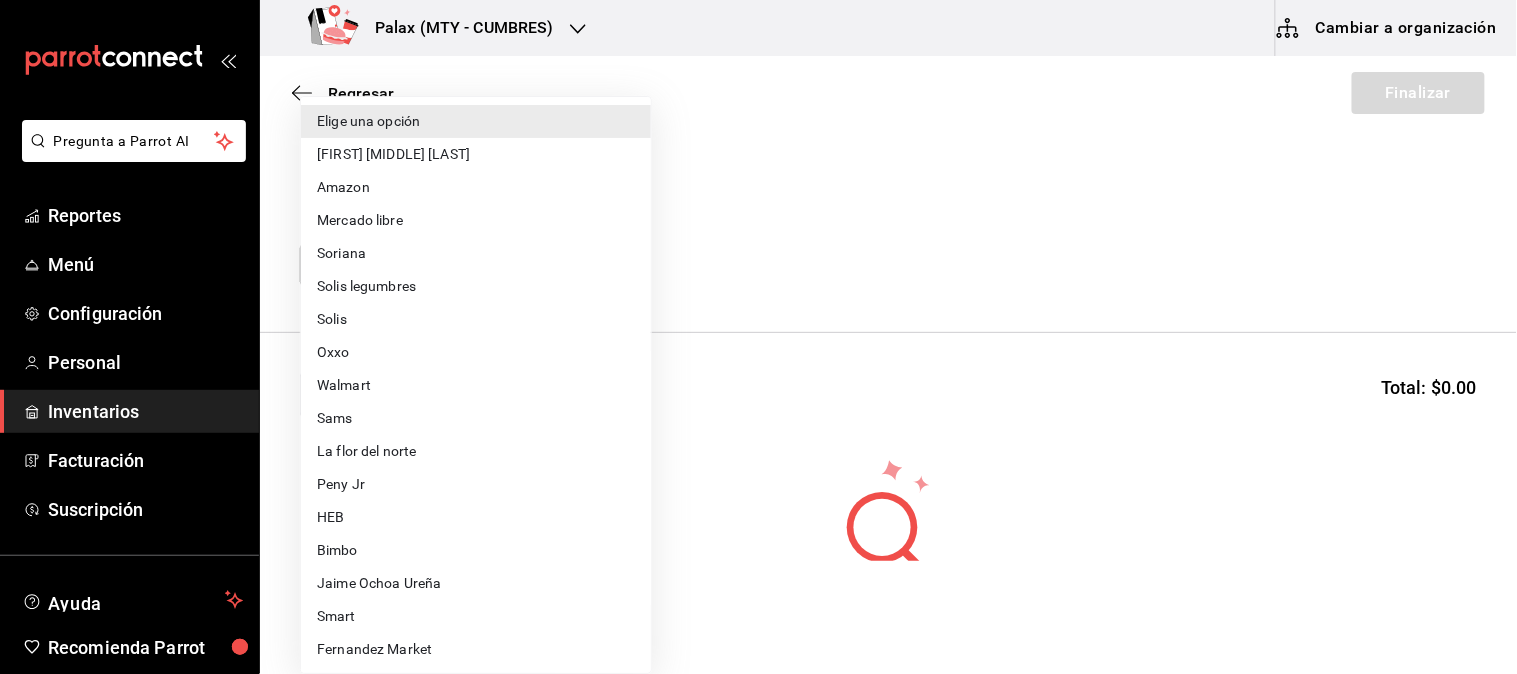 click on "Pregunta a Parrot AI Reportes Menú Configuración Personal Inventarios Facturación Suscripción Ayuda Recomienda Parrot Mutiuser Palax Sugerir nueva función Palax (MTY - CUMBRES) Cambiar a organización Regresar Finalizar Compra Proveedor Elige una opción default Buscar Total: $0.00 No hay insumos a mostrar. Busca un insumo para agregarlo a la lista Pregunta a Parrot AI Reportes Menú Configuración Personal Inventarios Facturación Suscripción Ayuda Recomienda Parrot Mutiuser Palax Sugerir nueva función GANA 1 MES GRATIS EN TU SUSCRIPCIÓN AQUÍ ¿Recuerdas cómo empezó tu restaurante? Hoy puedes ayudar a un colega a tener el mismo cambio que tú viviste. Recomienda Parrot directamente desde tu Portal Administrador. Es fácil y rápido. Por cada restaurante que se una, ganas 1 mes gratis. Ver video tutorial Ir a video Editar Eliminar Visitar centro de ayuda (81) 2046 6363 soporte@parrotsoftware.io Visitar centro de ayuda (81) 2046 6363 Elige una opción" at bounding box center (758, 280) 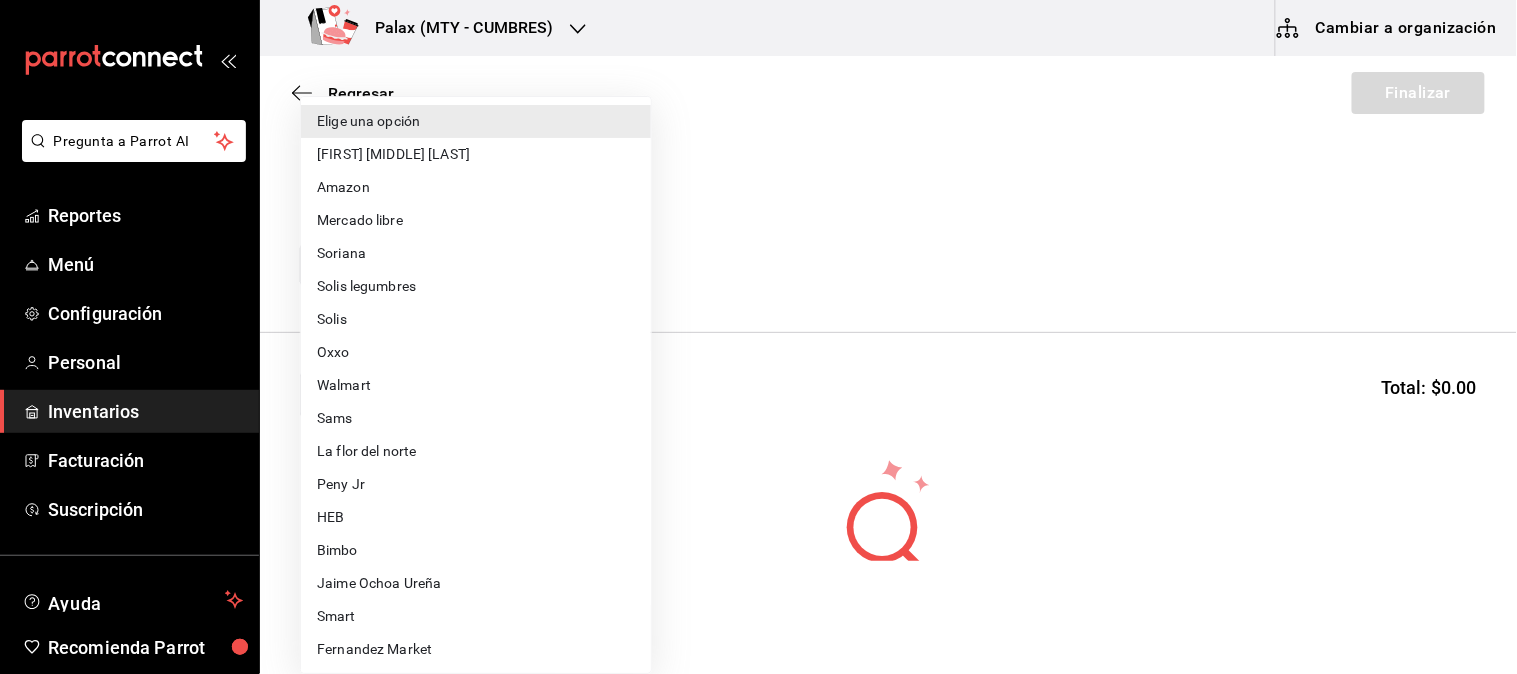 click on "[FIRST] [MIDDLE] [LAST]" at bounding box center [476, 154] 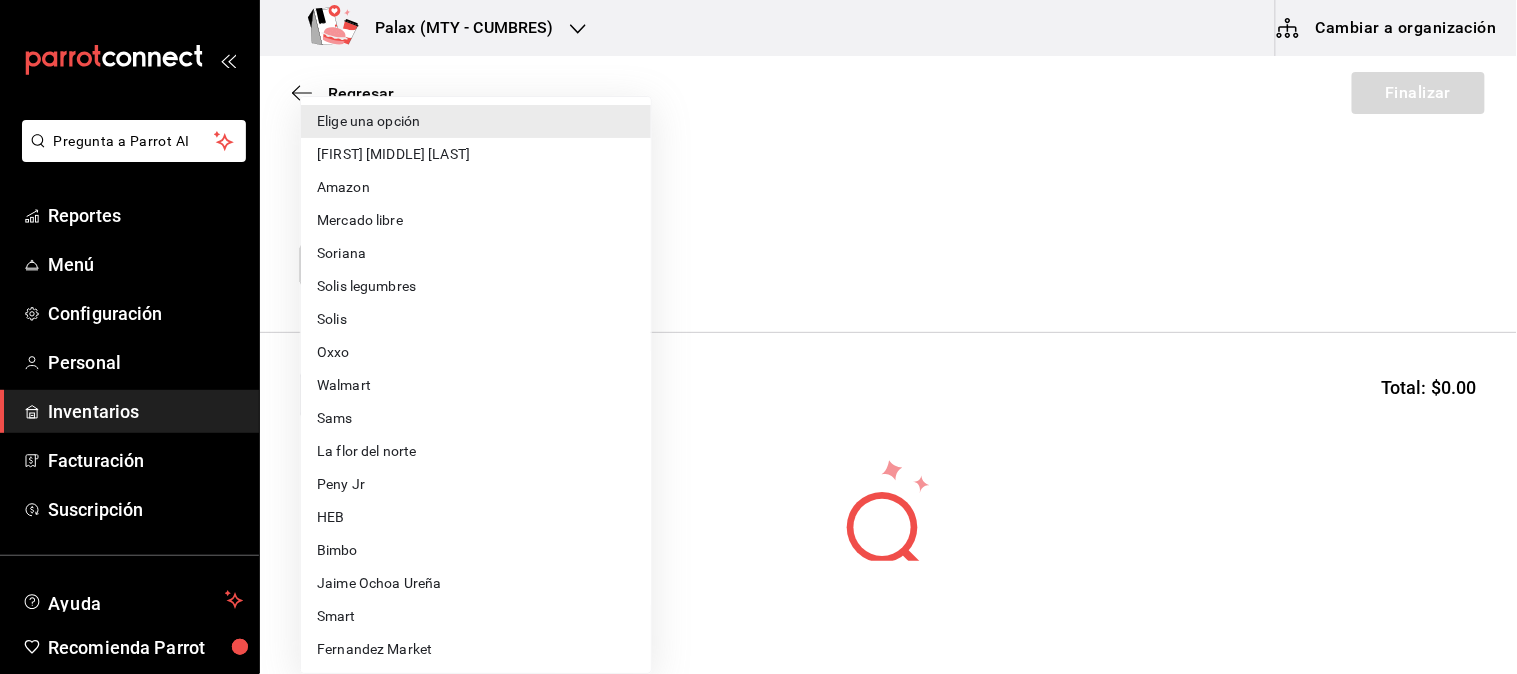 type on "261bc4b3-fe55-4ed9-b742-1ceaa0cd7f1b" 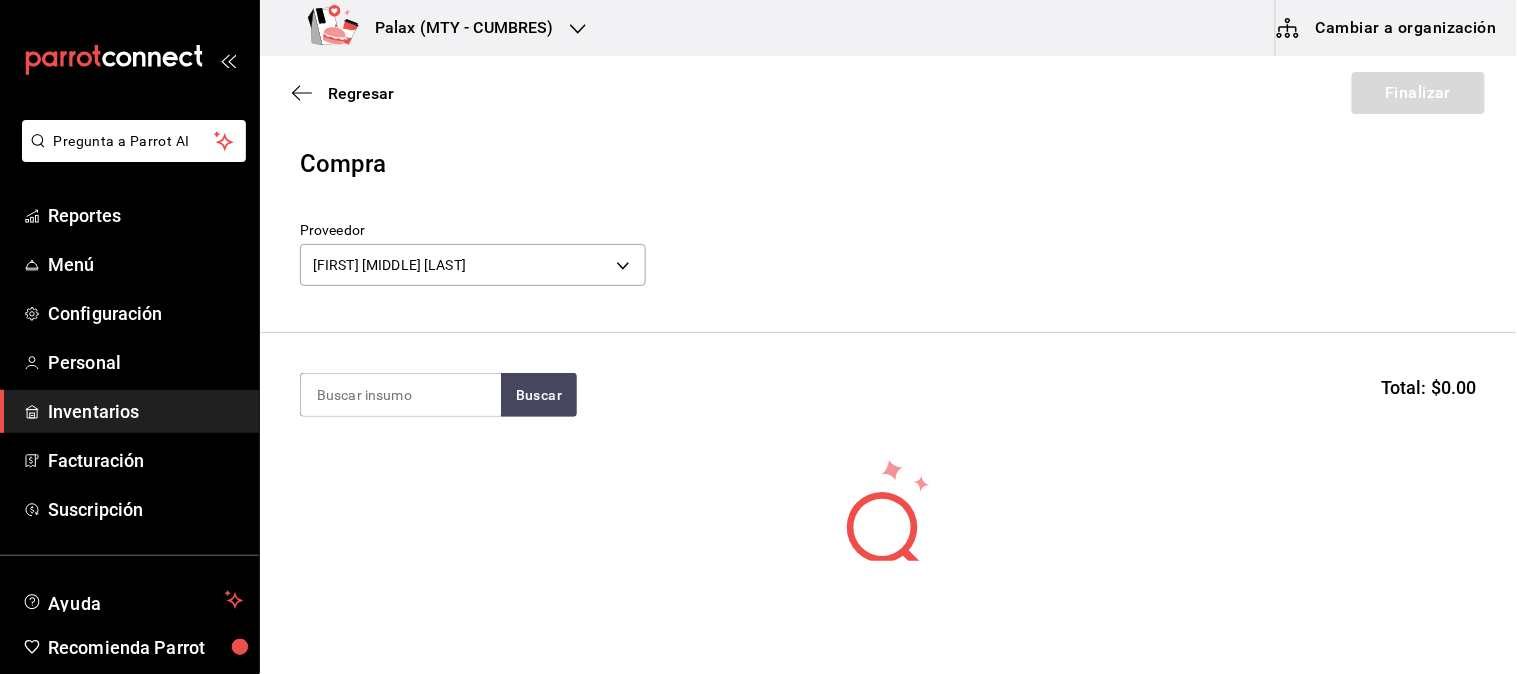 click on "Proveedor [FIRST] [MIDDLE] [LAST] 261bc4b3-fe55-4ed9-b742-1ceaa0cd7f1b" at bounding box center [888, 257] 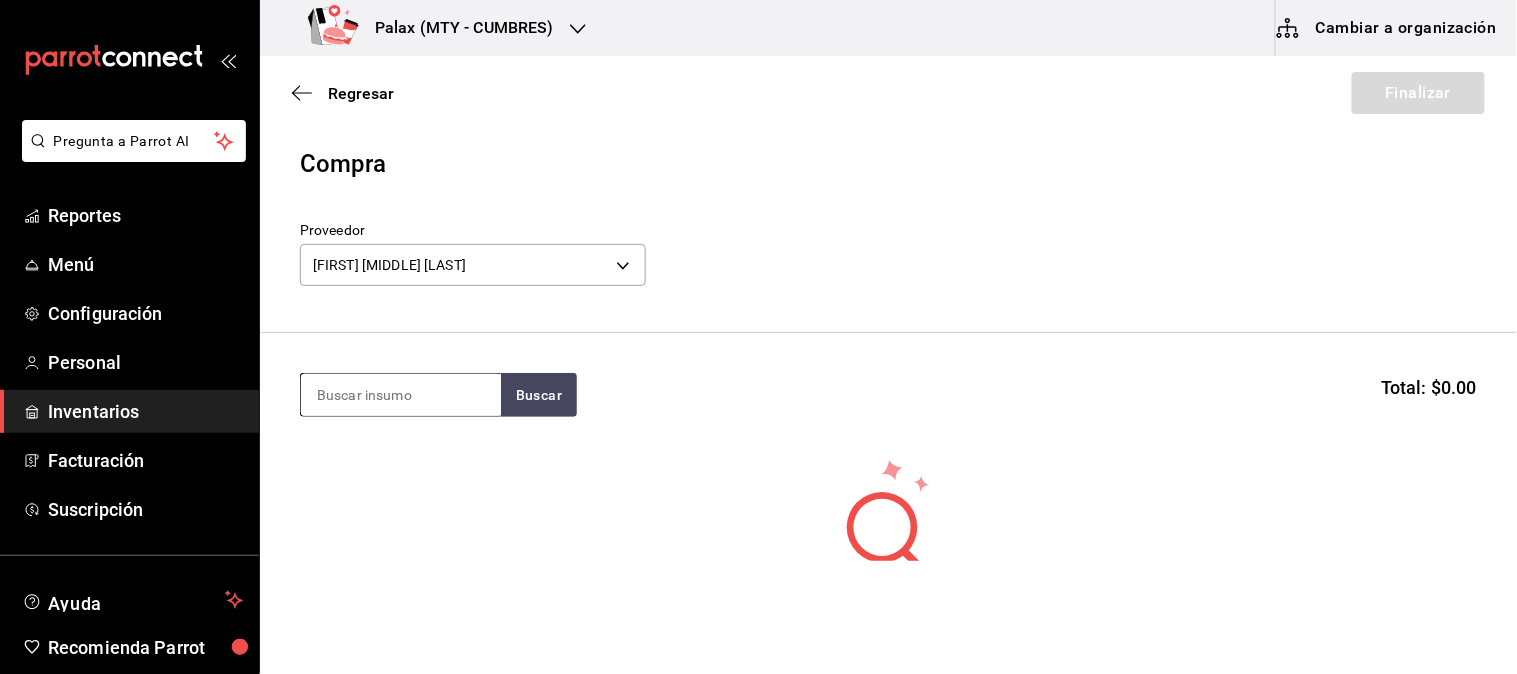 click at bounding box center [401, 395] 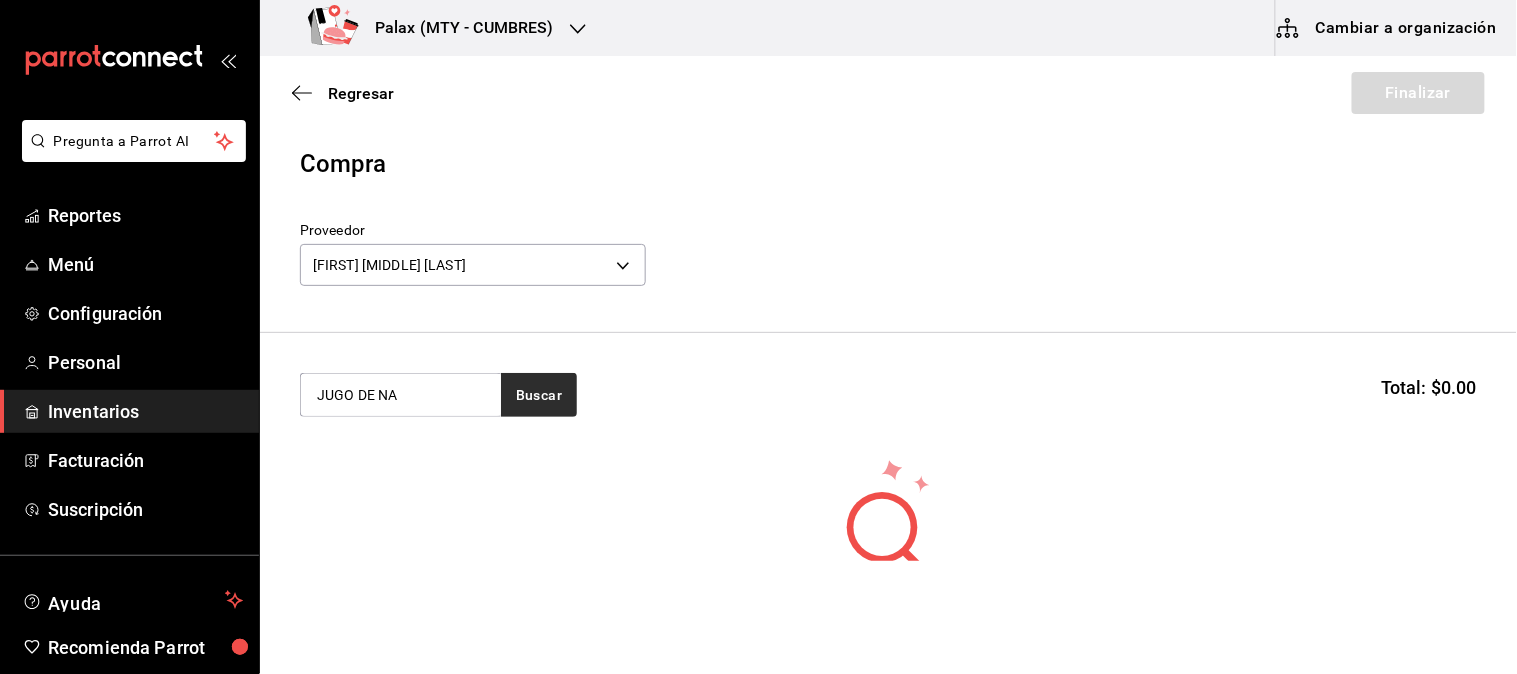 type on "JUGO DE NA" 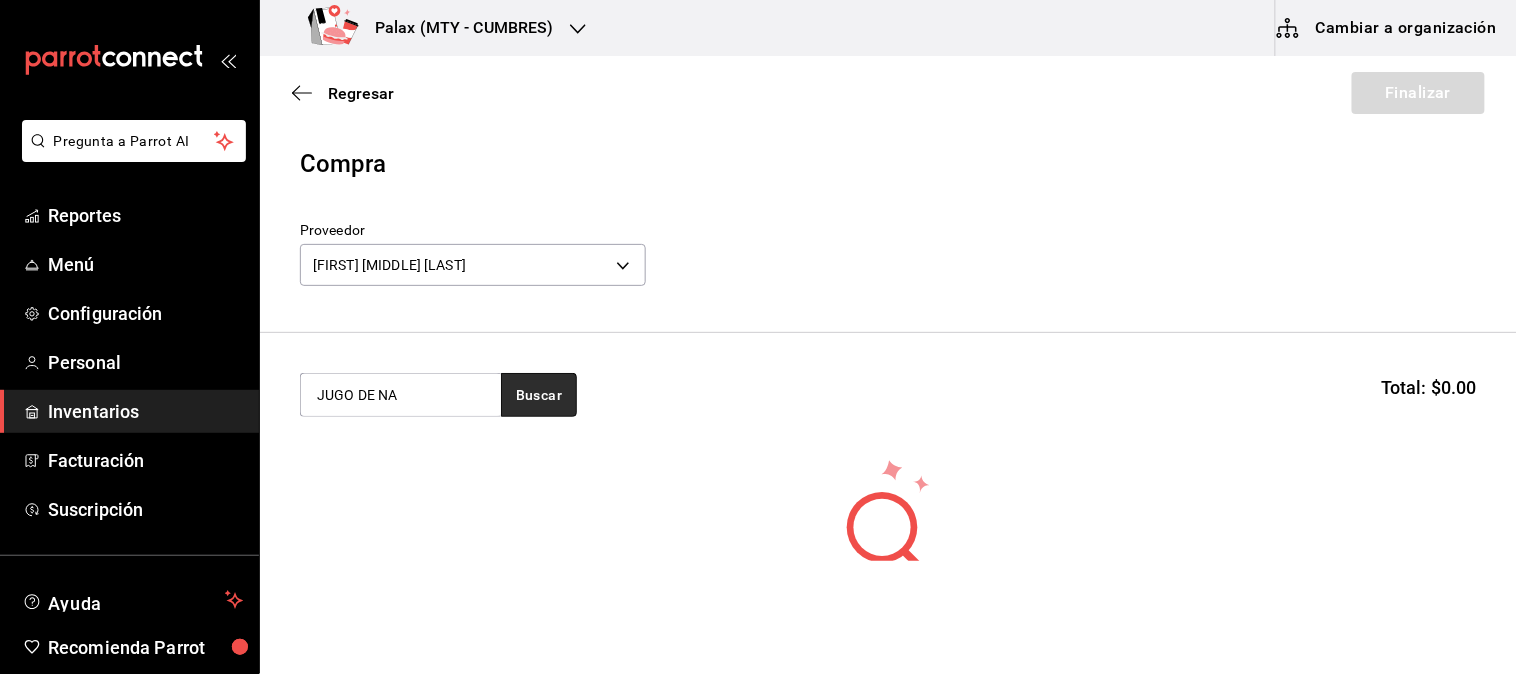 click on "Buscar" at bounding box center [539, 395] 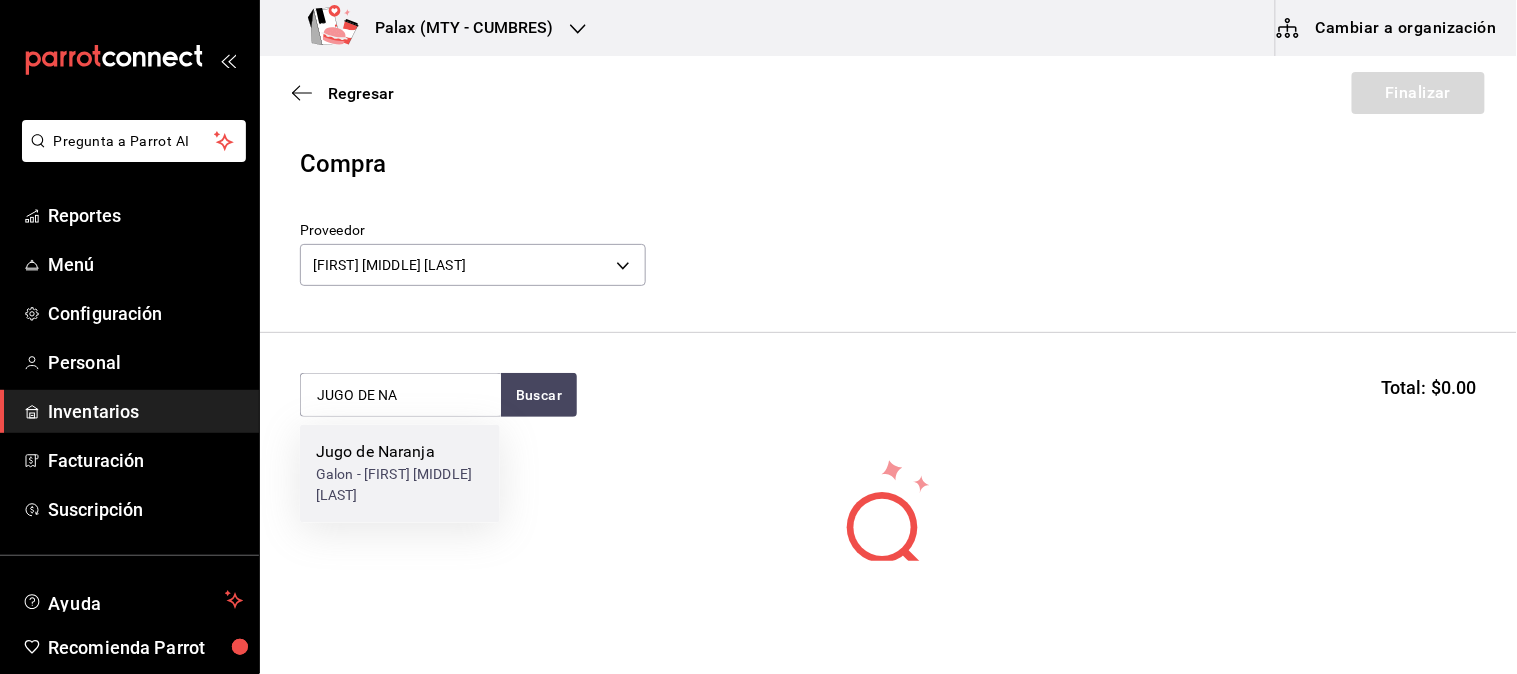 click on "Jugo de Naranja" at bounding box center [400, 453] 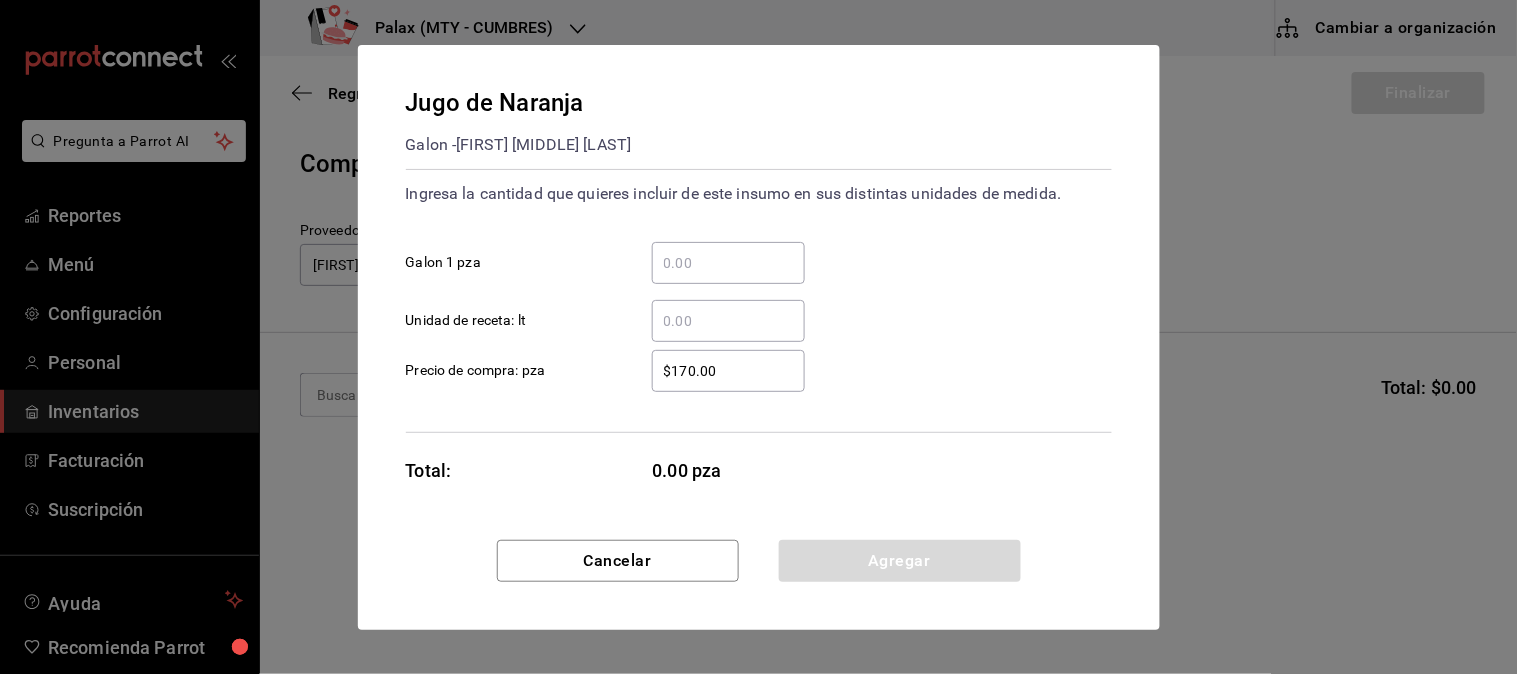 click on "​" at bounding box center (728, 263) 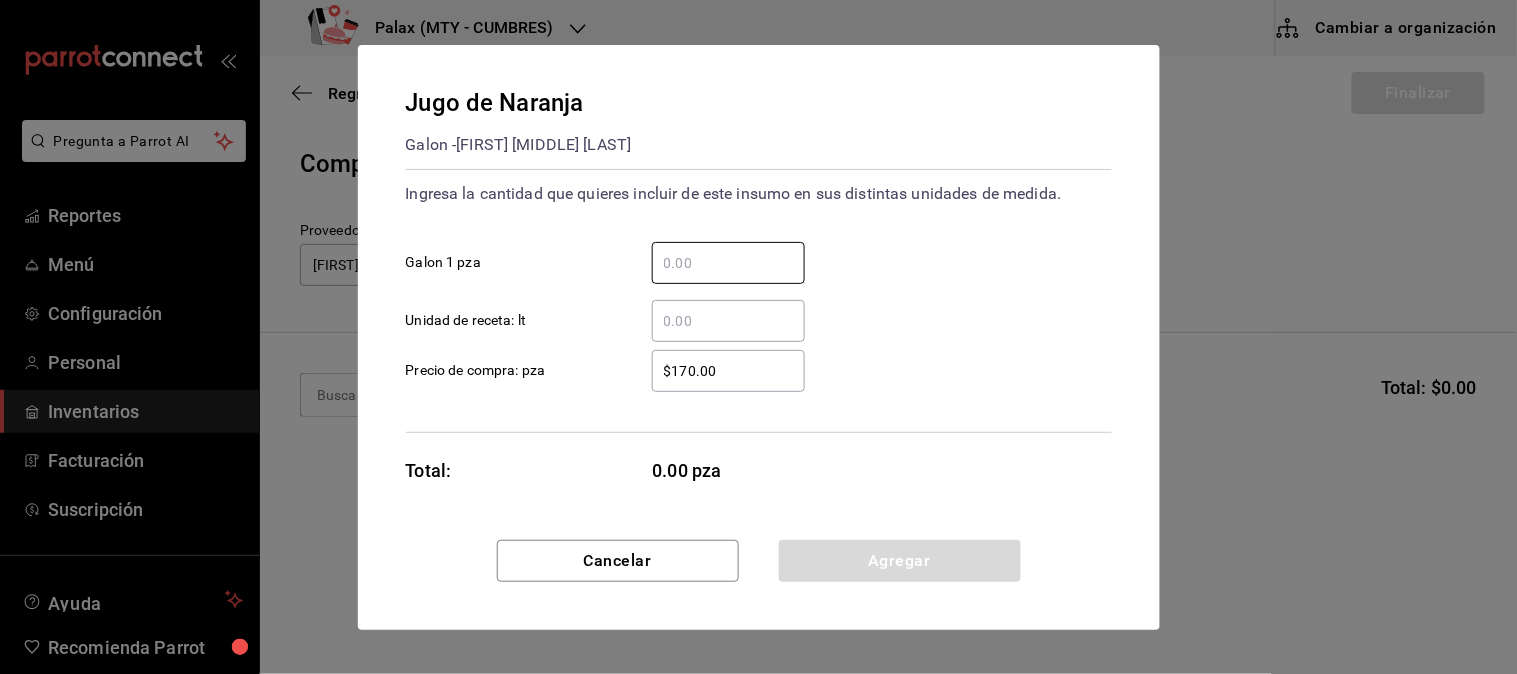 type on "3" 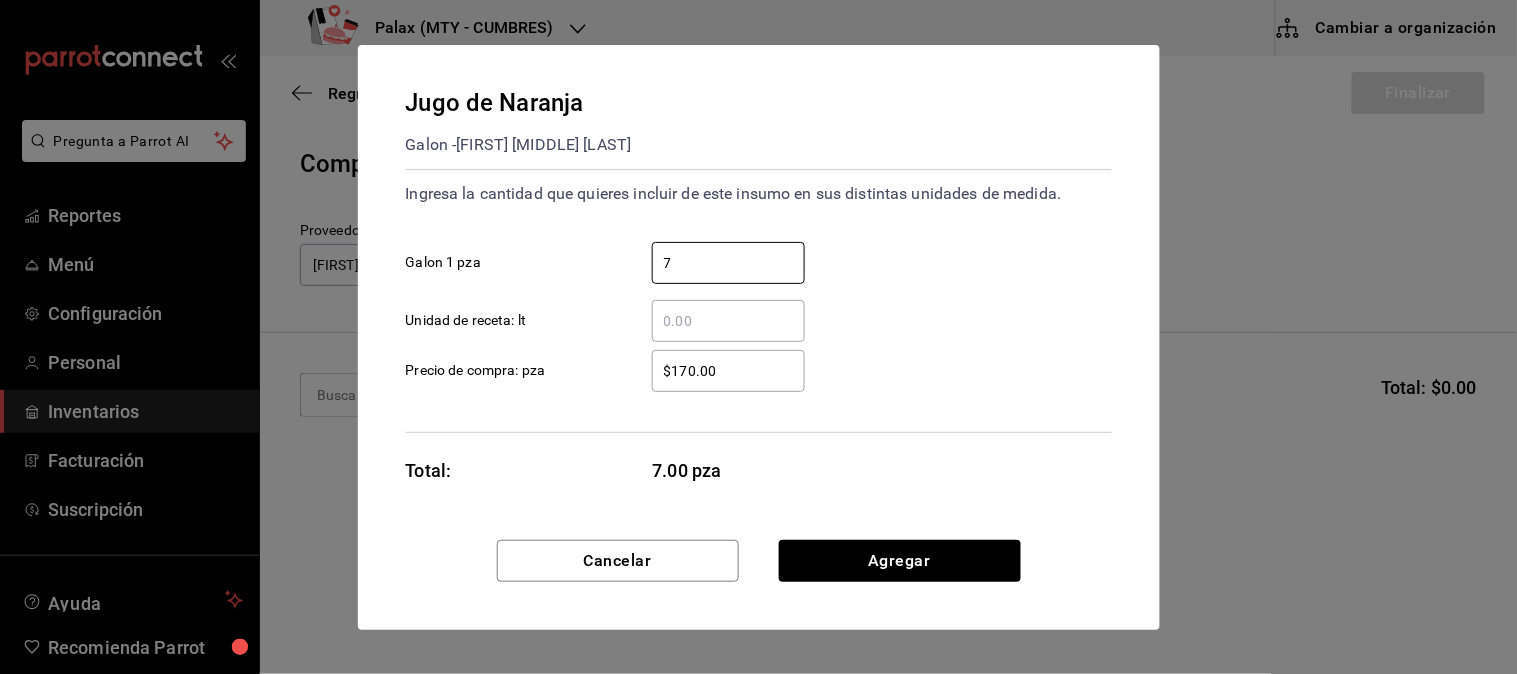 type on "7" 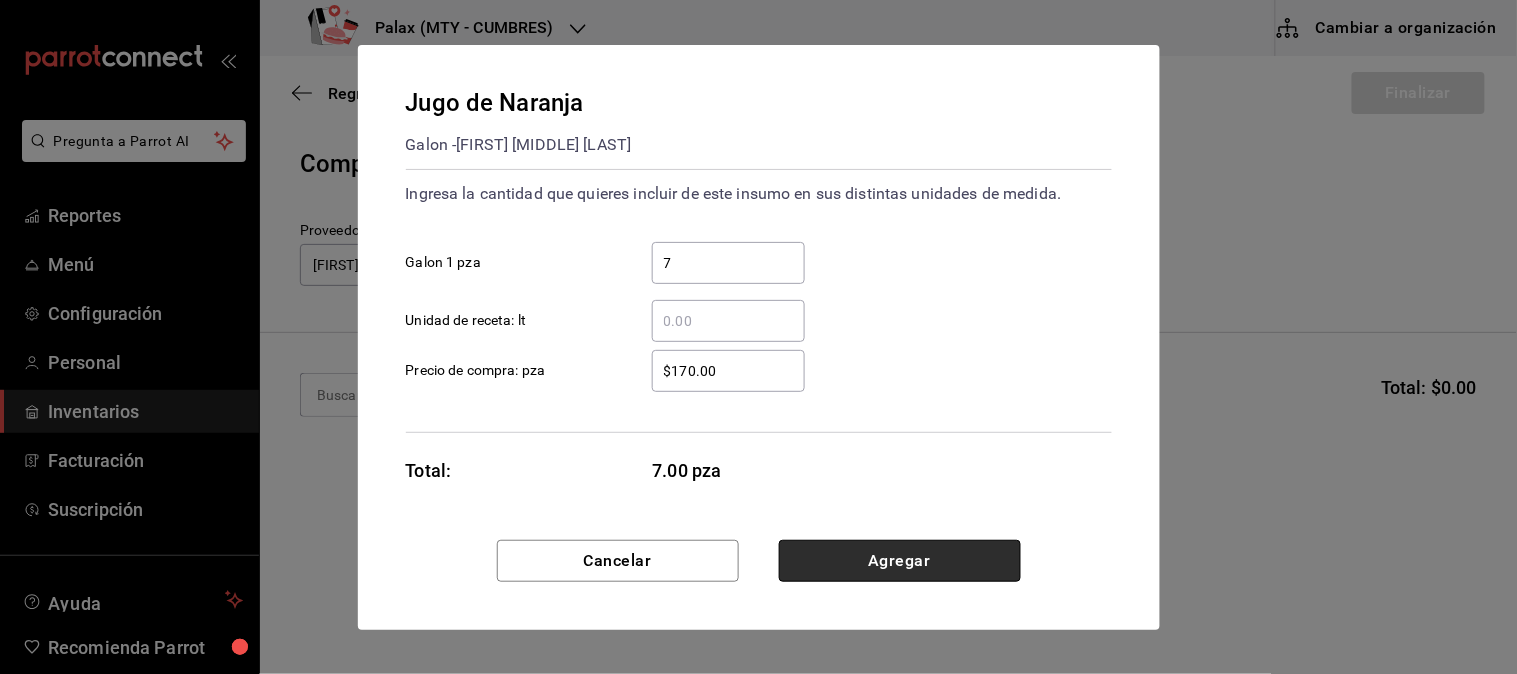 click on "Agregar" at bounding box center [900, 561] 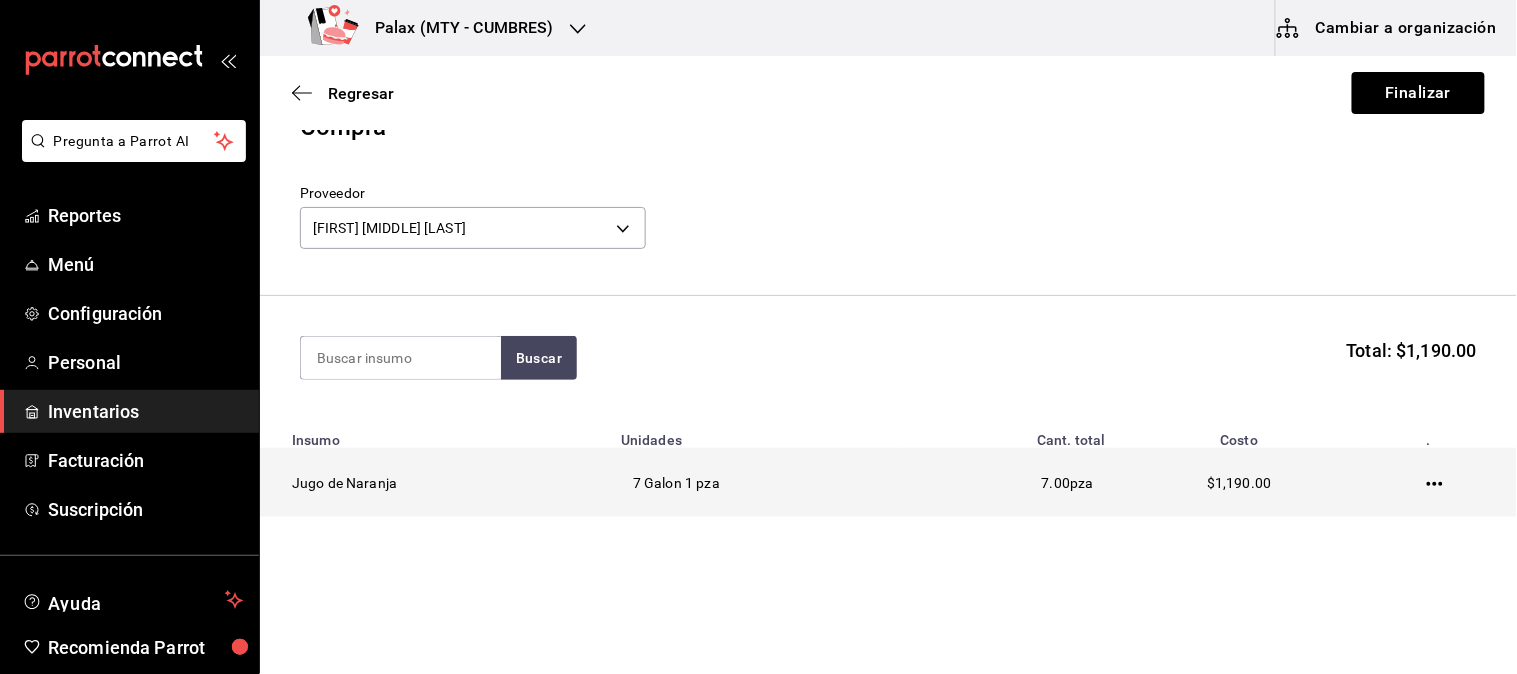 scroll, scrollTop: 56, scrollLeft: 0, axis: vertical 